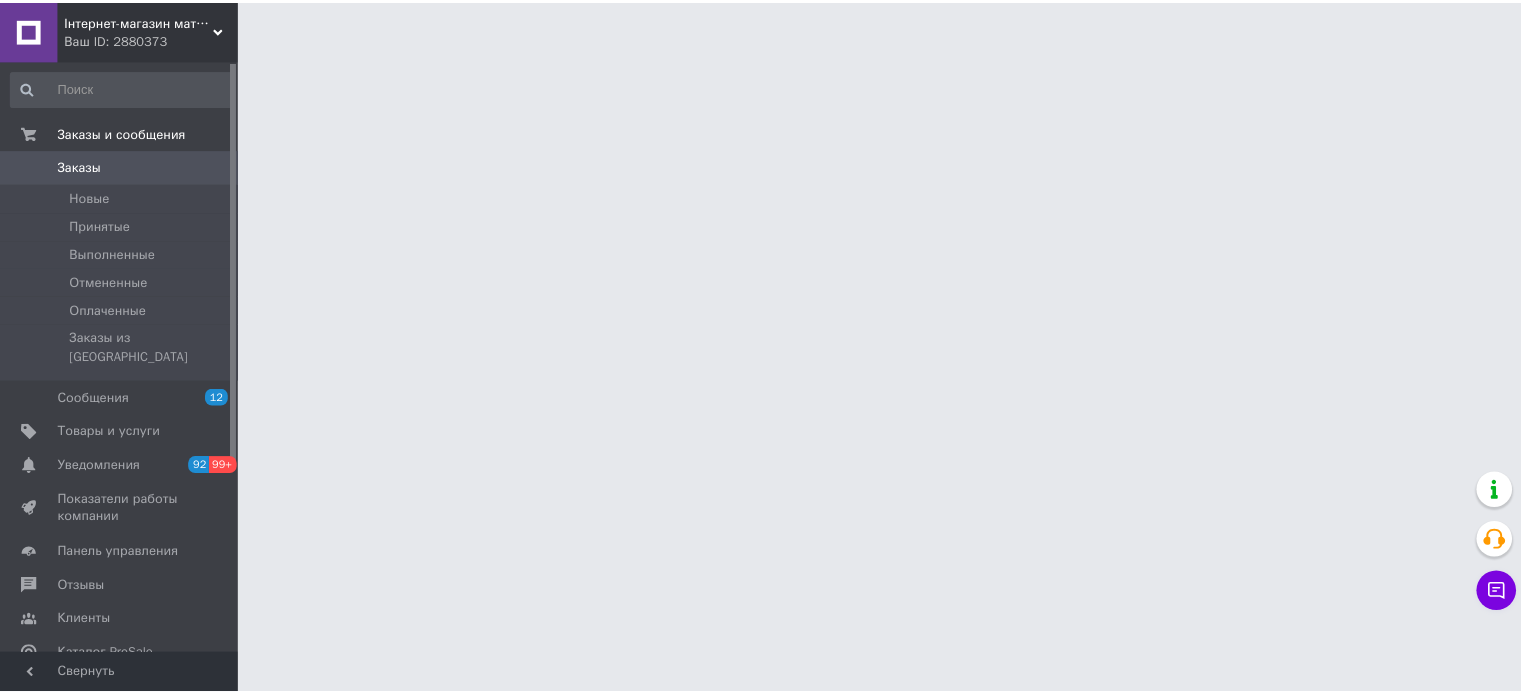 scroll, scrollTop: 0, scrollLeft: 0, axis: both 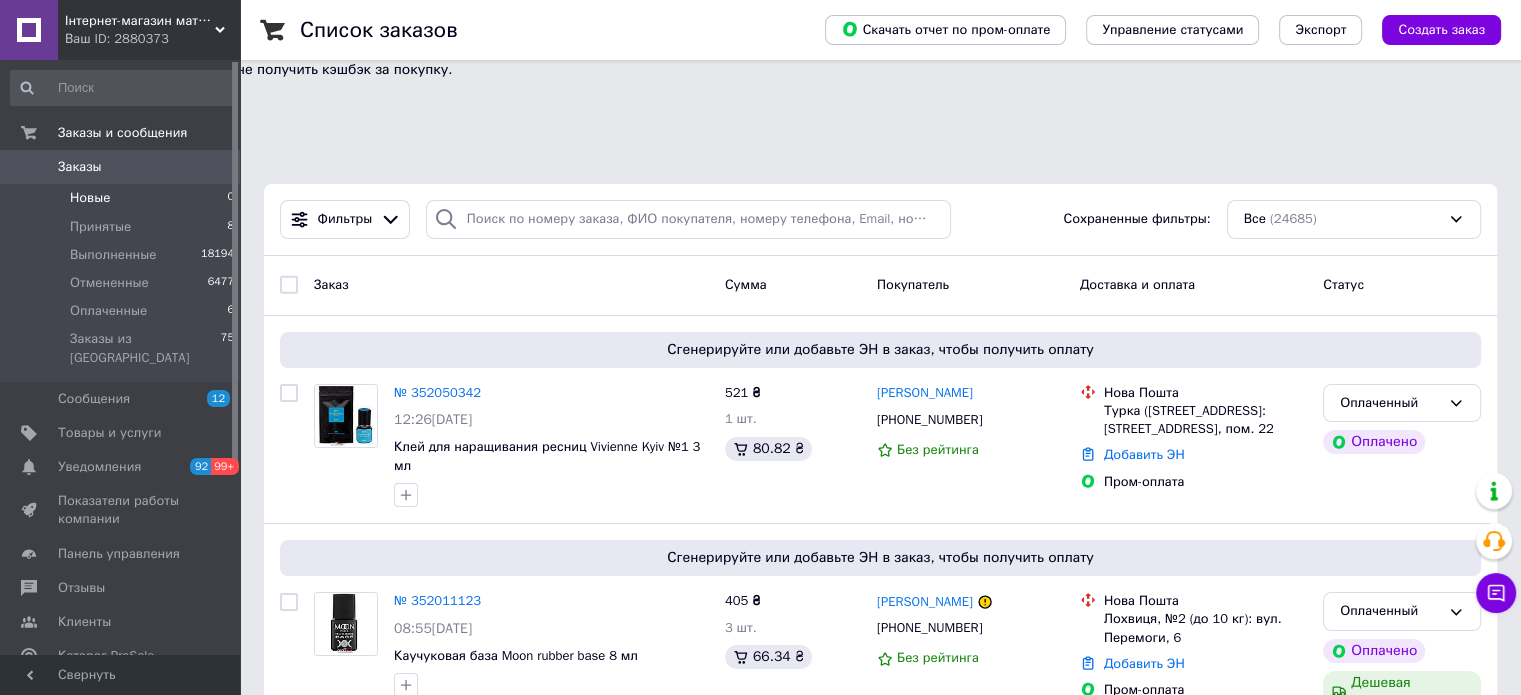 click on "Новые 0" at bounding box center [123, 198] 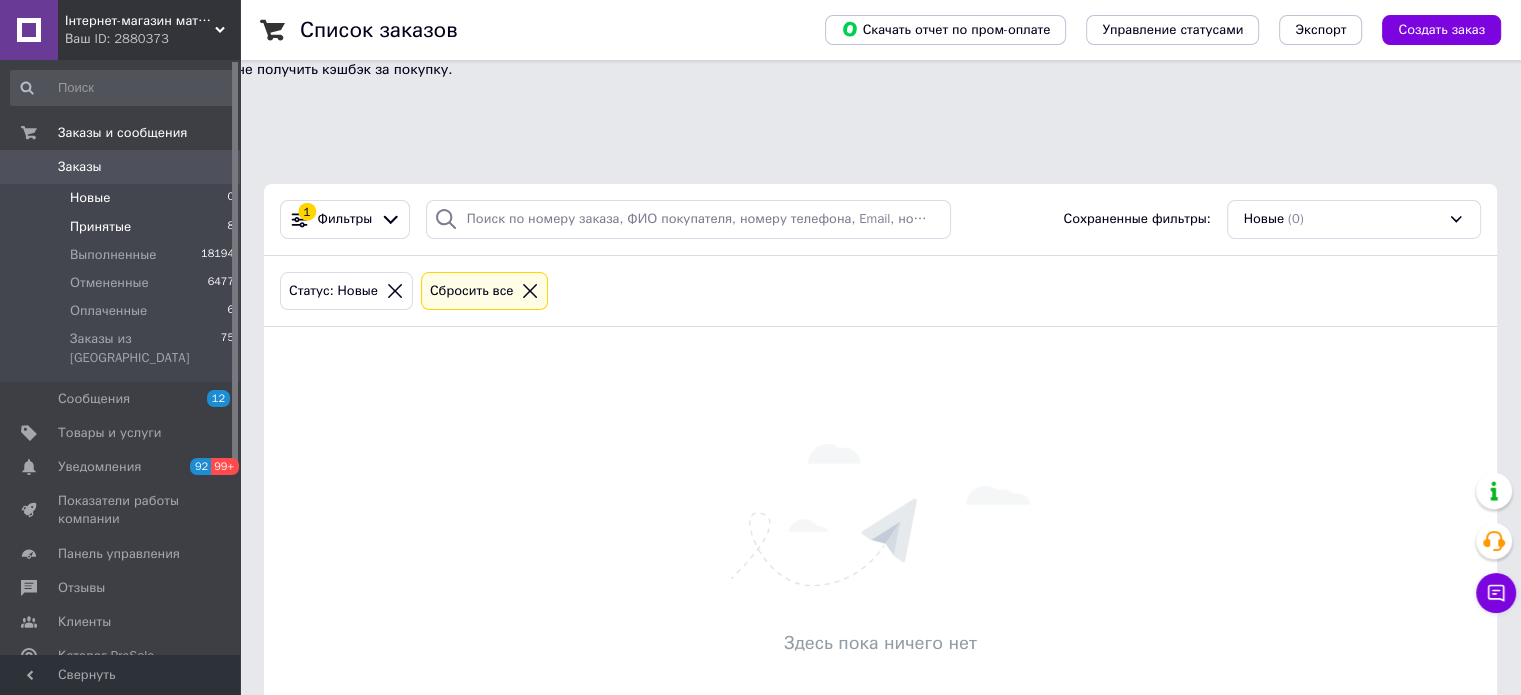click on "Принятые" at bounding box center [100, 227] 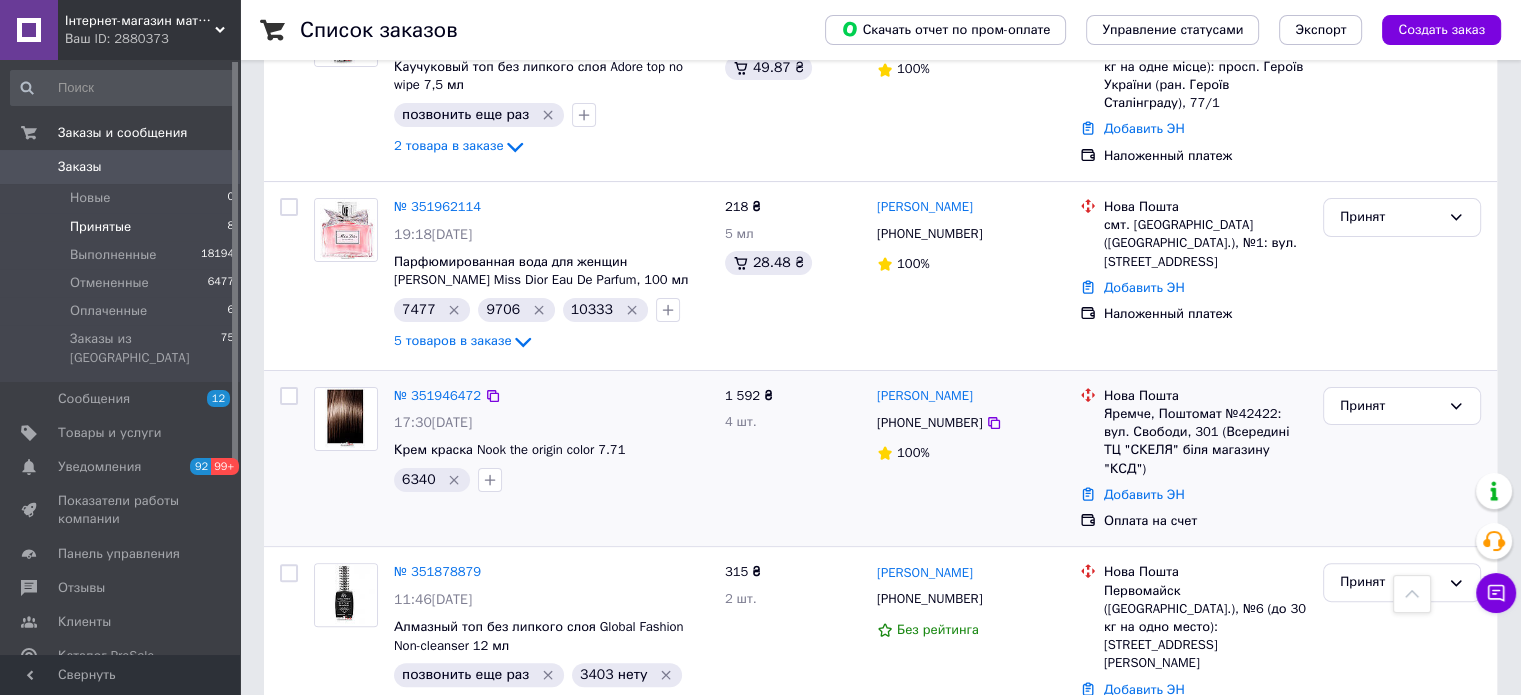 scroll, scrollTop: 500, scrollLeft: 0, axis: vertical 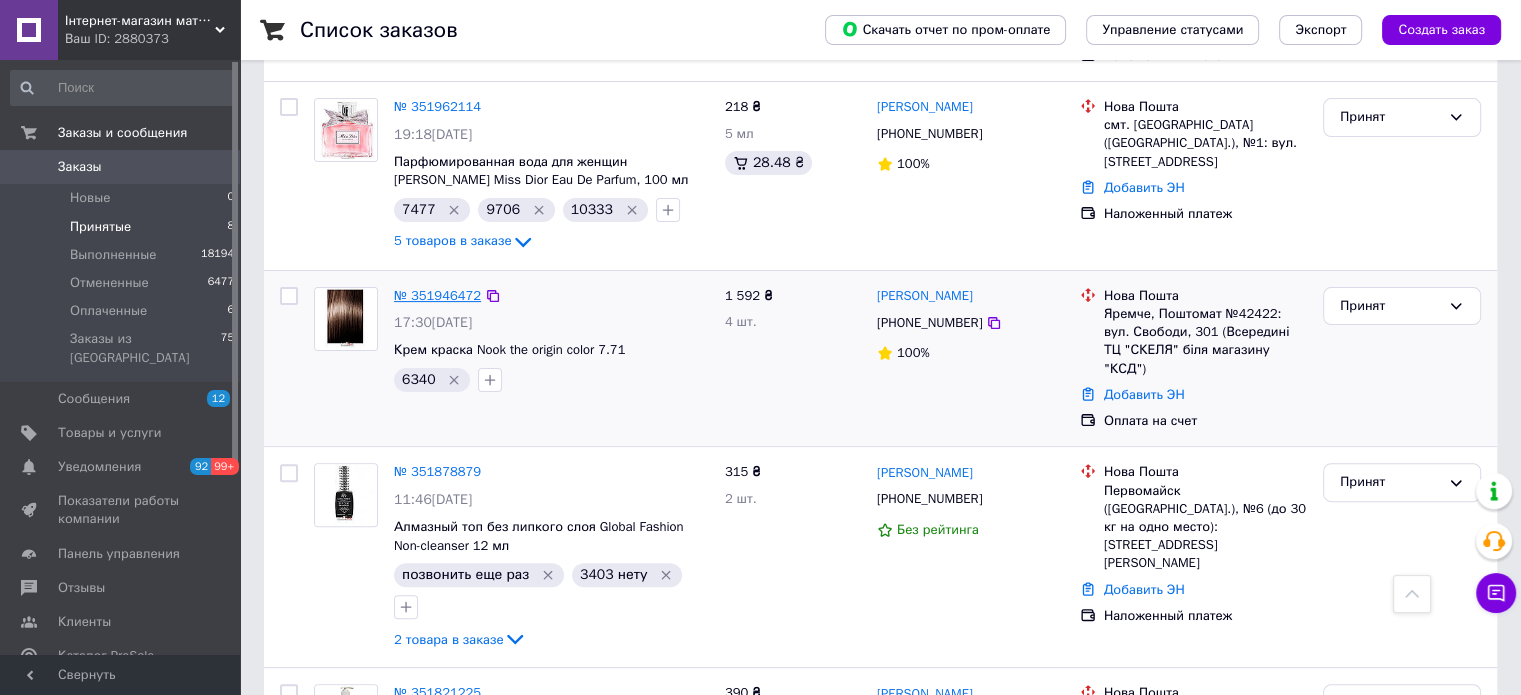 click on "№ 351946472" at bounding box center (437, 295) 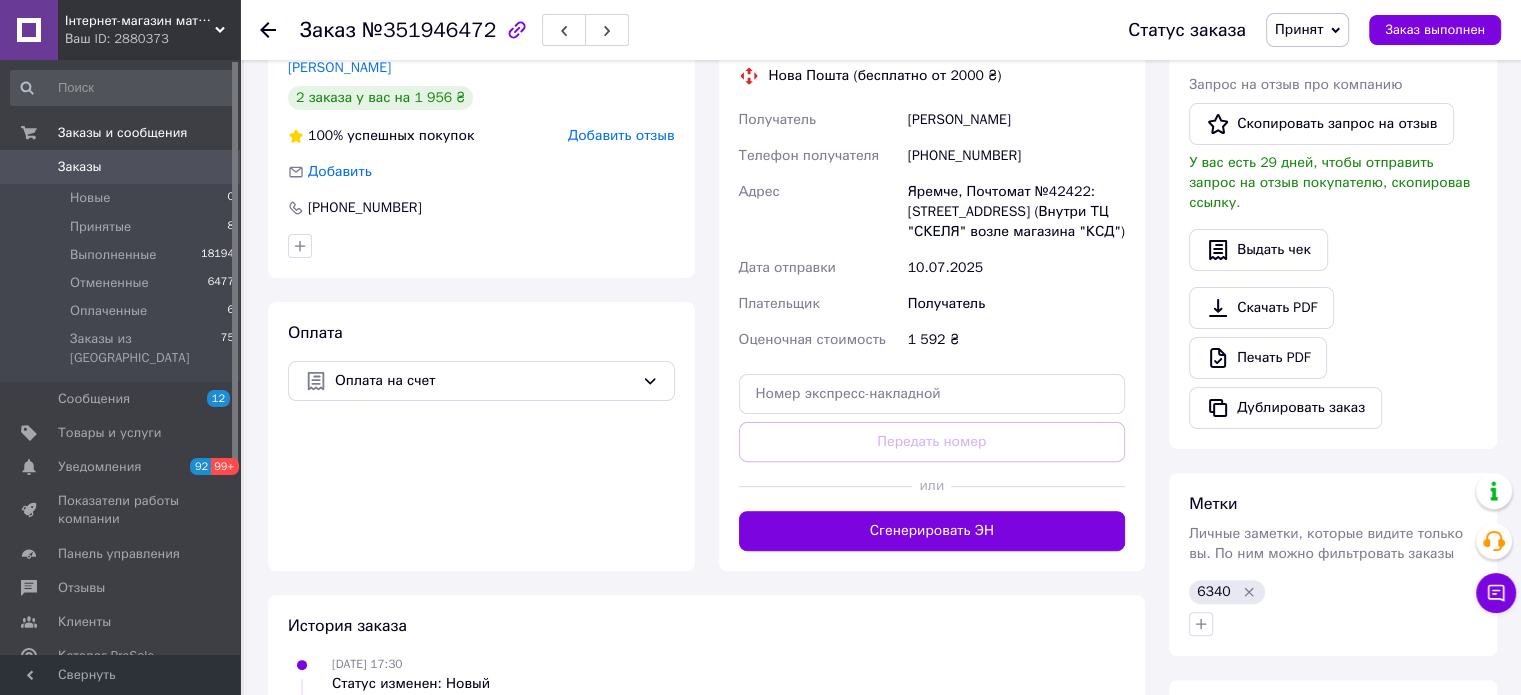 scroll, scrollTop: 652, scrollLeft: 0, axis: vertical 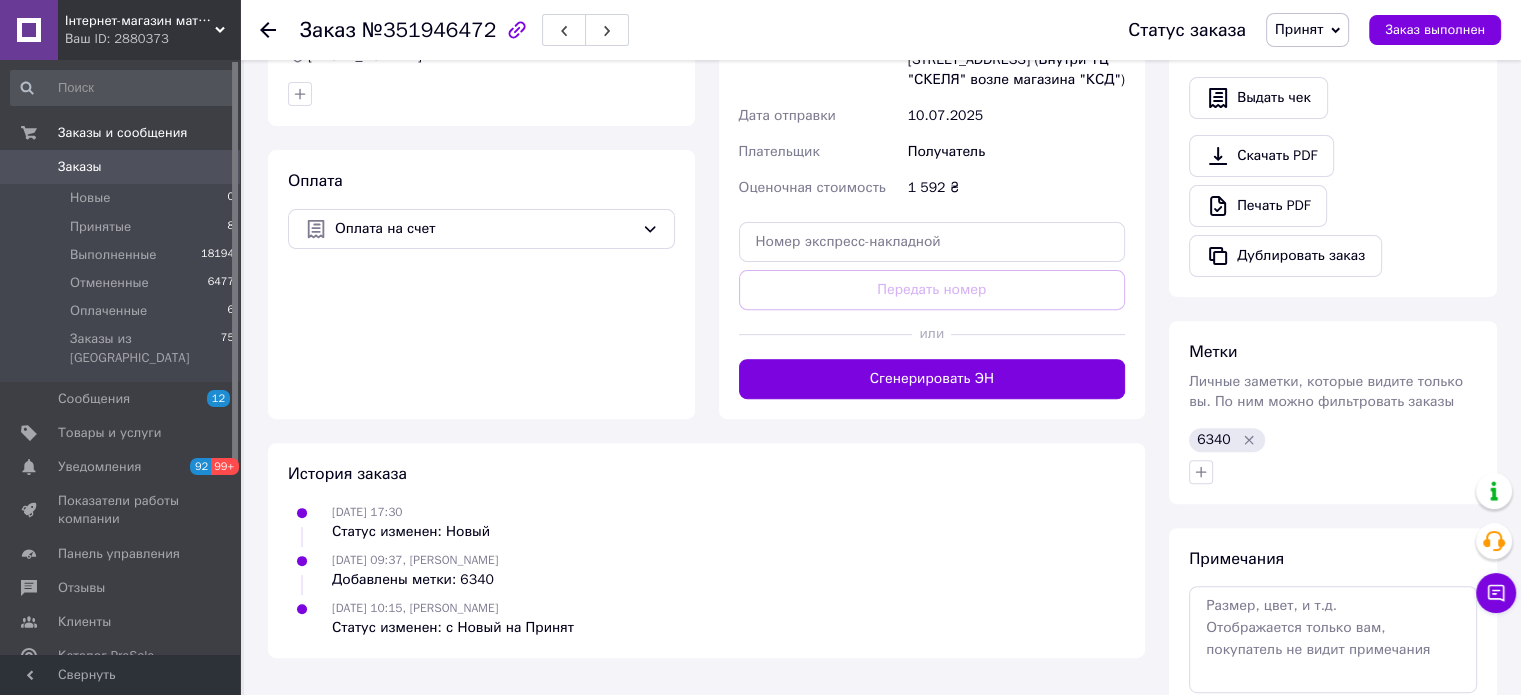 click 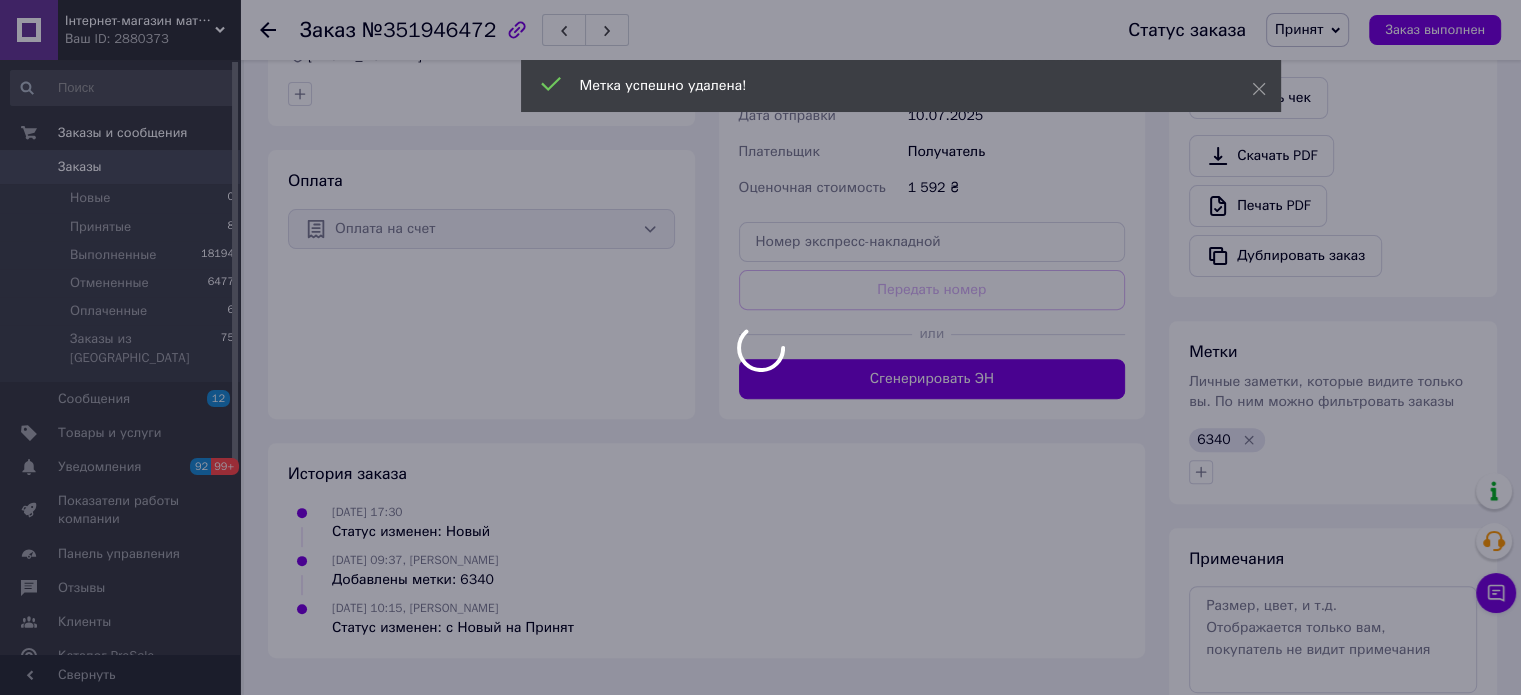 scroll, scrollTop: 587, scrollLeft: 0, axis: vertical 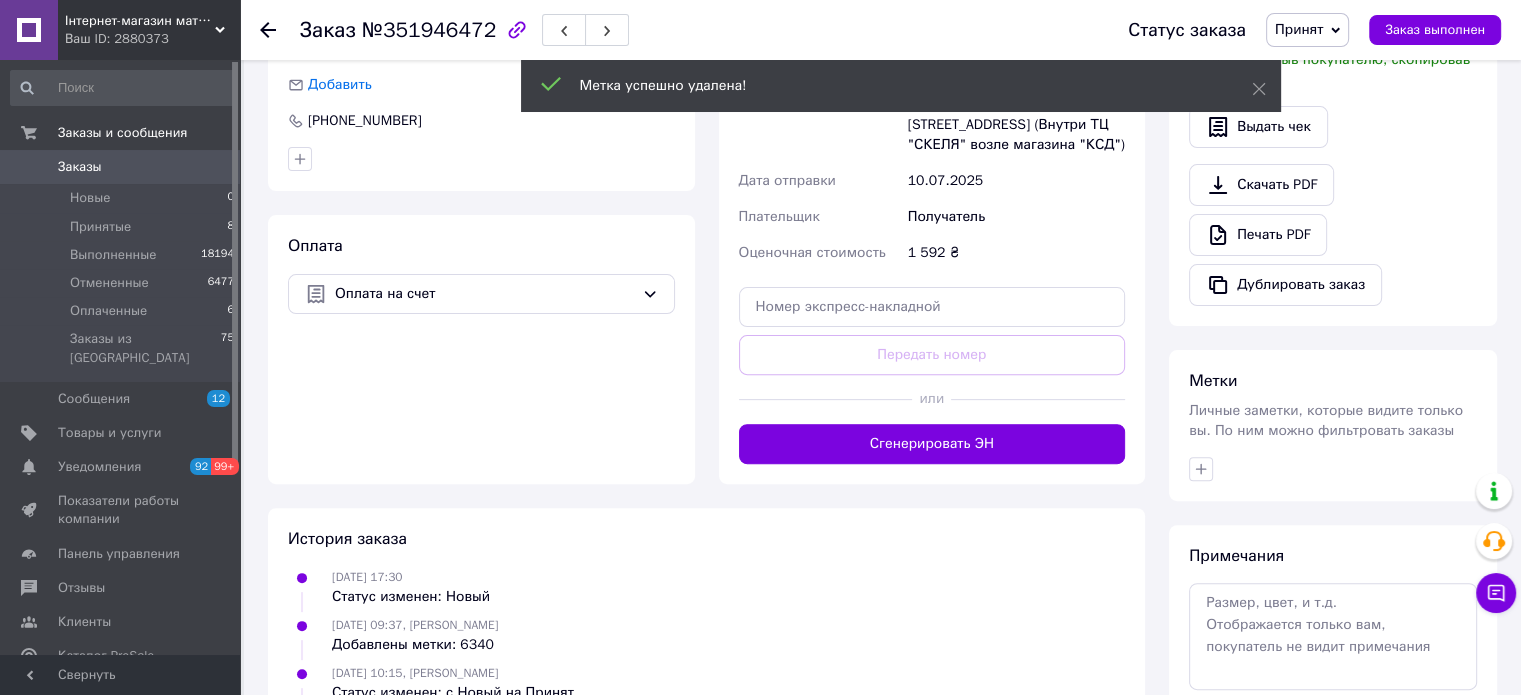 click 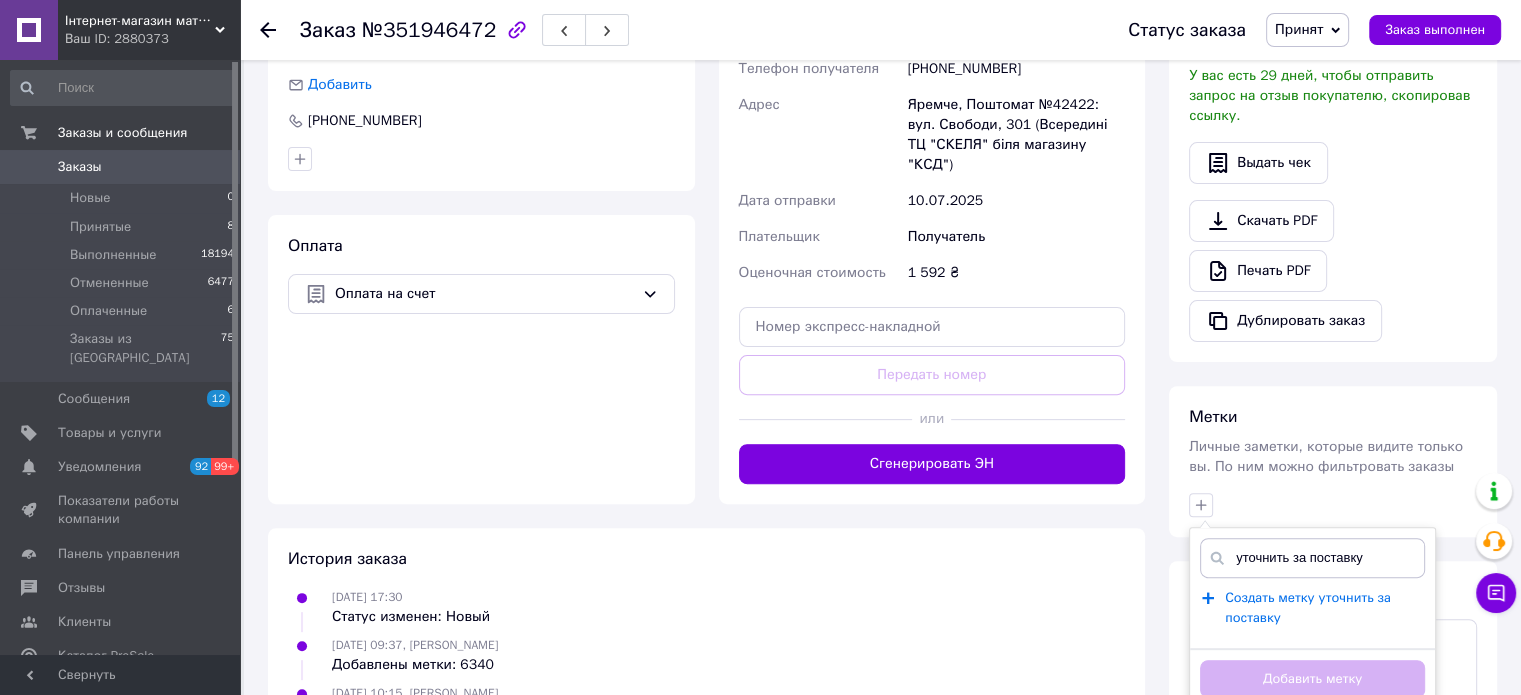 type on "уточнить за поставку" 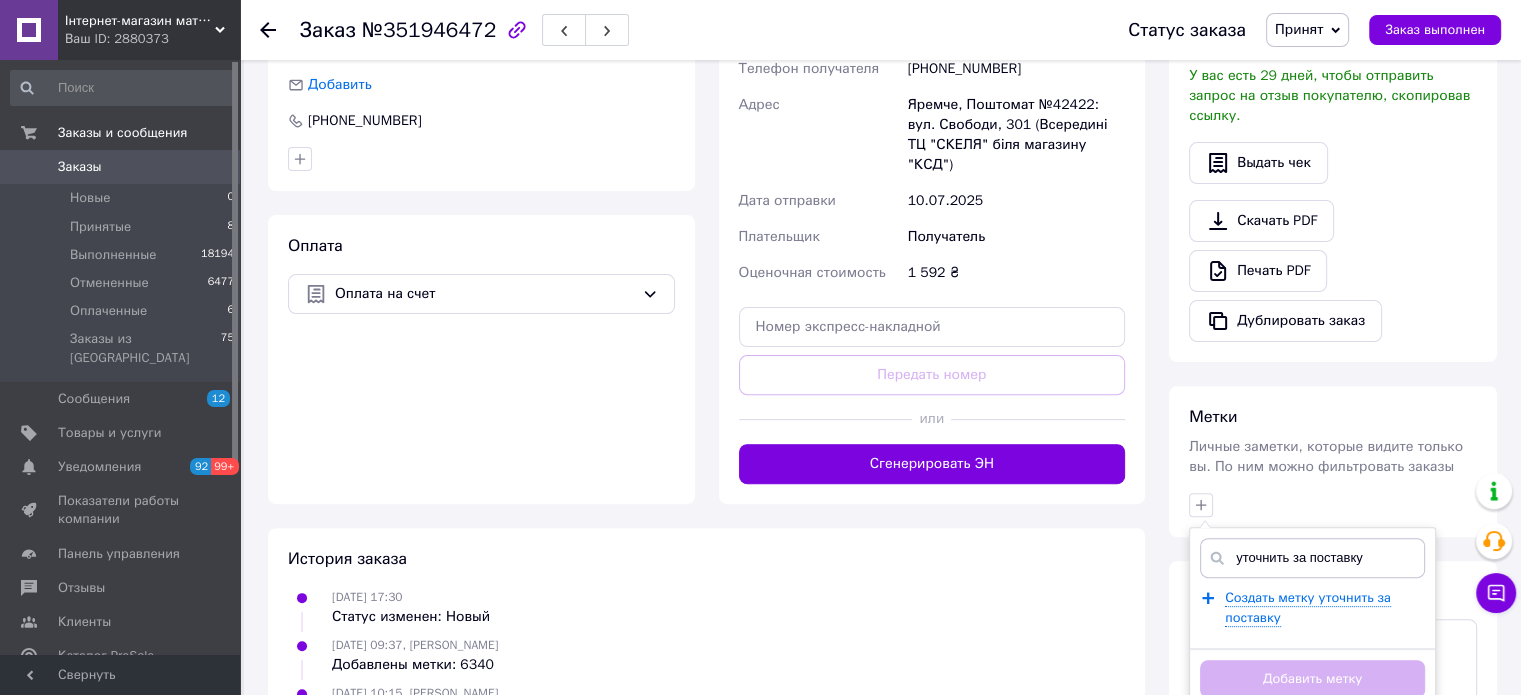 drag, startPoint x: 1267, startPoint y: 470, endPoint x: 1403, endPoint y: 366, distance: 171.20747 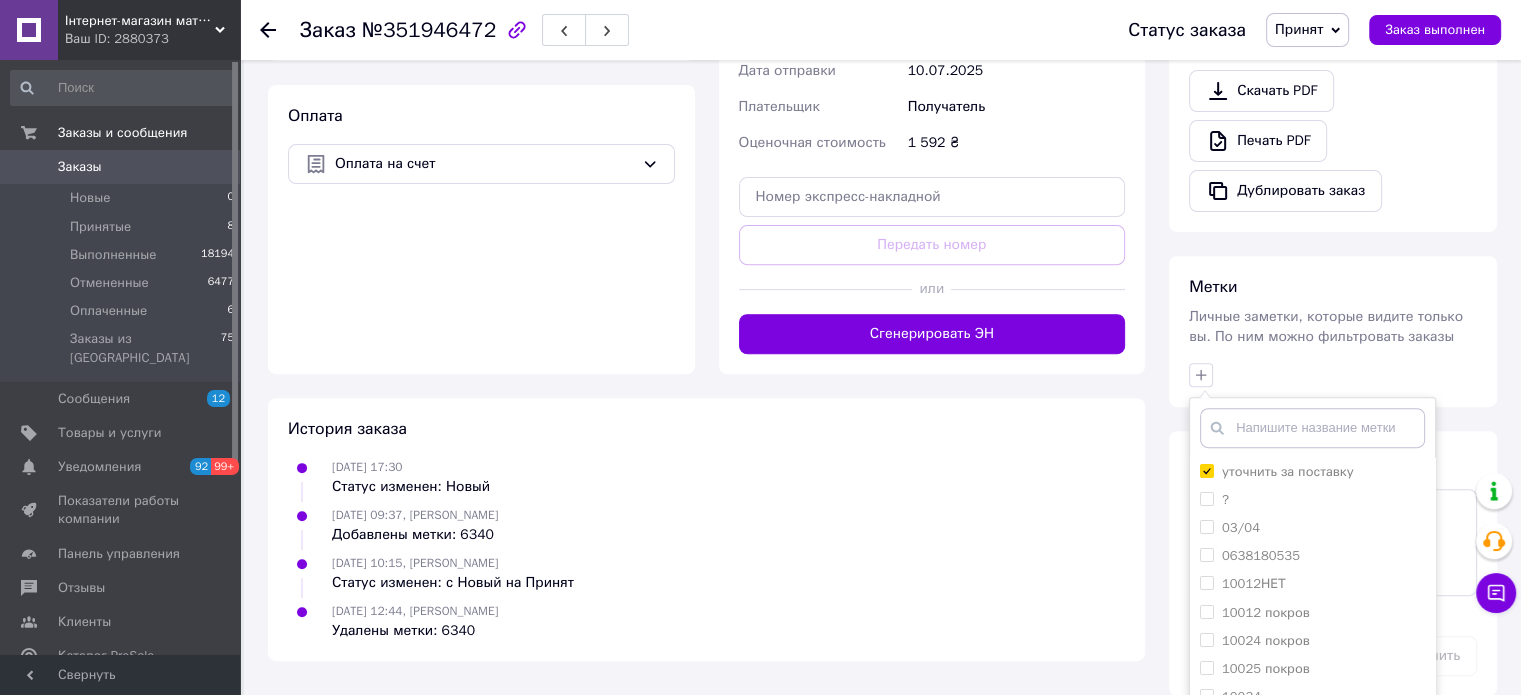 scroll, scrollTop: 722, scrollLeft: 0, axis: vertical 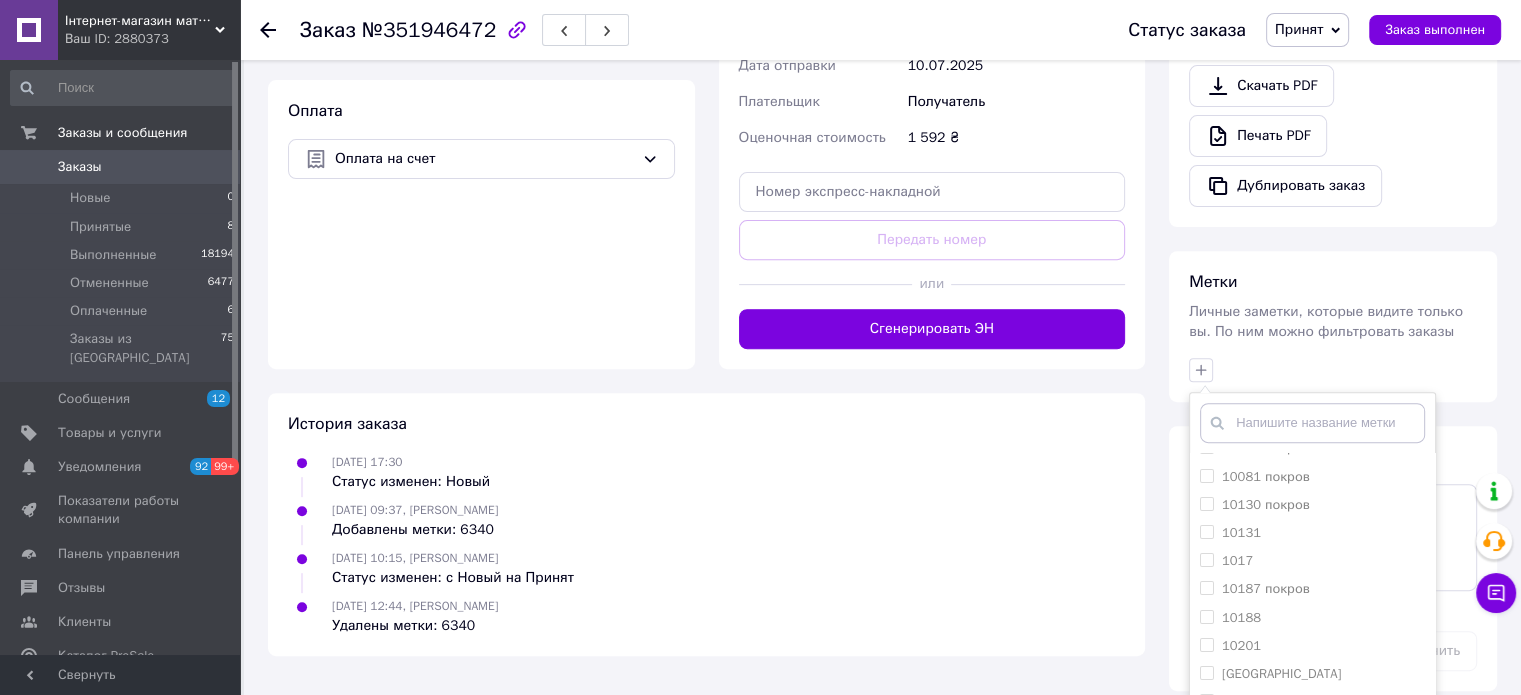 click on "Добавить метку" at bounding box center (1312, 789) 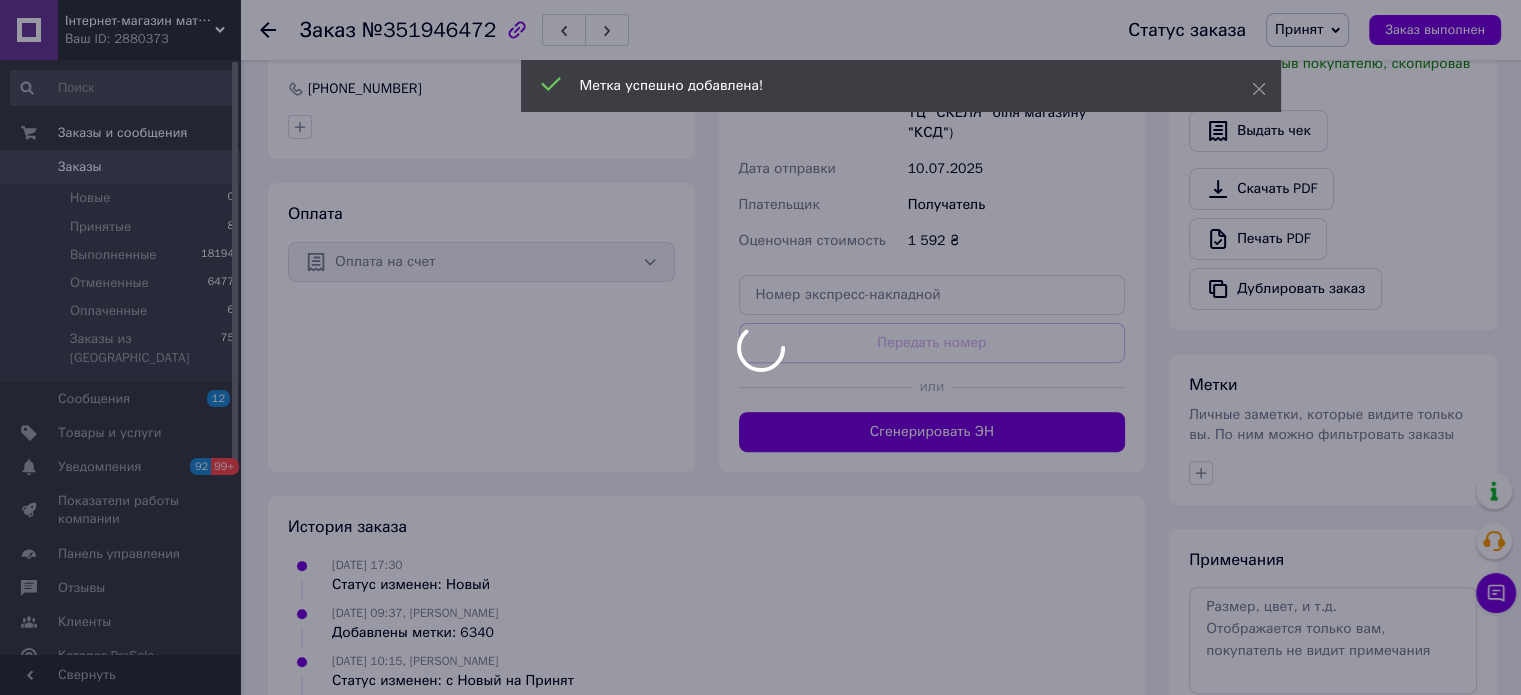 scroll, scrollTop: 635, scrollLeft: 0, axis: vertical 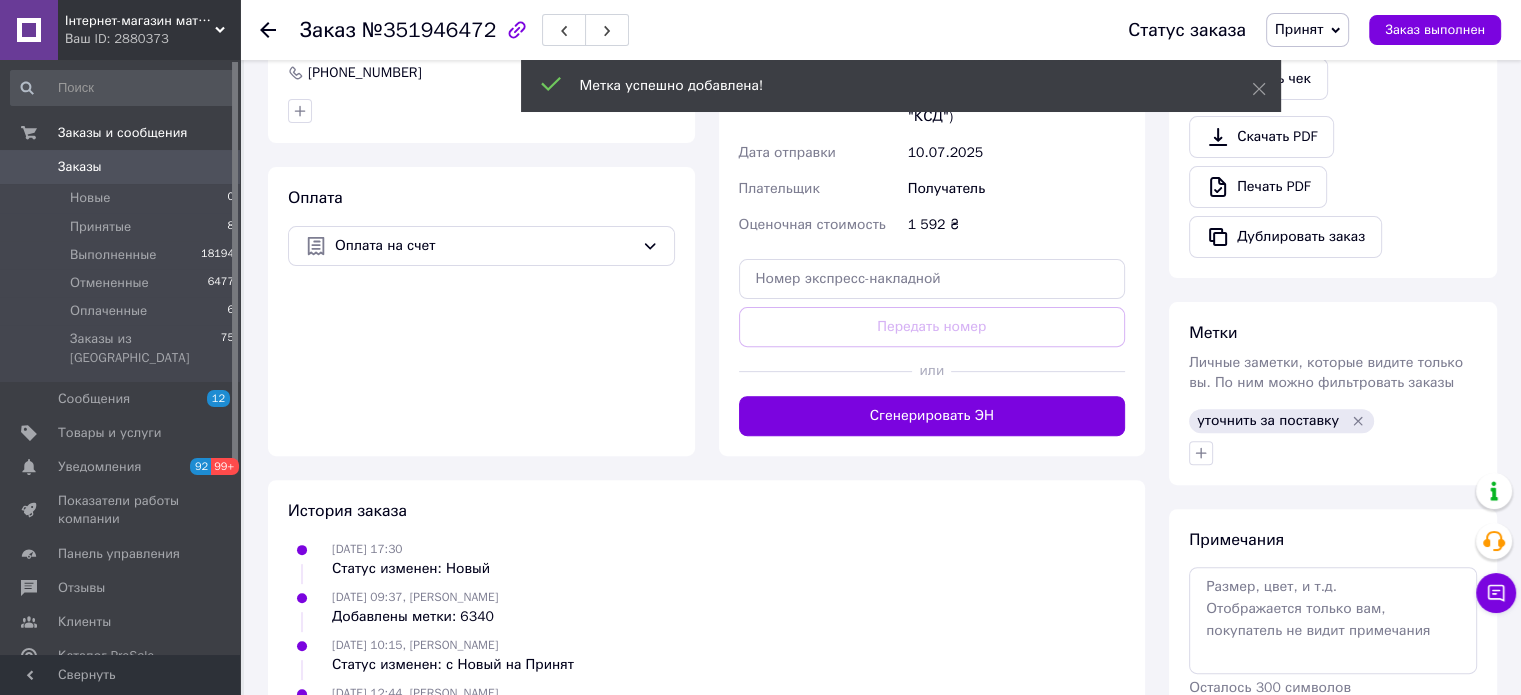 click on "Принятые" at bounding box center (100, 227) 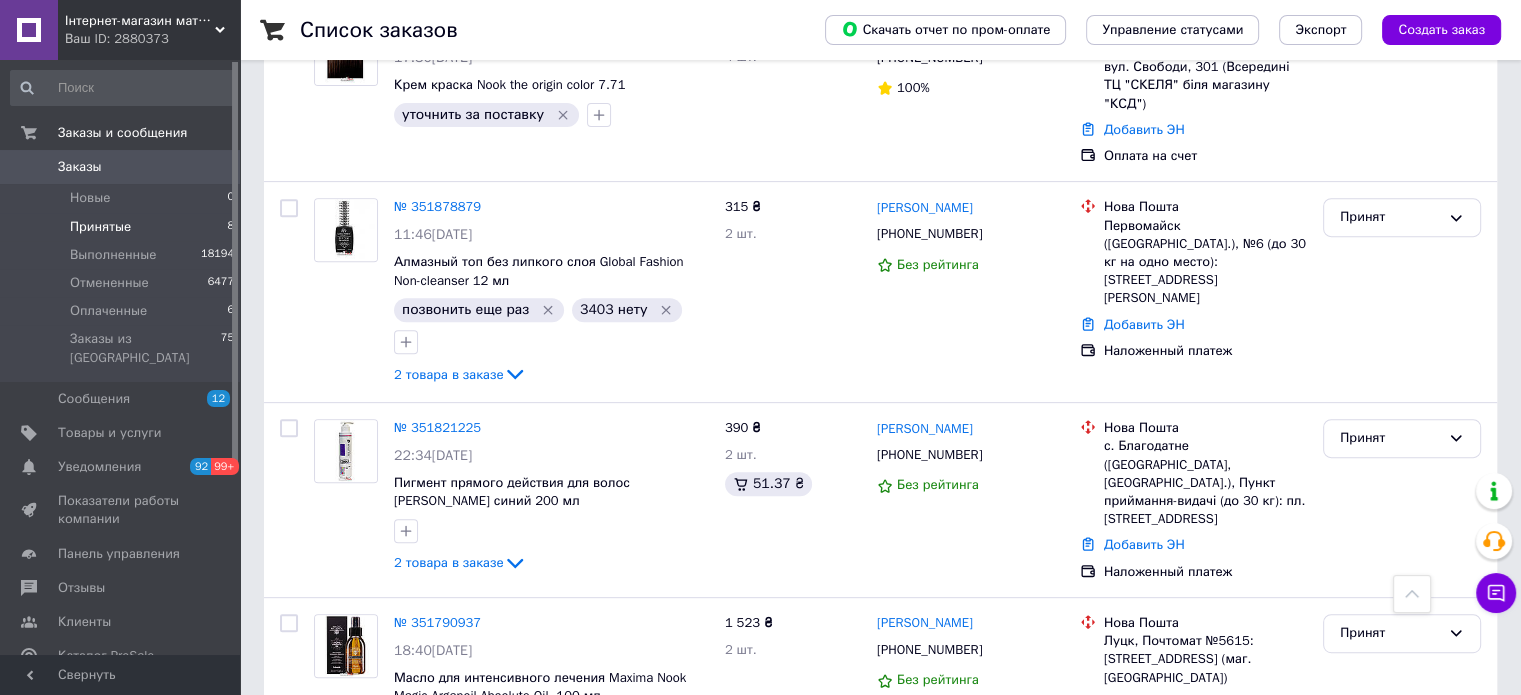 scroll, scrollTop: 800, scrollLeft: 0, axis: vertical 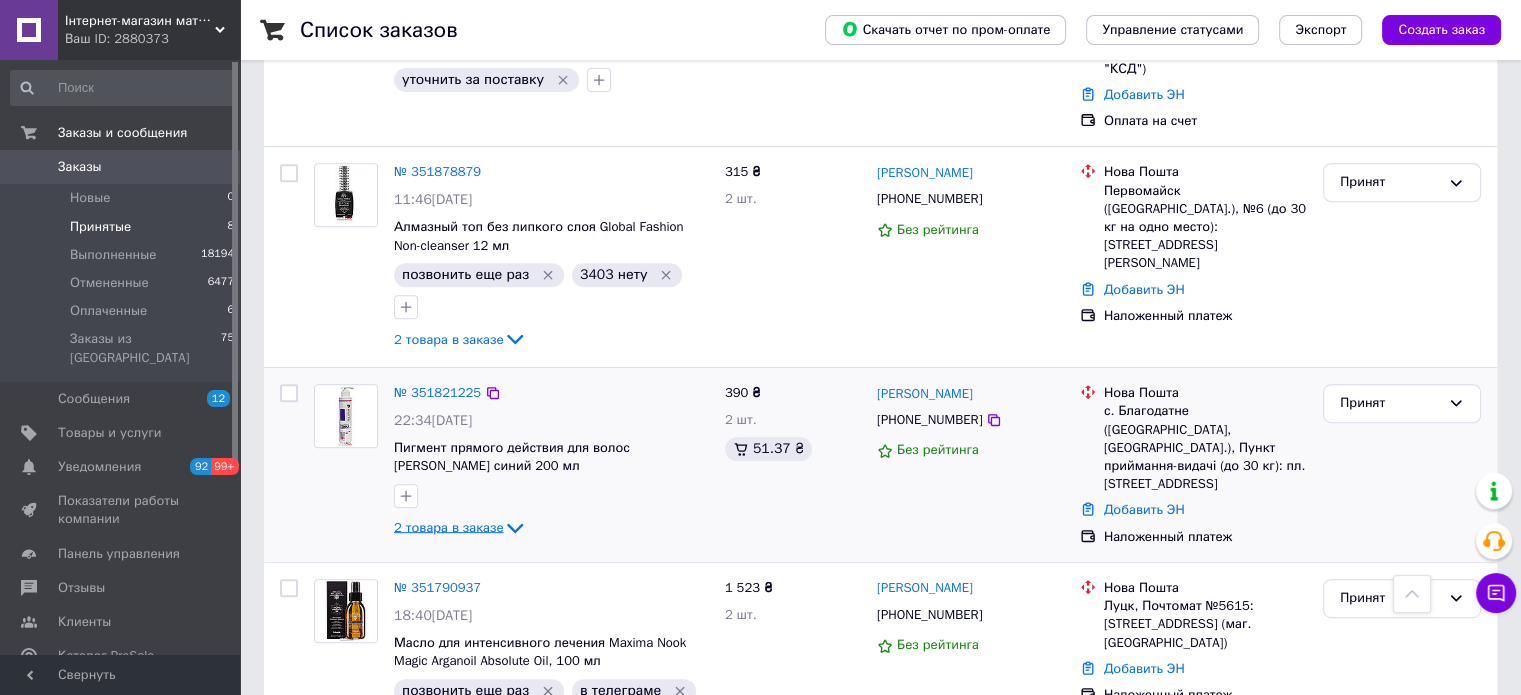 click on "2 товара в заказе" at bounding box center [448, 527] 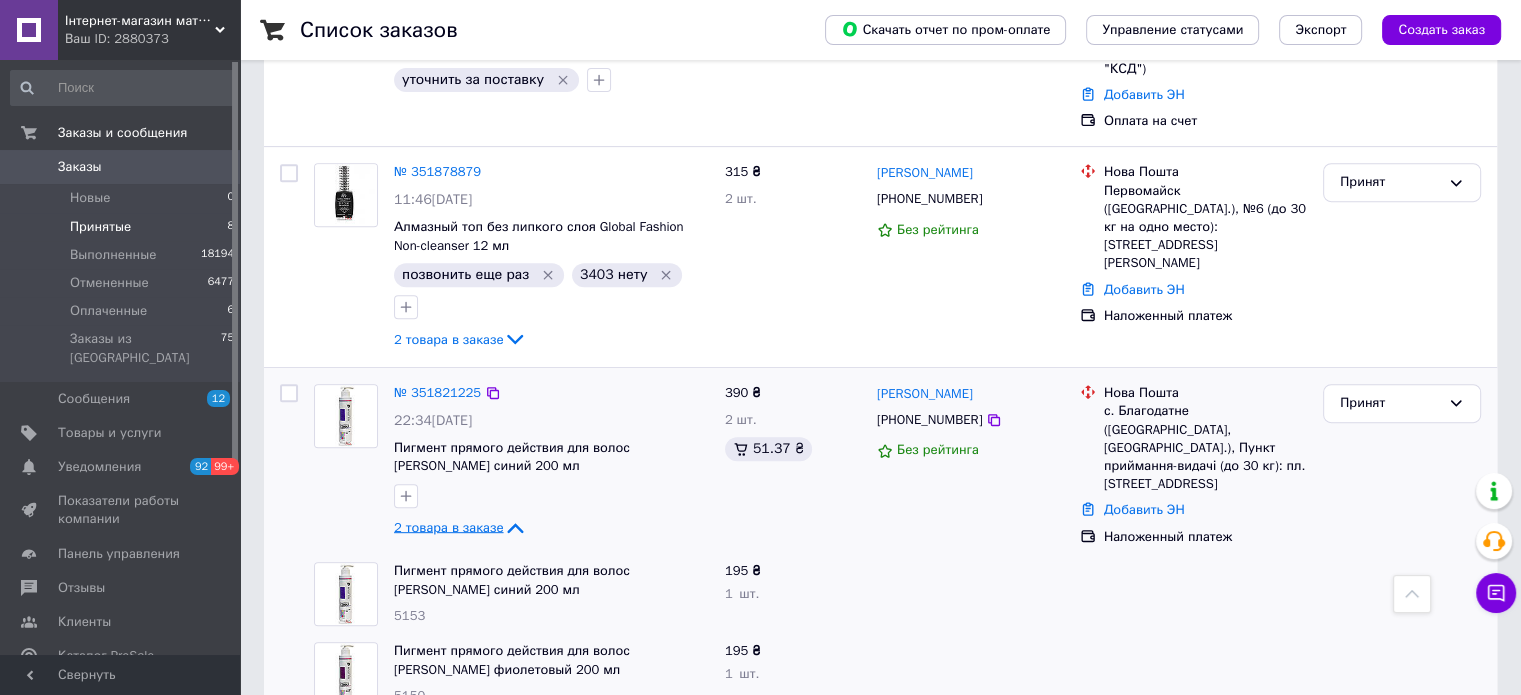 click on "2 товара в заказе" at bounding box center [448, 527] 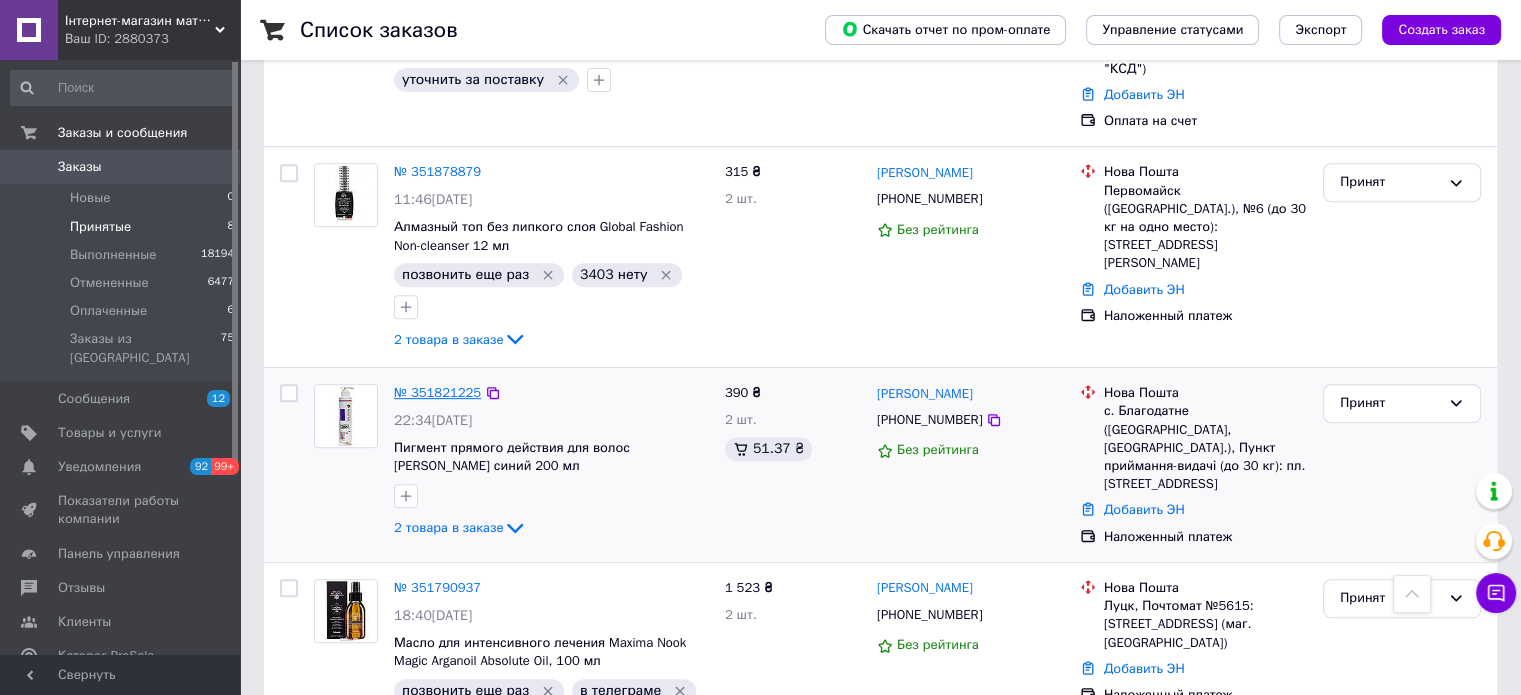 click on "№ 351821225" at bounding box center [437, 392] 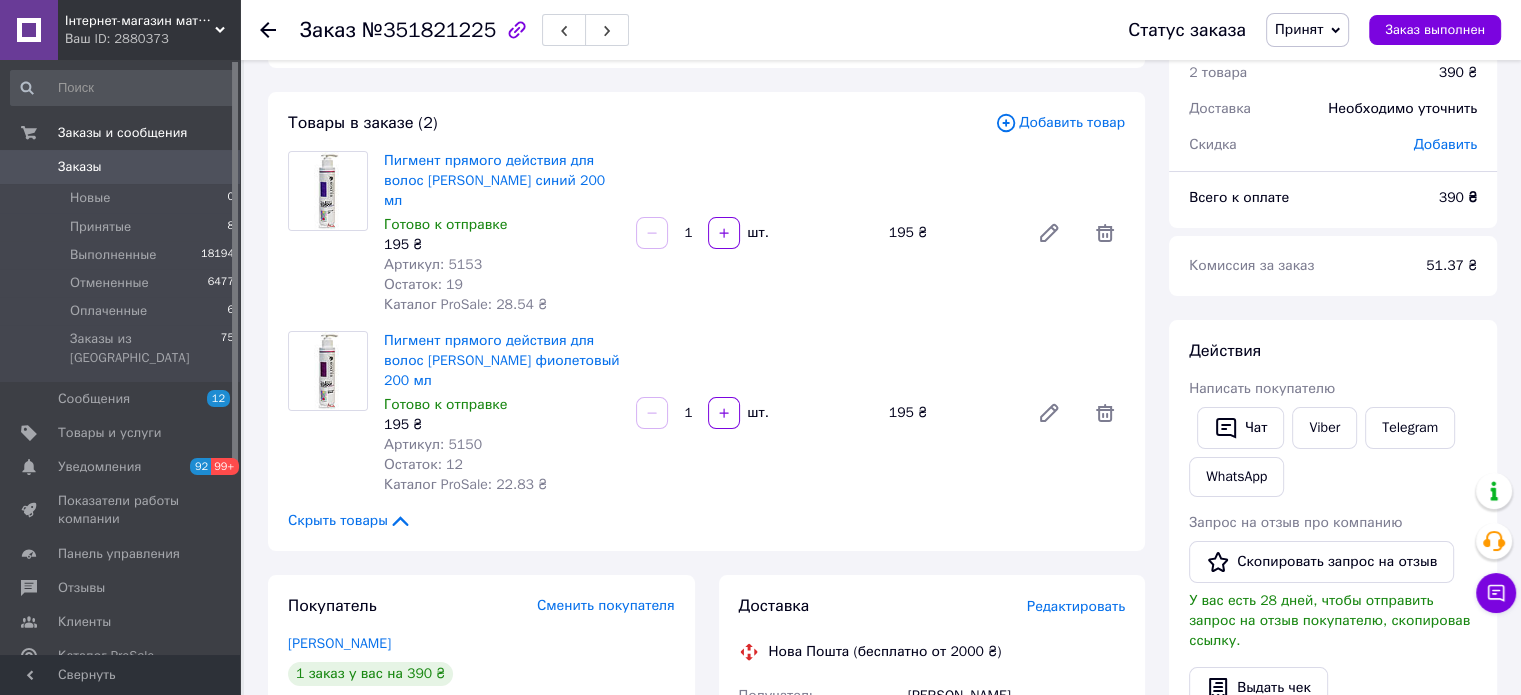scroll, scrollTop: 100, scrollLeft: 0, axis: vertical 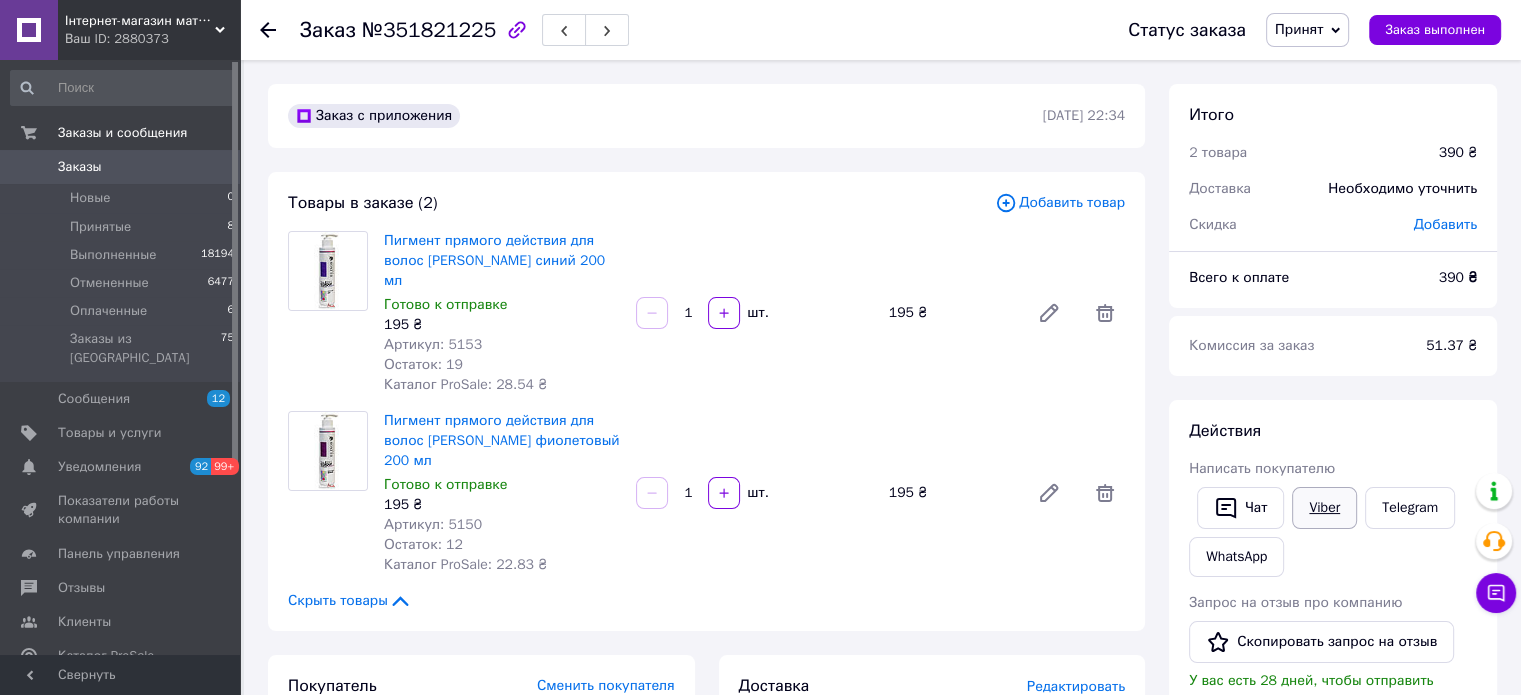 click on "Viber" at bounding box center [1324, 508] 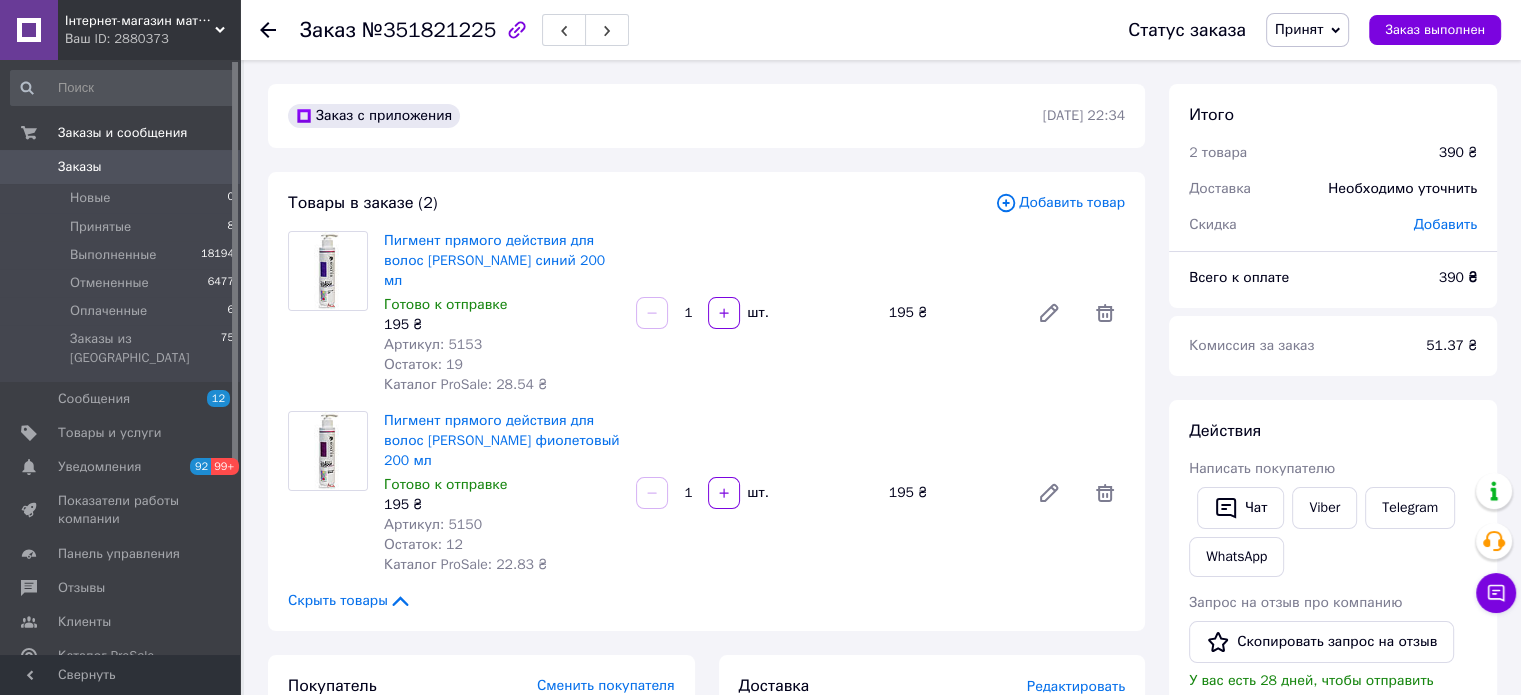 click on "Итого 2 товара 390 ₴ Доставка Необходимо уточнить Скидка Добавить Всего к оплате 390 ₴ Комиссия за заказ 51.37 ₴ Действия Написать покупателю   Чат Viber Telegram WhatsApp Запрос на отзыв про компанию   Скопировать запрос на отзыв У вас есть 28 дней, чтобы отправить запрос на отзыв покупателю, скопировав ссылку.   Выдать чек   Скачать PDF   Печать PDF   Дублировать заказ Метки Личные заметки, которые видите только вы. По ним можно фильтровать заказы Примечания Осталось 300 символов Очистить Сохранить" at bounding box center (1333, 757) 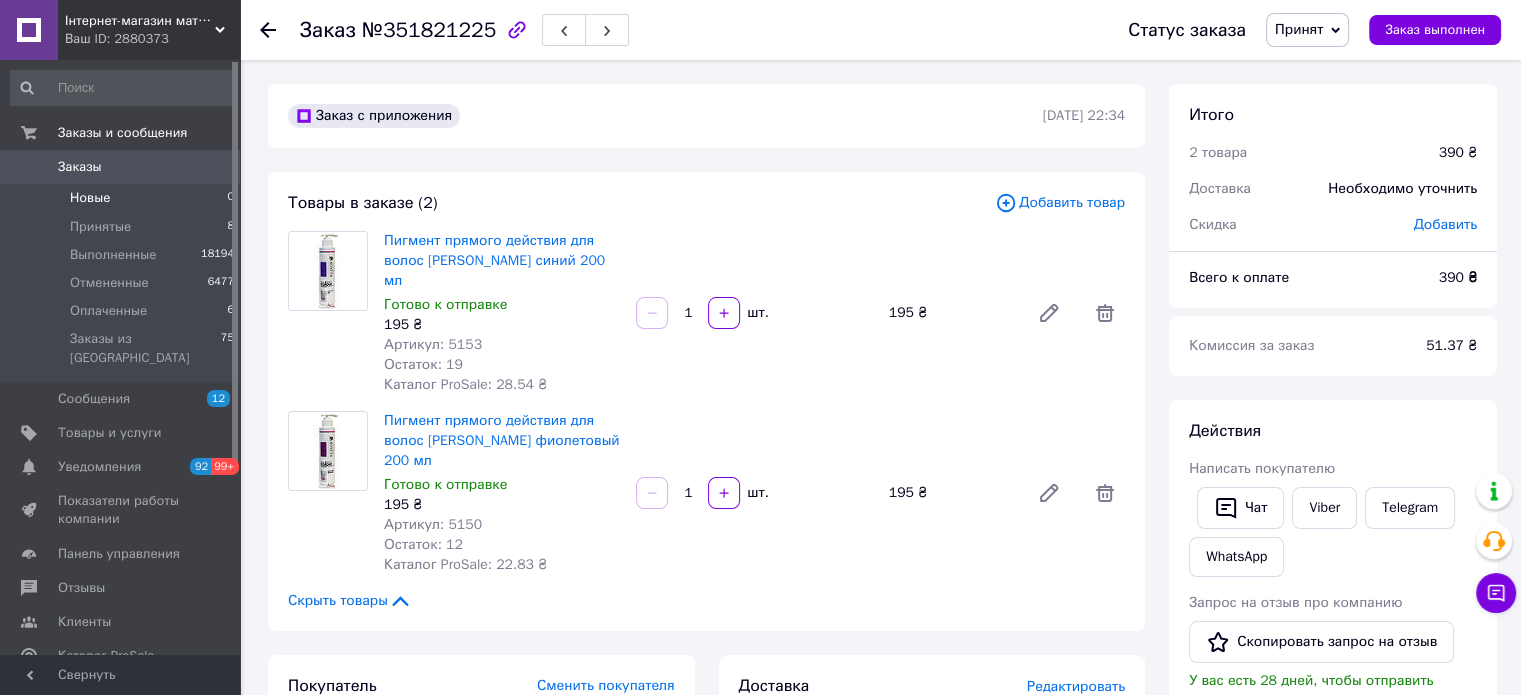 click on "Новые 0" at bounding box center (123, 198) 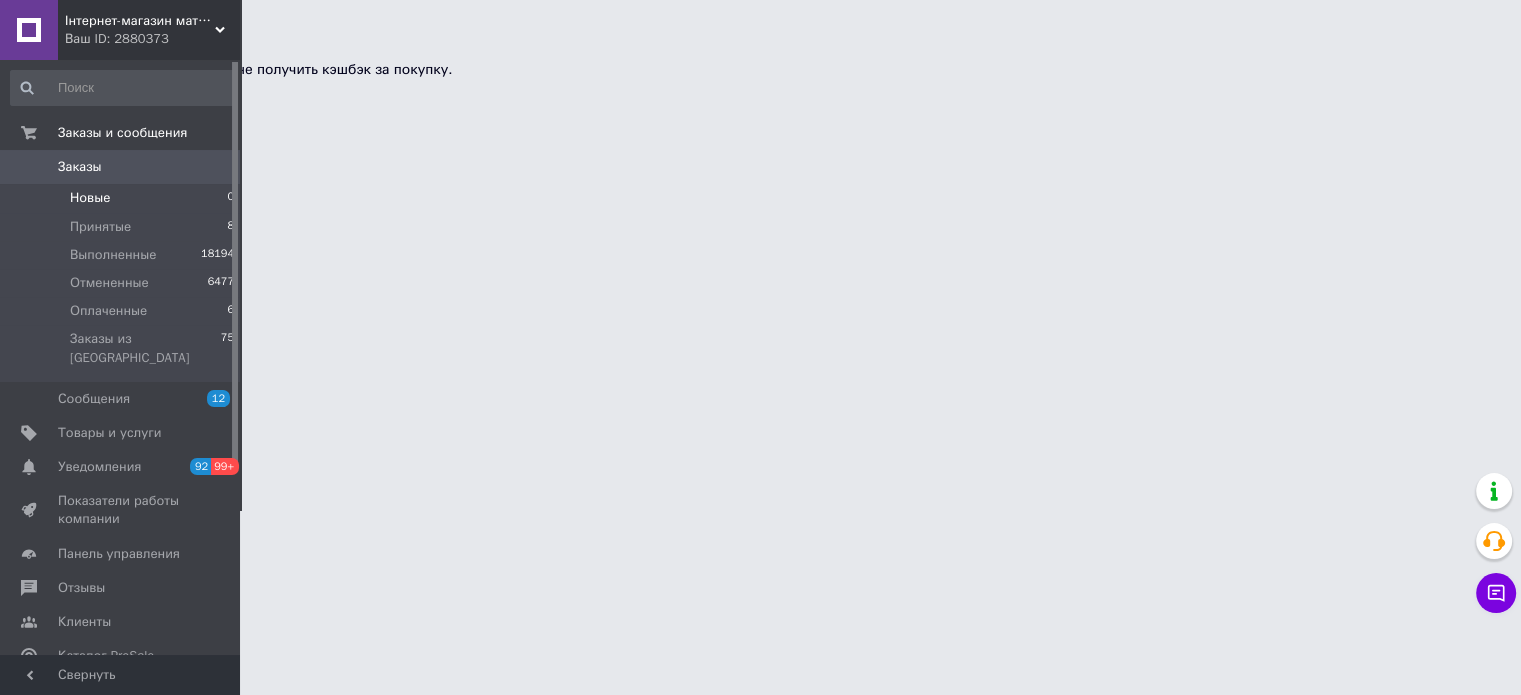 scroll, scrollTop: 0, scrollLeft: 0, axis: both 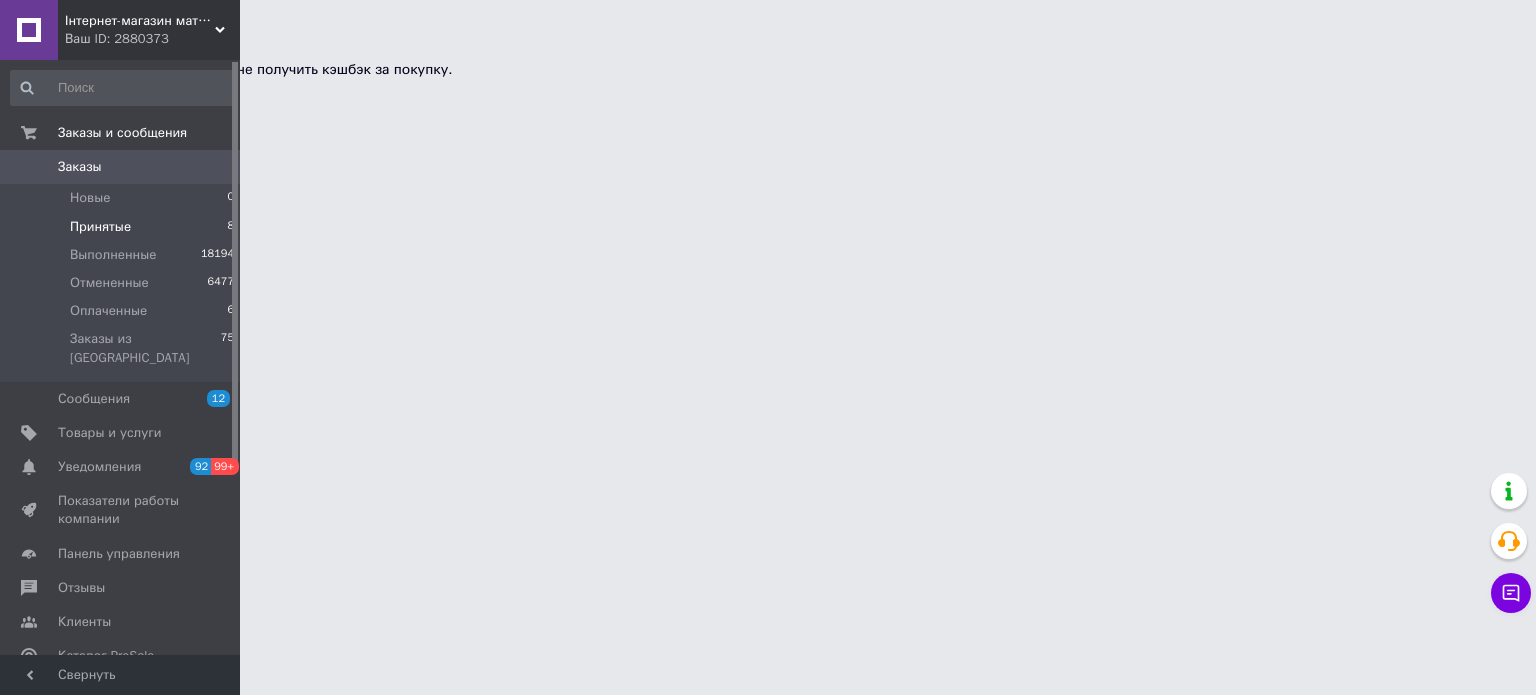 click on "Принятые" at bounding box center (100, 227) 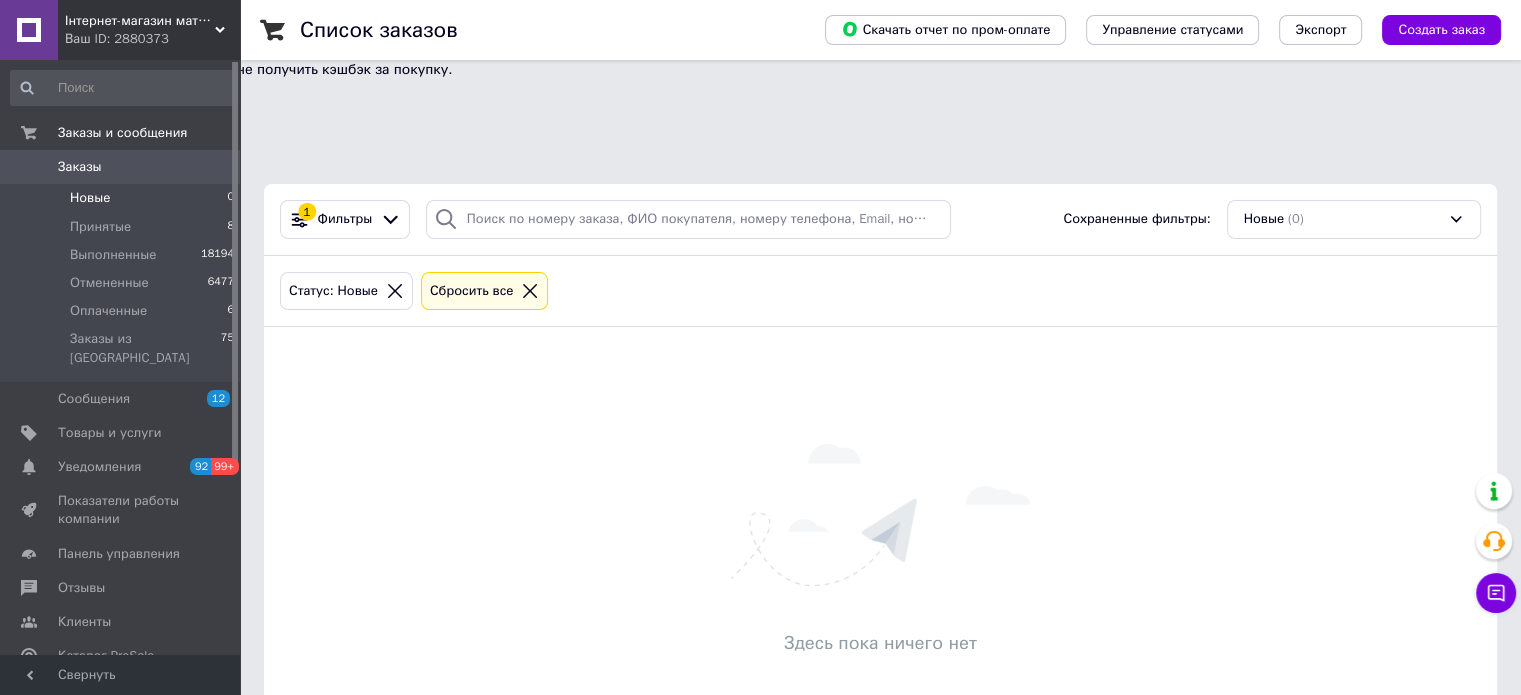 scroll, scrollTop: 4, scrollLeft: 0, axis: vertical 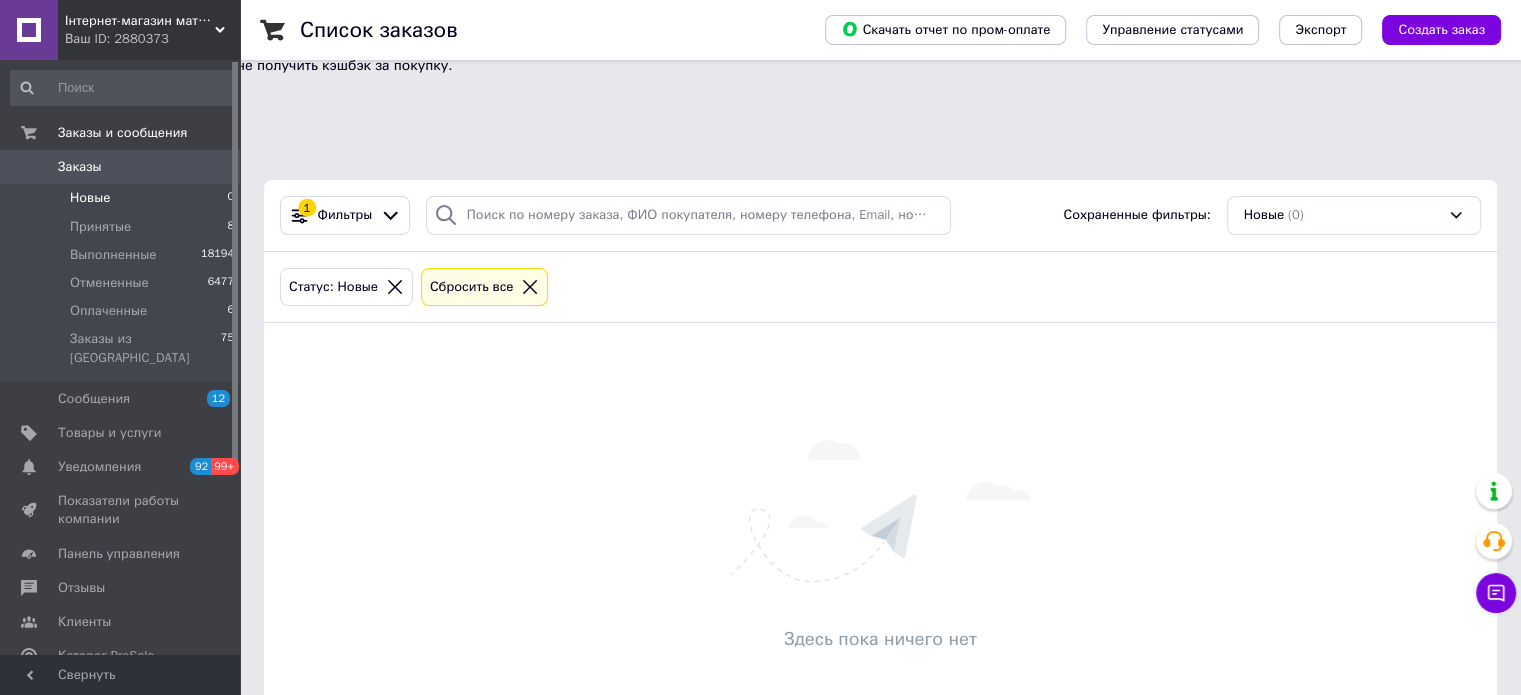 click 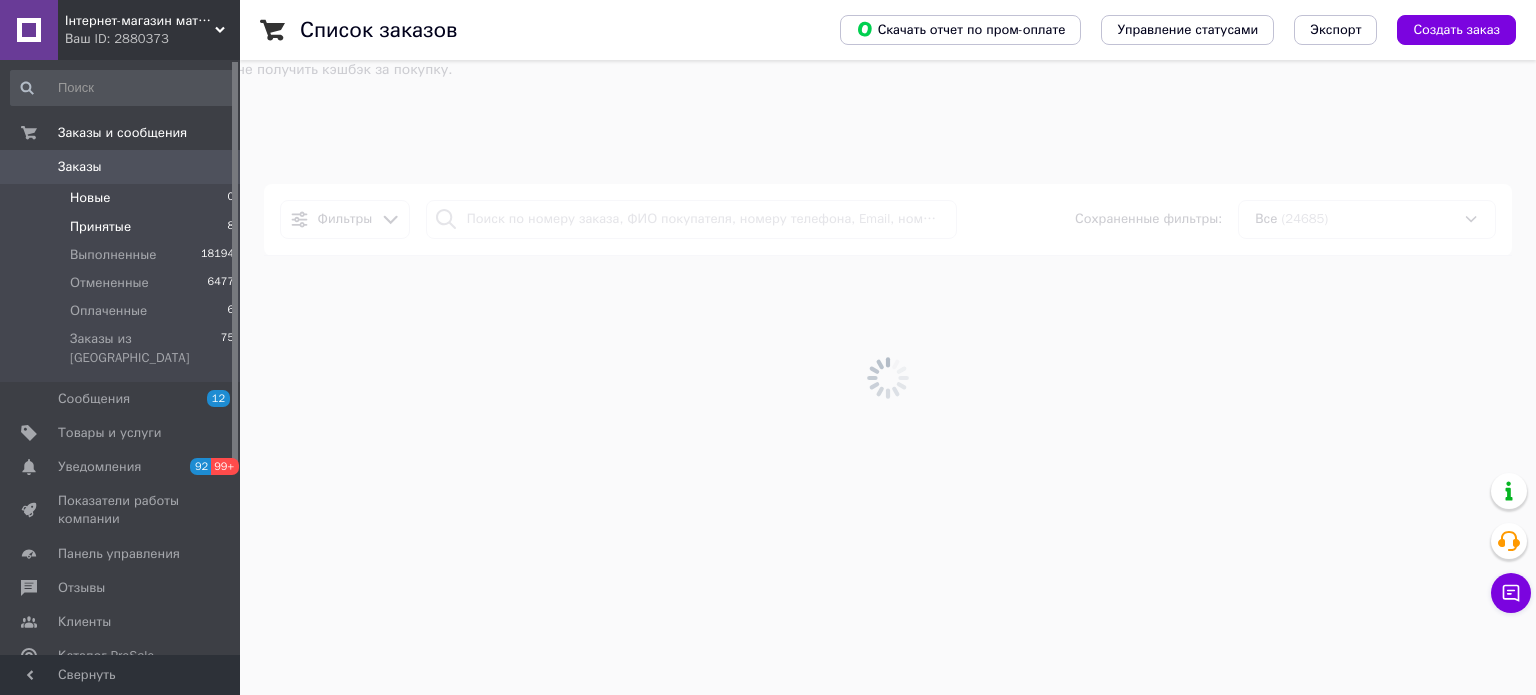 click on "Принятые 8" at bounding box center (123, 227) 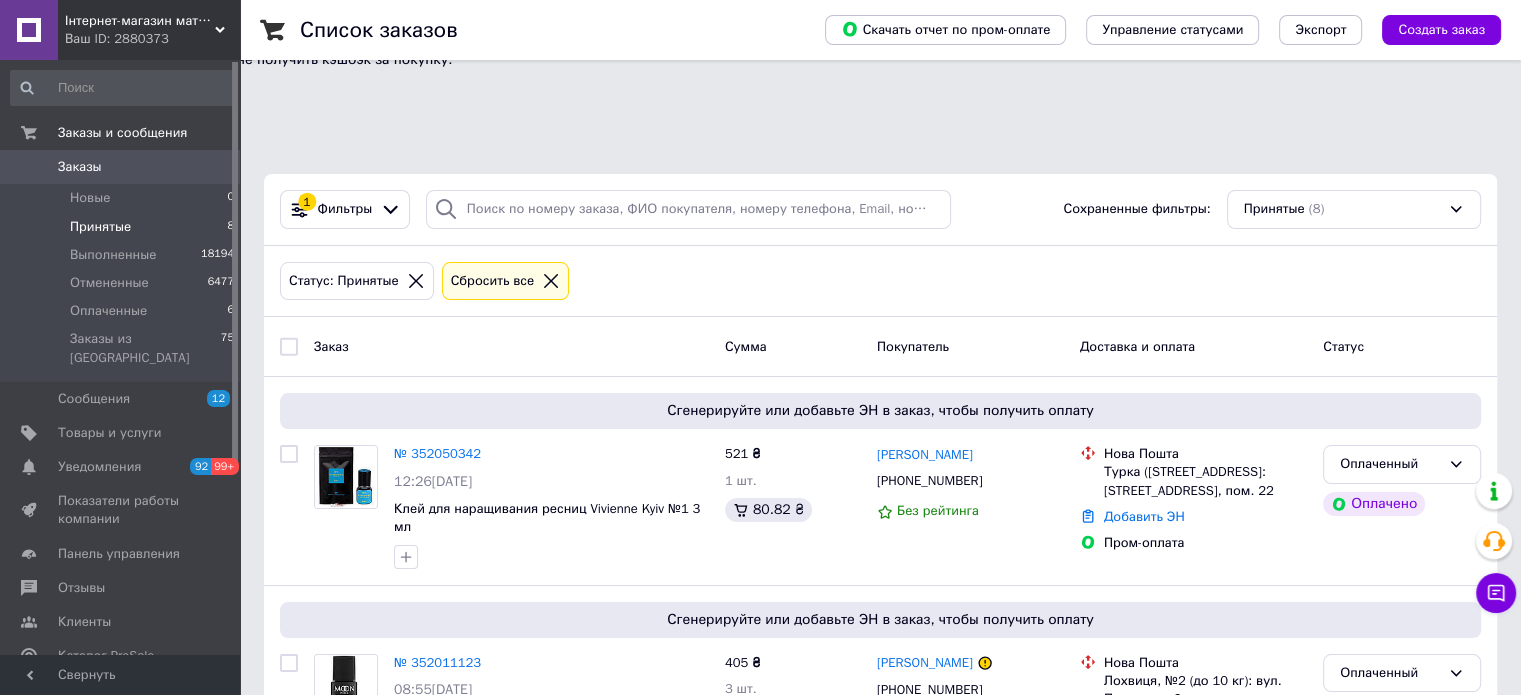 scroll, scrollTop: 0, scrollLeft: 0, axis: both 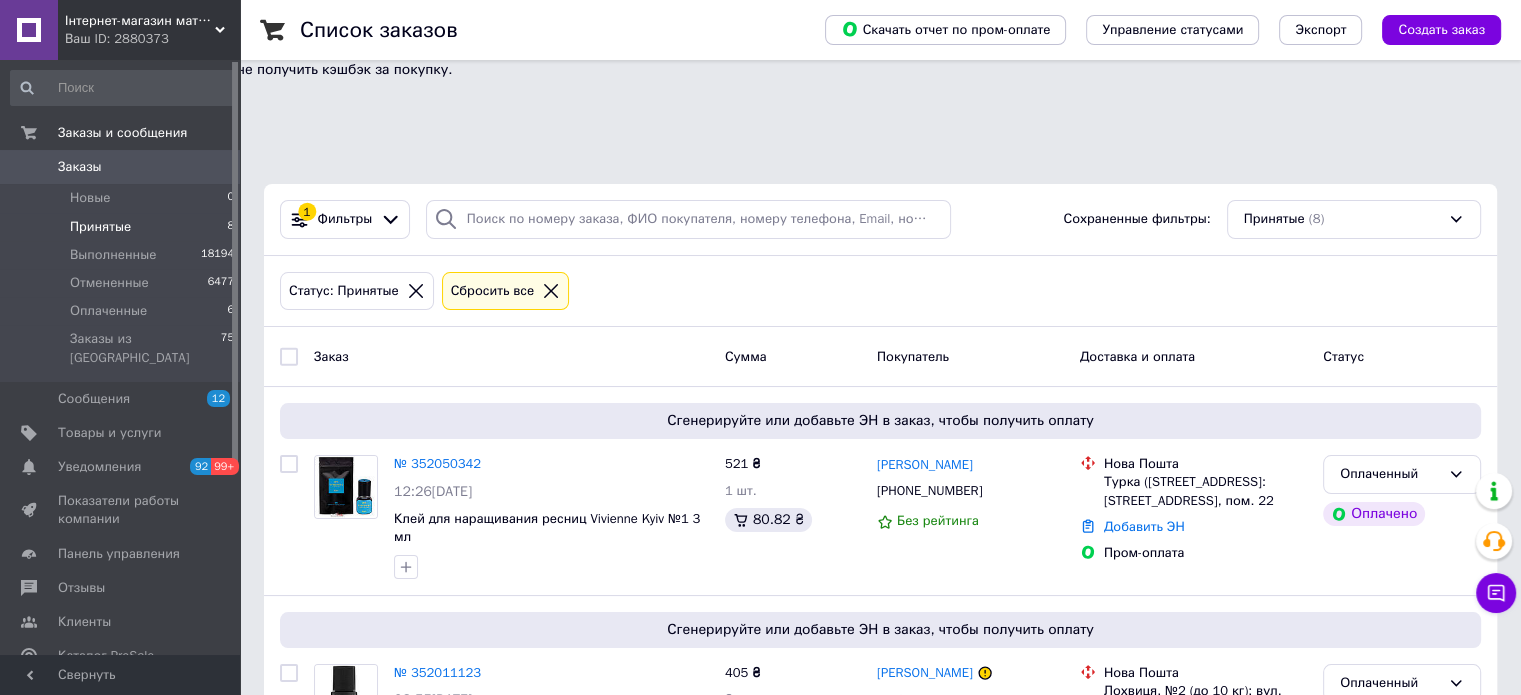 click on "Принятые" at bounding box center (100, 227) 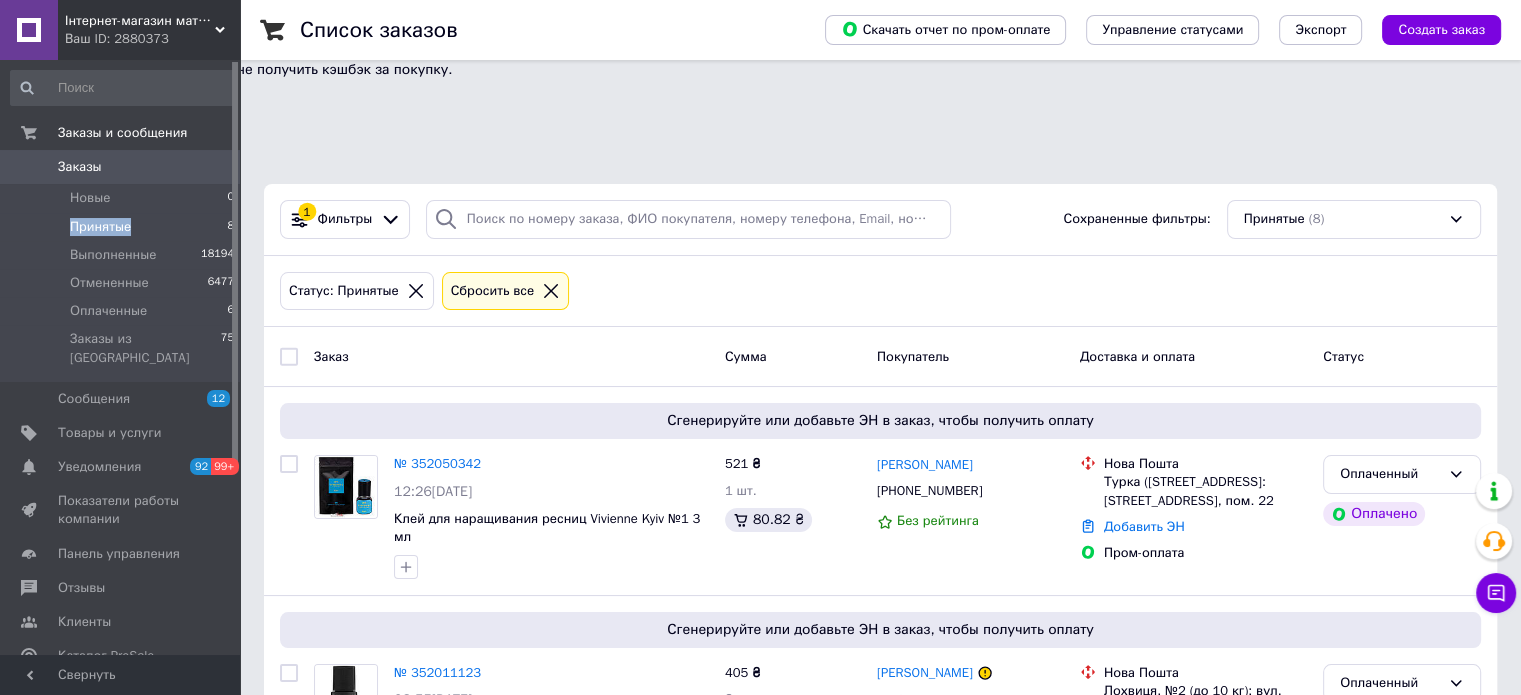 click on "Принятые" at bounding box center (100, 227) 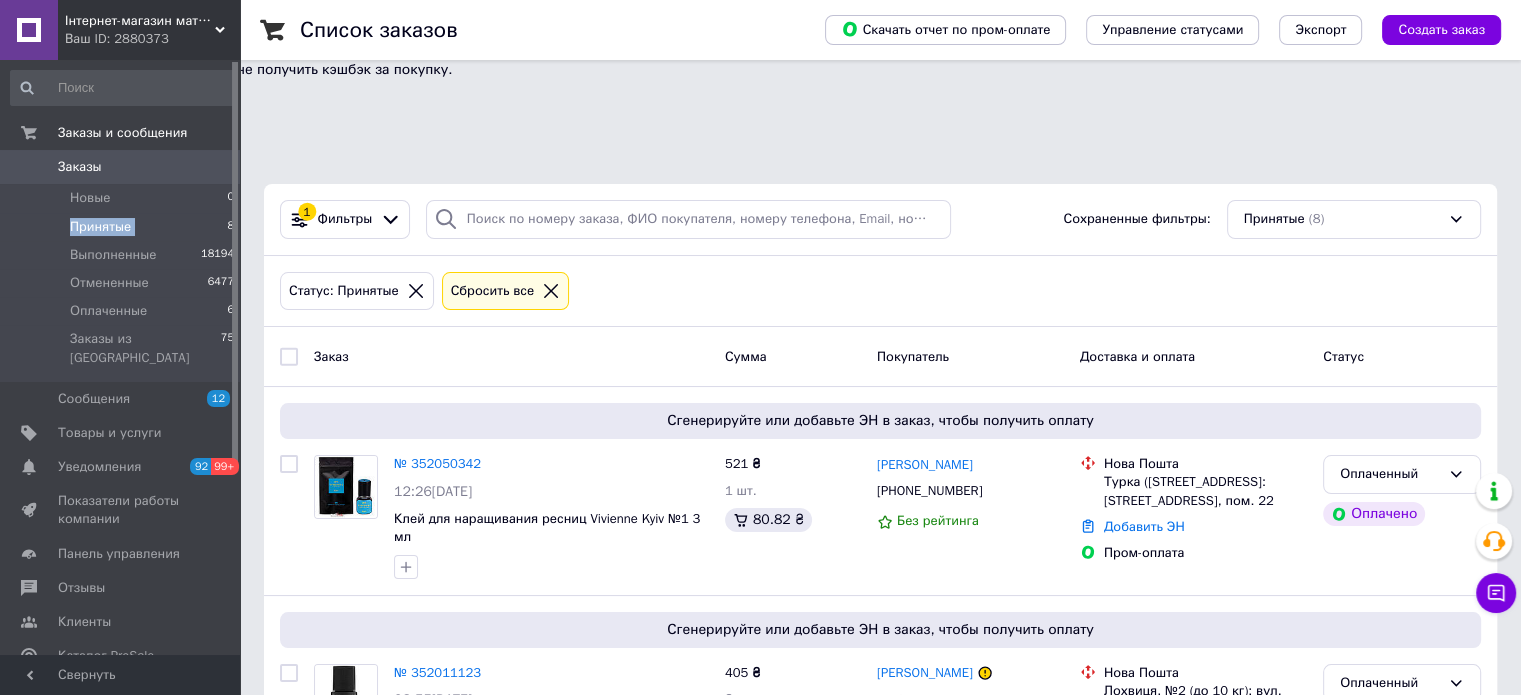 click on "Принятые" at bounding box center [100, 227] 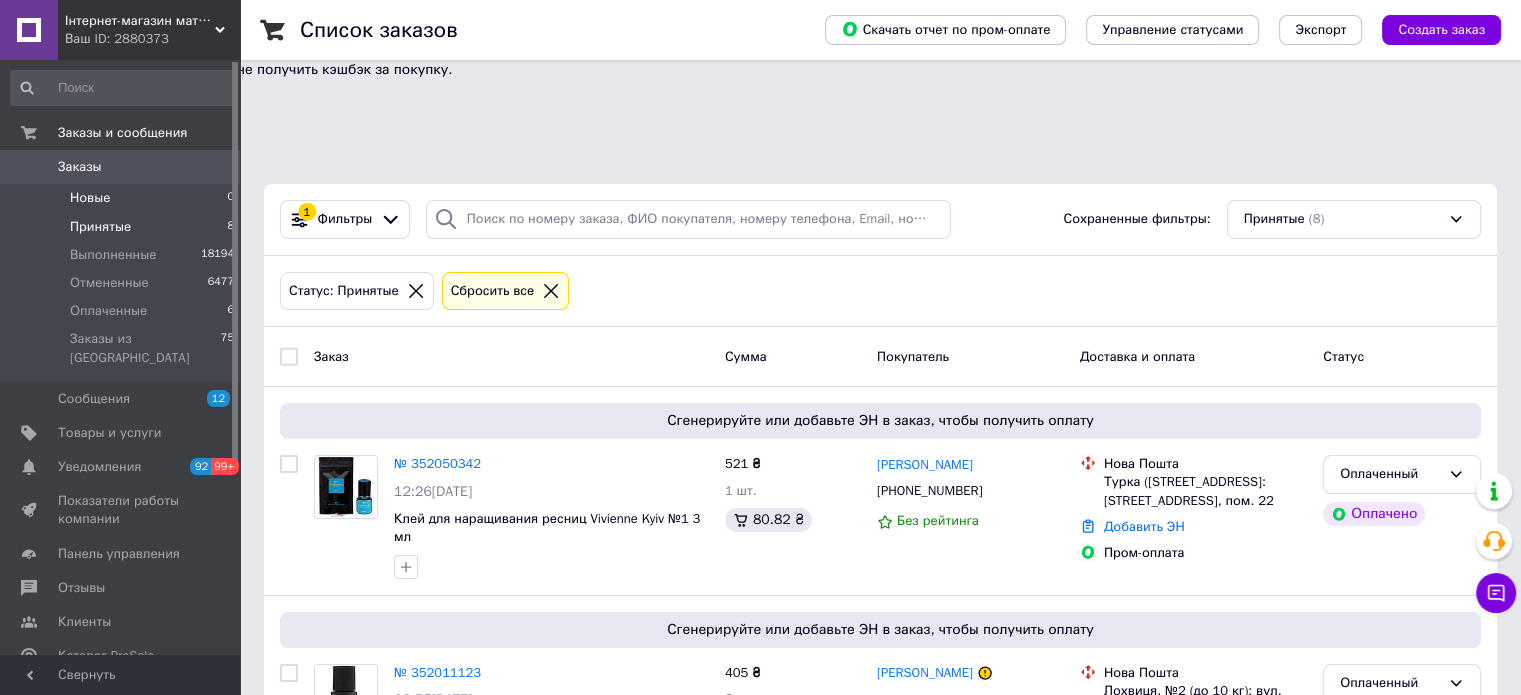 click on "Новые 0" at bounding box center [123, 198] 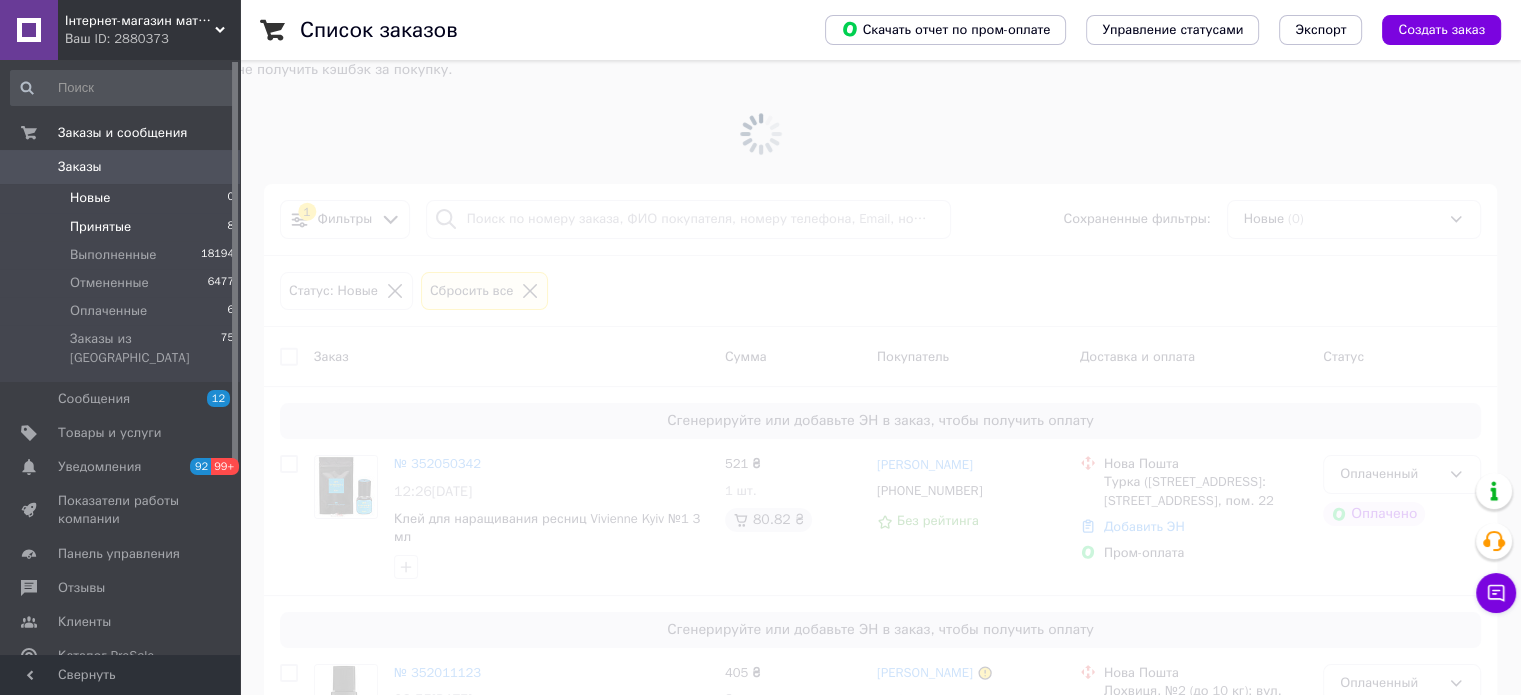 click on "Принятые 8" at bounding box center [123, 227] 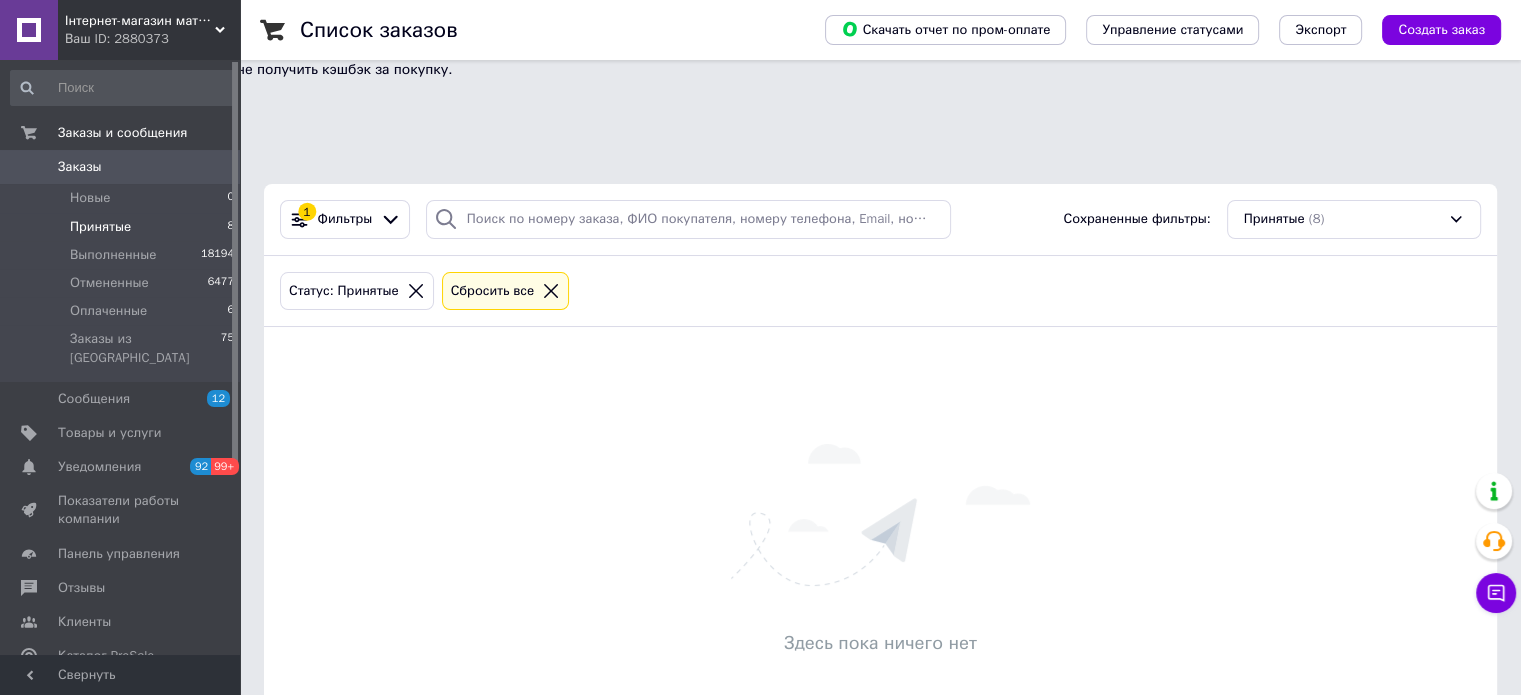 click on "Принятые 8" at bounding box center [123, 227] 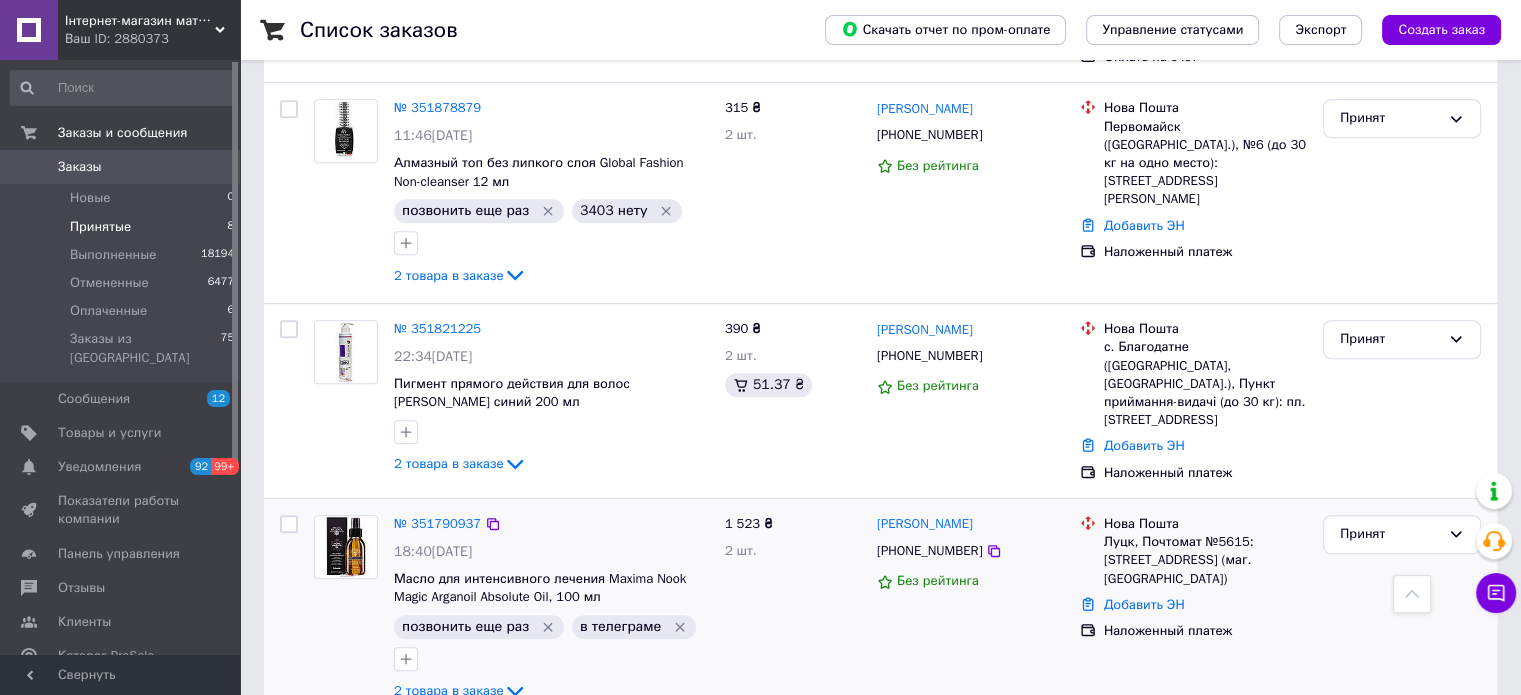 scroll, scrollTop: 900, scrollLeft: 0, axis: vertical 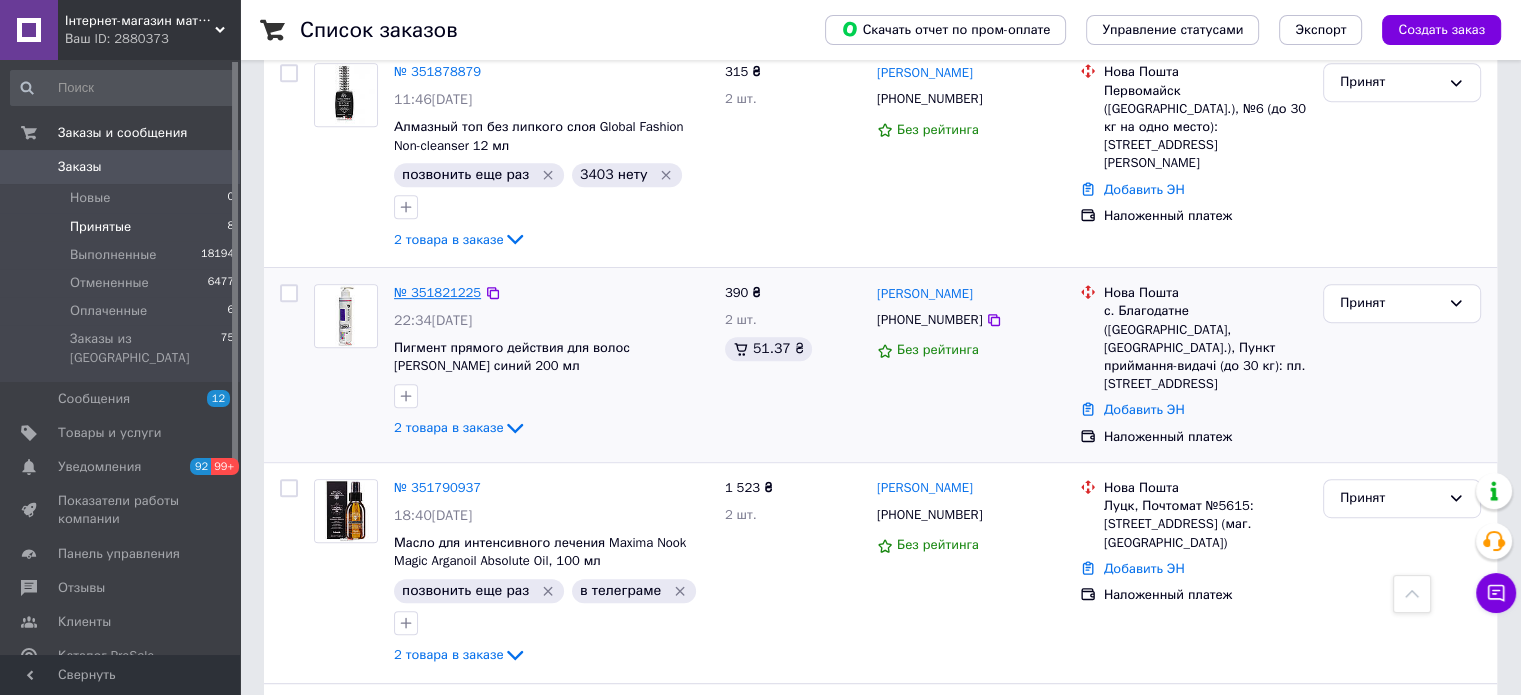 click on "№ 351821225" at bounding box center [437, 292] 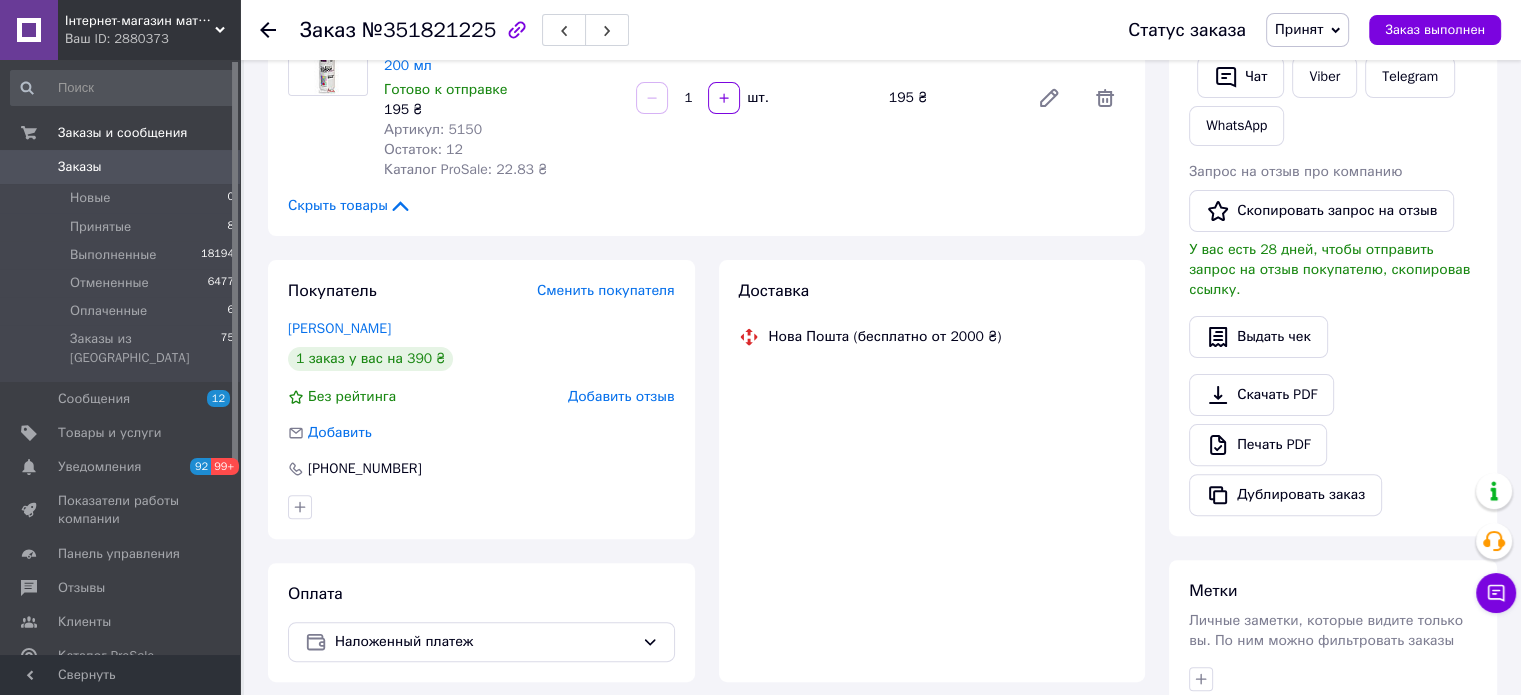 scroll, scrollTop: 600, scrollLeft: 0, axis: vertical 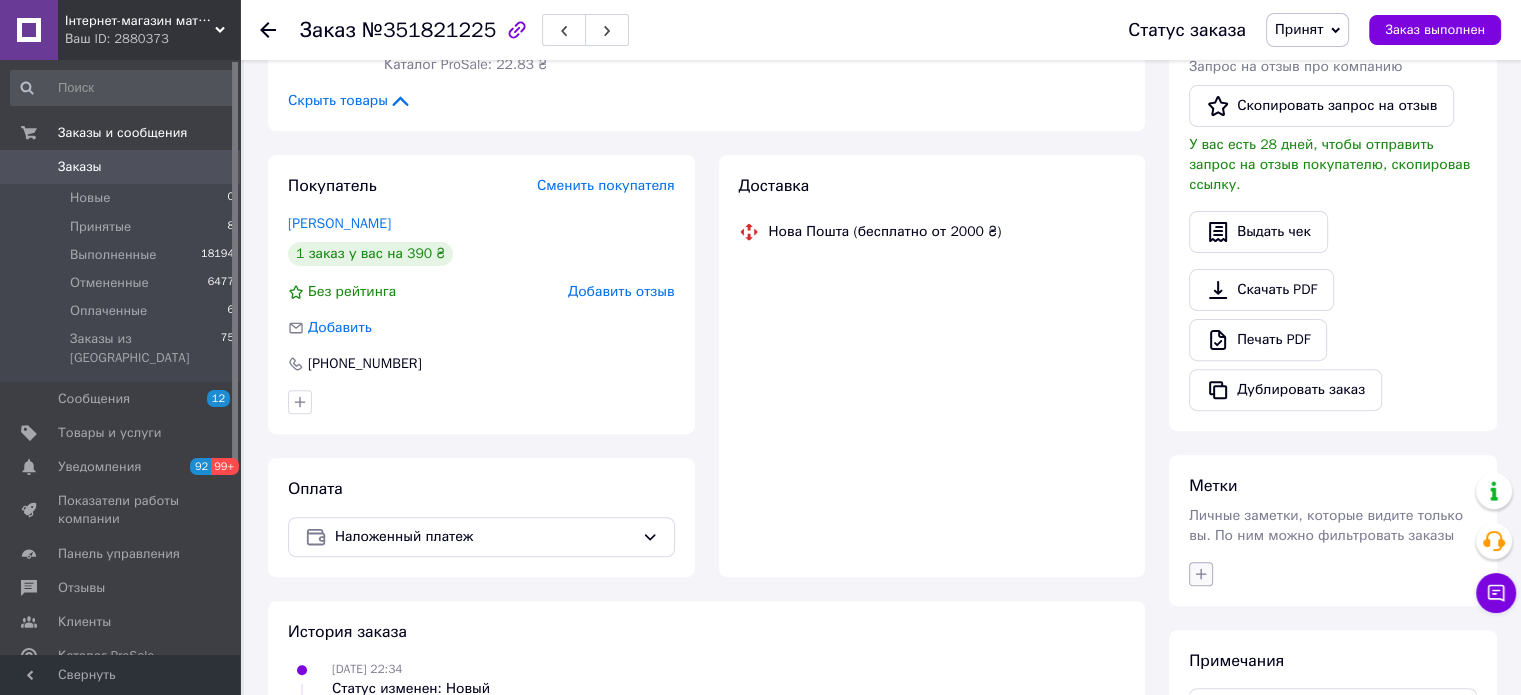 click at bounding box center (1201, 574) 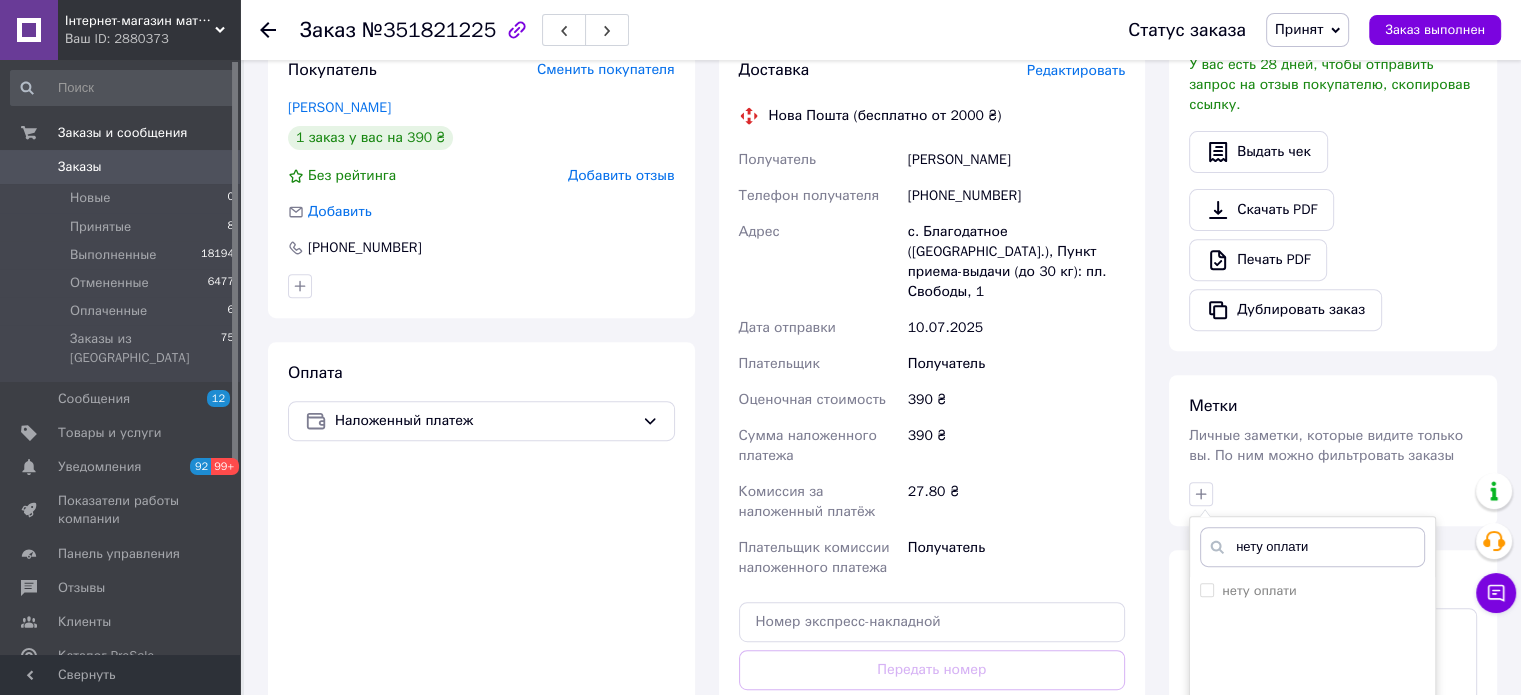 scroll, scrollTop: 800, scrollLeft: 0, axis: vertical 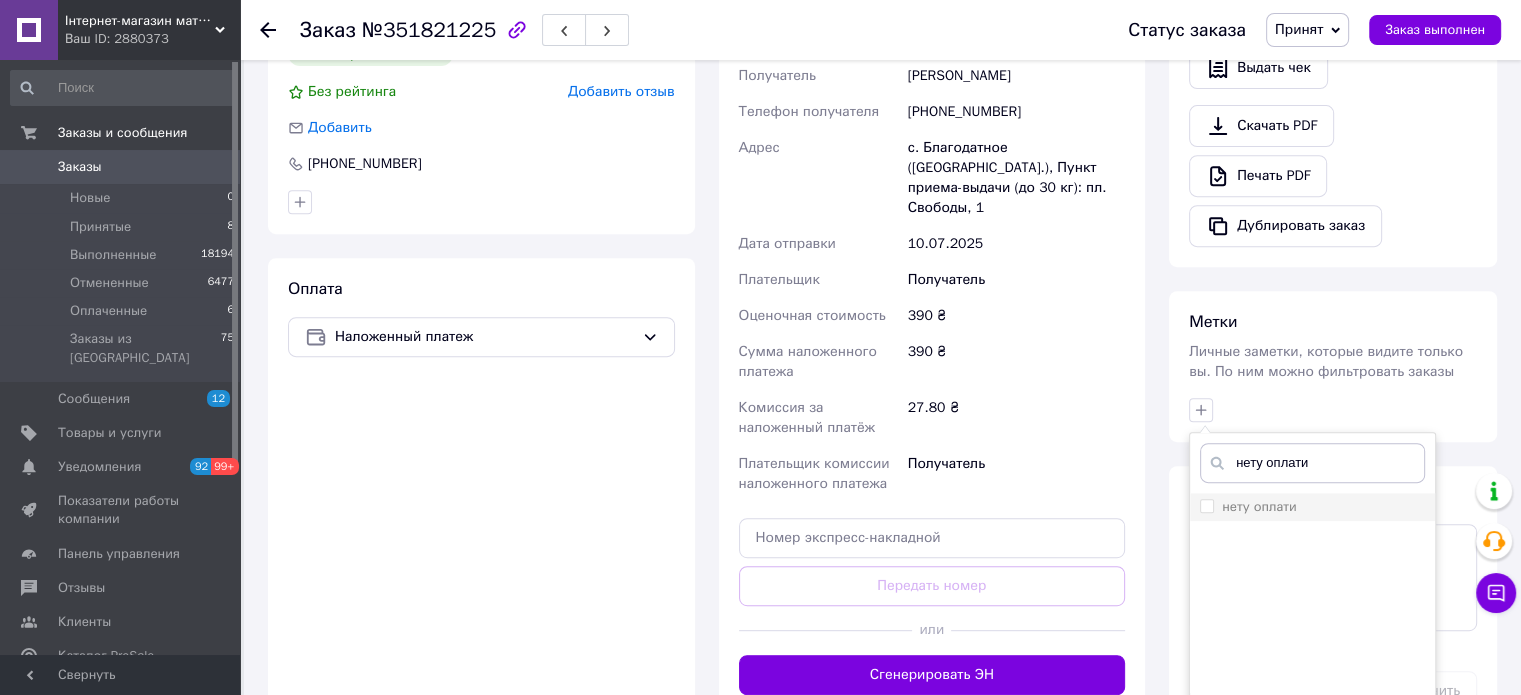 type on "нету оплати" 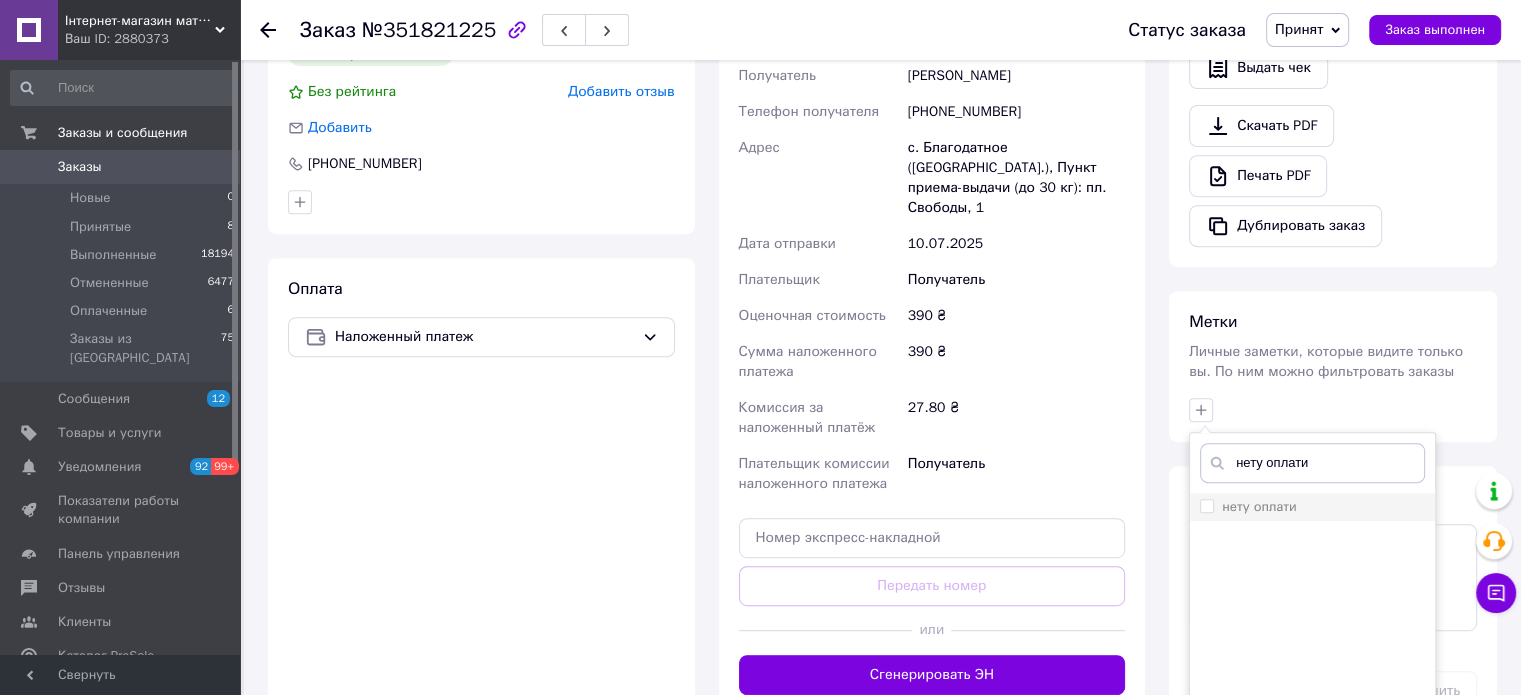 click on "нету оплати" at bounding box center [1312, 507] 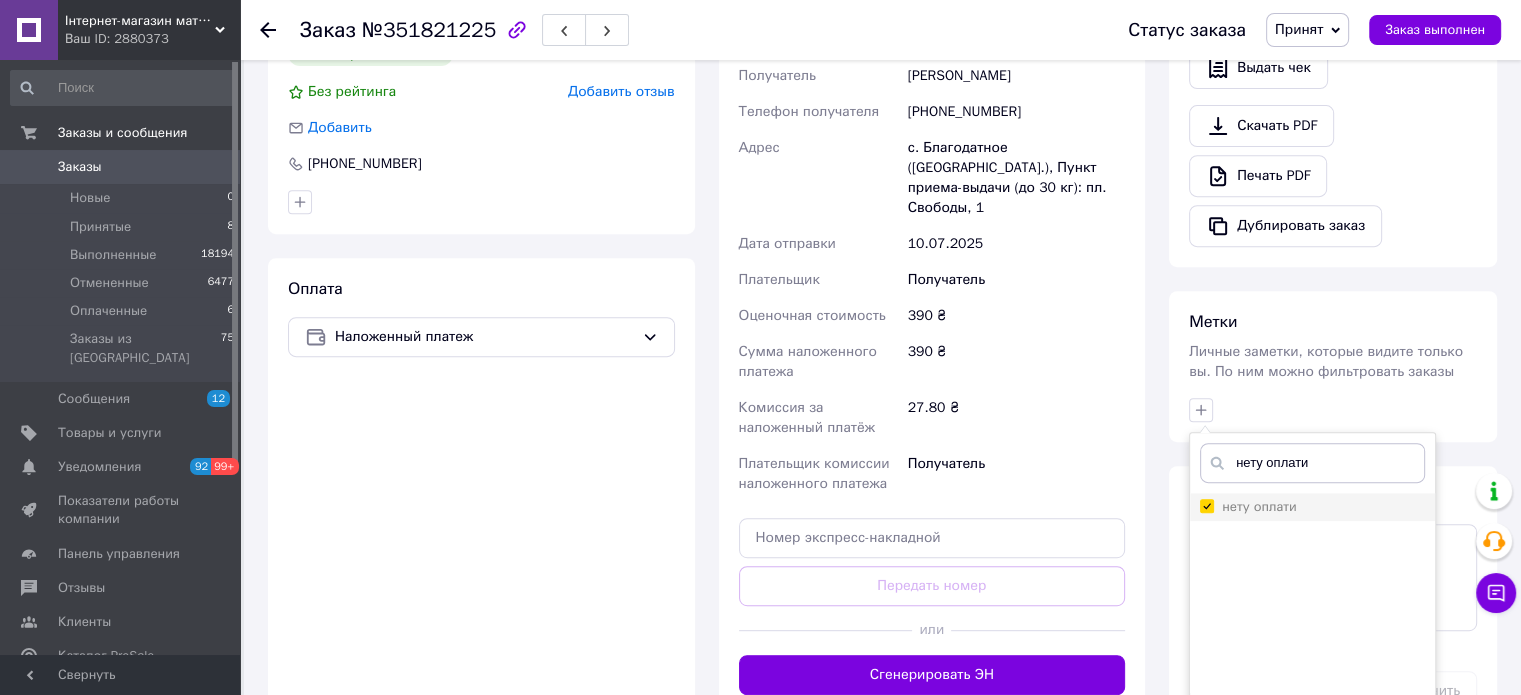 checkbox on "true" 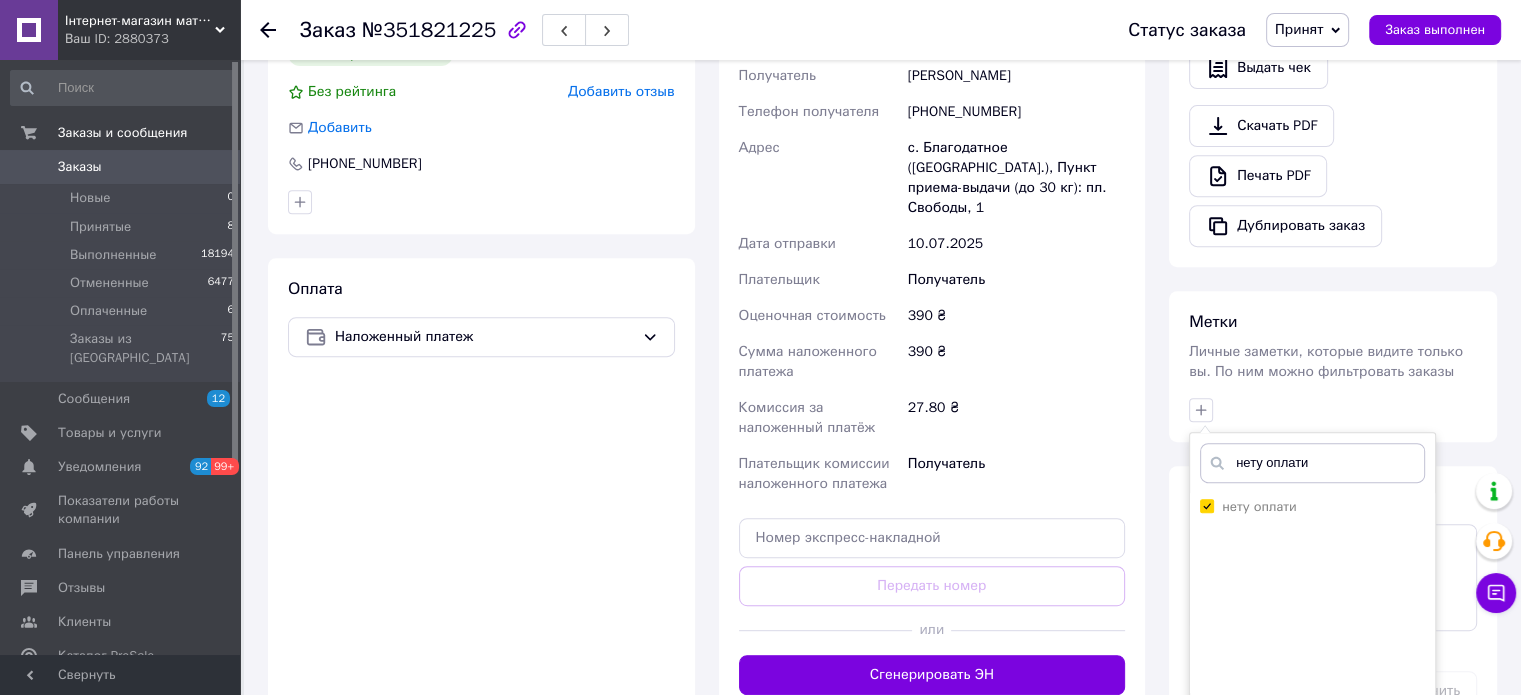 click on "Добавить метку" at bounding box center (1312, 729) 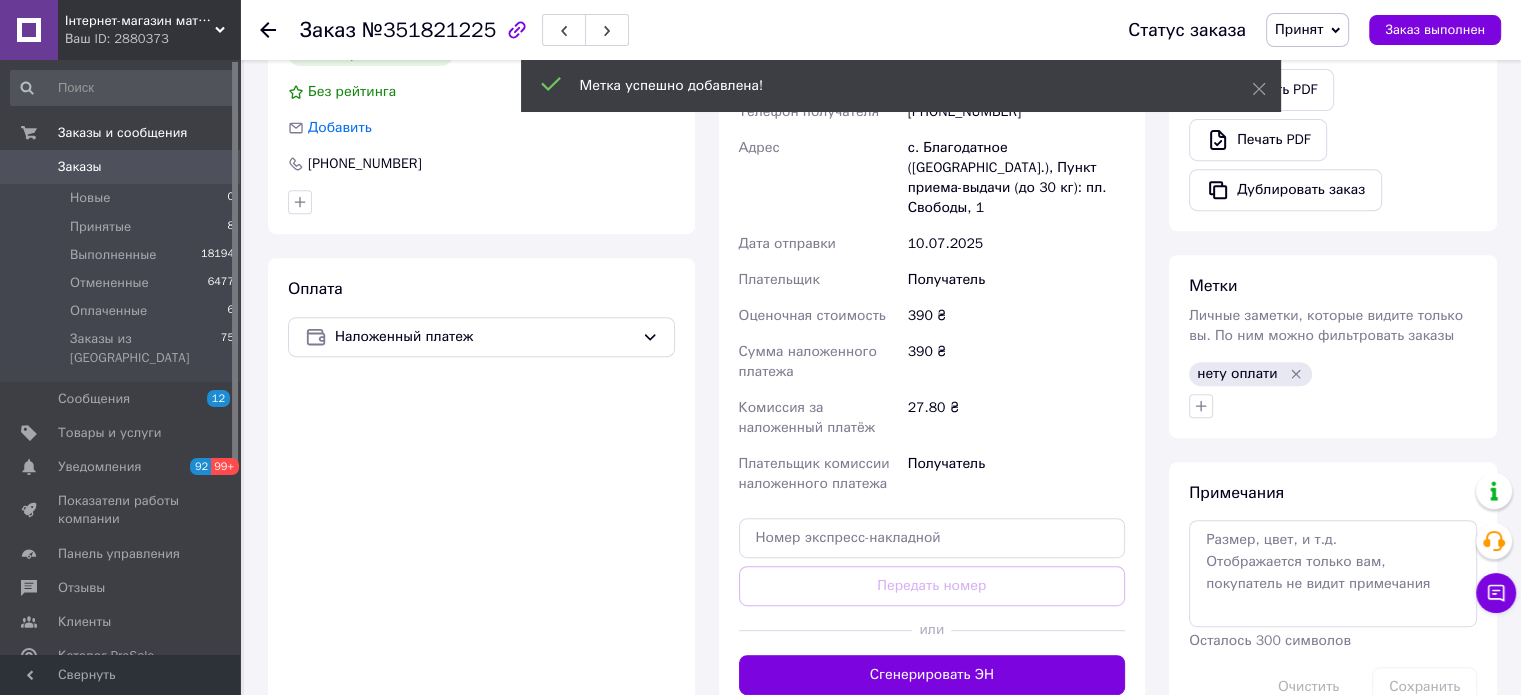 click on "Заказ №351821225 Статус заказа Принят Выполнен Отменен Оплаченный Заказ выполнен" at bounding box center (880, 30) 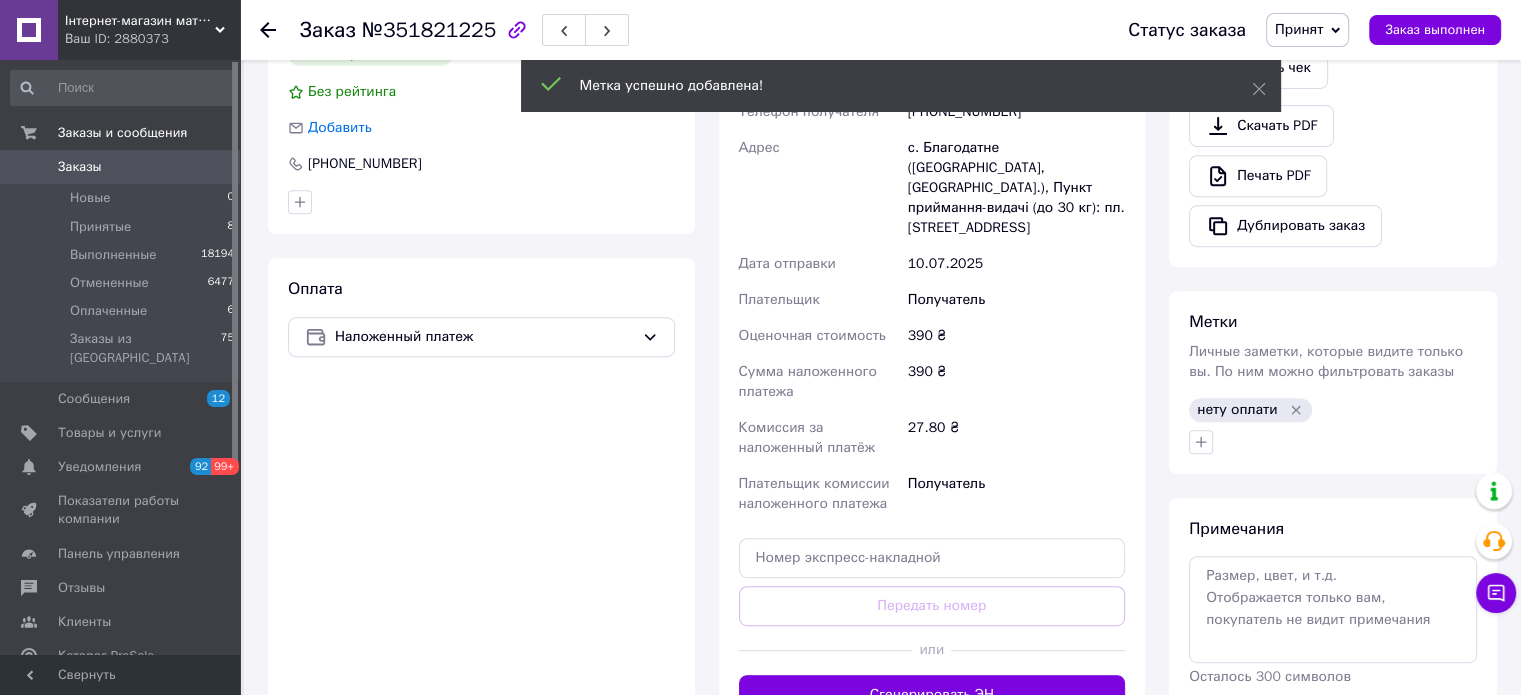 click 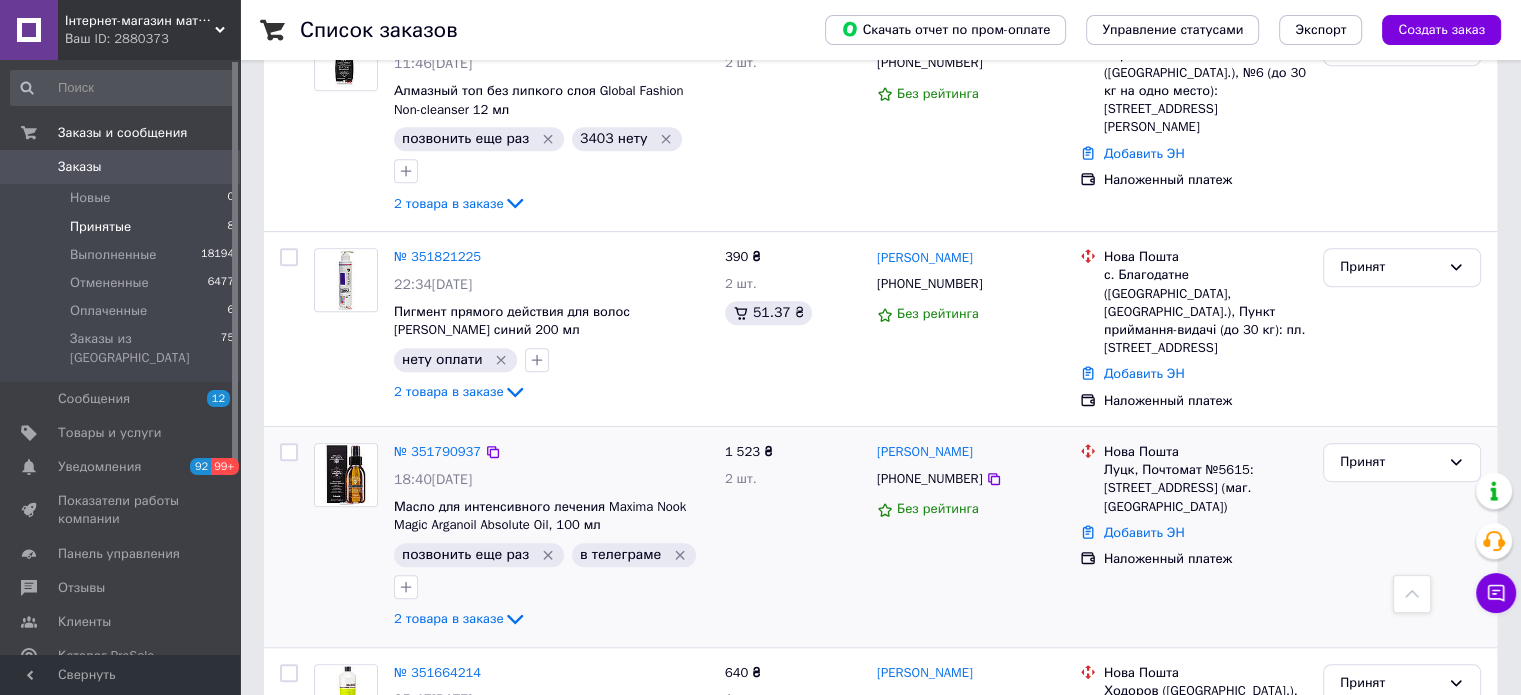 scroll, scrollTop: 1000, scrollLeft: 0, axis: vertical 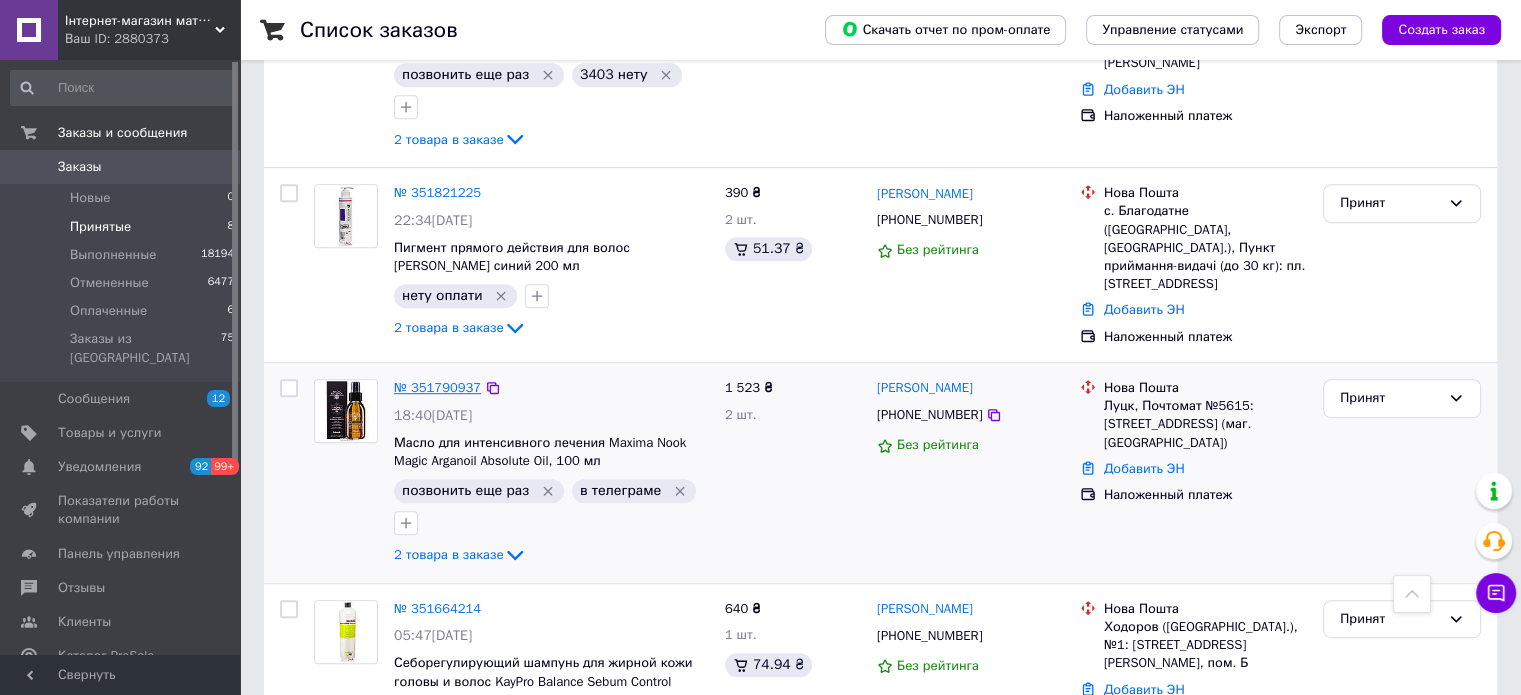 click on "№ 351790937" at bounding box center [437, 387] 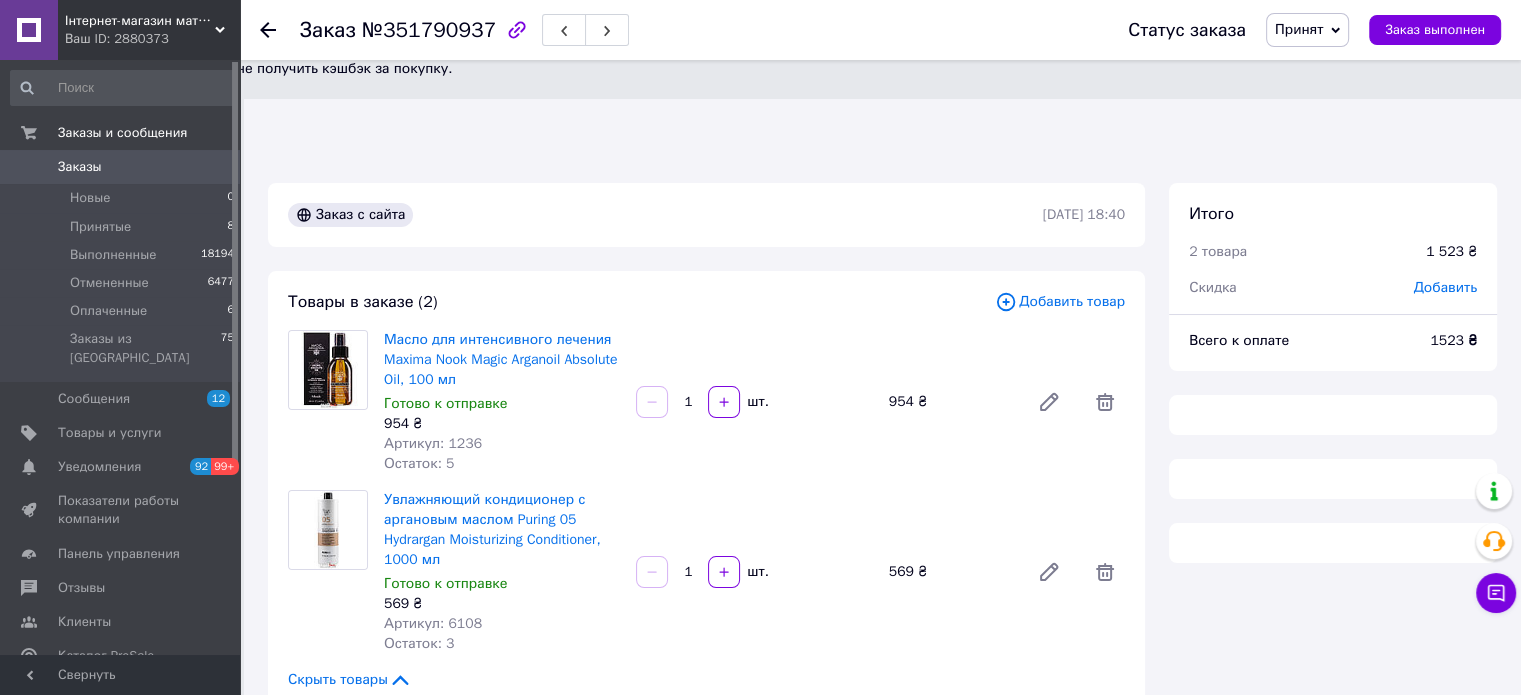 scroll, scrollTop: 0, scrollLeft: 0, axis: both 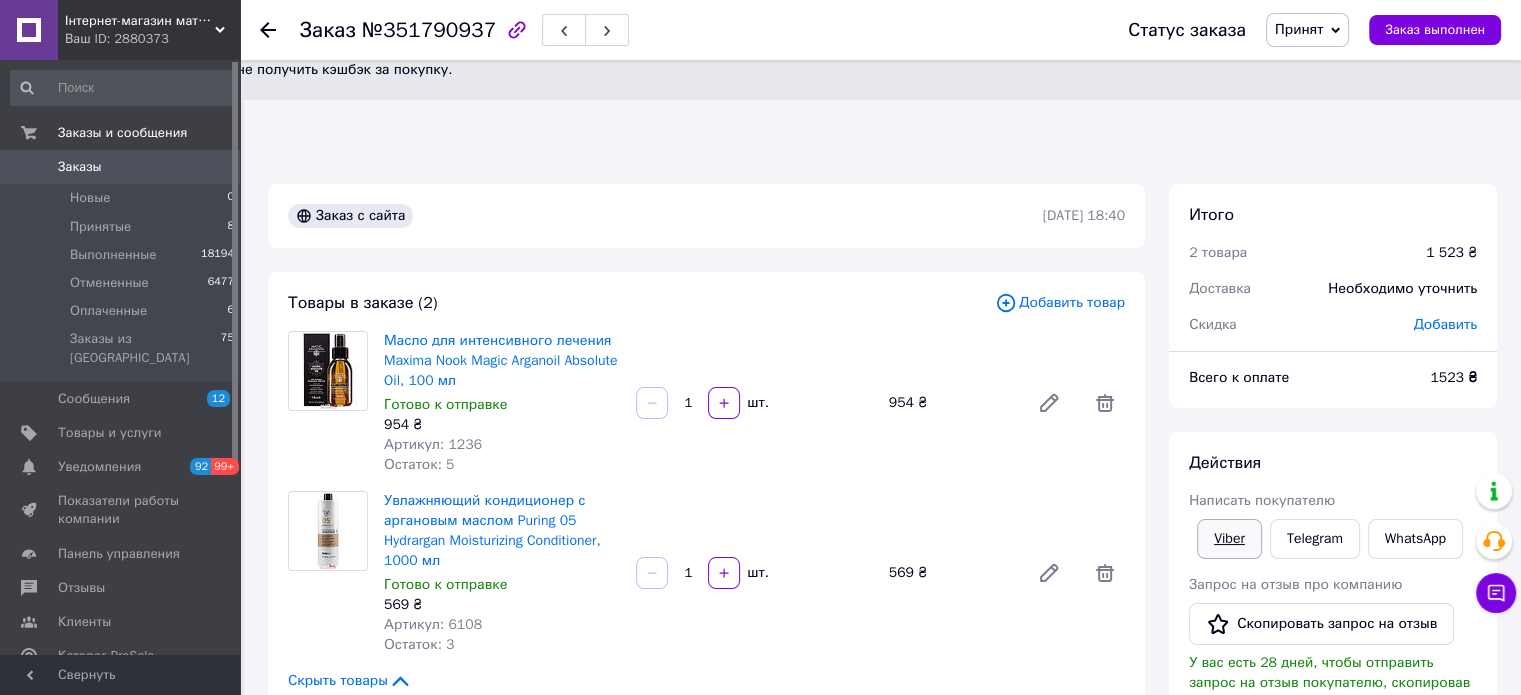 click on "Viber" at bounding box center [1229, 539] 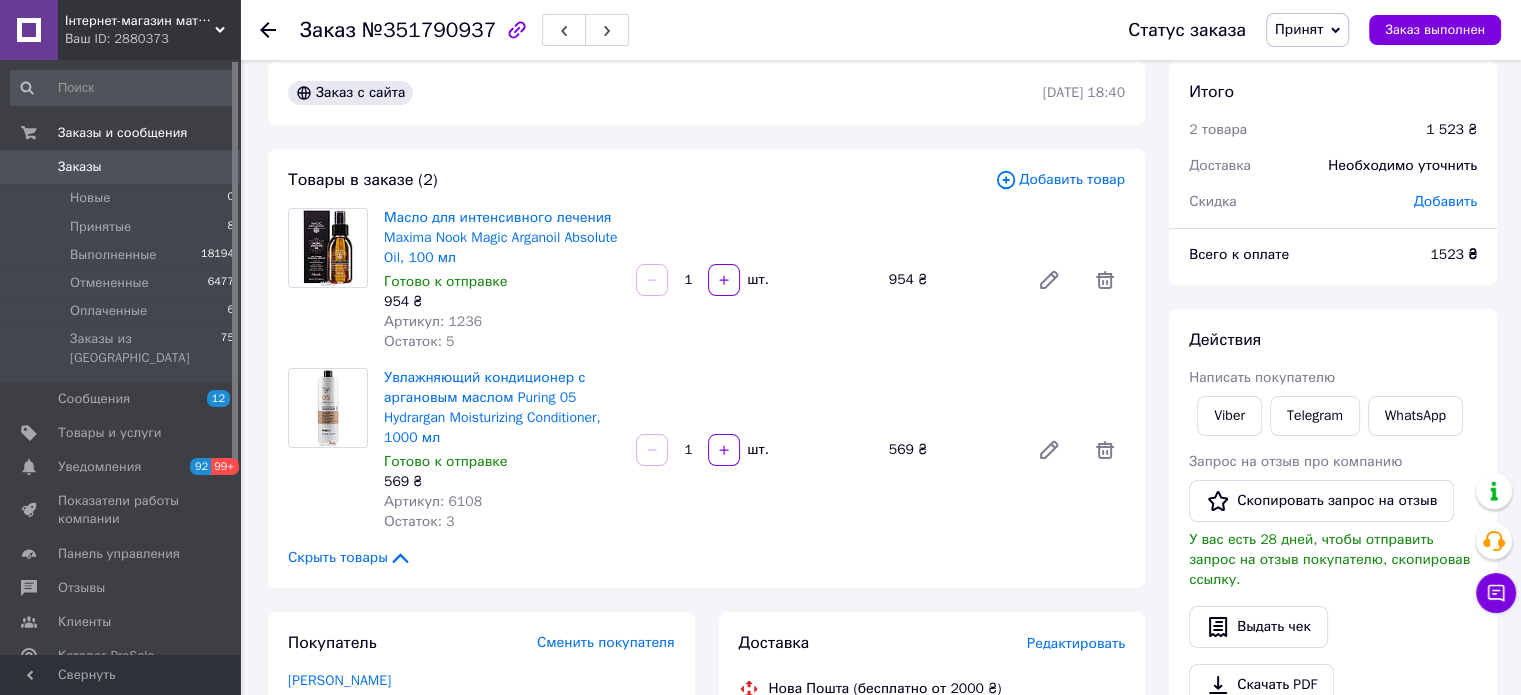 scroll, scrollTop: 0, scrollLeft: 0, axis: both 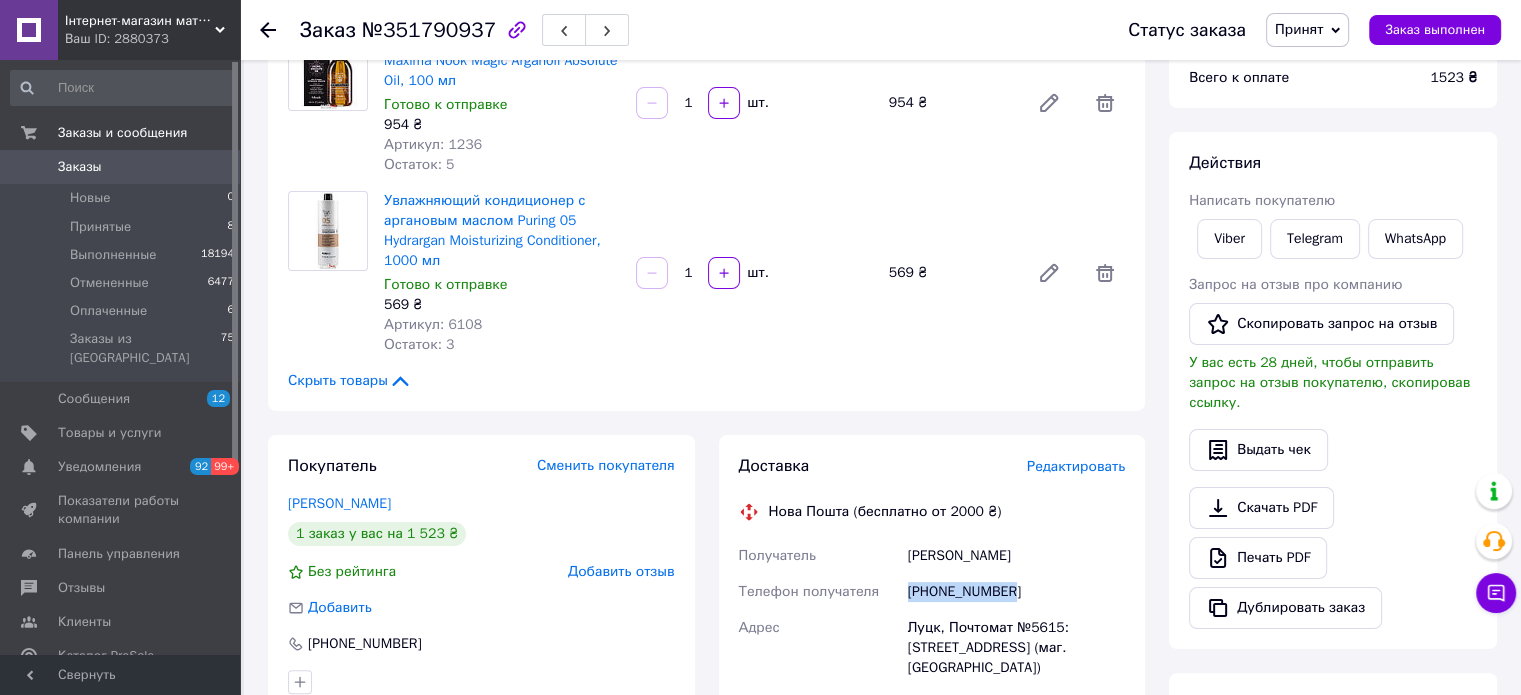 drag, startPoint x: 1022, startPoint y: 491, endPoint x: 888, endPoint y: 491, distance: 134 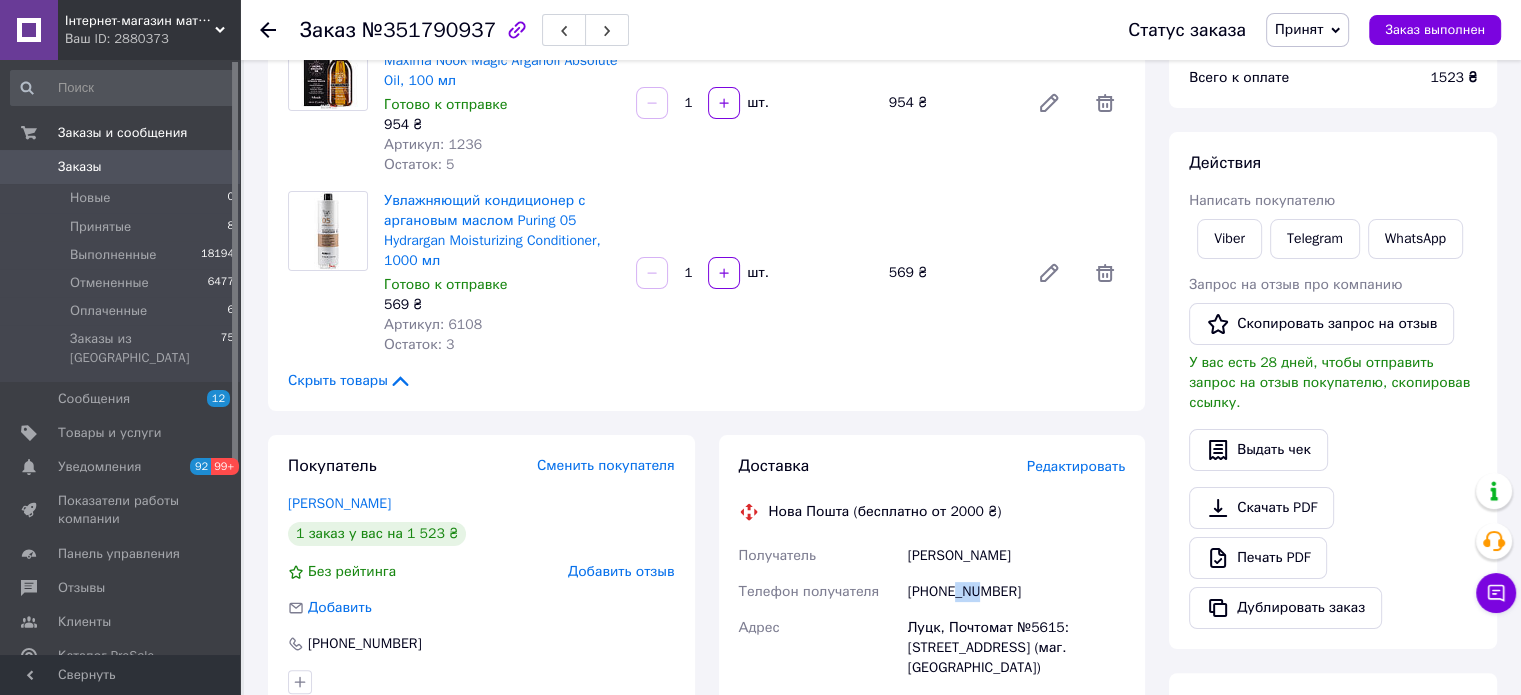 drag, startPoint x: 955, startPoint y: 493, endPoint x: 976, endPoint y: 508, distance: 25.806976 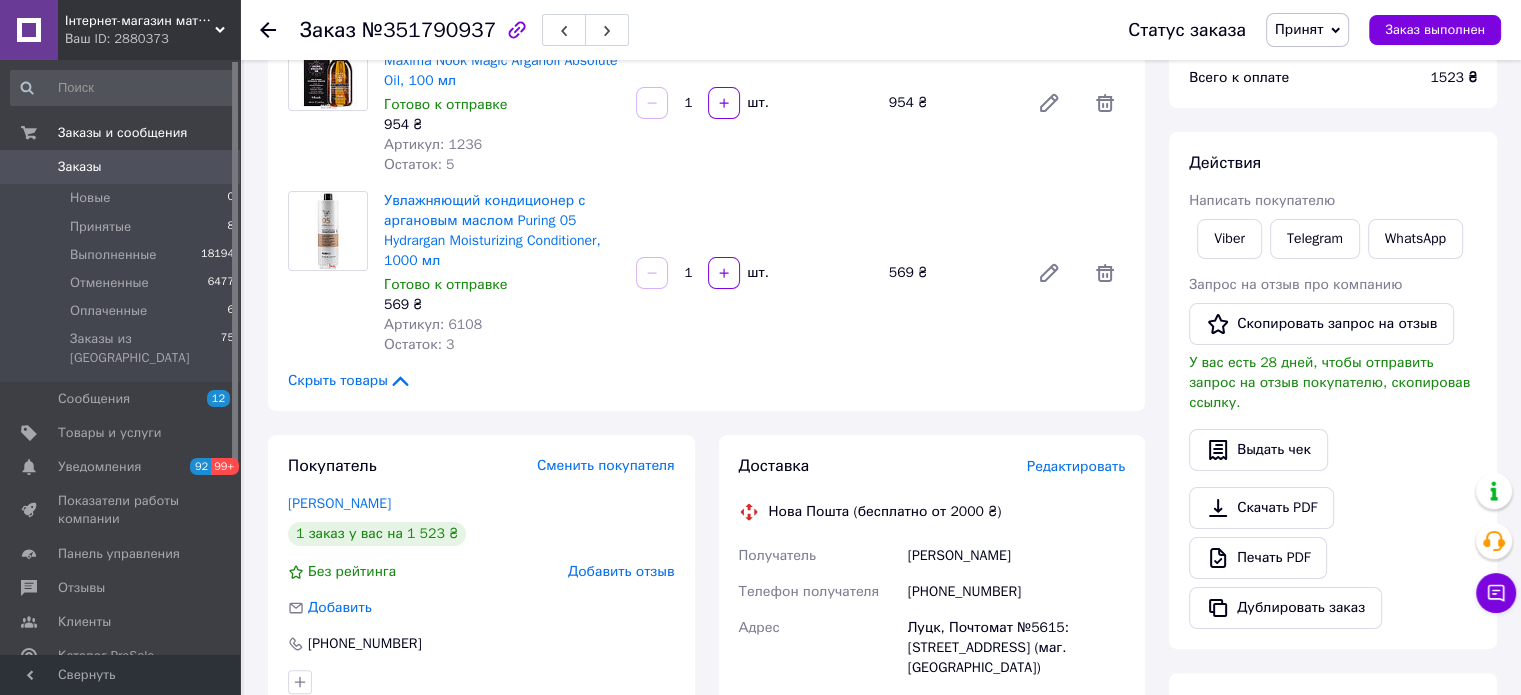 click on "+380954223840" at bounding box center [1016, 592] 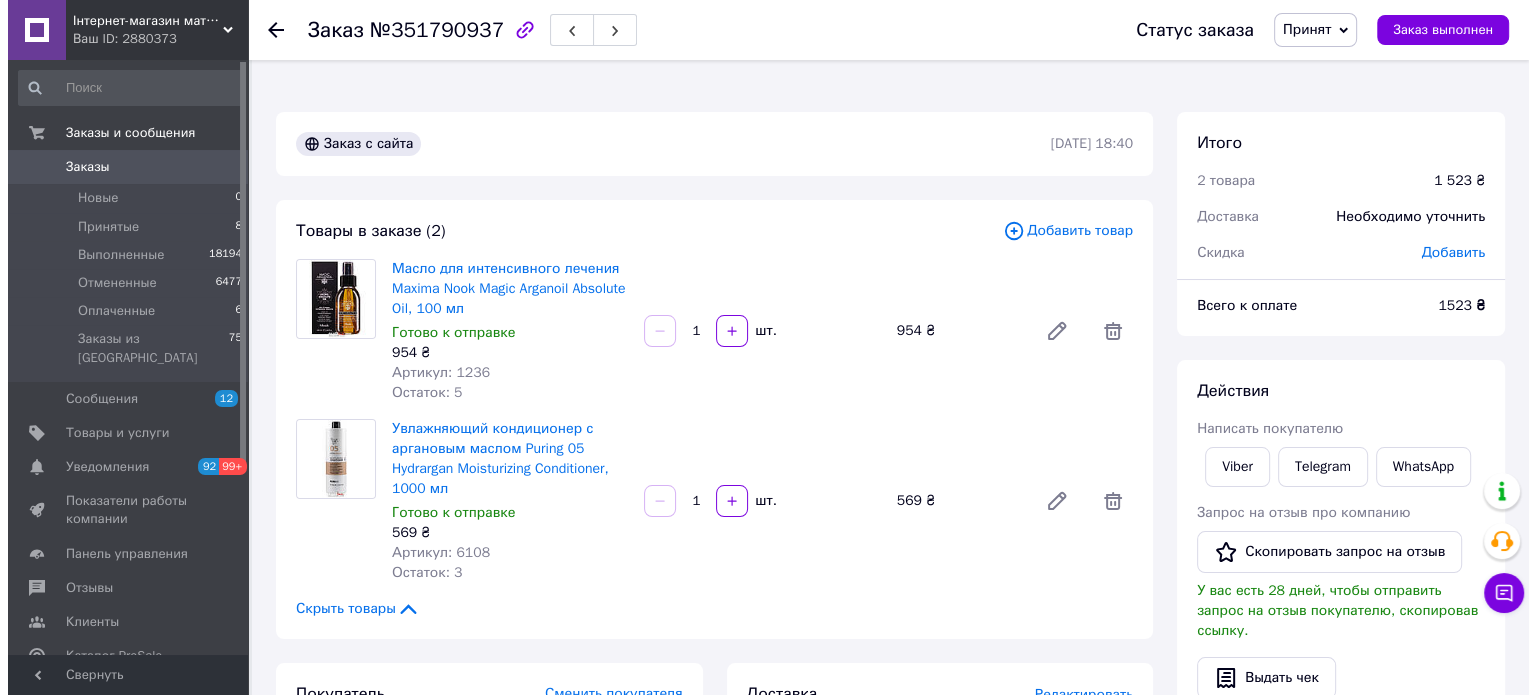 scroll, scrollTop: 0, scrollLeft: 0, axis: both 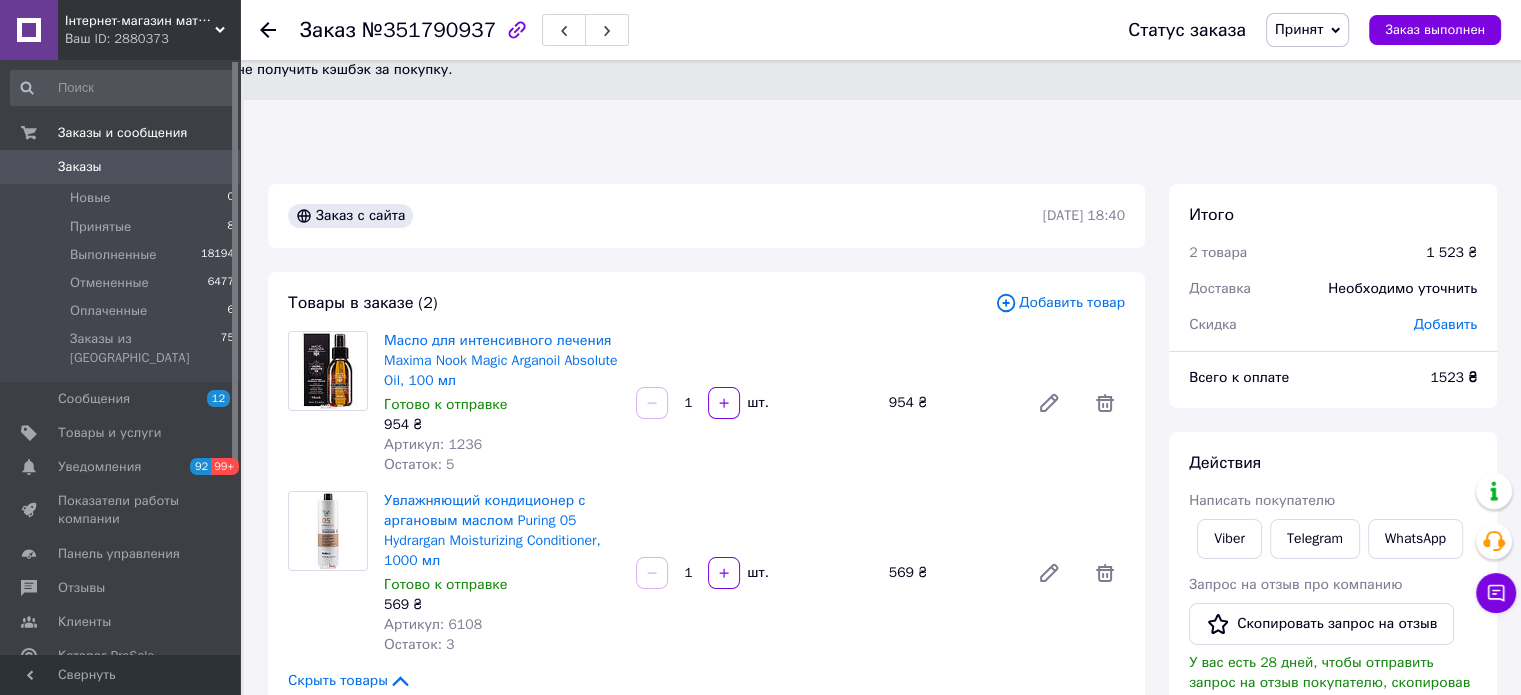 click on "Принят" at bounding box center [1299, 29] 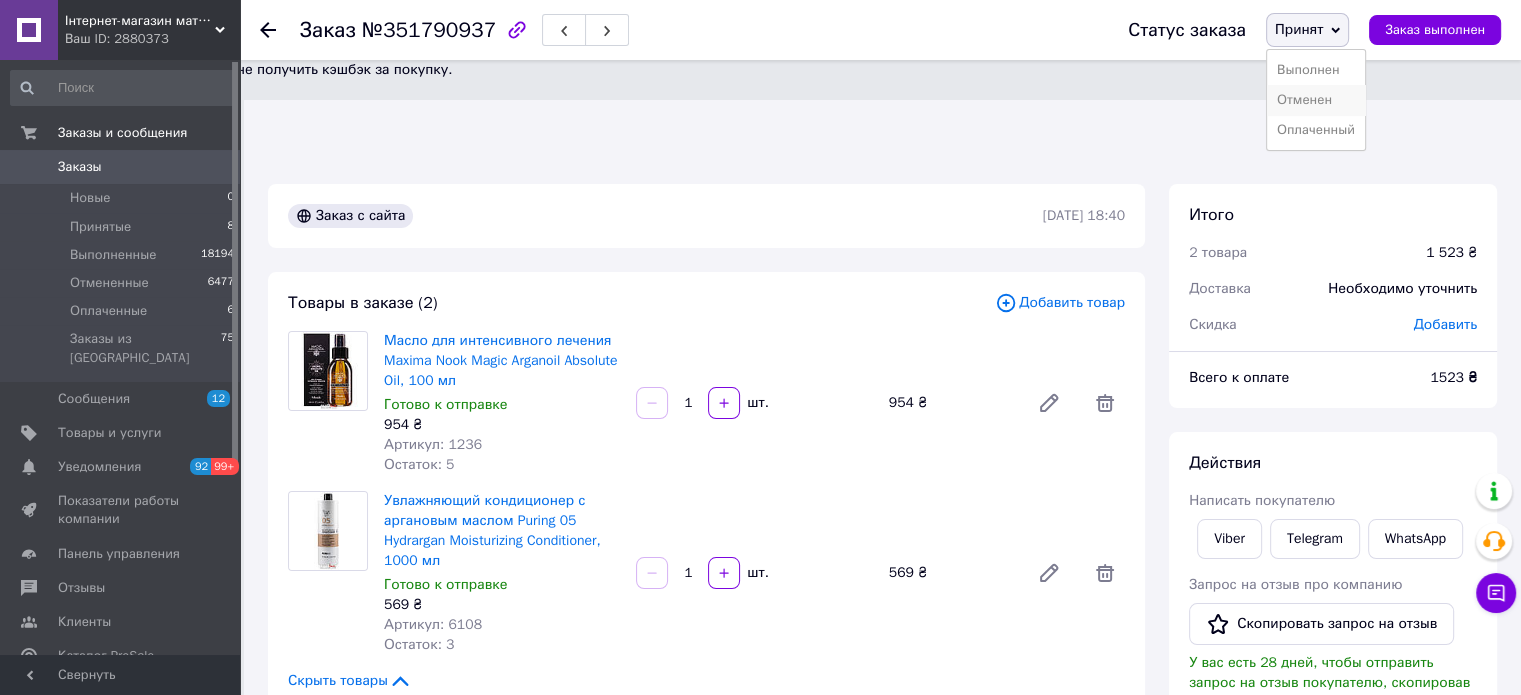 click on "Отменен" at bounding box center (1316, 100) 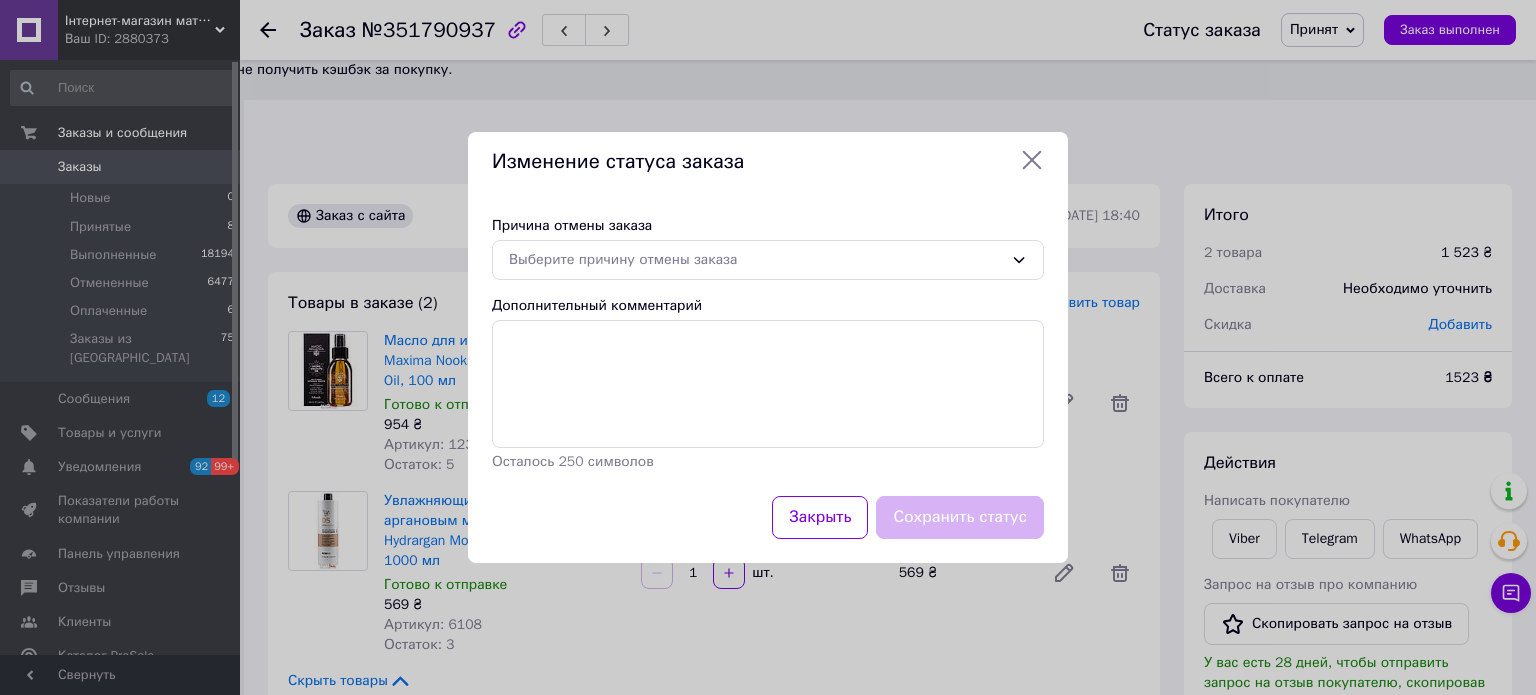 click 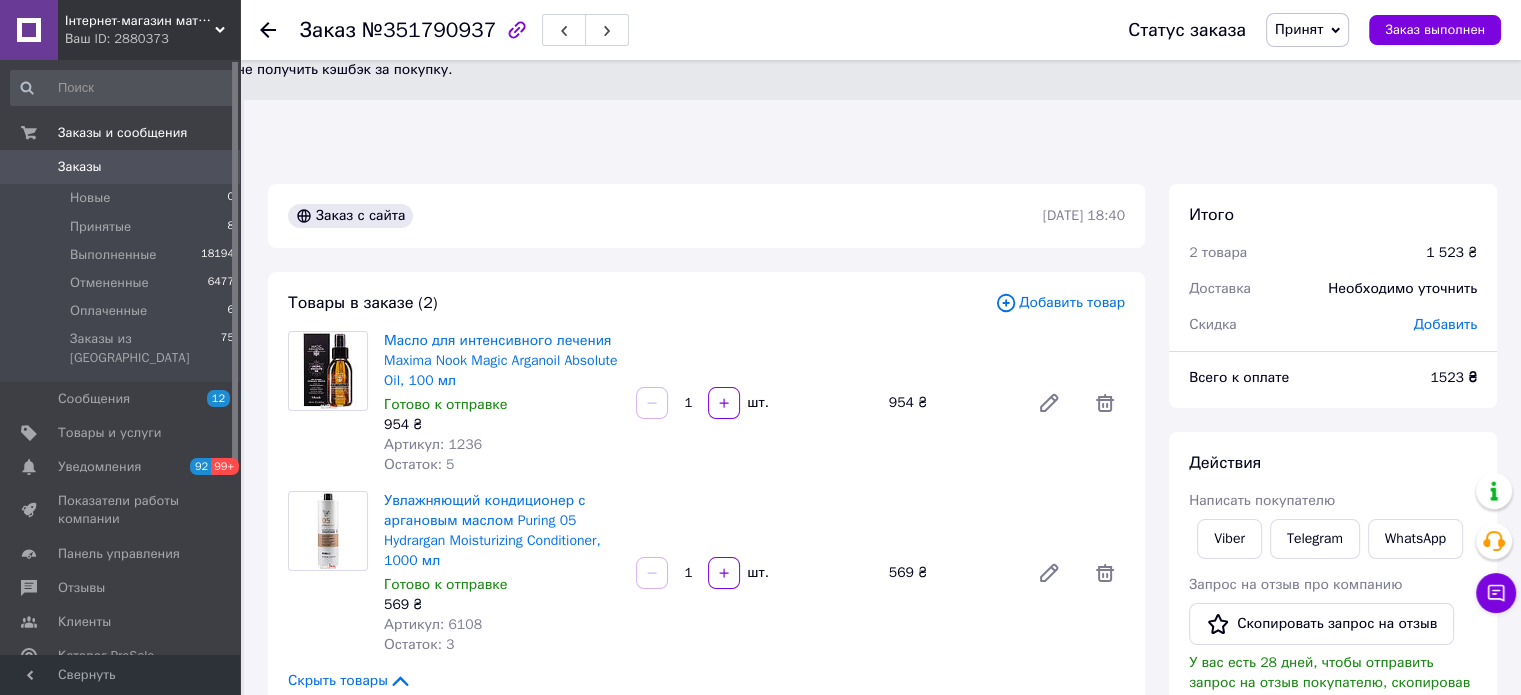 click on "Принят" at bounding box center (1299, 29) 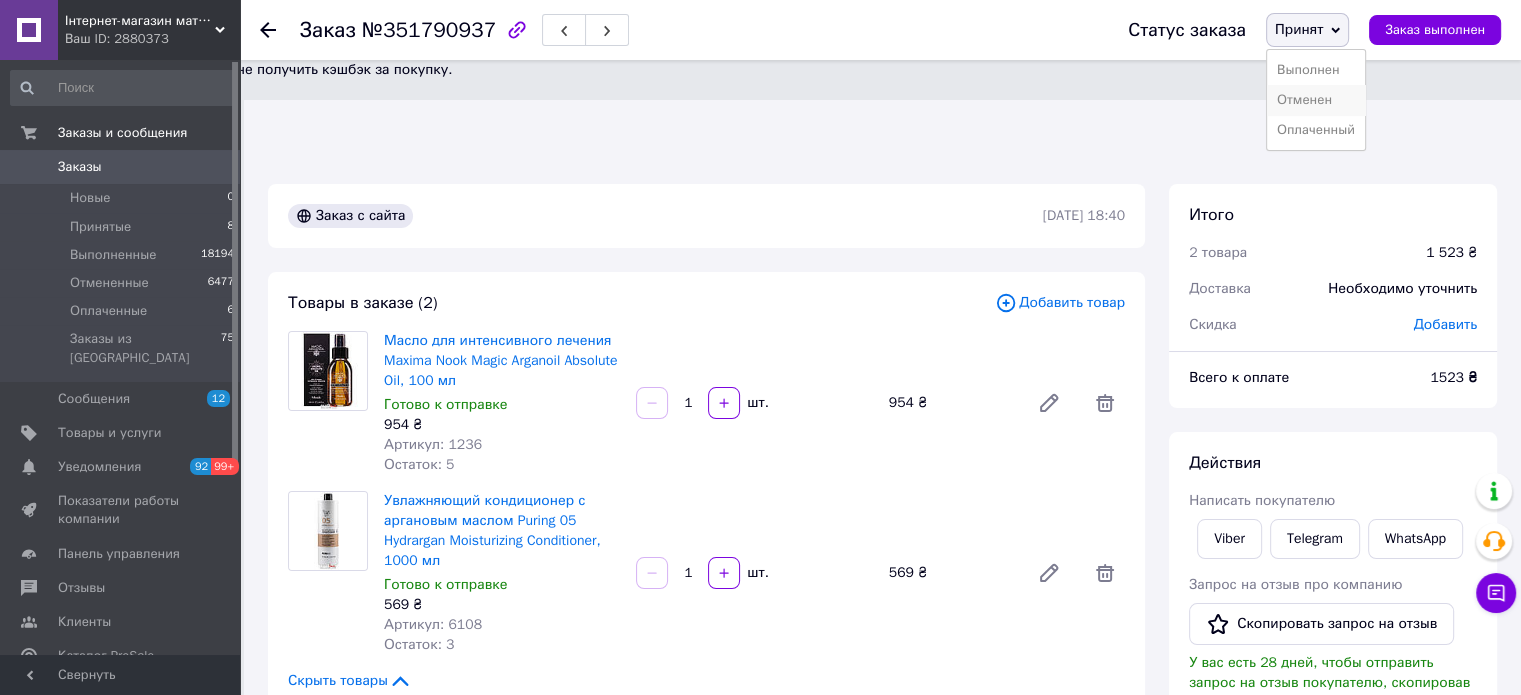 click on "Отменен" at bounding box center [1316, 100] 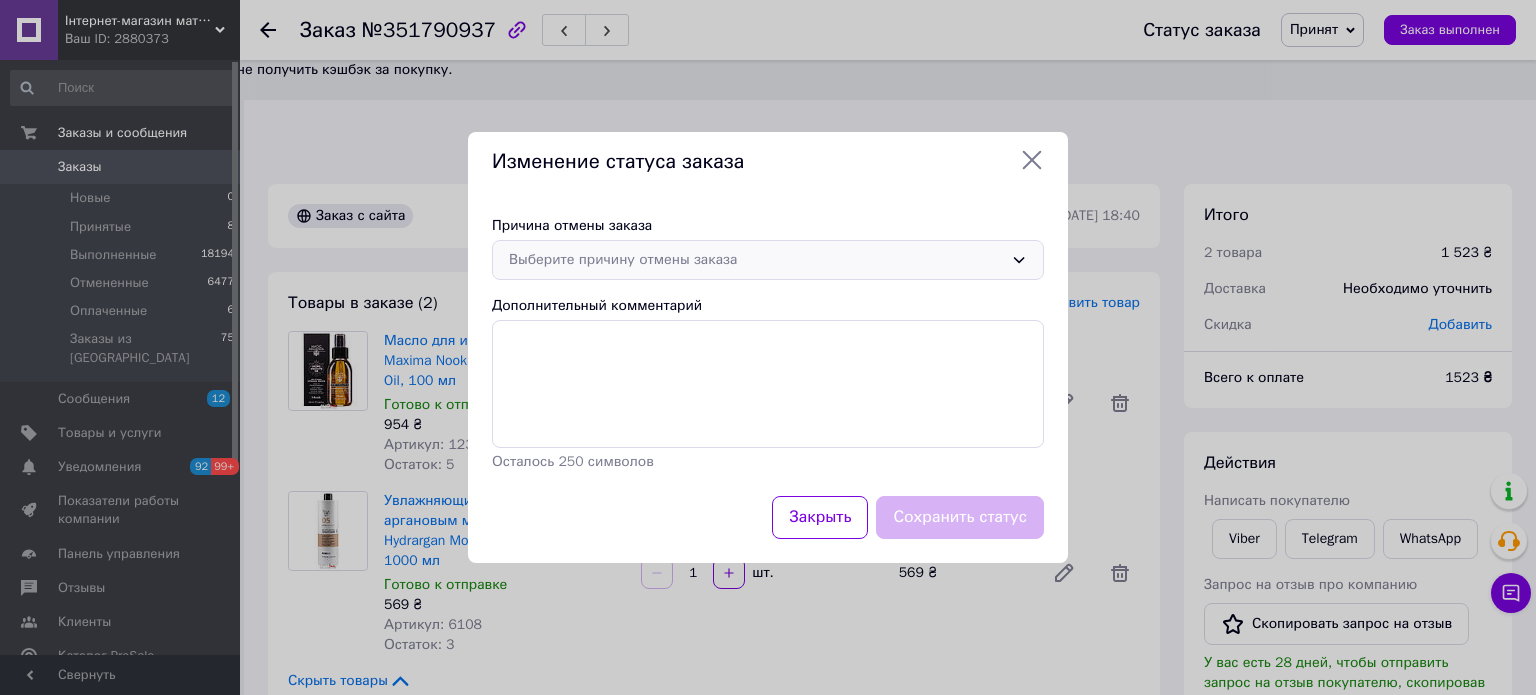 click on "Выберите причину отмены заказа" at bounding box center [756, 260] 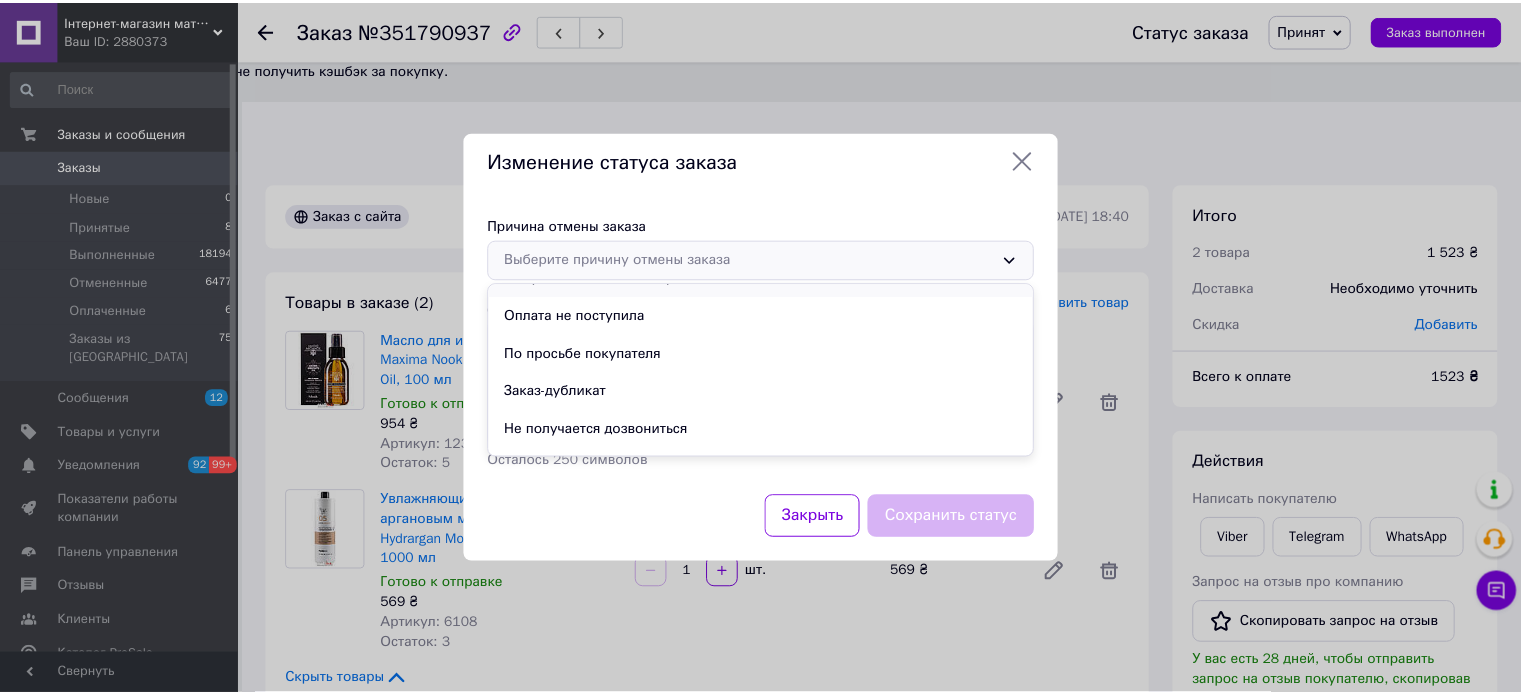 scroll, scrollTop: 93, scrollLeft: 0, axis: vertical 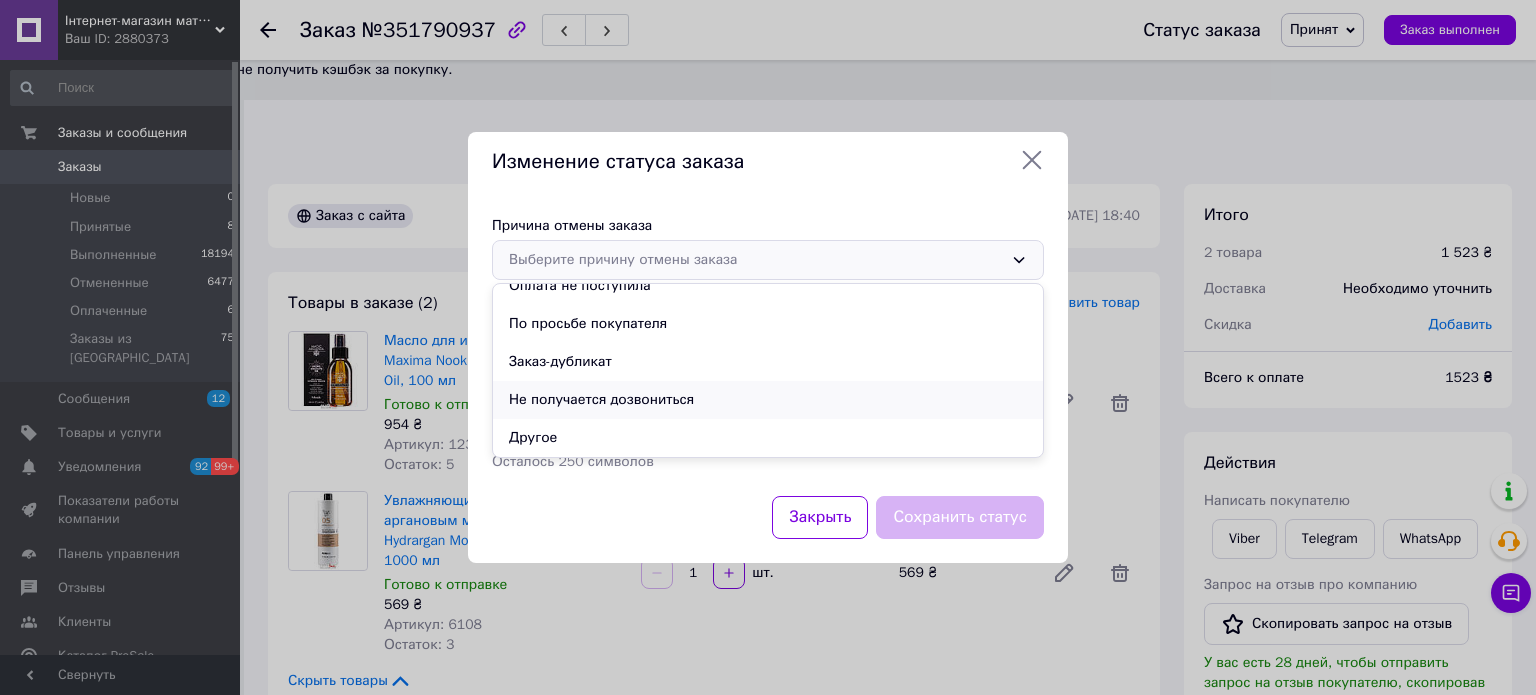 click on "Не получается дозвониться" at bounding box center [768, 400] 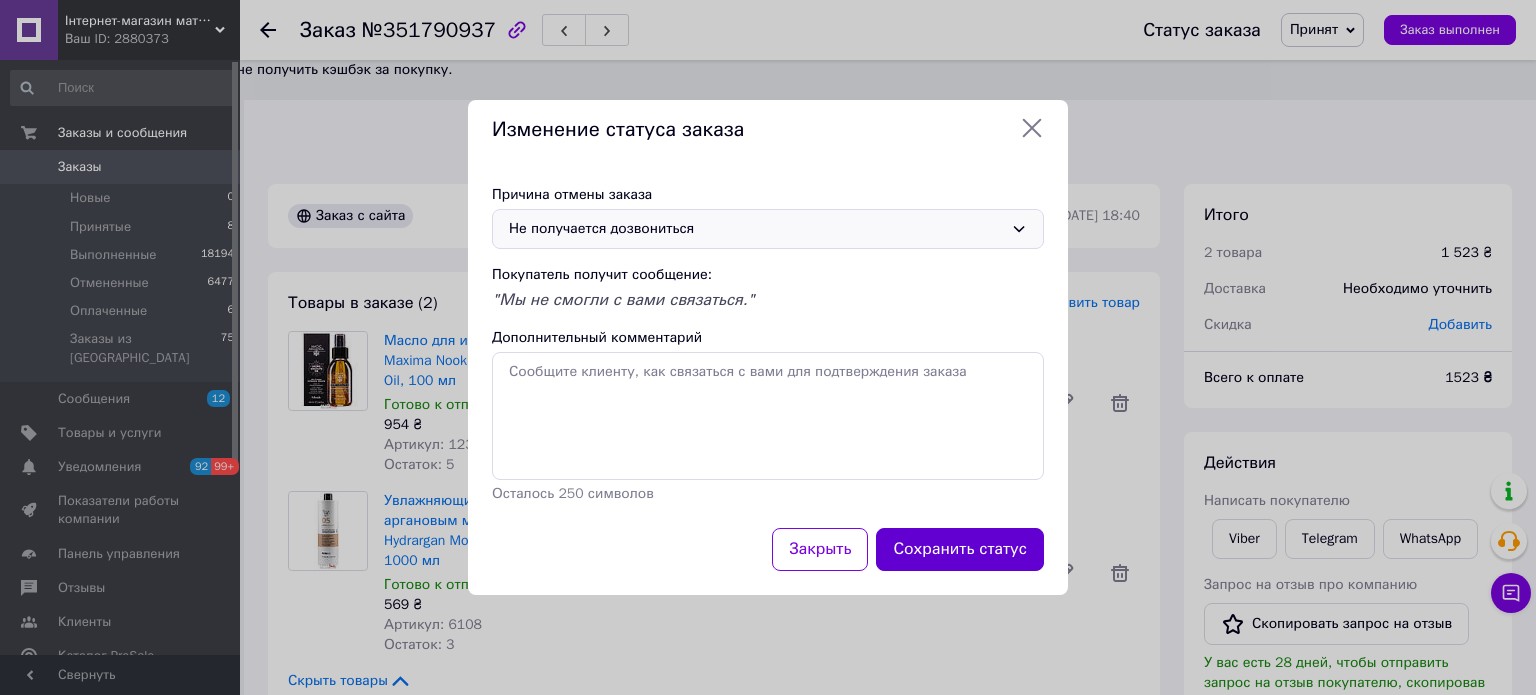 click on "Сохранить статус" at bounding box center (960, 549) 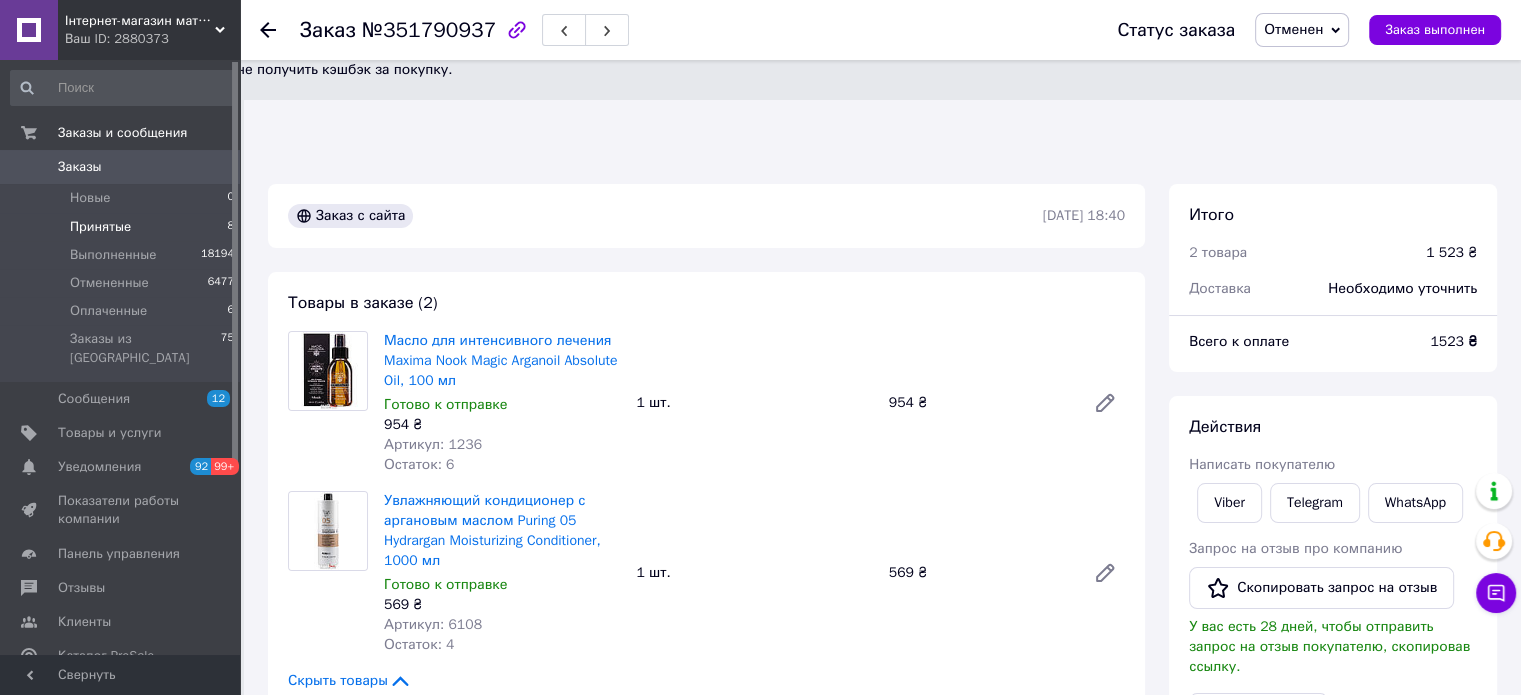 click on "Принятые 8" at bounding box center (123, 227) 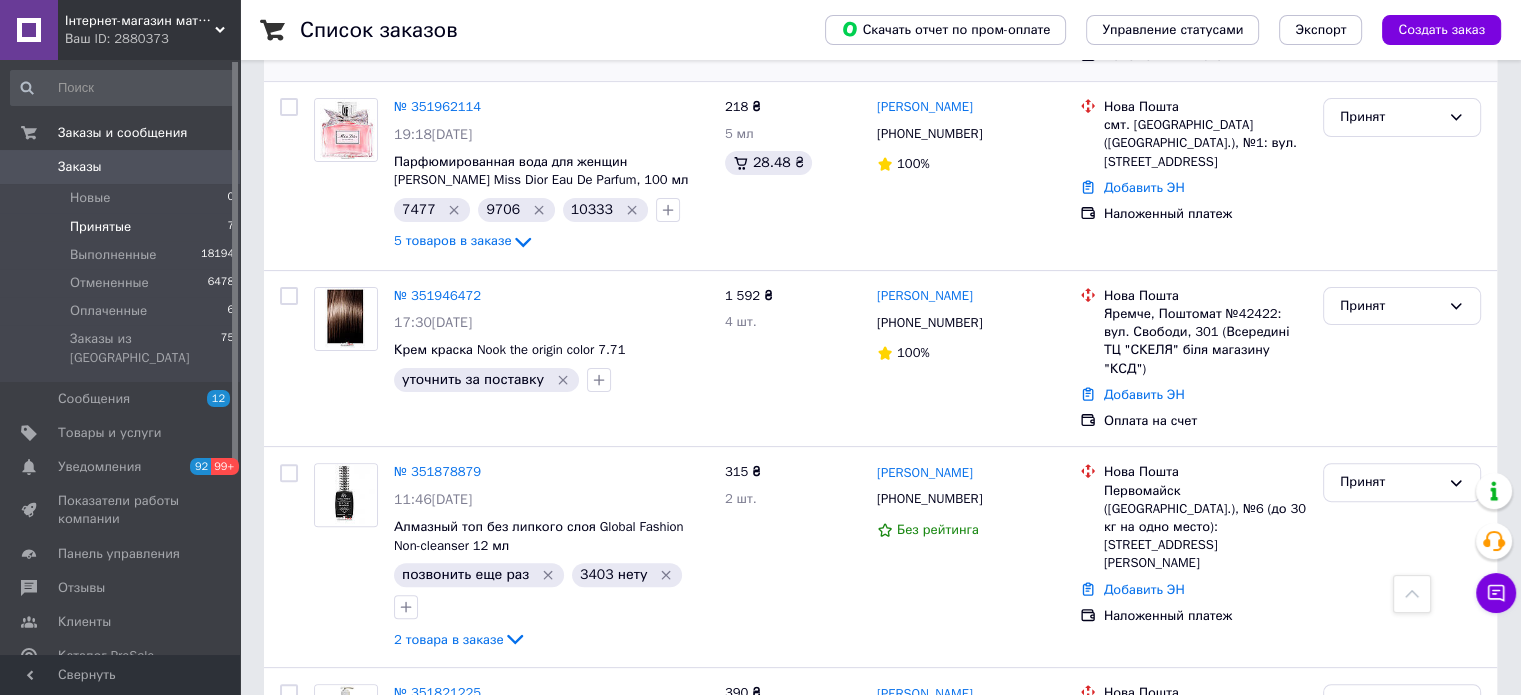 scroll, scrollTop: 800, scrollLeft: 0, axis: vertical 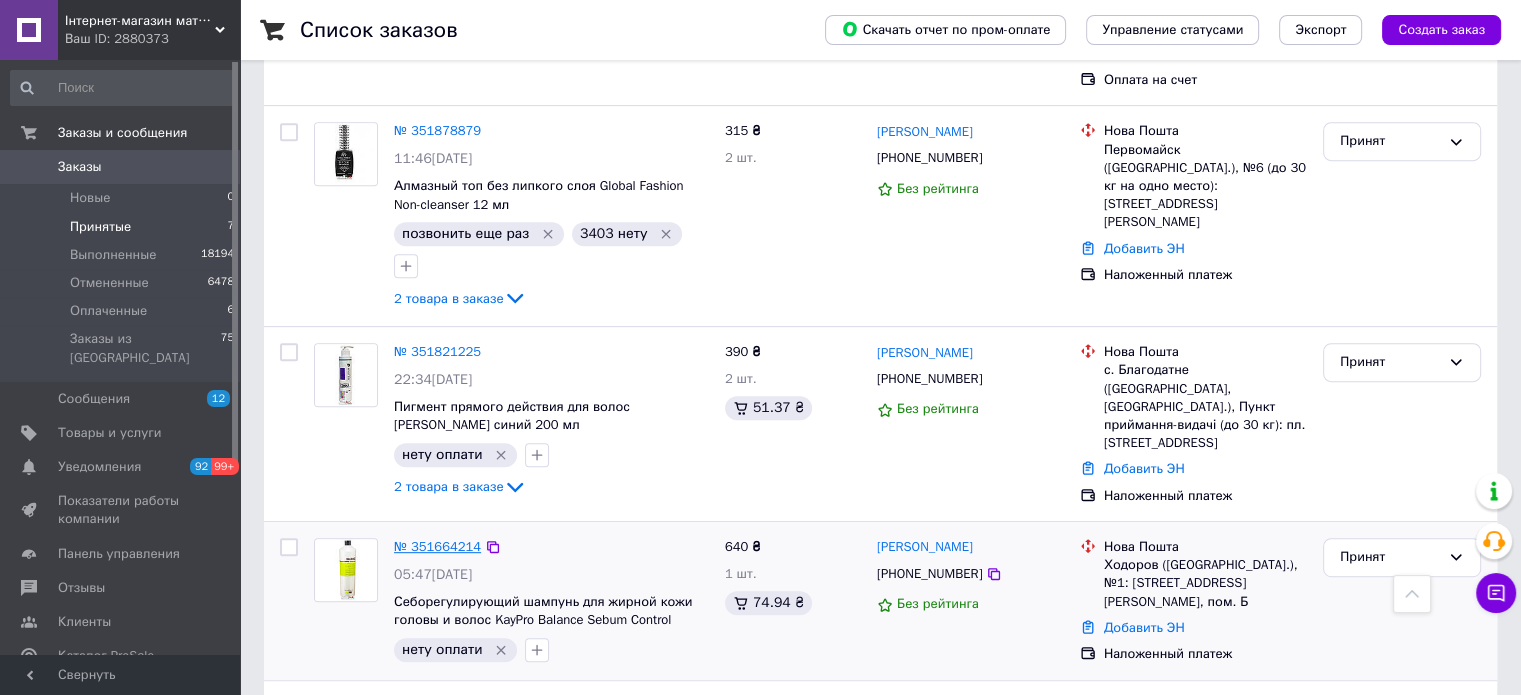 click on "№ 351664214" at bounding box center [437, 546] 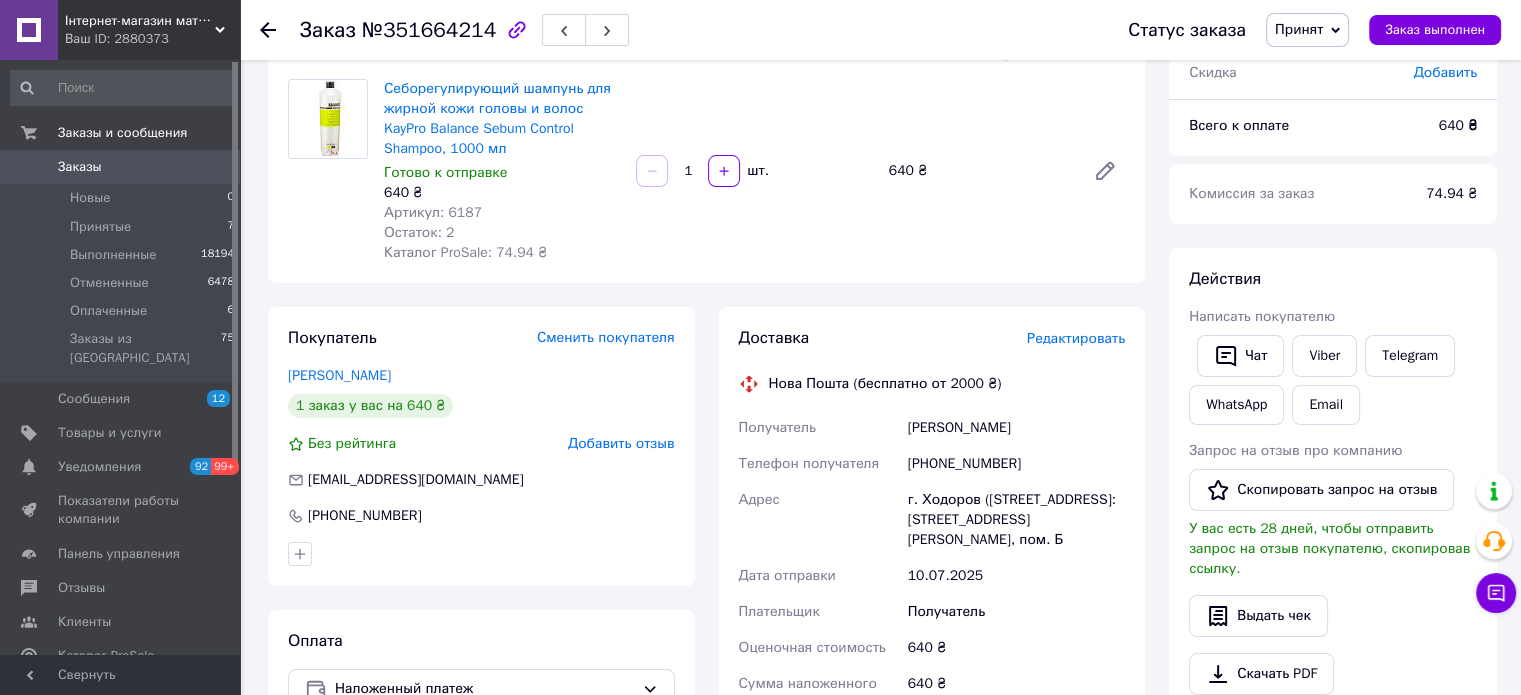 scroll, scrollTop: 0, scrollLeft: 0, axis: both 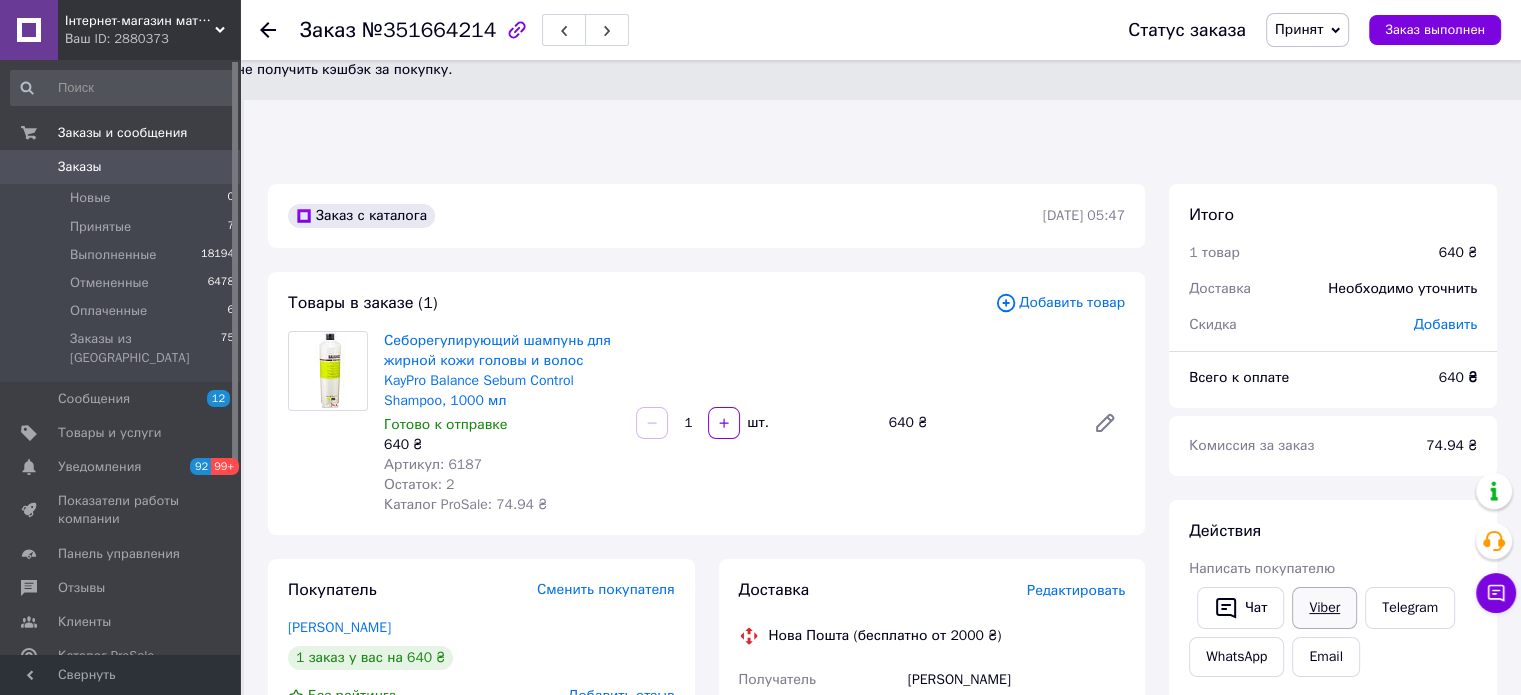 click on "Viber" at bounding box center [1324, 608] 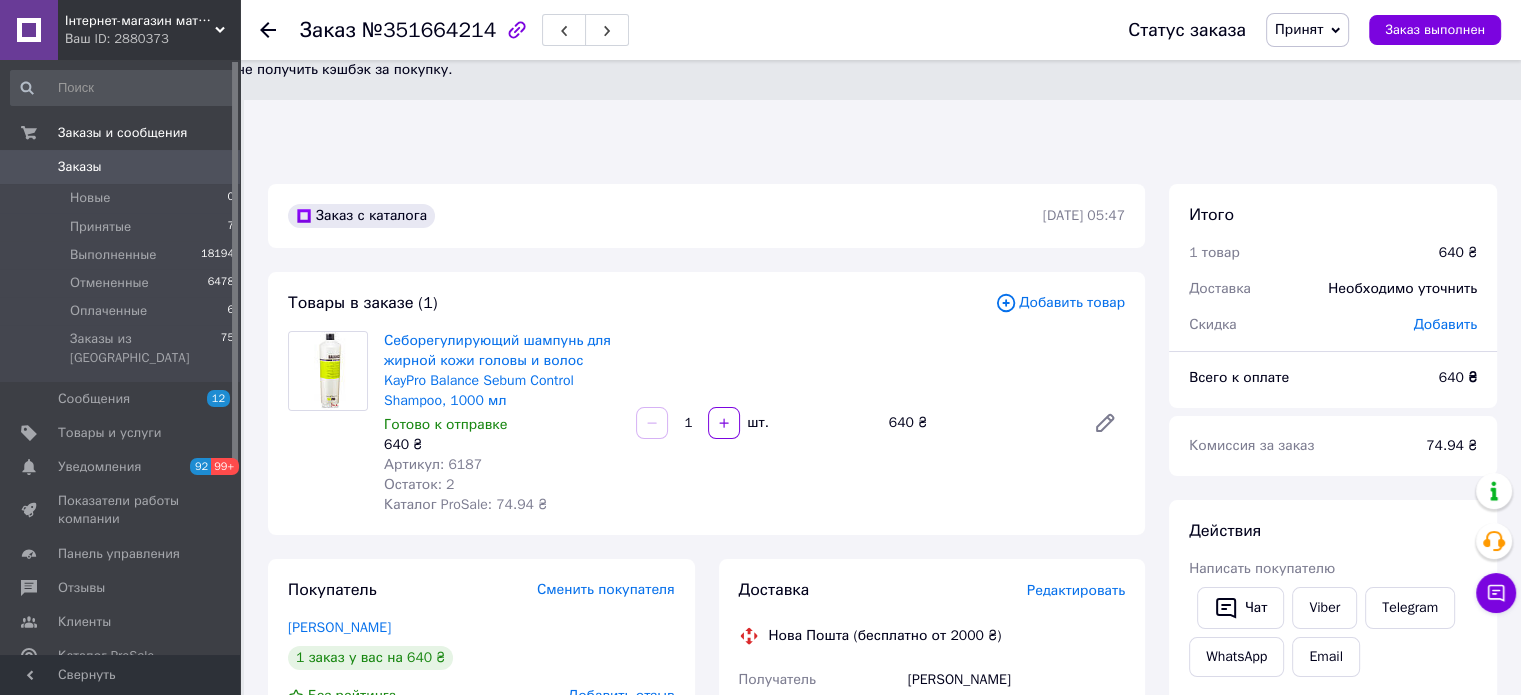 click on "Итого 1 товар 640 ₴ Доставка Необходимо уточнить Скидка Добавить Всего к оплате 640 ₴ Комиссия за заказ 74.94 ₴ Действия Написать покупателю   Чат Viber Telegram WhatsApp Email Запрос на отзыв про компанию   Скопировать запрос на отзыв У вас есть 28 дней, чтобы отправить запрос на отзыв покупателю, скопировав ссылку.   Выдать чек   Скачать PDF   Печать PDF   Дублировать заказ Метки Личные заметки, которые видите только вы. По ним можно фильтровать заказы нету оплати   Примечания Осталось 300 символов Очистить Сохранить" at bounding box center (1333, 873) 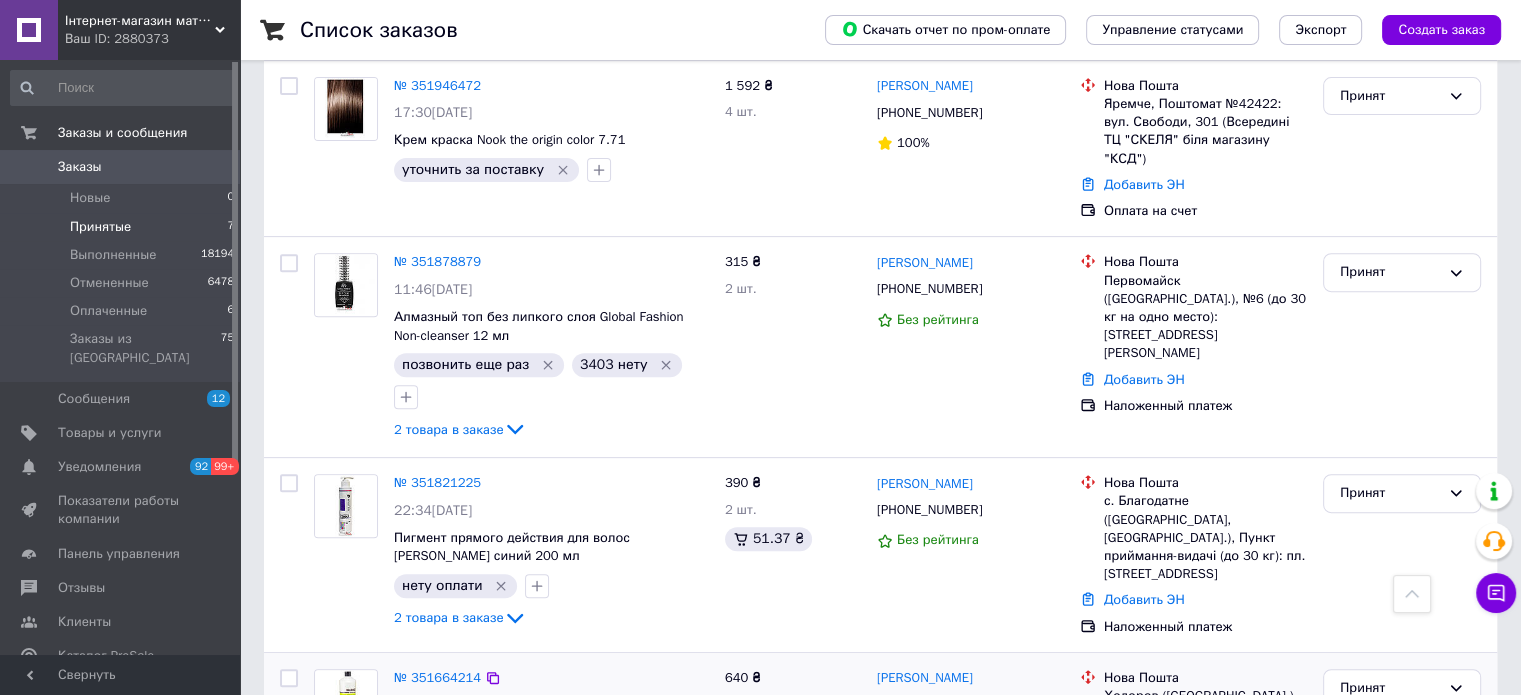 scroll, scrollTop: 841, scrollLeft: 0, axis: vertical 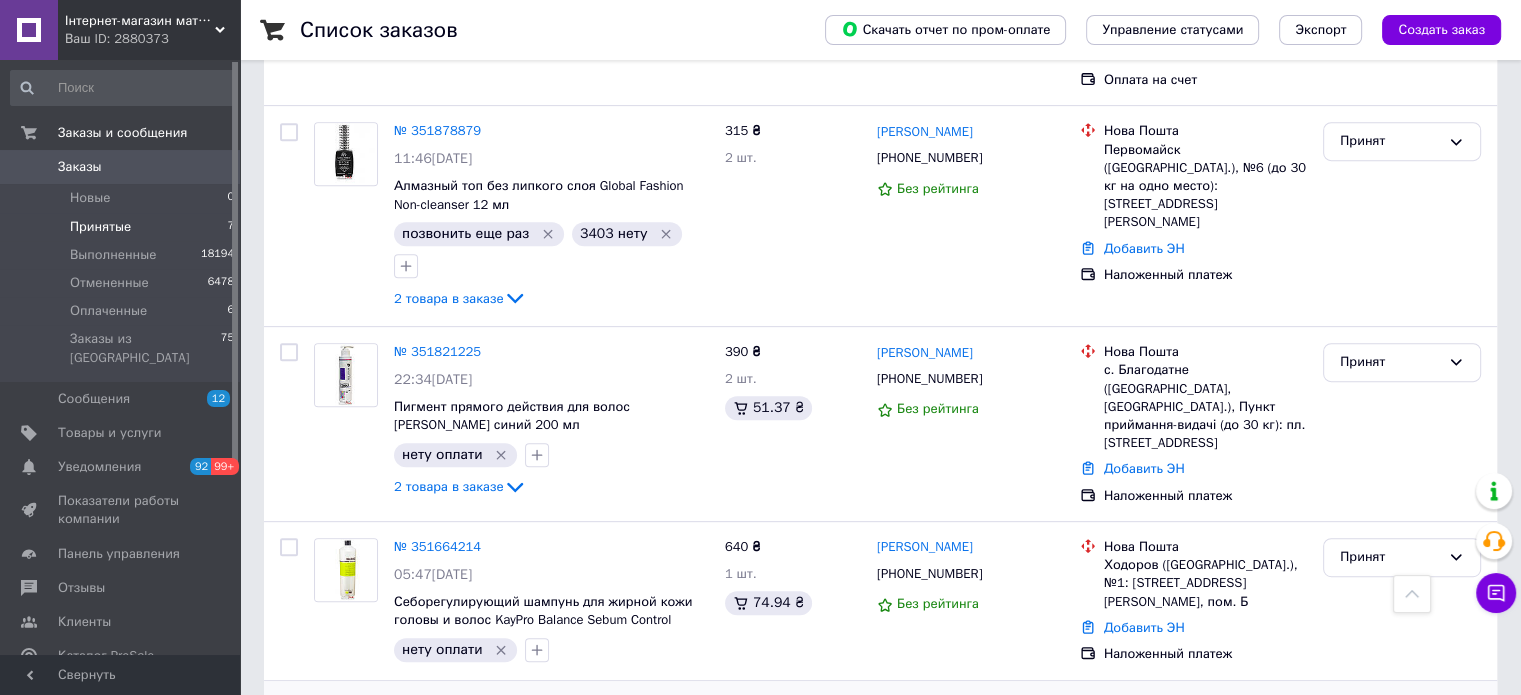 click on "№ 351574873" at bounding box center (437, 705) 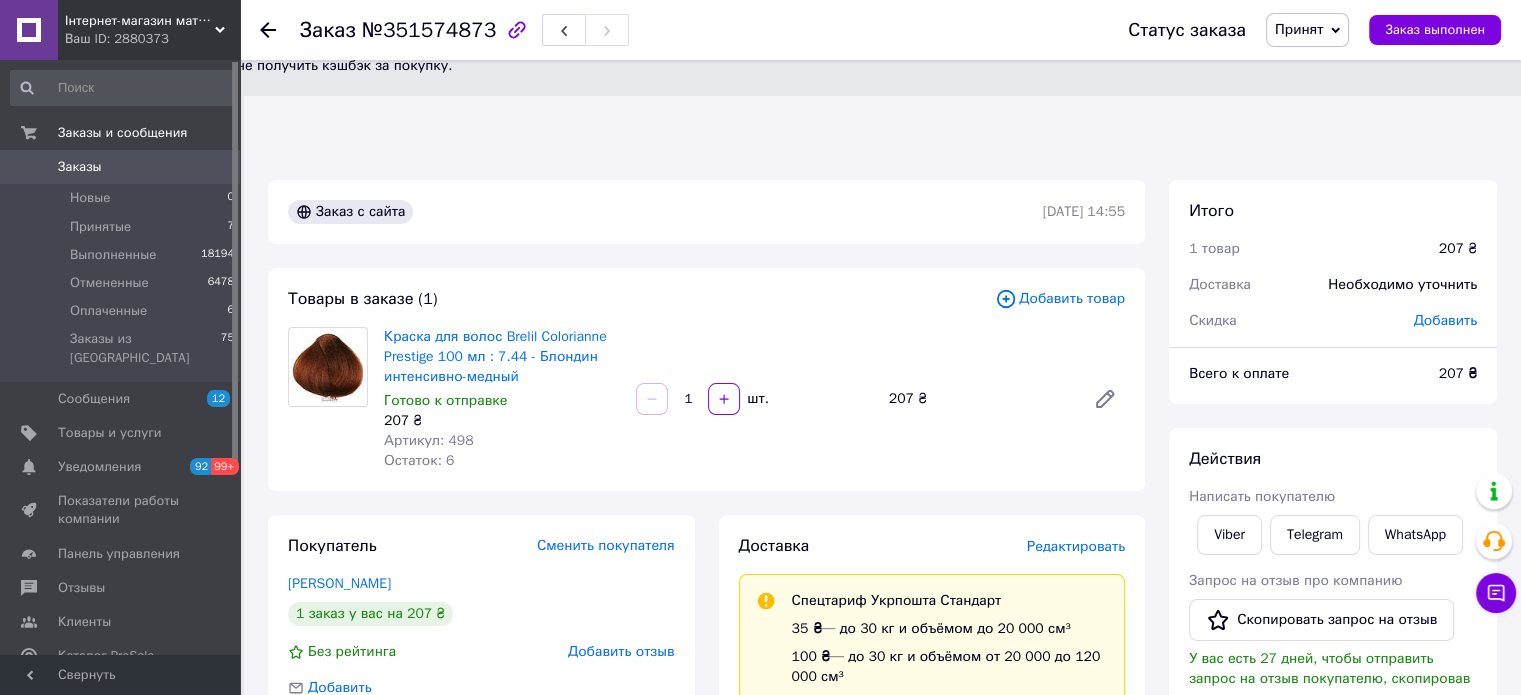 scroll, scrollTop: 0, scrollLeft: 0, axis: both 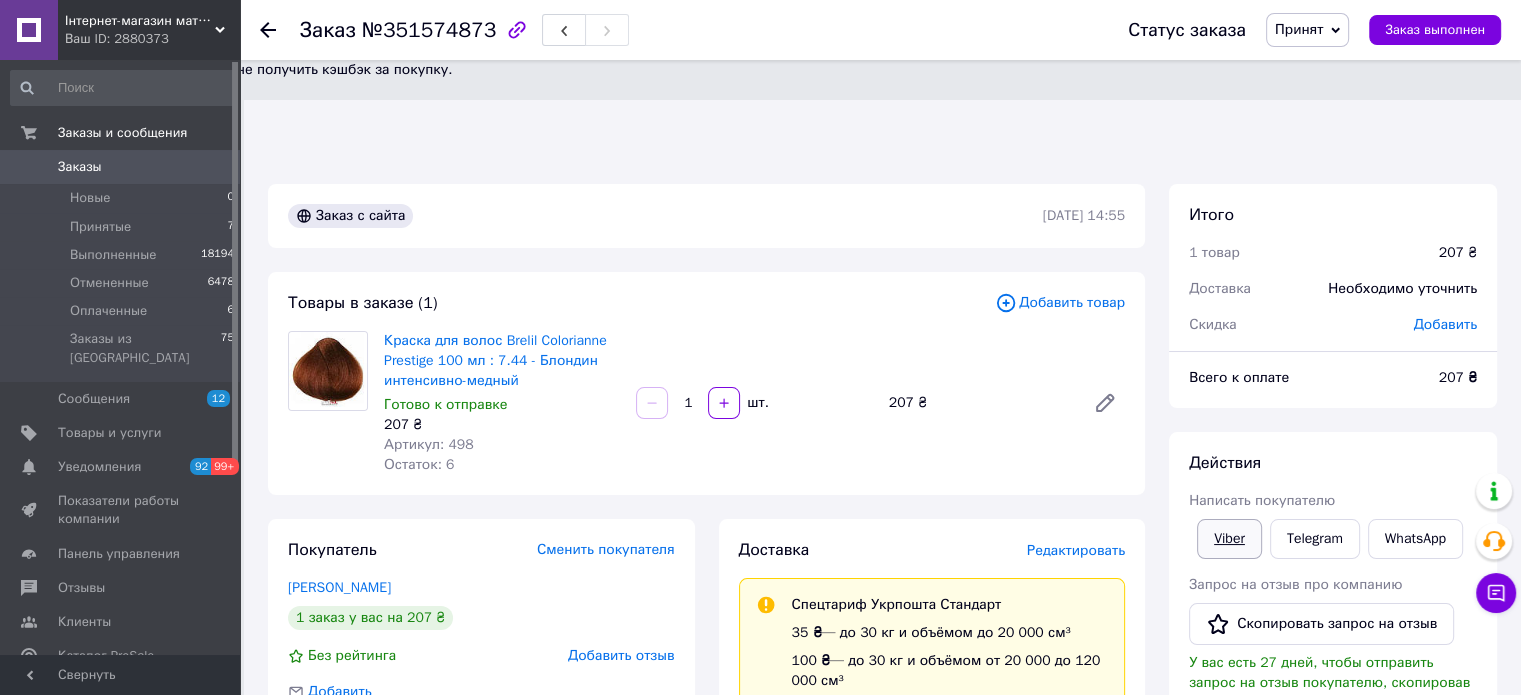 click on "Viber" at bounding box center [1229, 539] 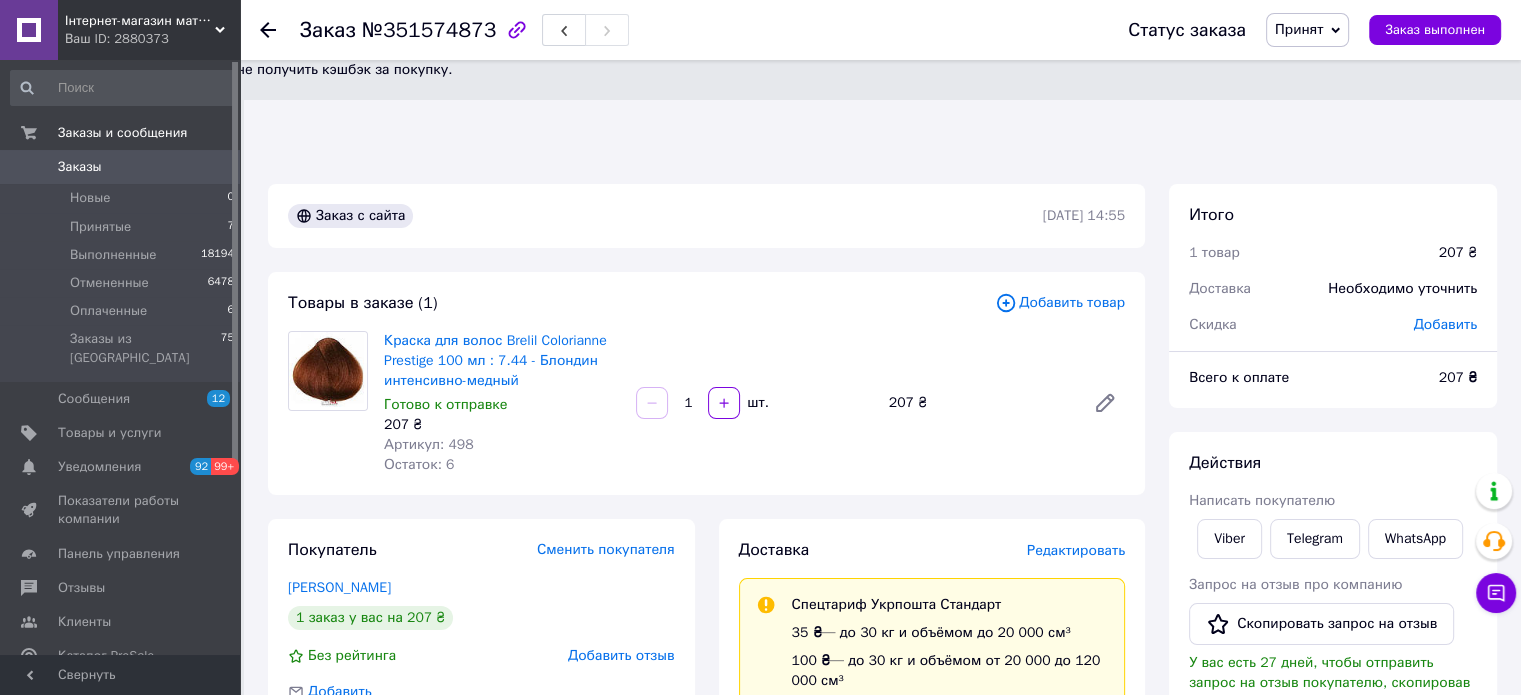 click on "Действия" at bounding box center [1333, 463] 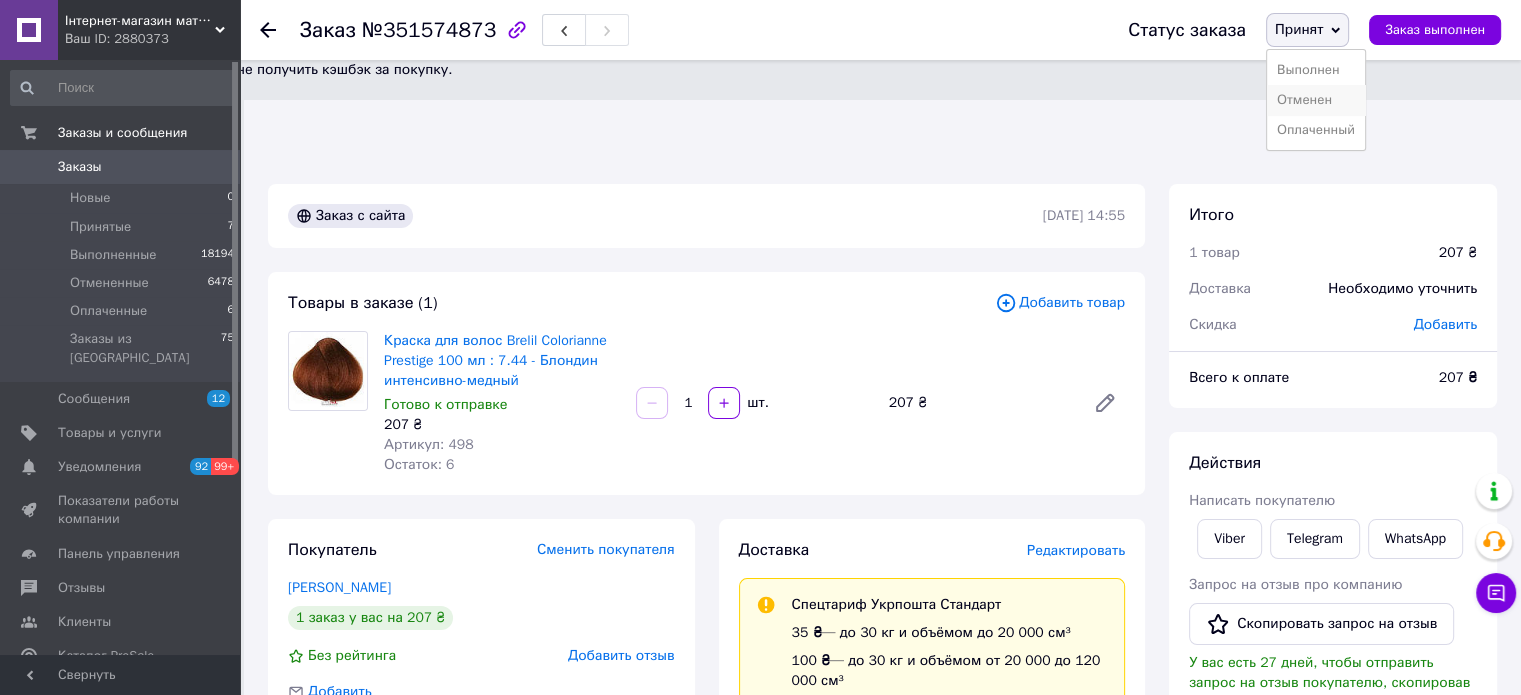 click on "Отменен" at bounding box center [1316, 100] 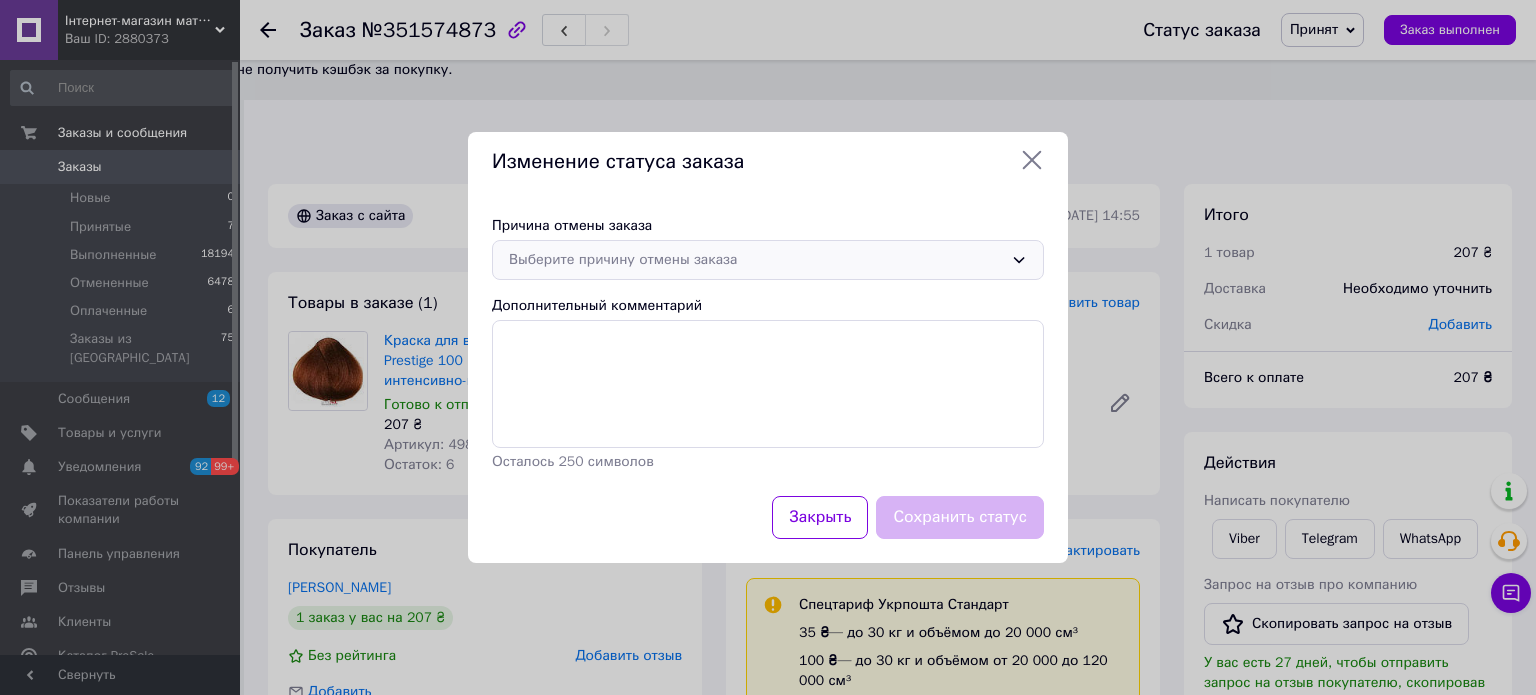 click on "Выберите причину отмены заказа" at bounding box center (756, 260) 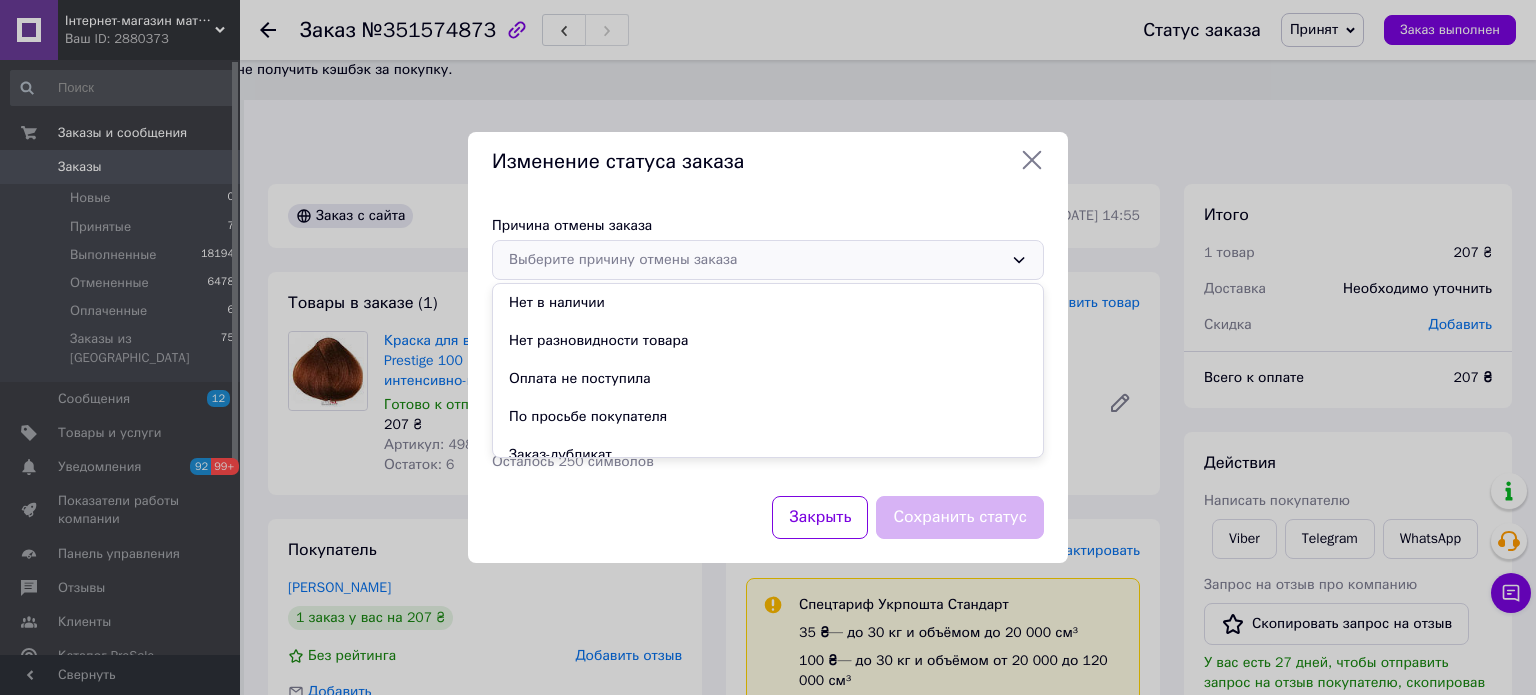 click on "Оплата не поступила" at bounding box center (768, 379) 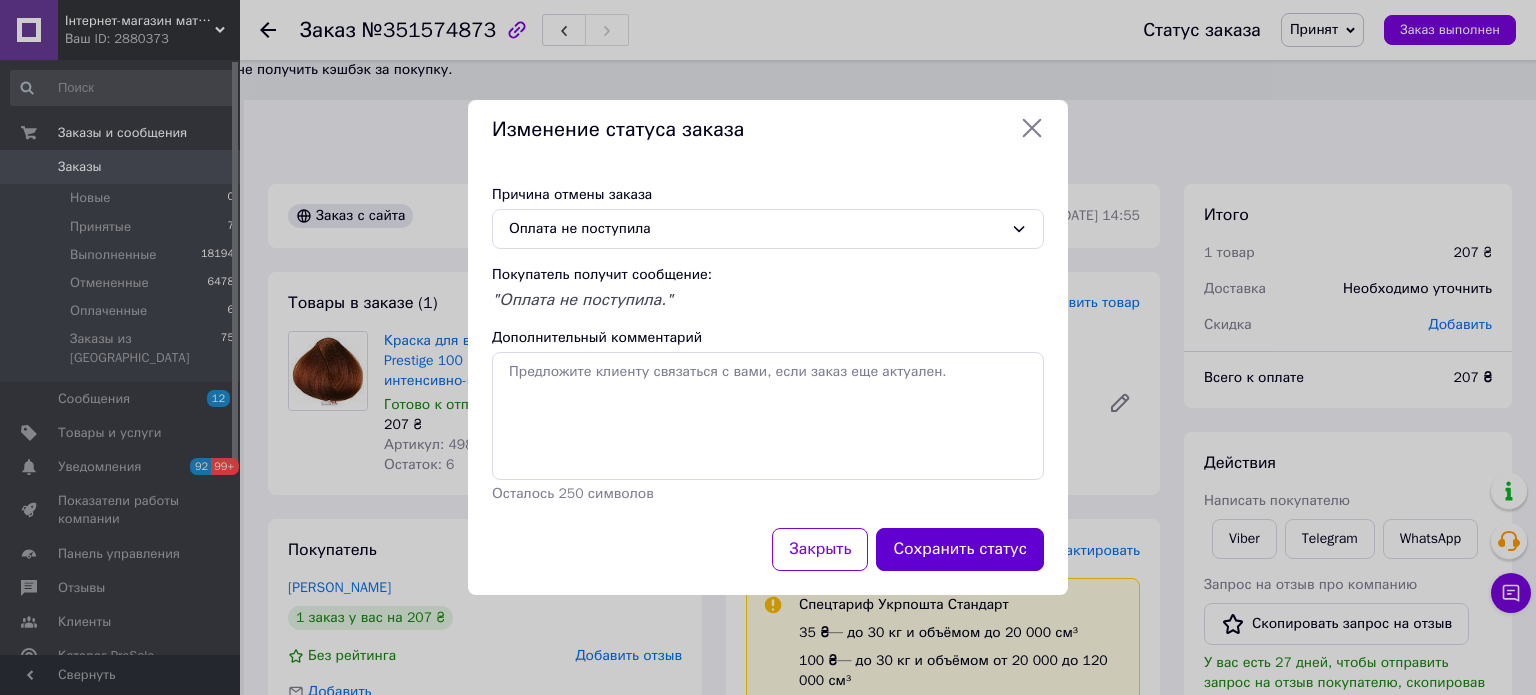 click on "Сохранить статус" at bounding box center [960, 549] 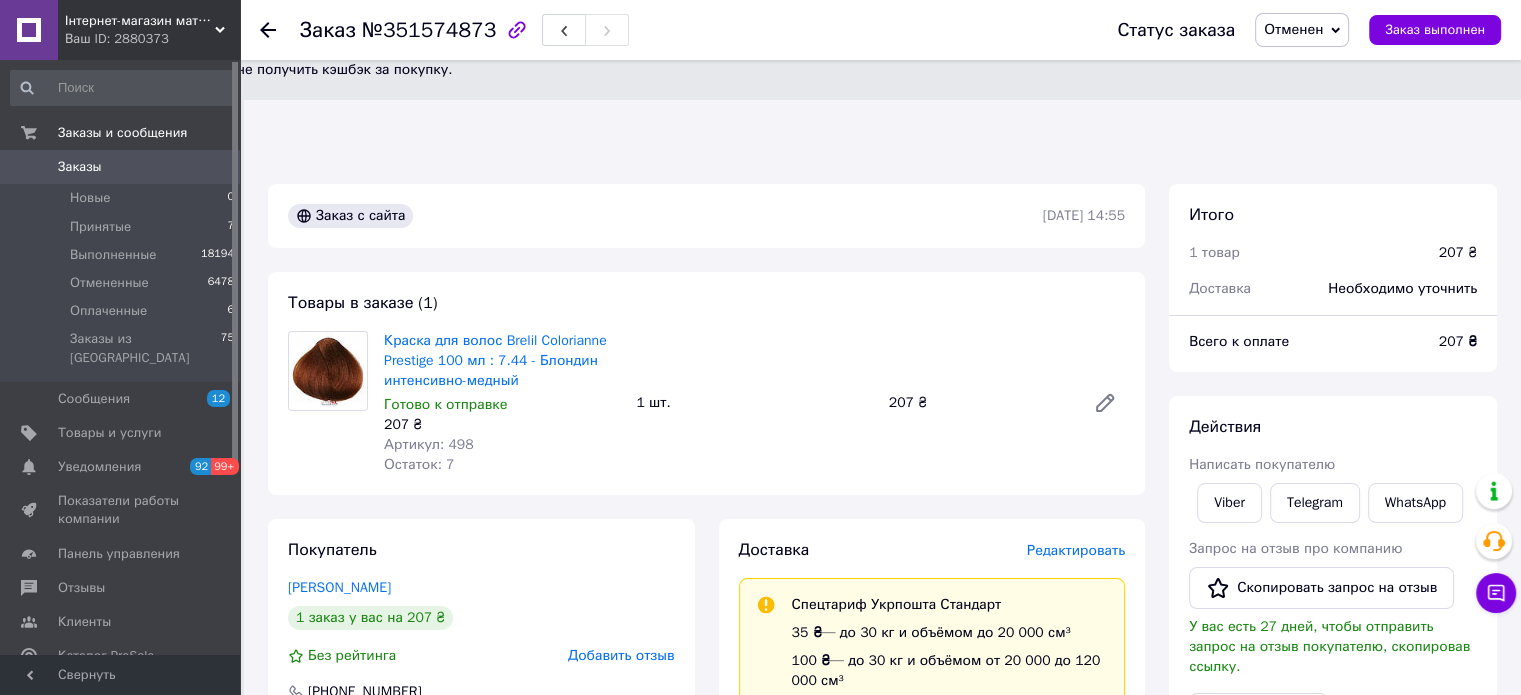 click 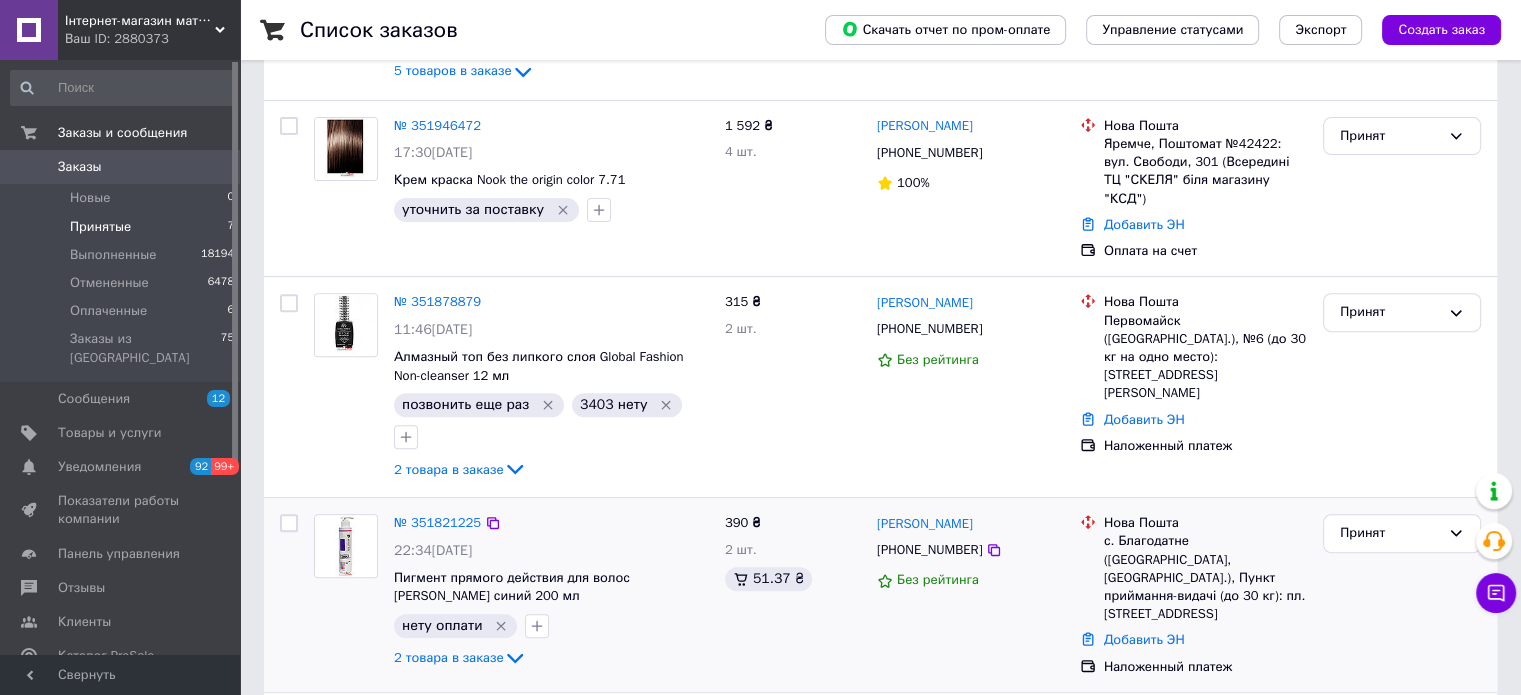scroll, scrollTop: 839, scrollLeft: 0, axis: vertical 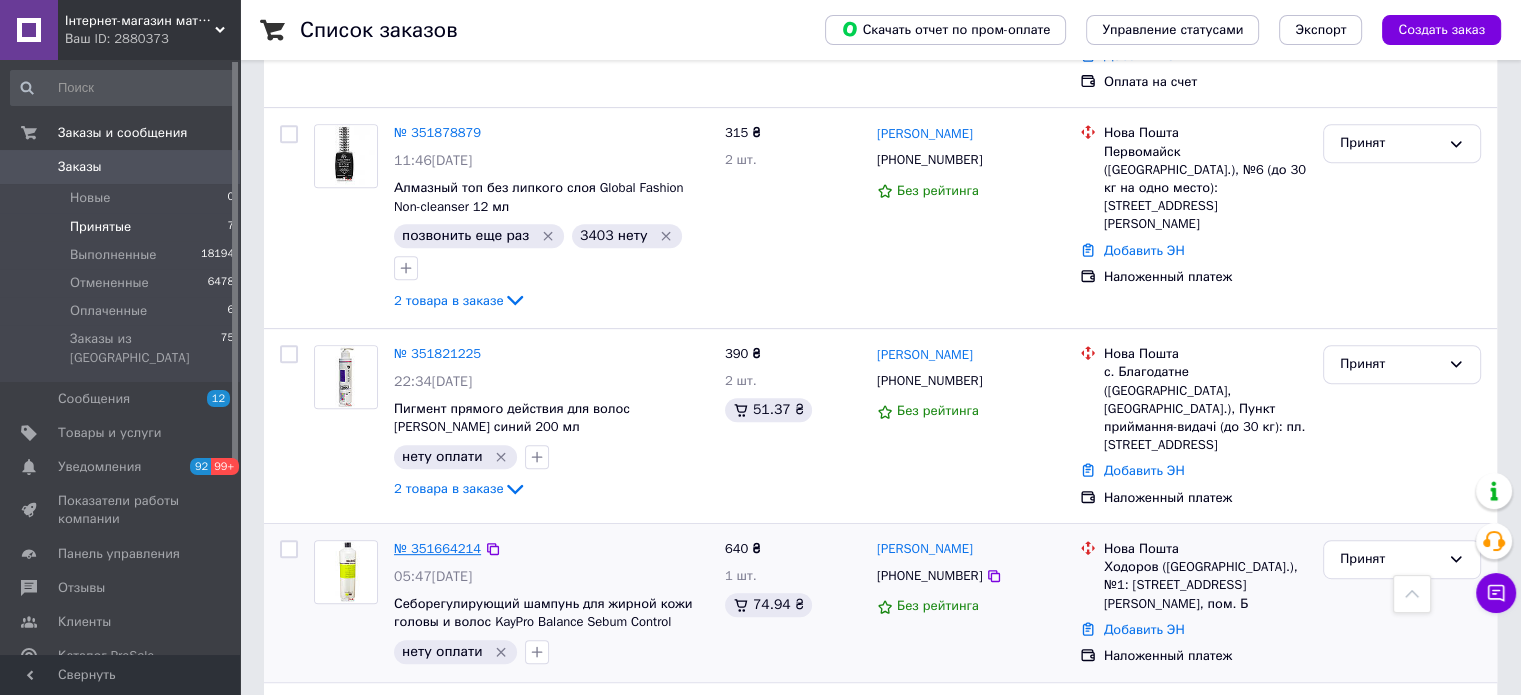 click on "№ 351664214" at bounding box center (437, 548) 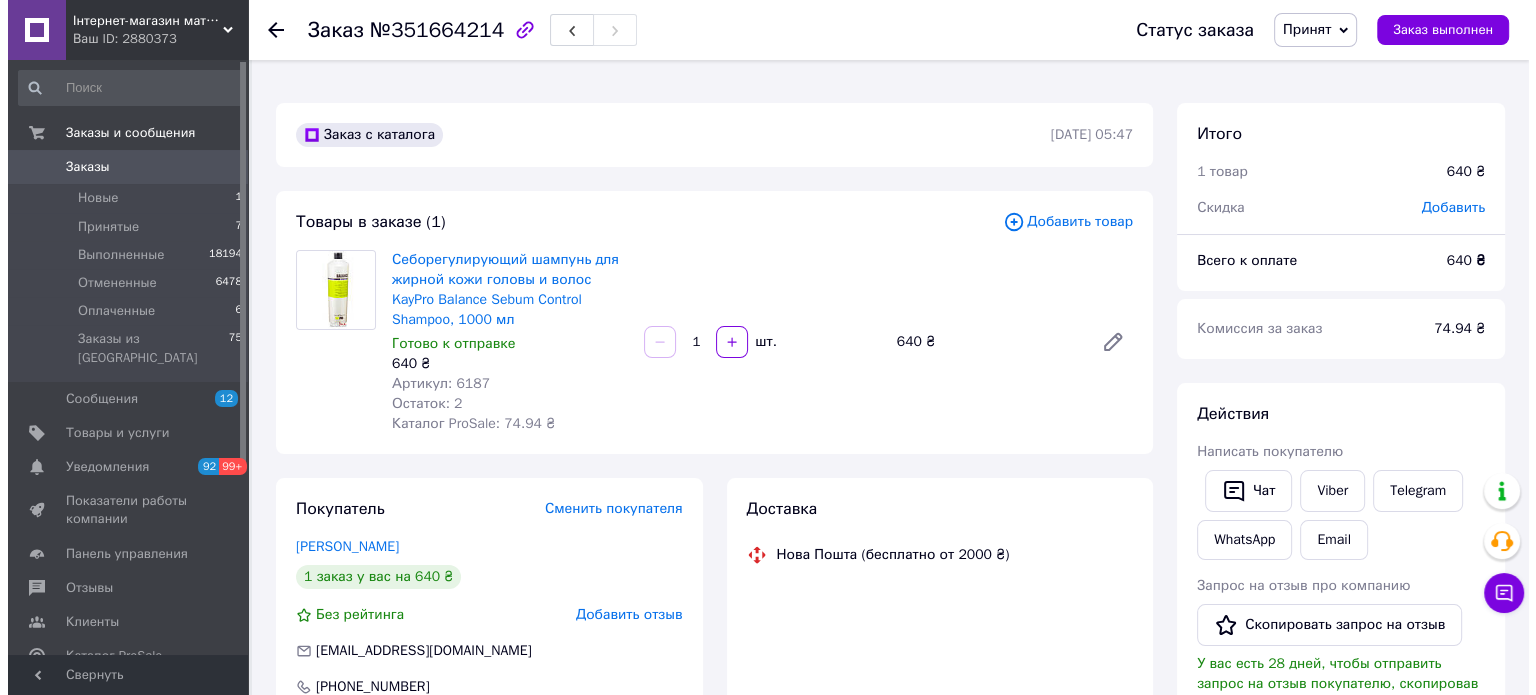 scroll, scrollTop: 0, scrollLeft: 0, axis: both 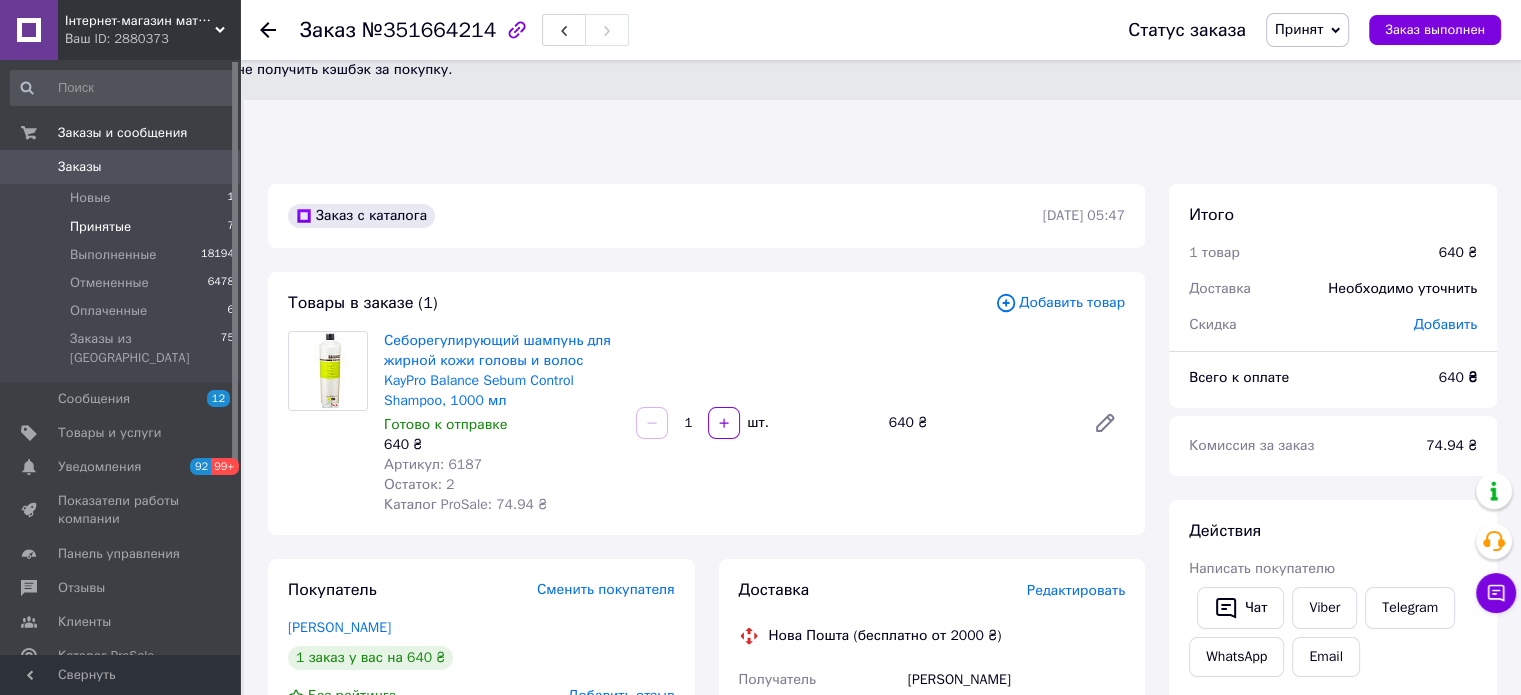 click on "Принятые 7" at bounding box center (123, 227) 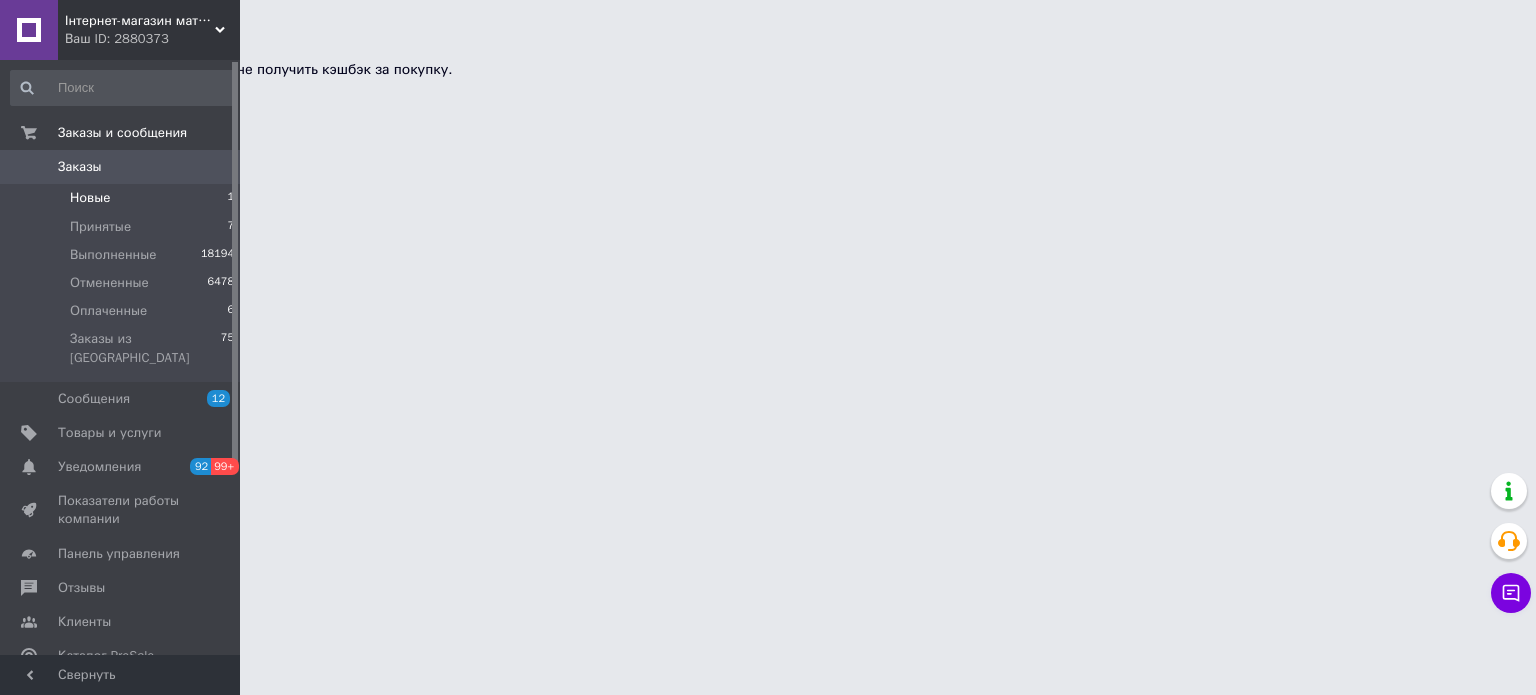 click on "Новые 1" at bounding box center [123, 198] 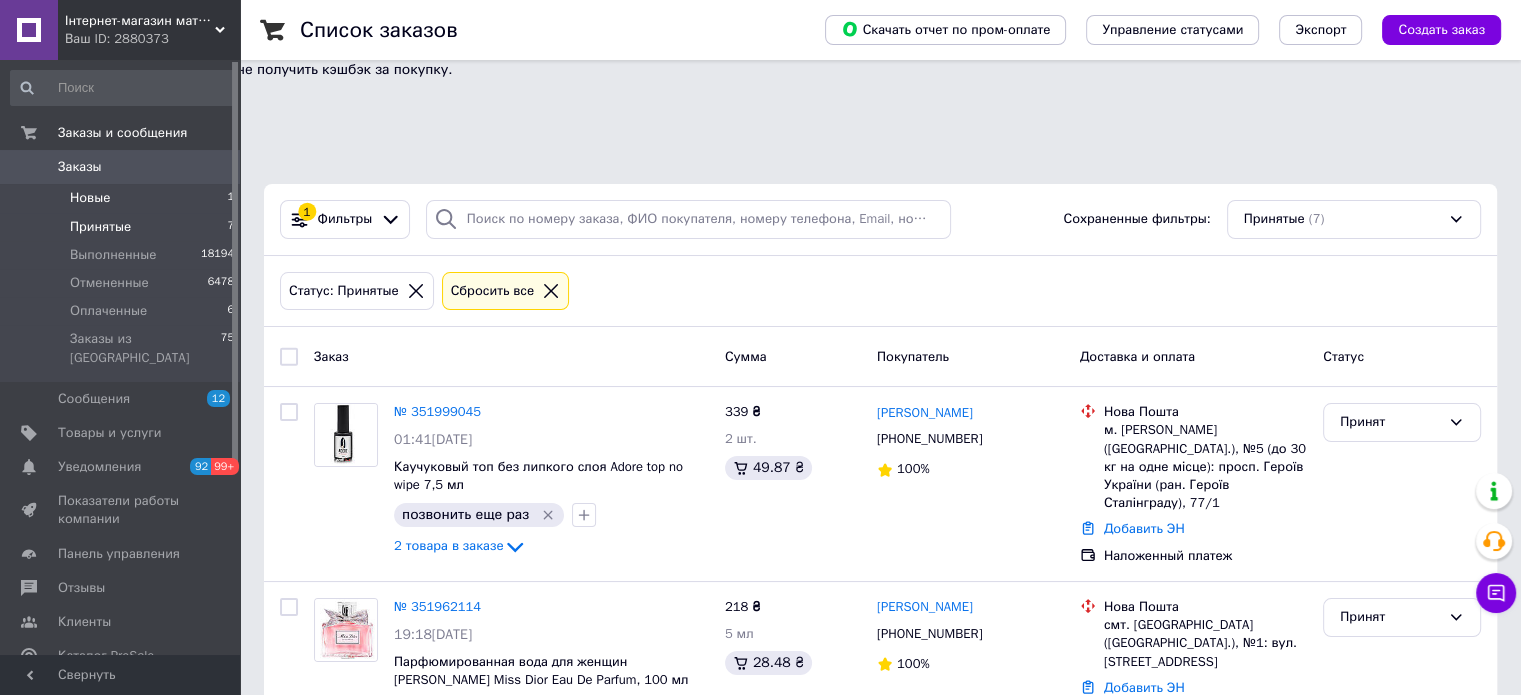 click on "Новые 1" at bounding box center [123, 198] 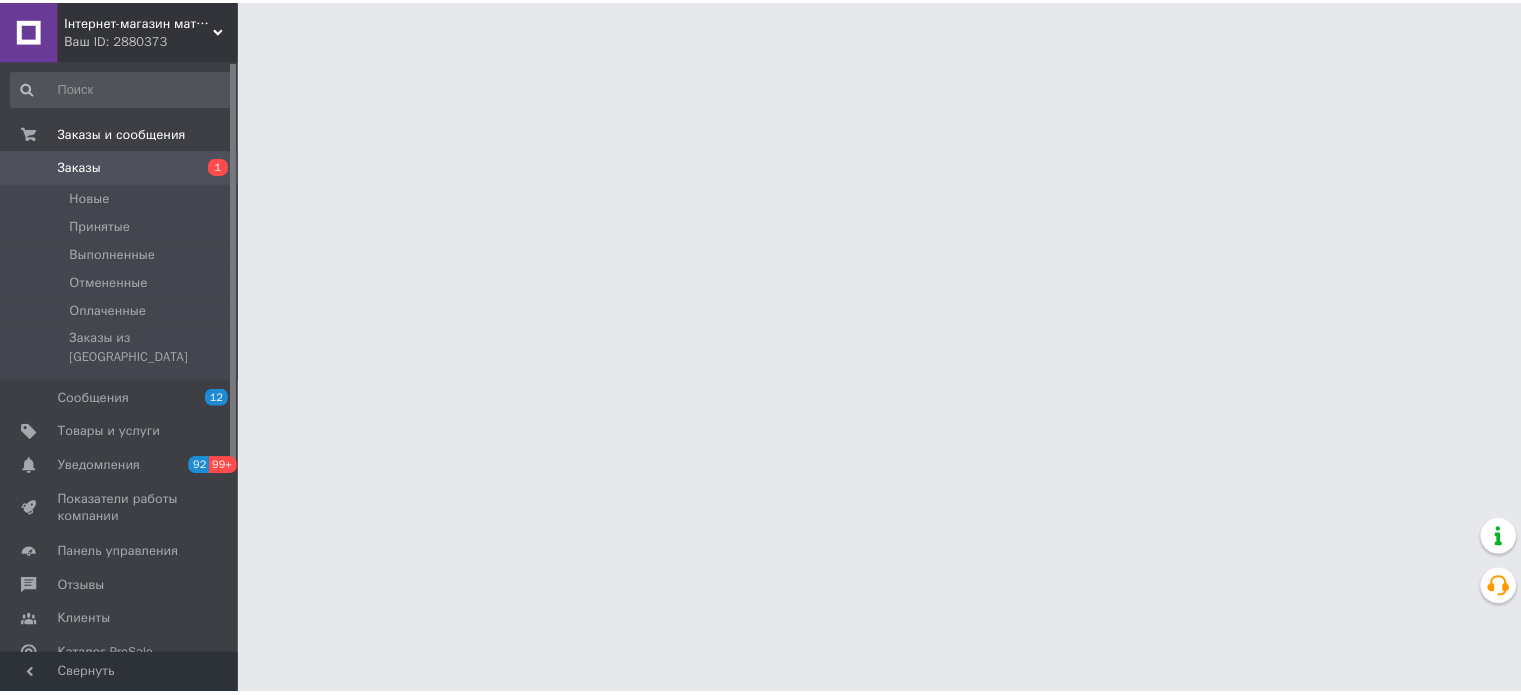 scroll, scrollTop: 0, scrollLeft: 0, axis: both 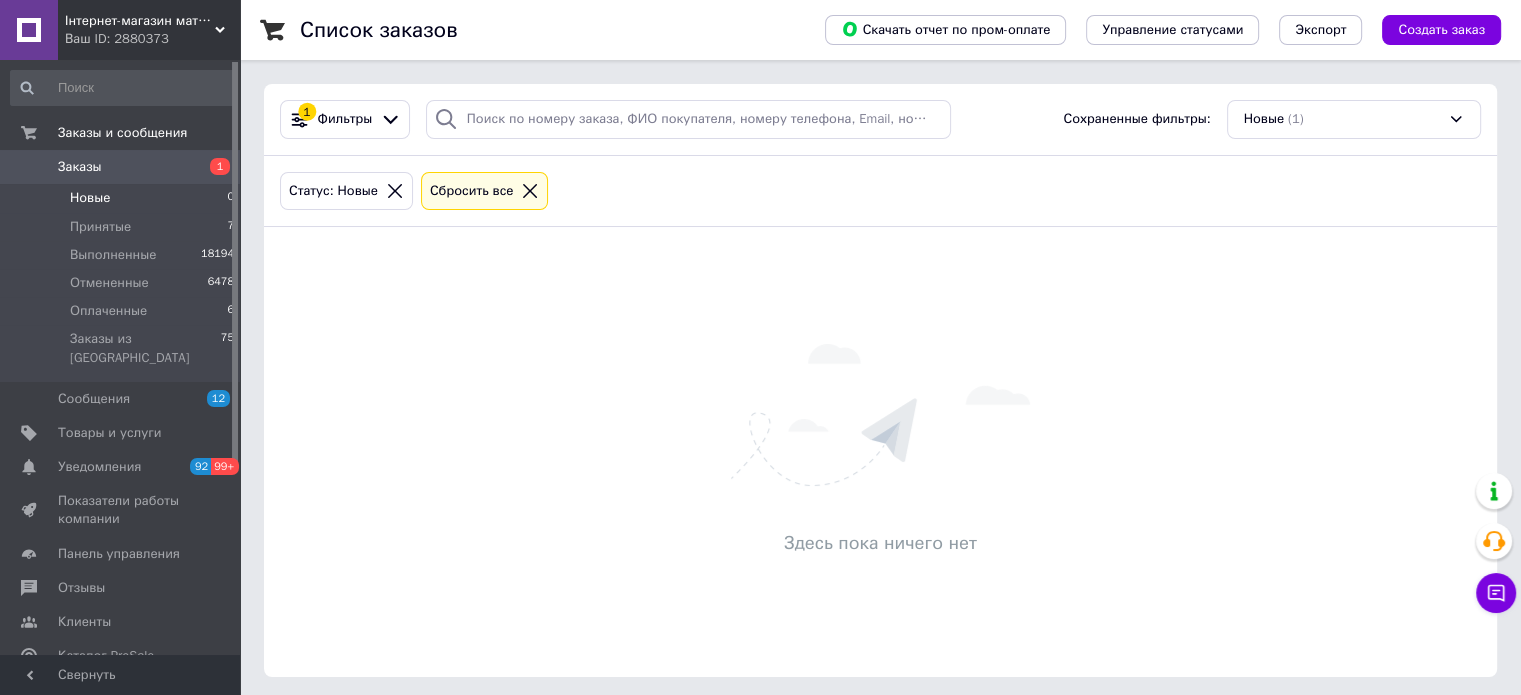 click on "Новые 0" at bounding box center (123, 198) 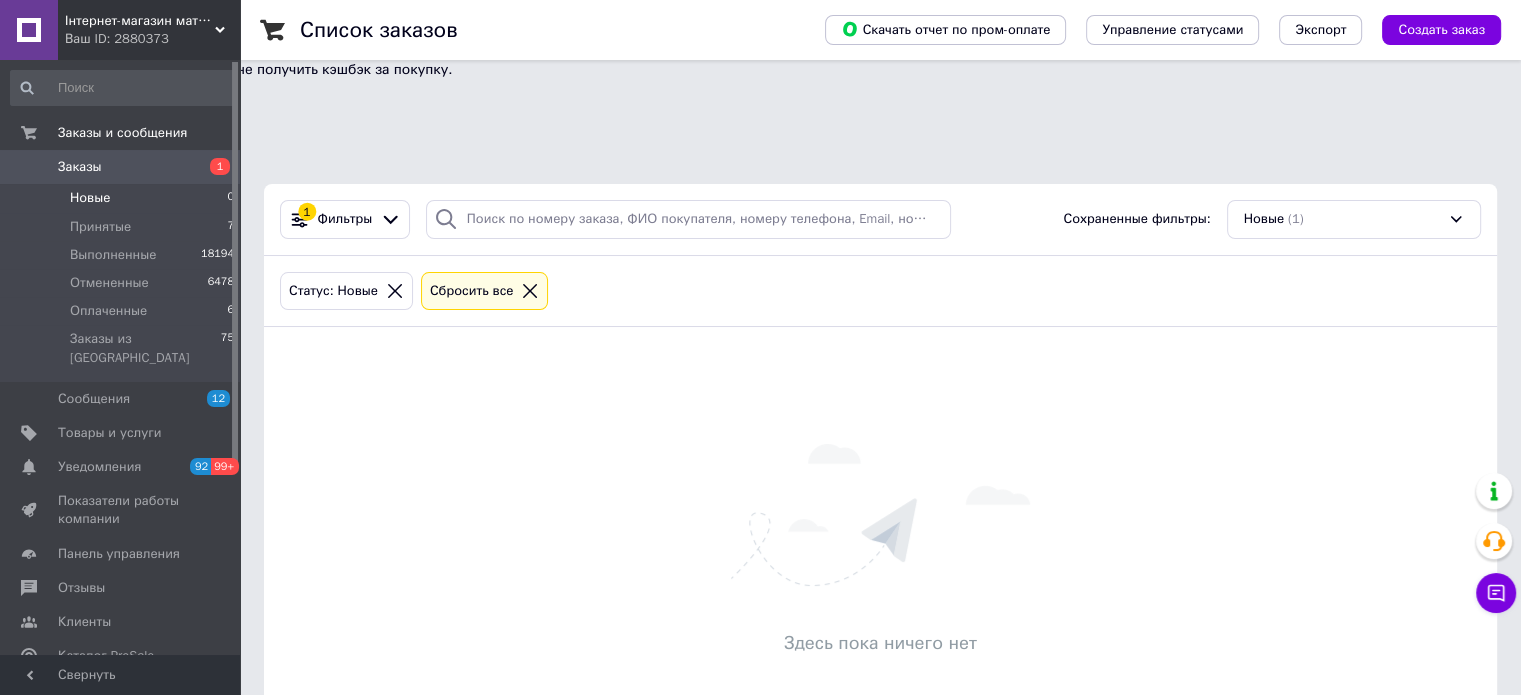 click on "Новые 0" at bounding box center [123, 198] 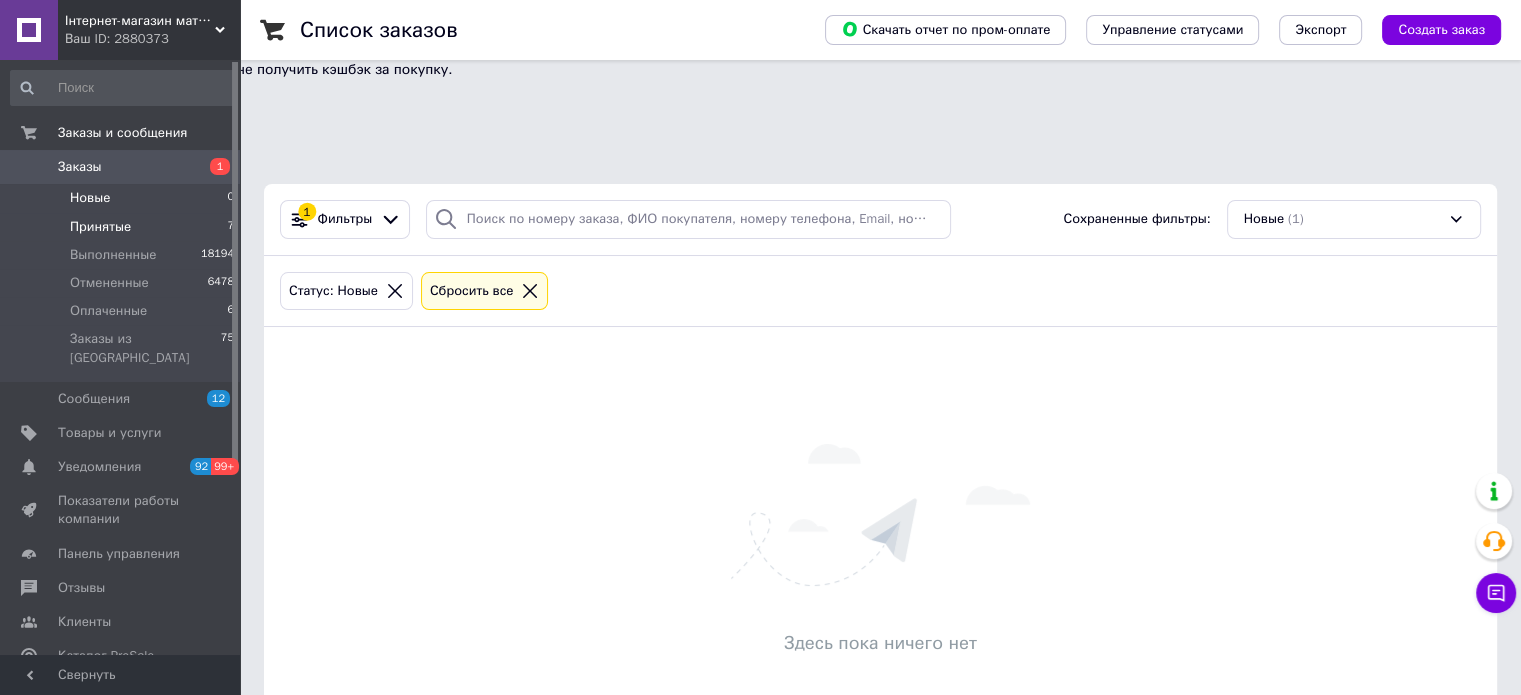 click on "Принятые" at bounding box center (100, 227) 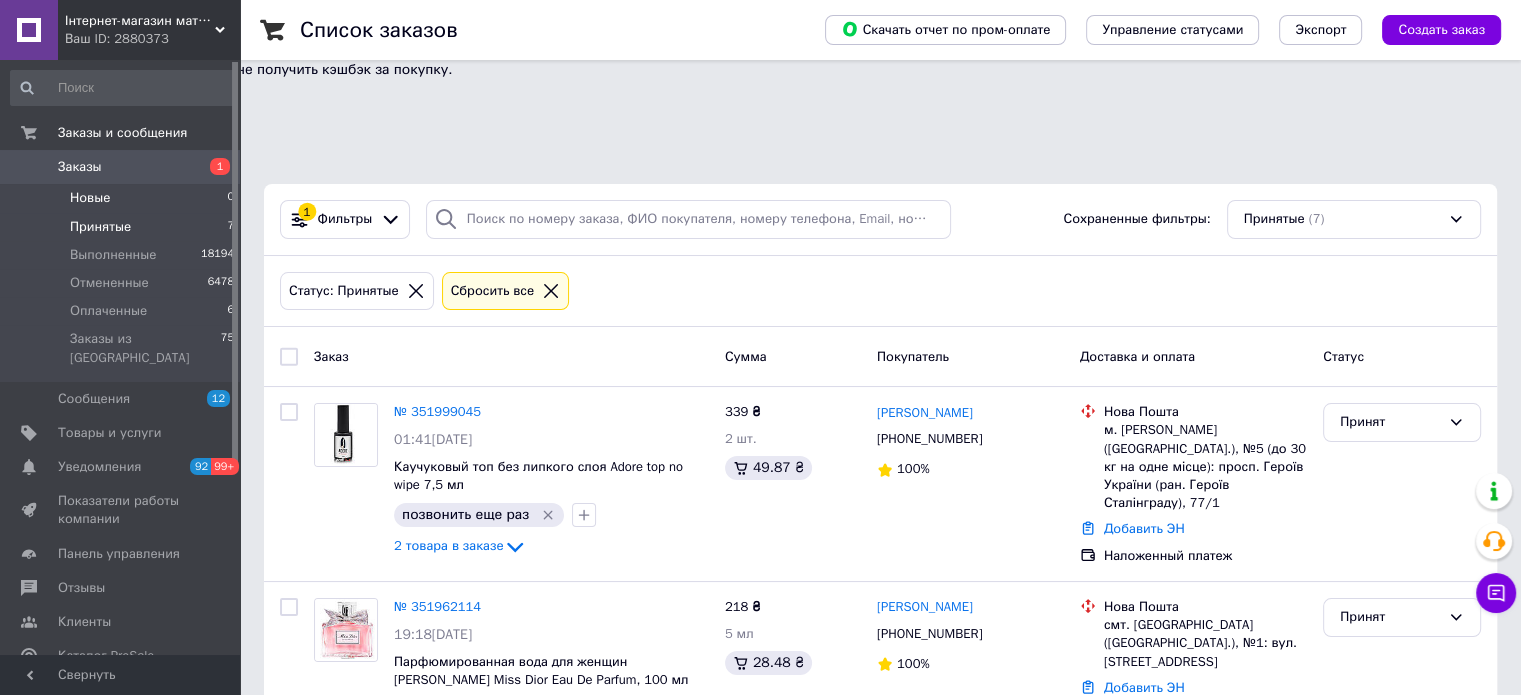 click on "Новые" at bounding box center (90, 198) 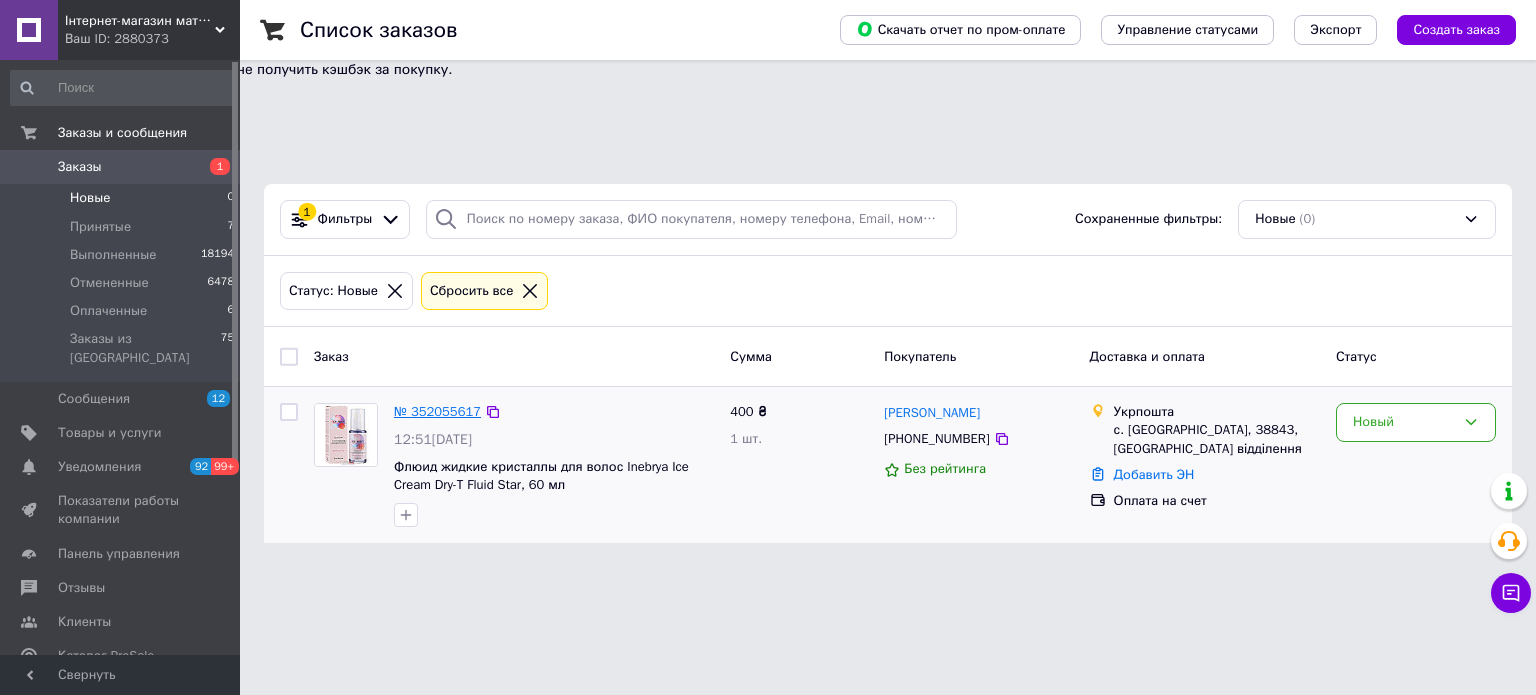 click on "№ 352055617" at bounding box center [437, 411] 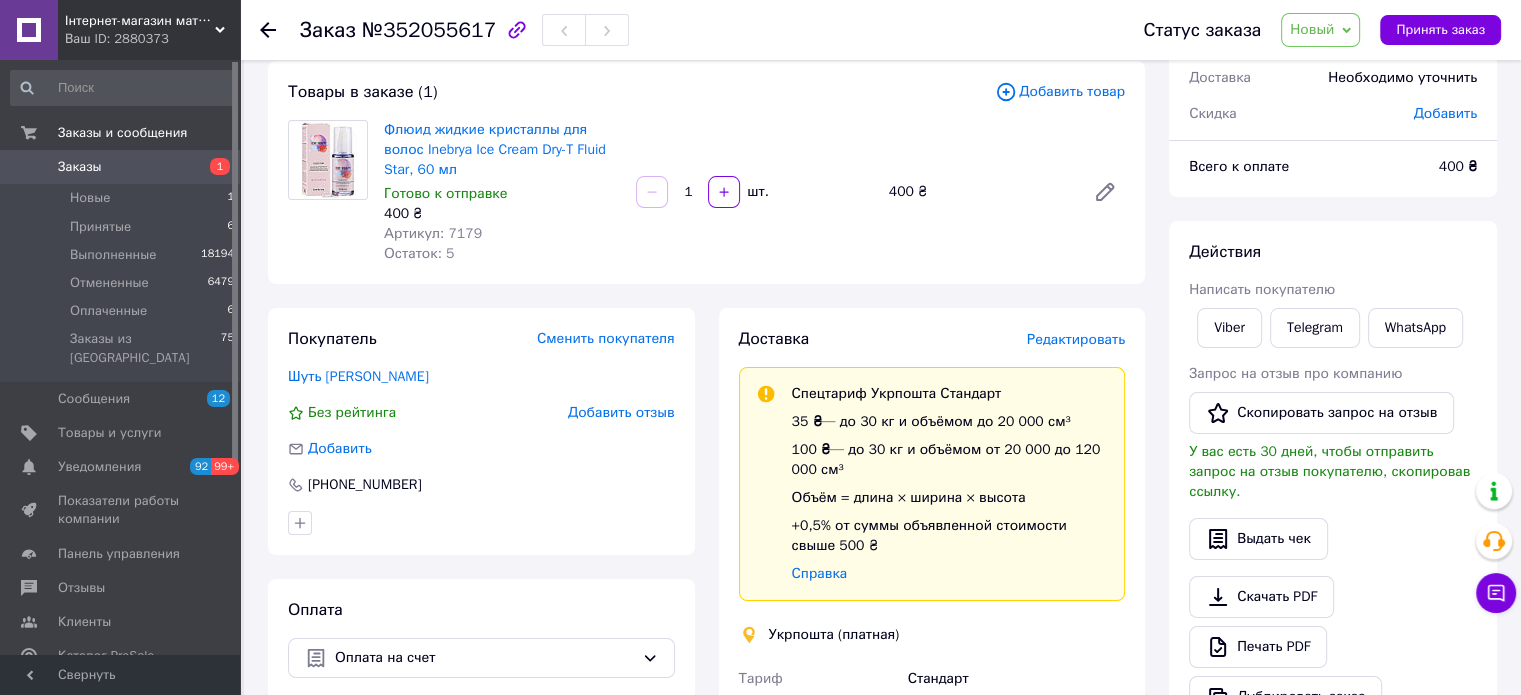 scroll, scrollTop: 200, scrollLeft: 0, axis: vertical 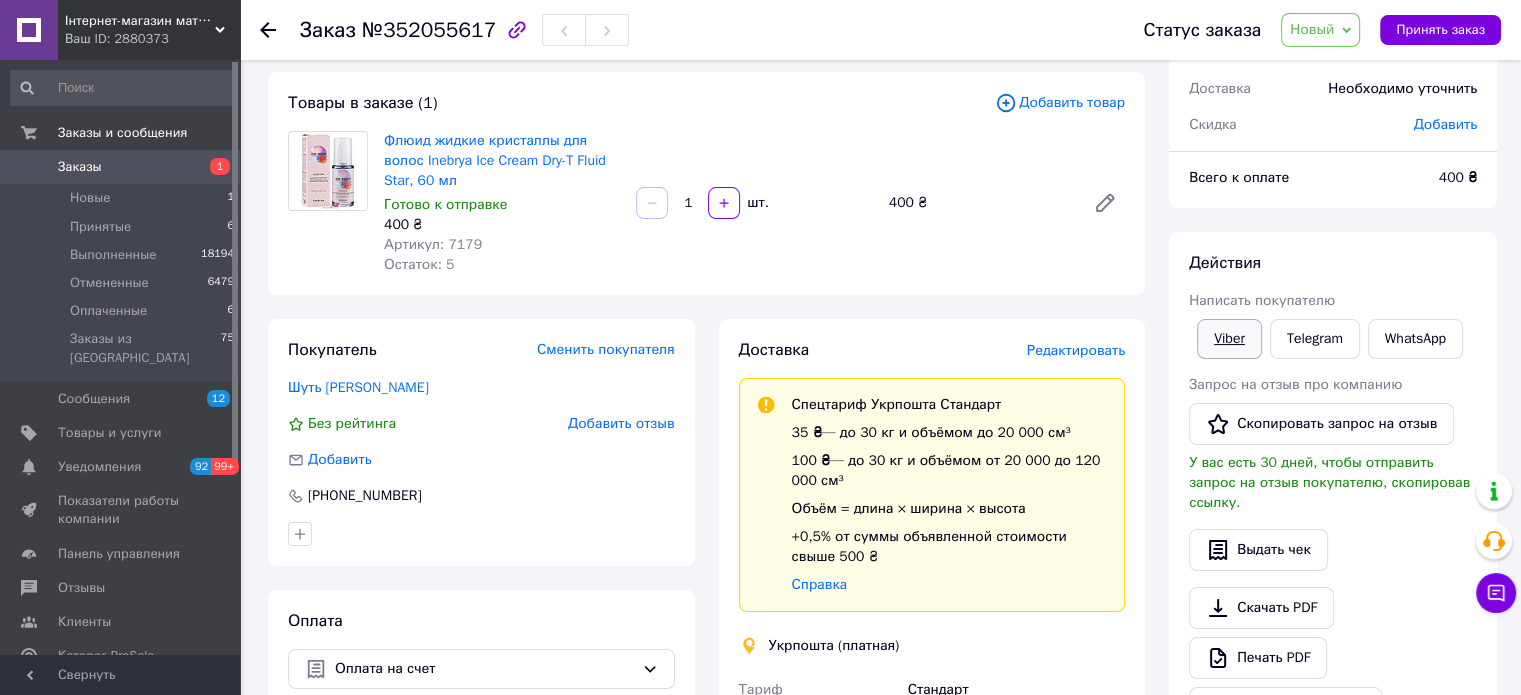 click on "Viber" at bounding box center (1229, 339) 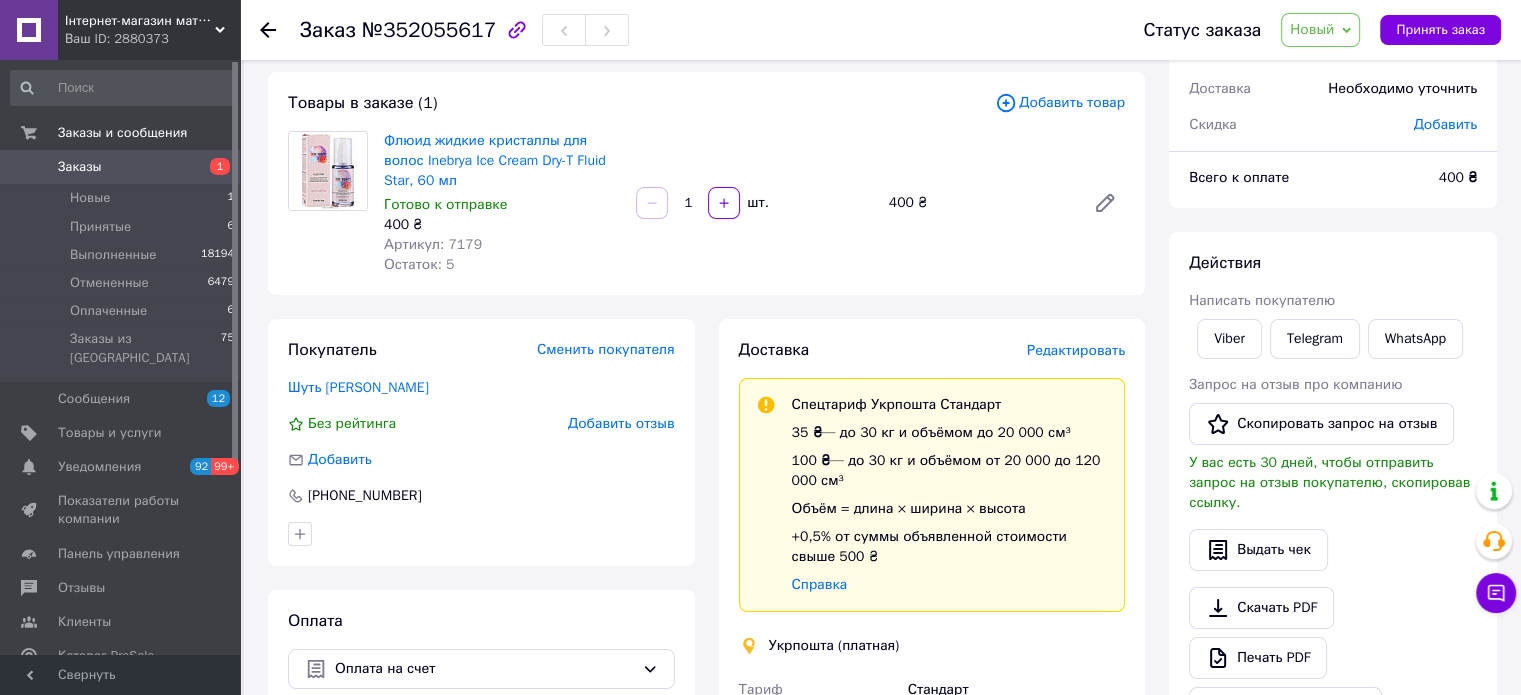 click on "Действия Написать покупателю Viber Telegram WhatsApp Запрос на отзыв про компанию   Скопировать запрос на отзыв У вас есть 30 дней, чтобы отправить запрос на отзыв покупателю, скопировав ссылку.   Выдать чек   Скачать PDF   Печать PDF   Дублировать заказ" at bounding box center (1333, 490) 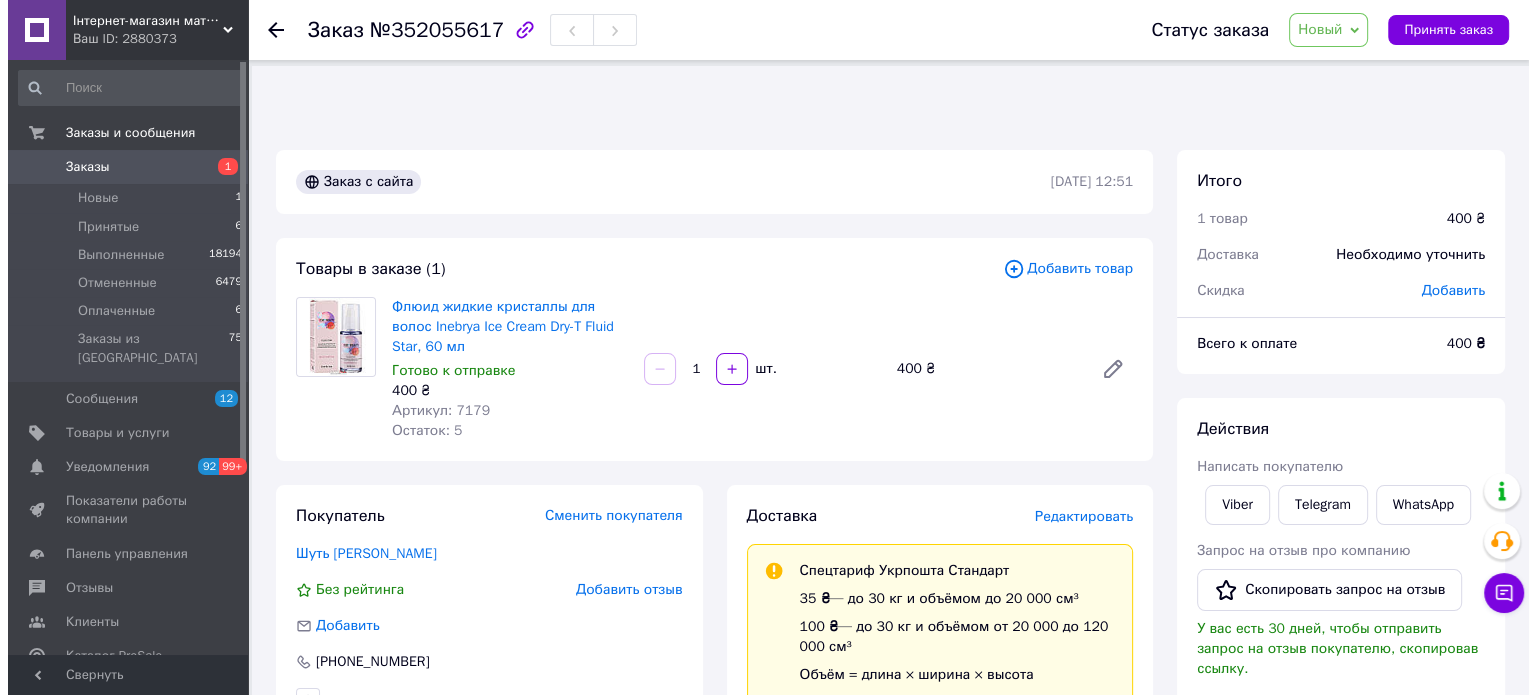 scroll, scrollTop: 0, scrollLeft: 0, axis: both 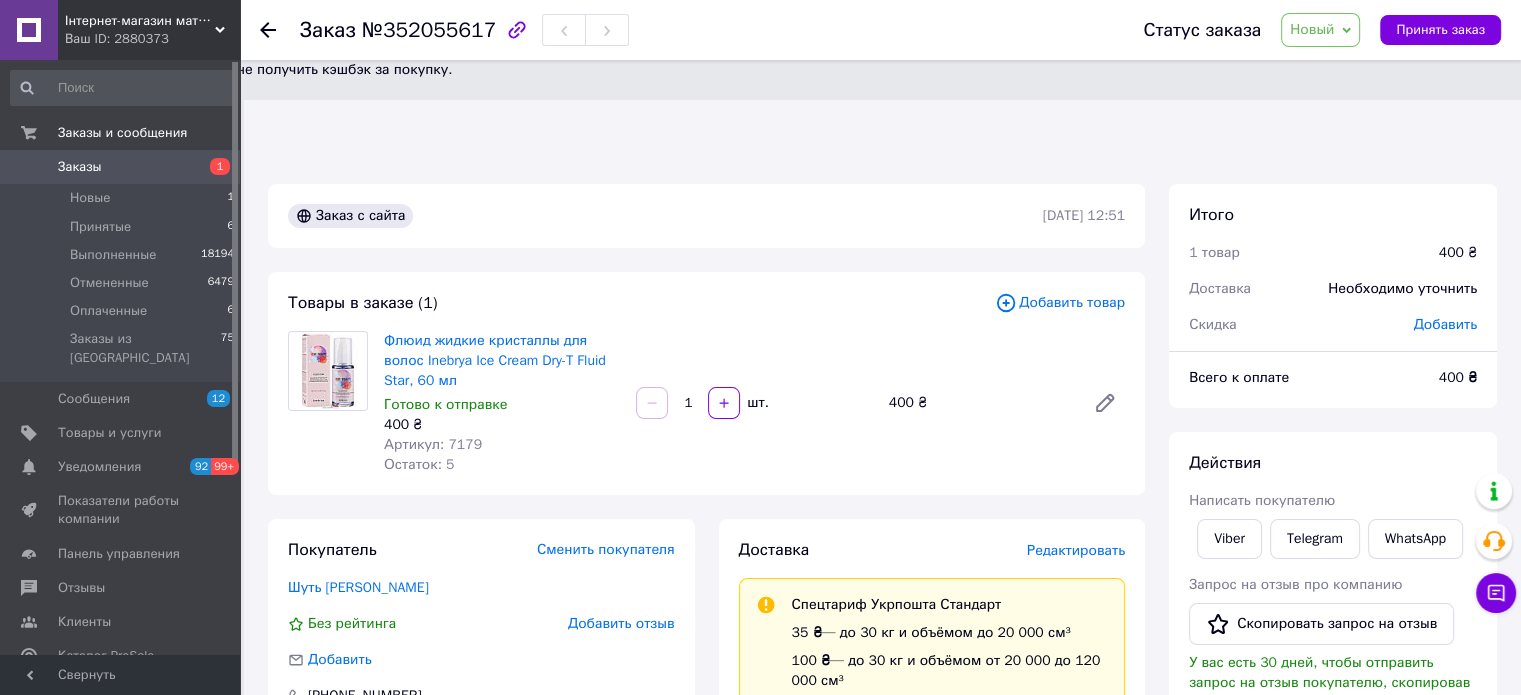 click on "Новый" at bounding box center (1312, 29) 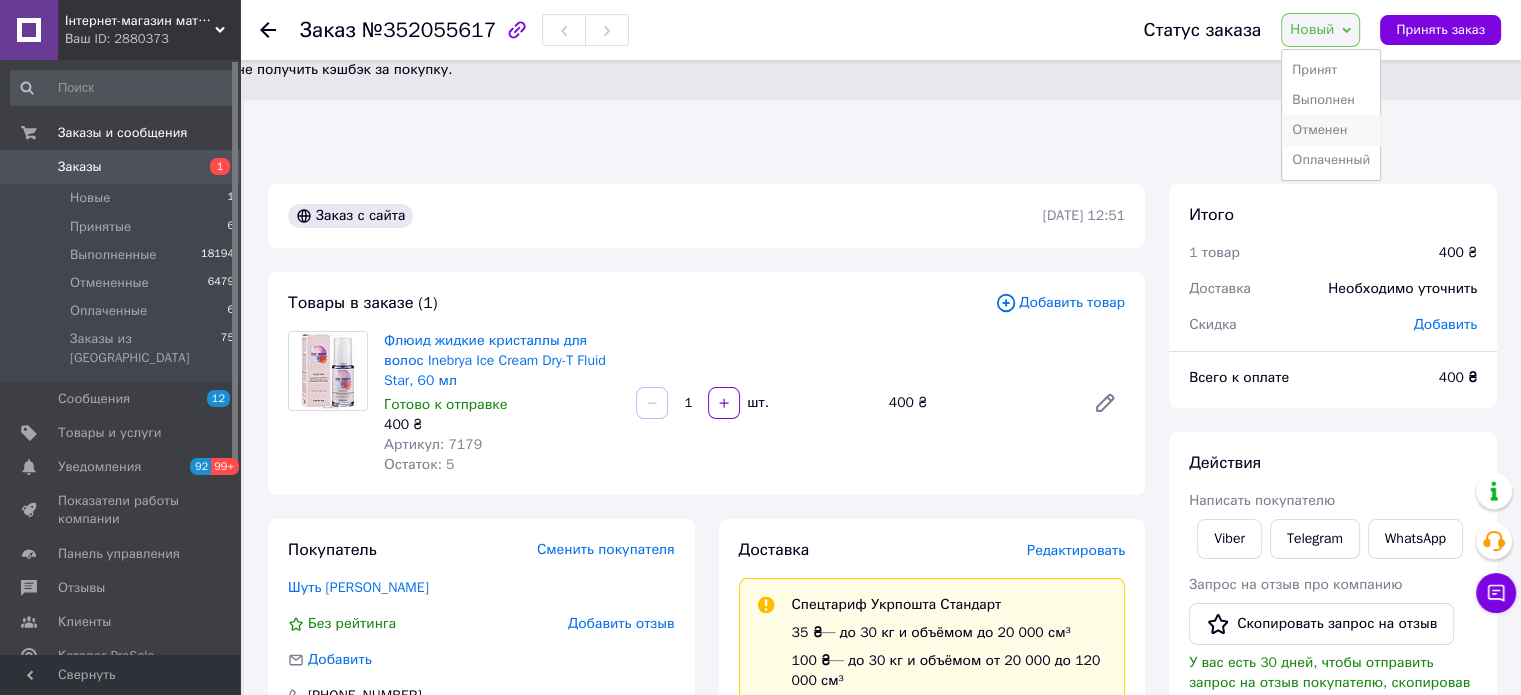 click on "Отменен" at bounding box center (1331, 130) 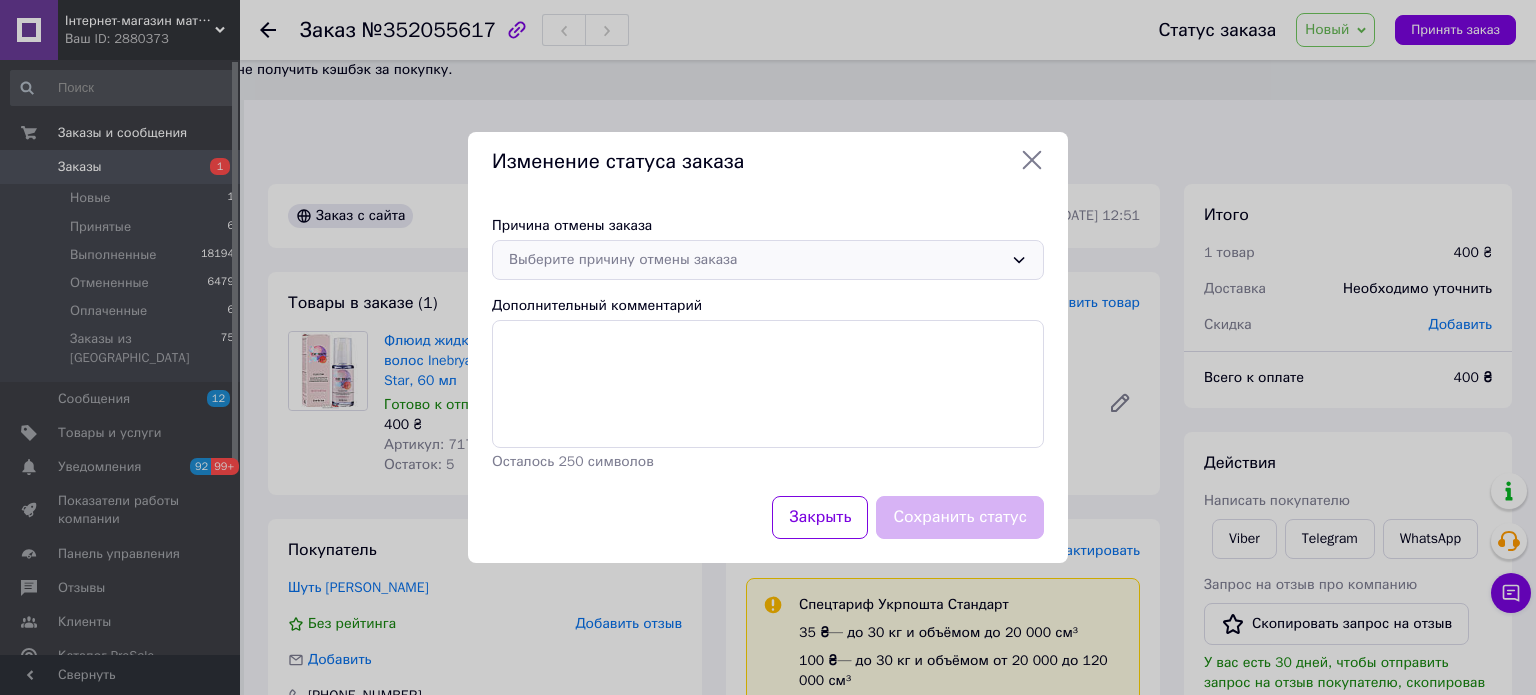 click on "Выберите причину отмены заказа" at bounding box center (768, 260) 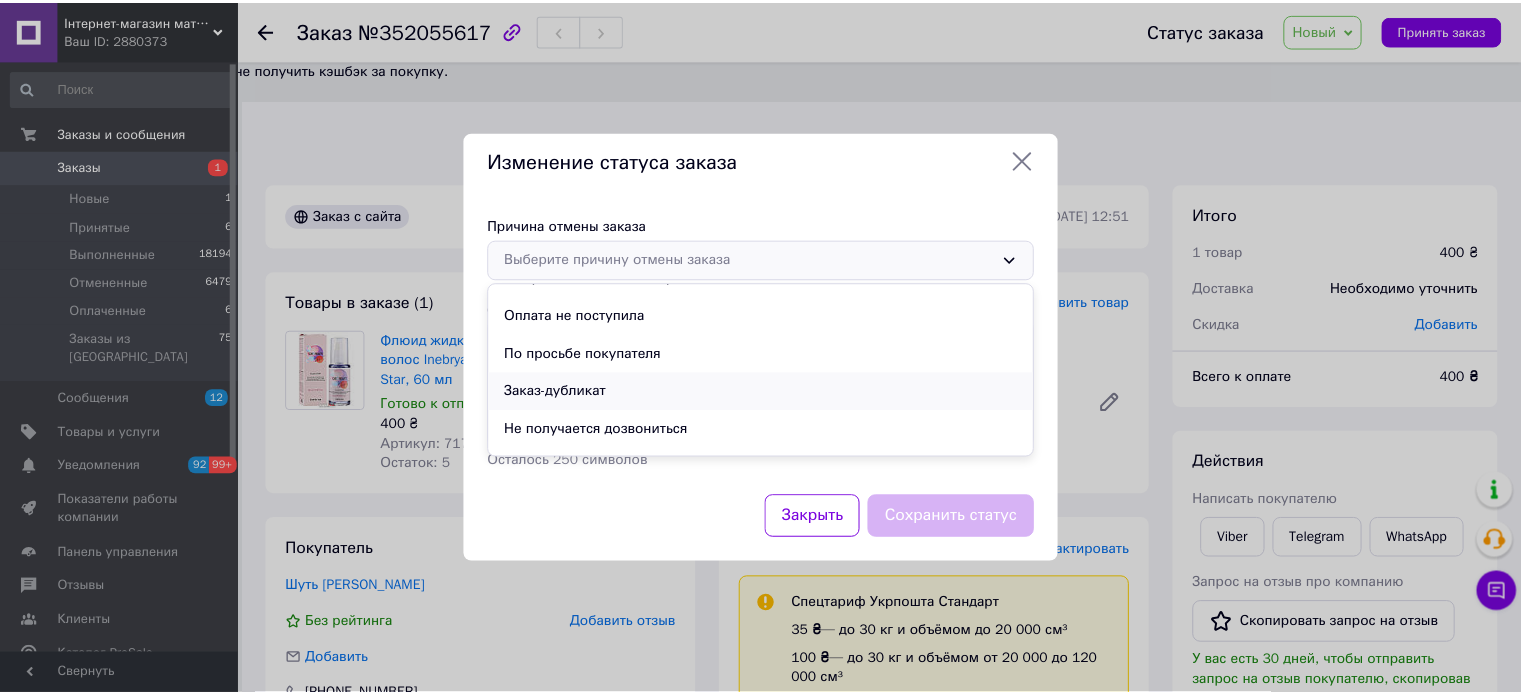 scroll, scrollTop: 93, scrollLeft: 0, axis: vertical 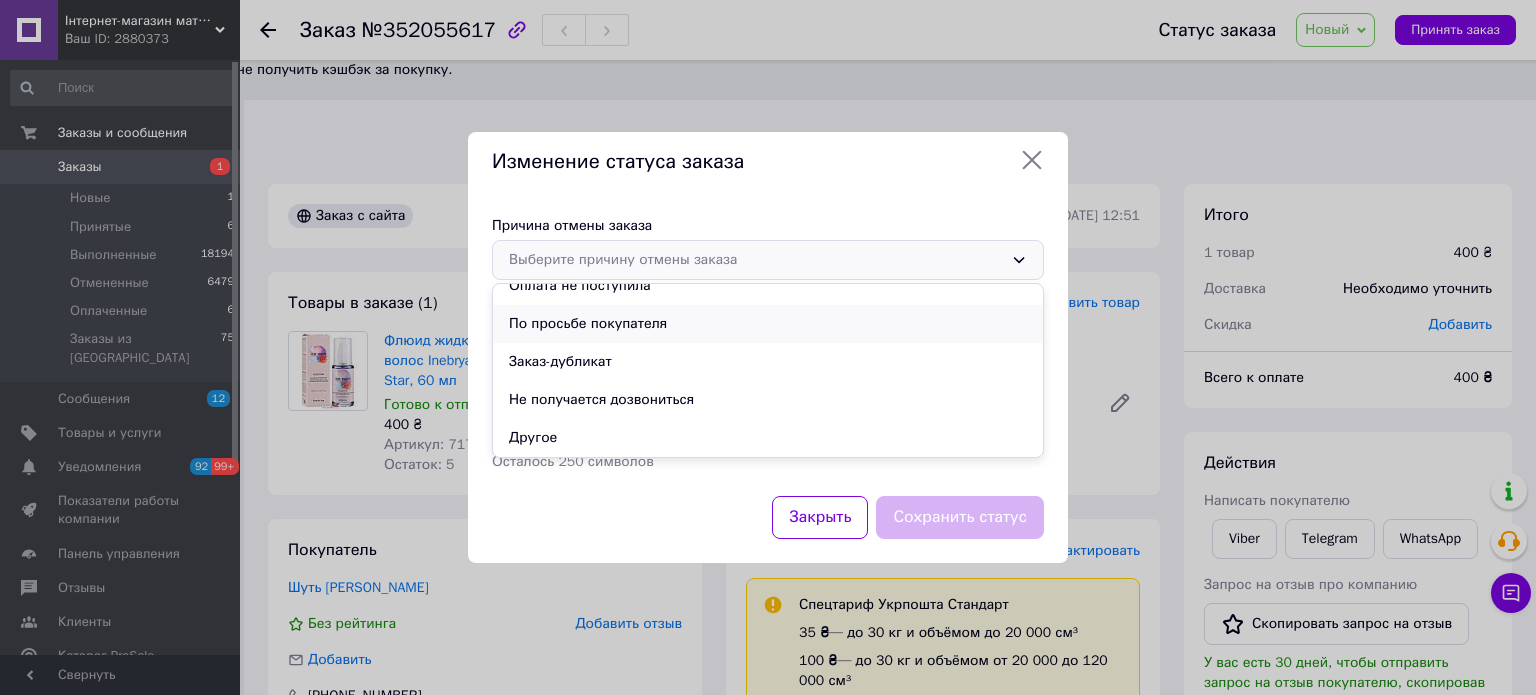click on "По просьбе покупателя" at bounding box center [768, 324] 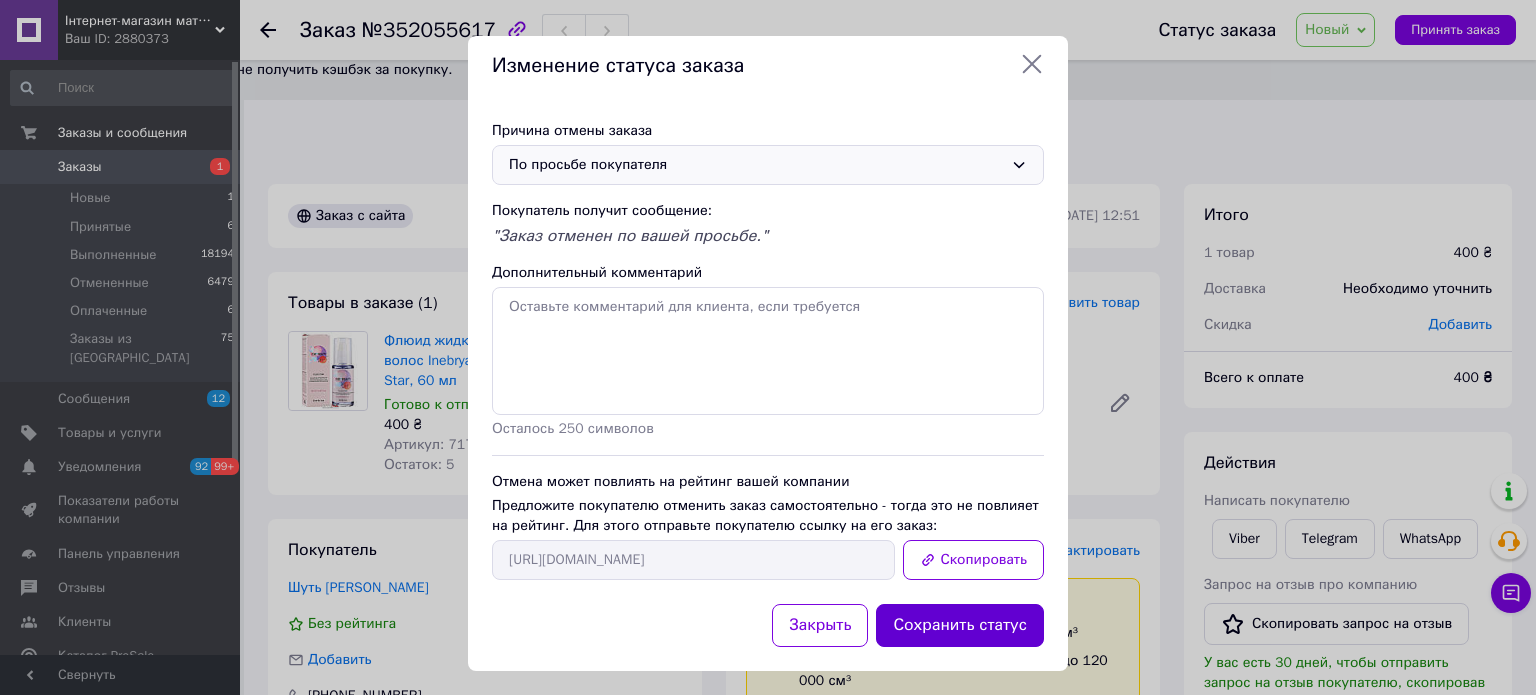 click on "Сохранить статус" at bounding box center (960, 625) 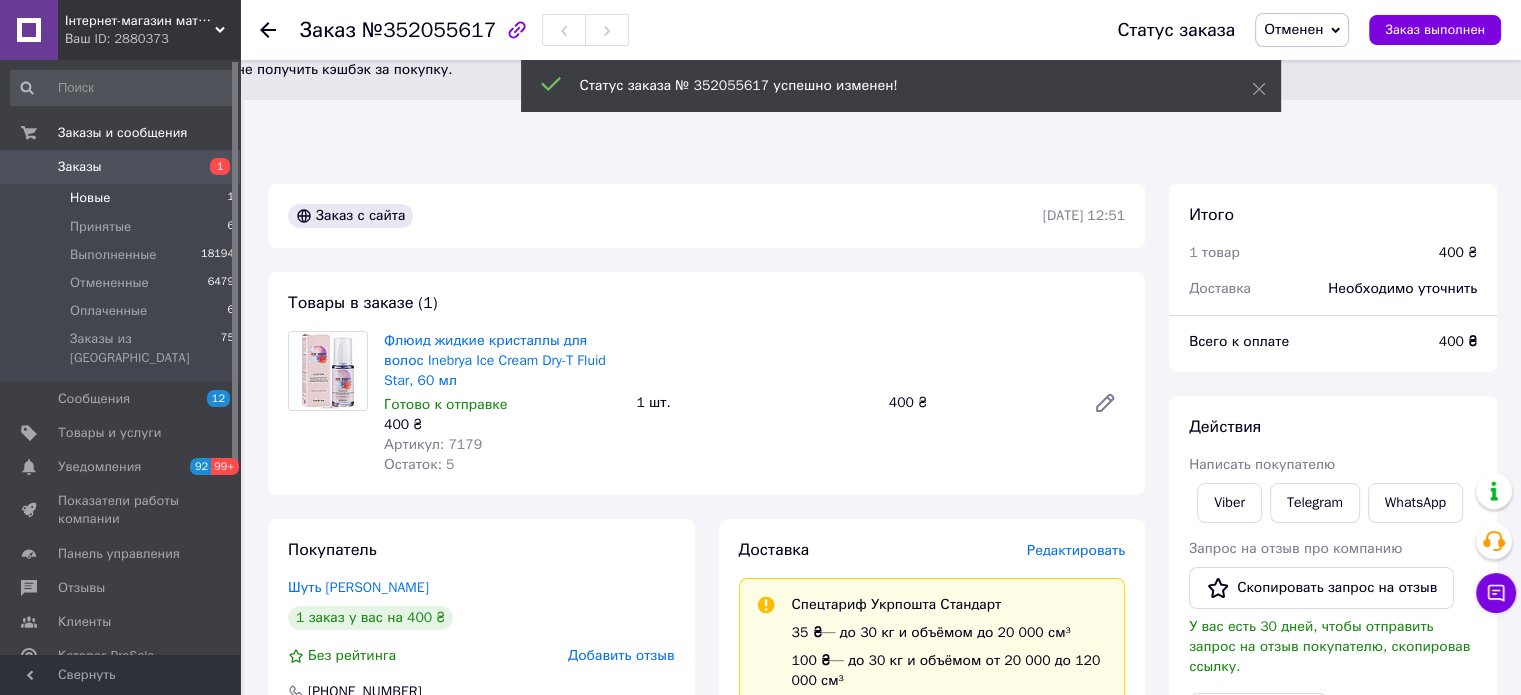 click on "Новые 1" at bounding box center (123, 198) 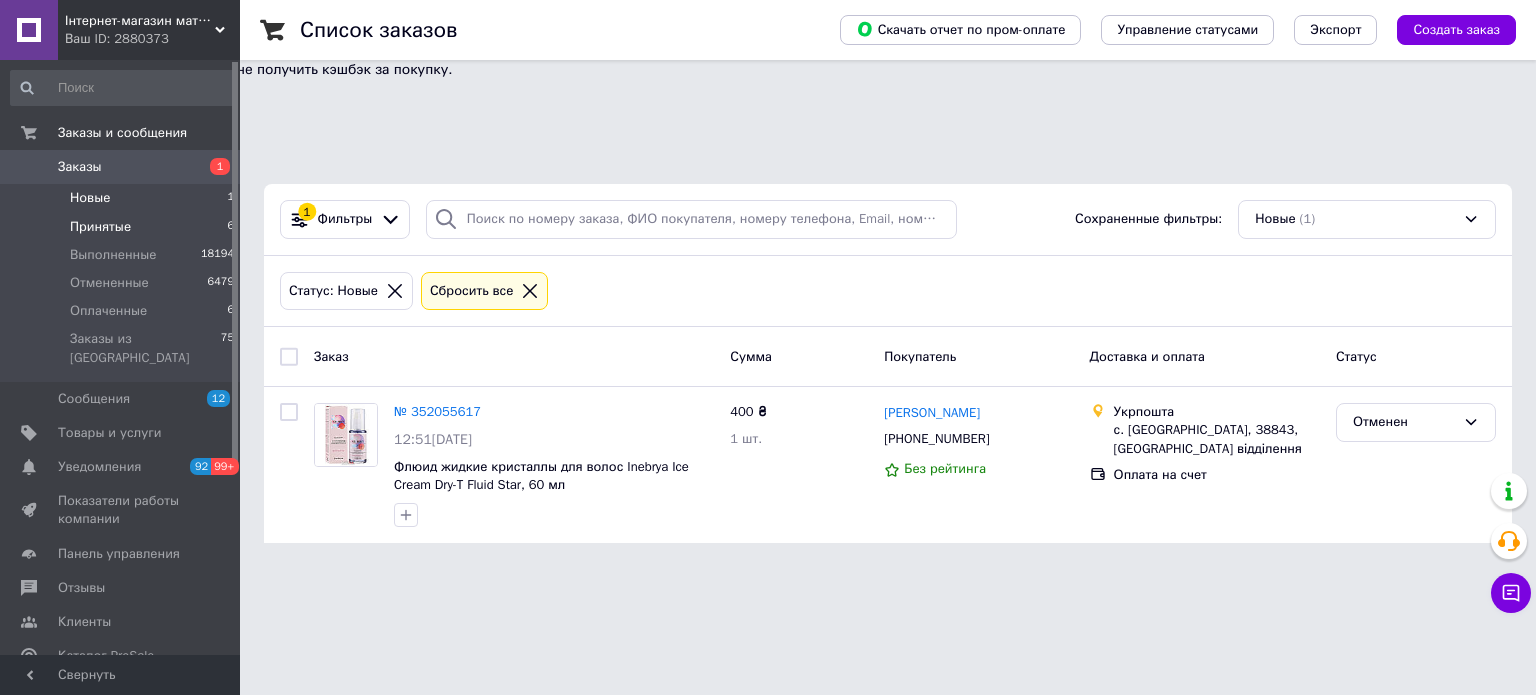 click on "Принятые 6" at bounding box center (123, 227) 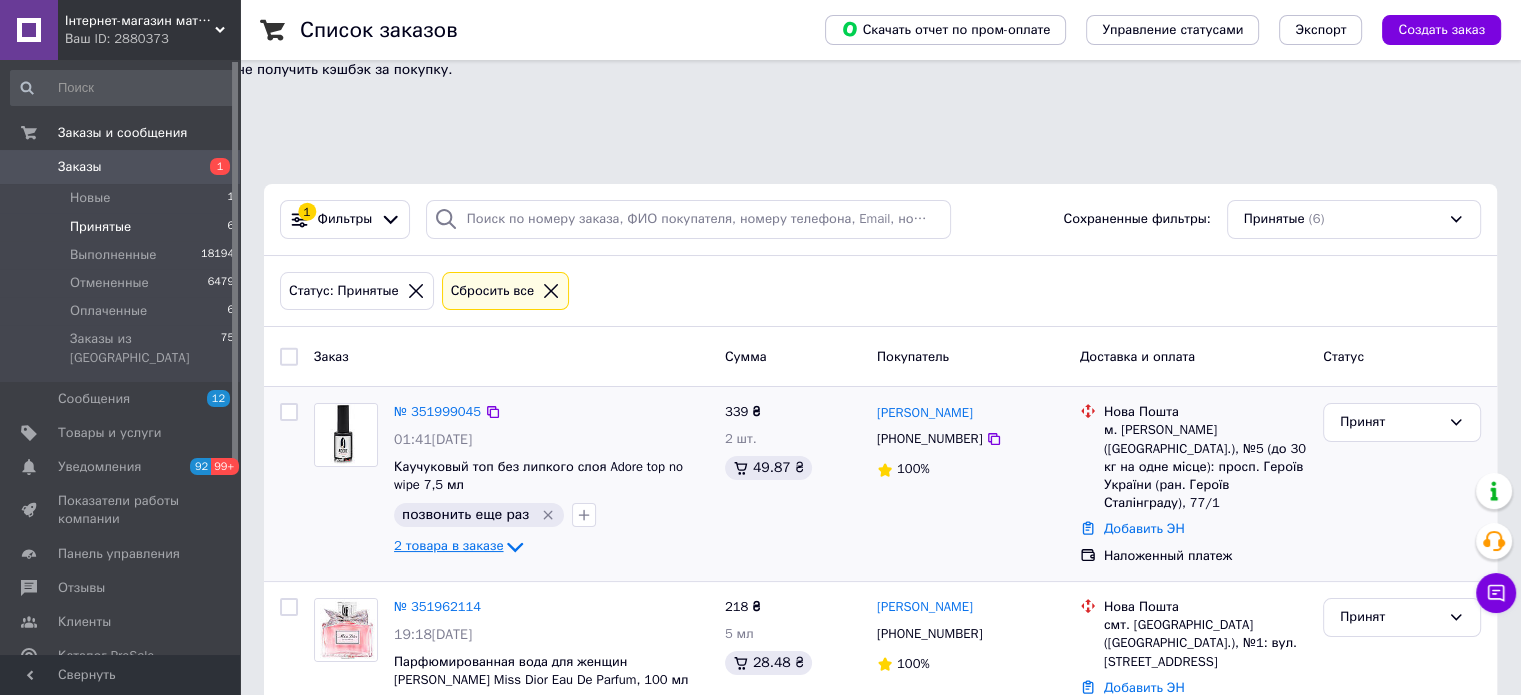 click 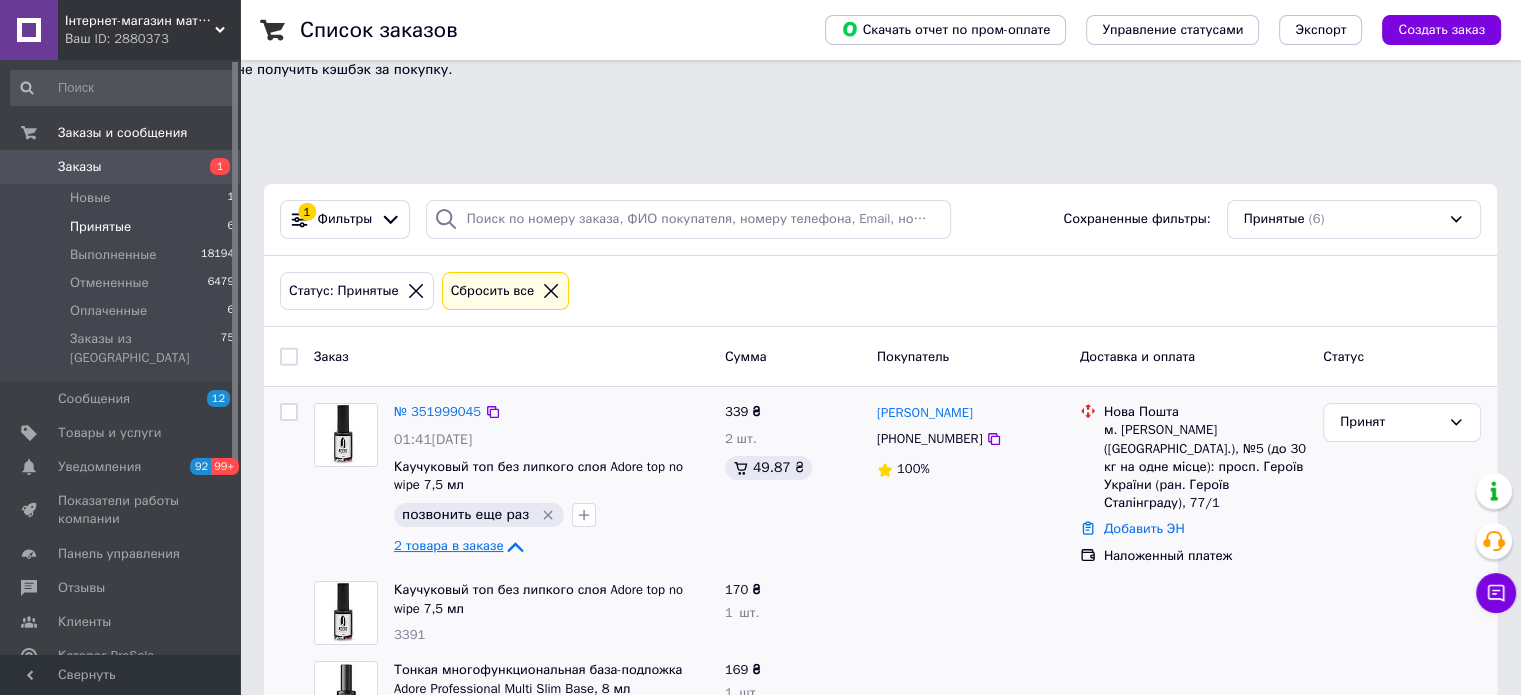 click 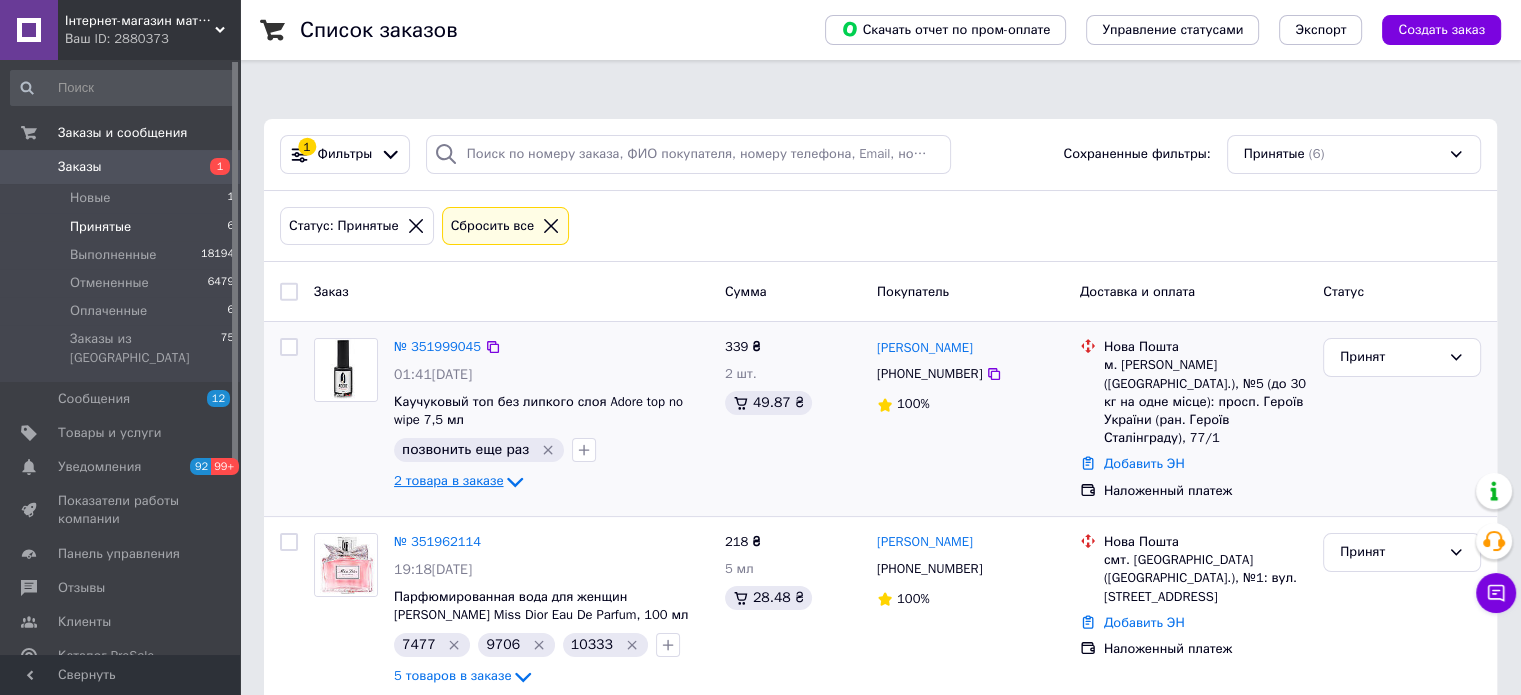 scroll, scrollTop: 100, scrollLeft: 0, axis: vertical 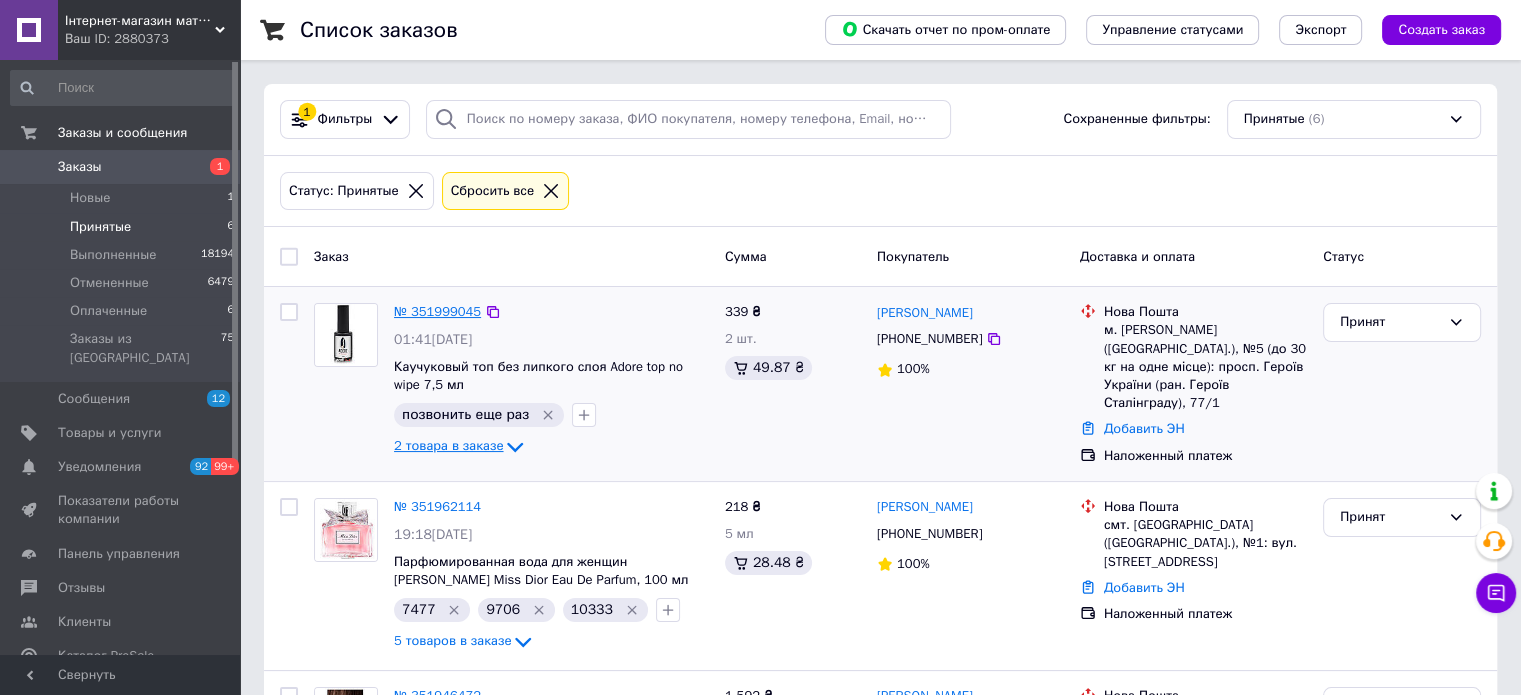 click on "№ 351999045" at bounding box center (437, 311) 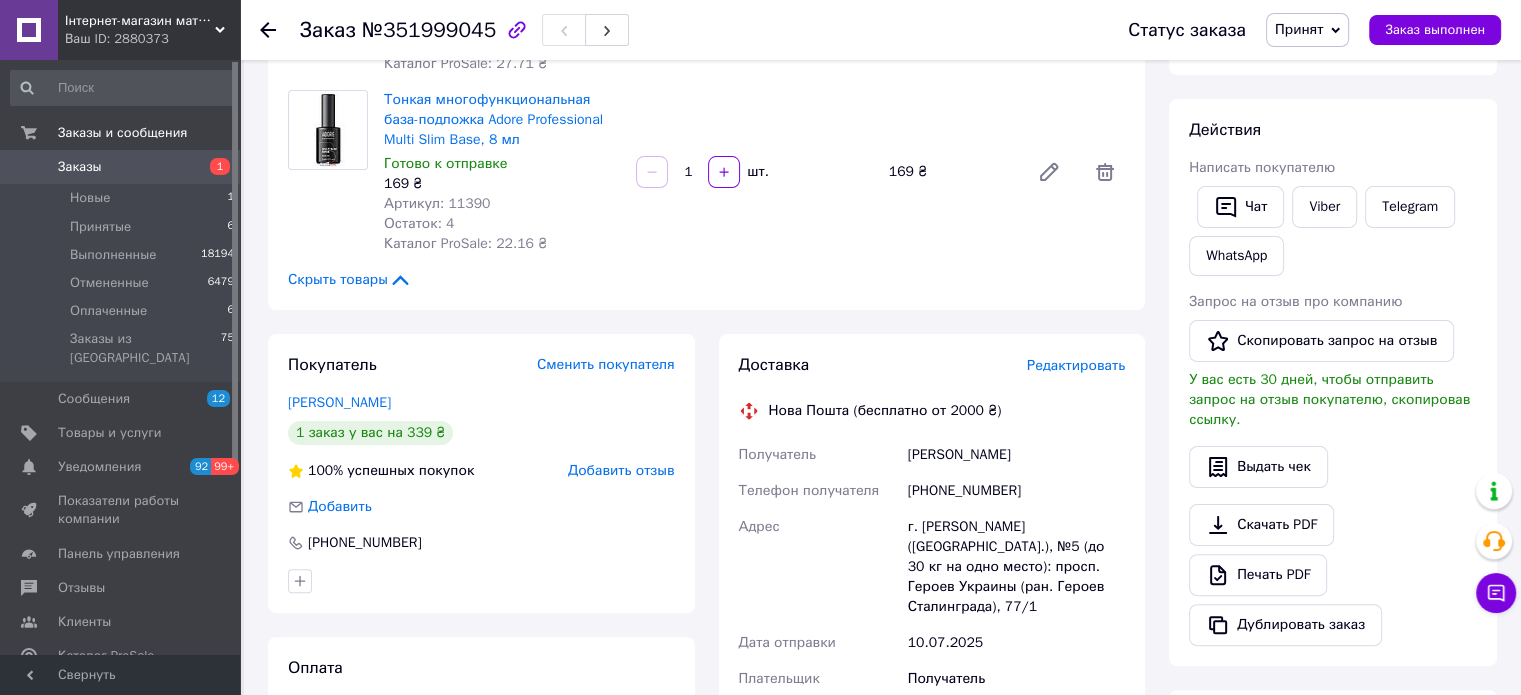 scroll, scrollTop: 500, scrollLeft: 0, axis: vertical 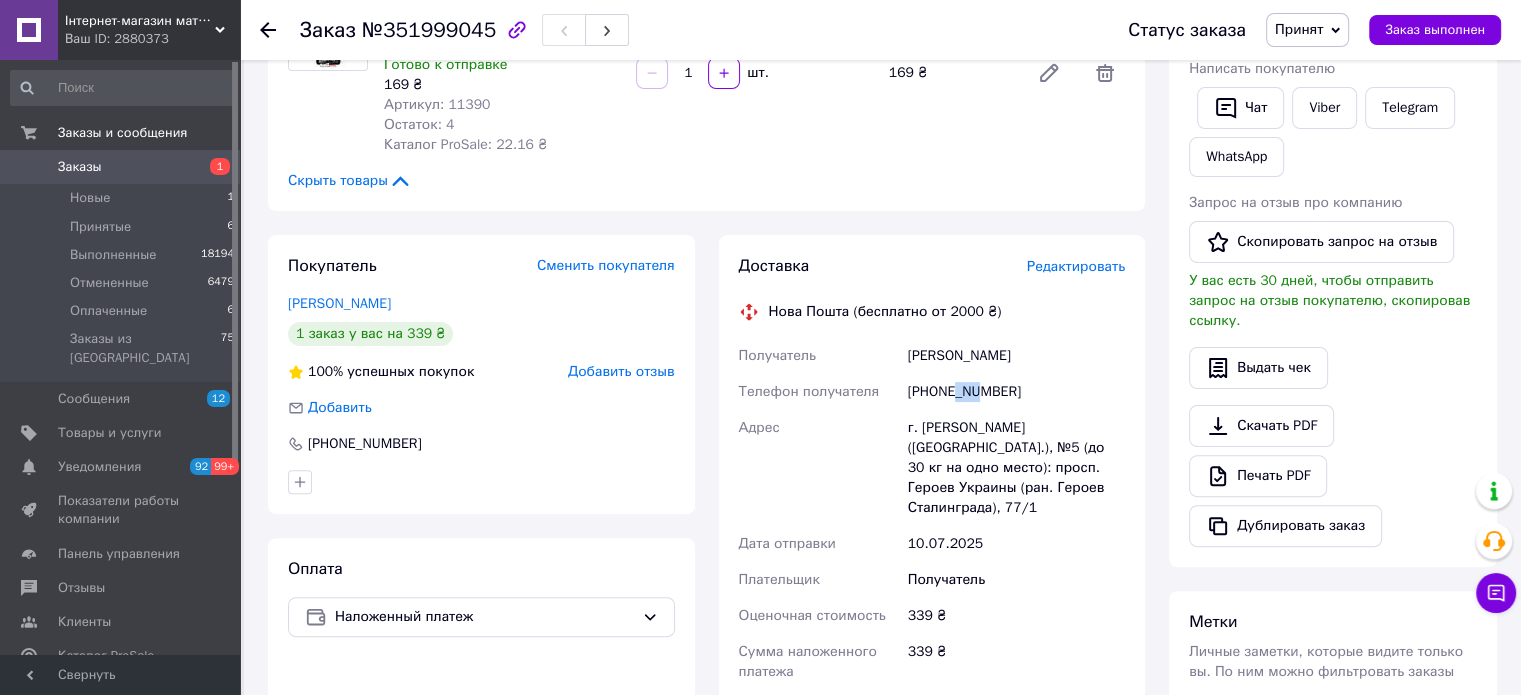 drag, startPoint x: 954, startPoint y: 291, endPoint x: 976, endPoint y: 304, distance: 25.553865 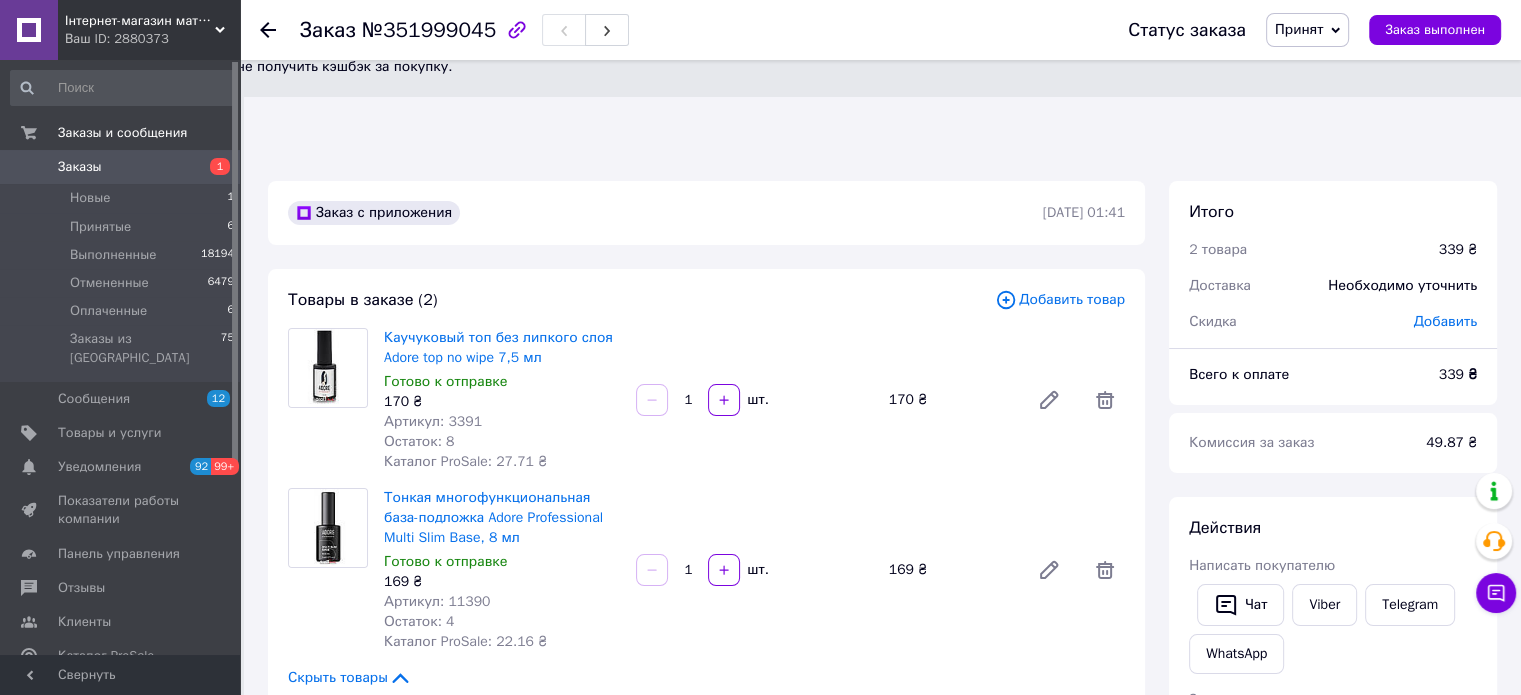 scroll, scrollTop: 0, scrollLeft: 0, axis: both 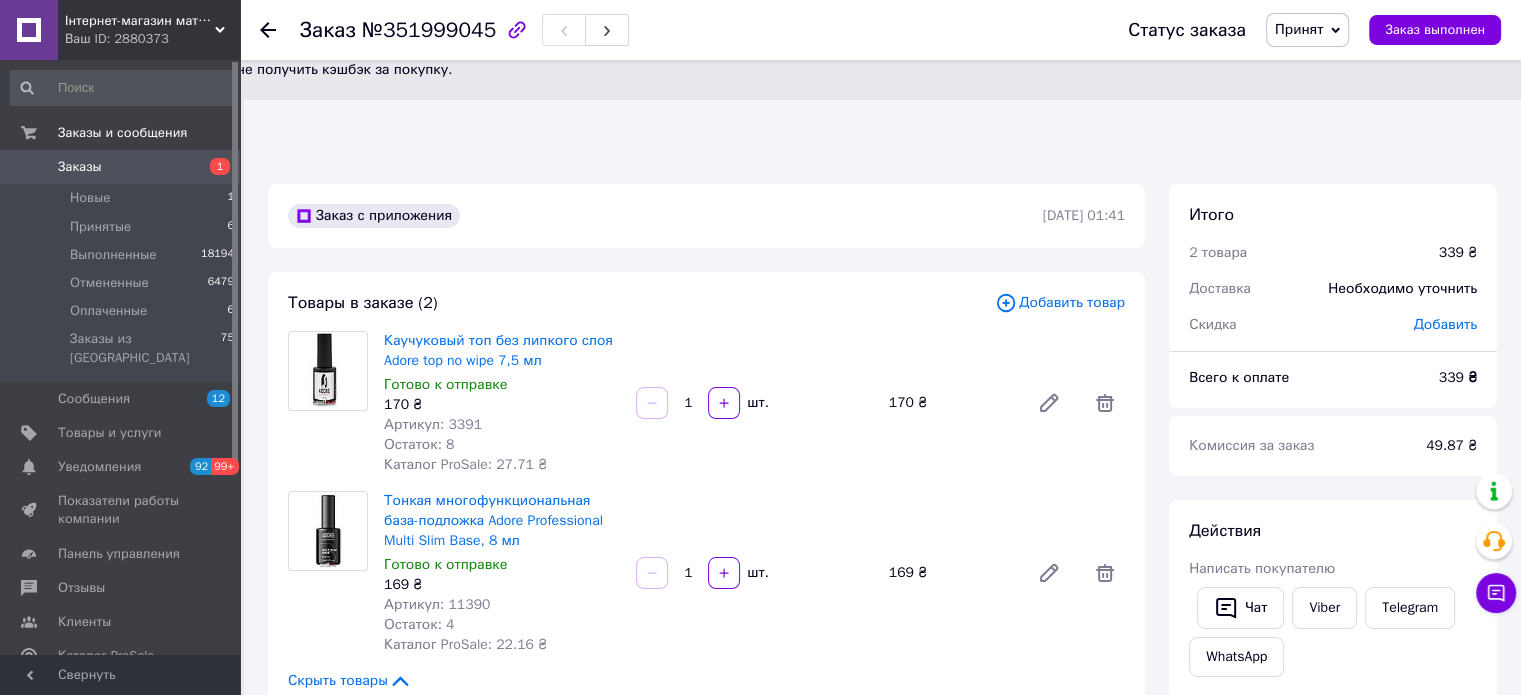 click on "Товары в заказе (2)" at bounding box center (641, 303) 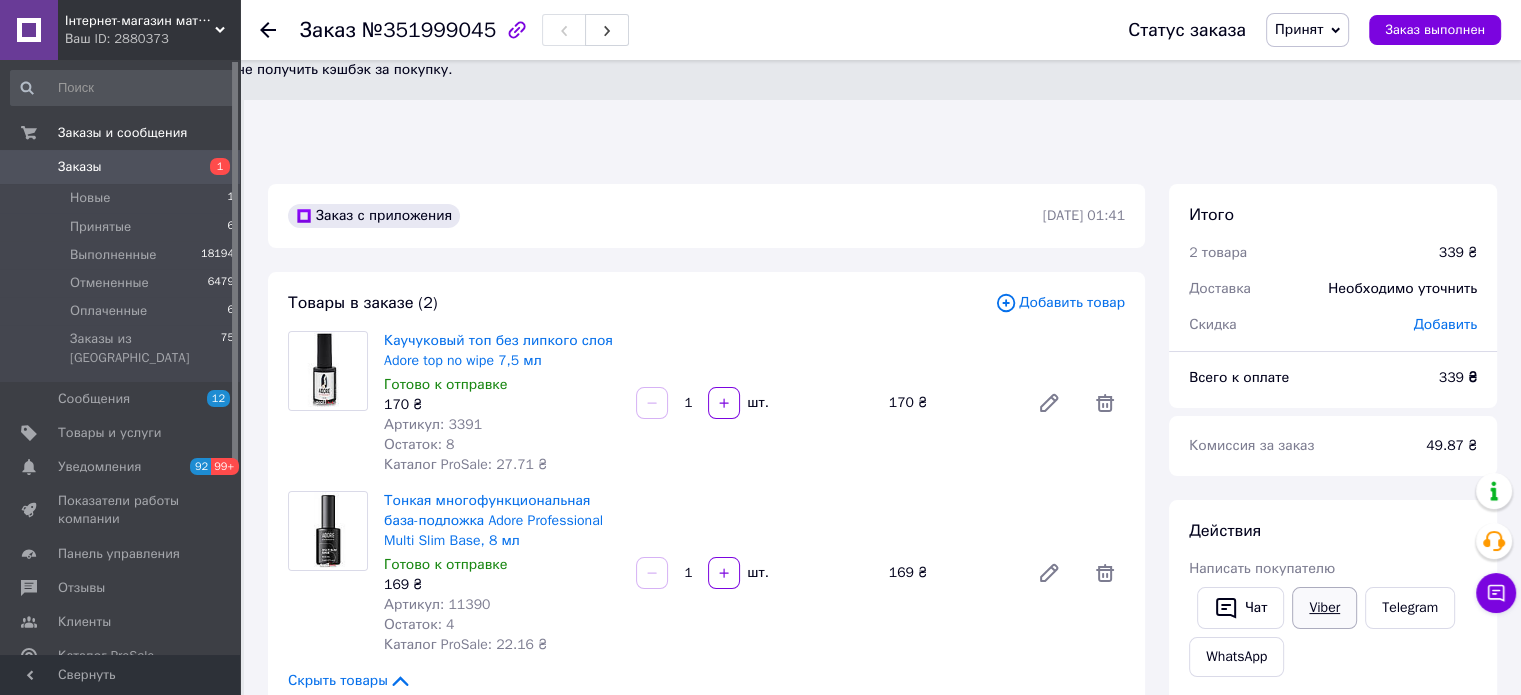 click on "Viber" at bounding box center (1324, 608) 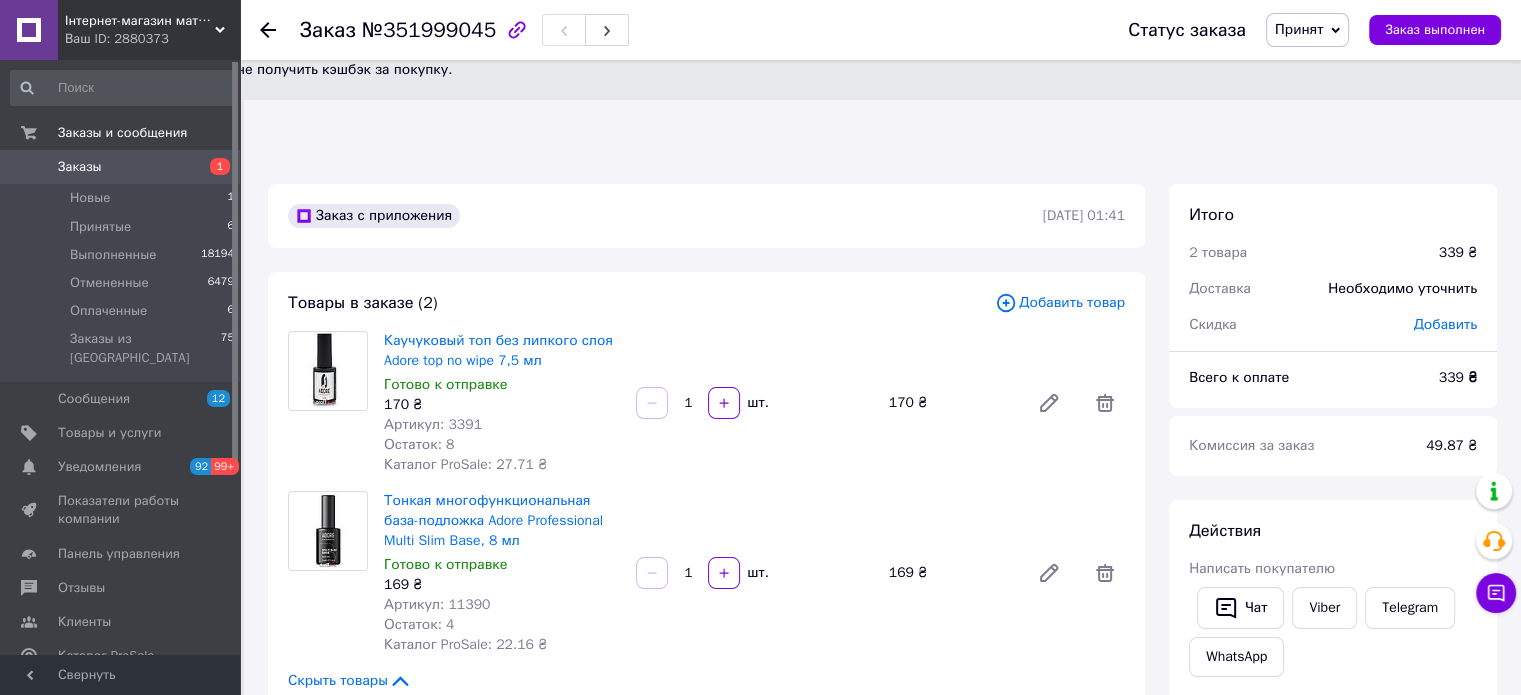 click on "Скидка" at bounding box center (1289, 325) 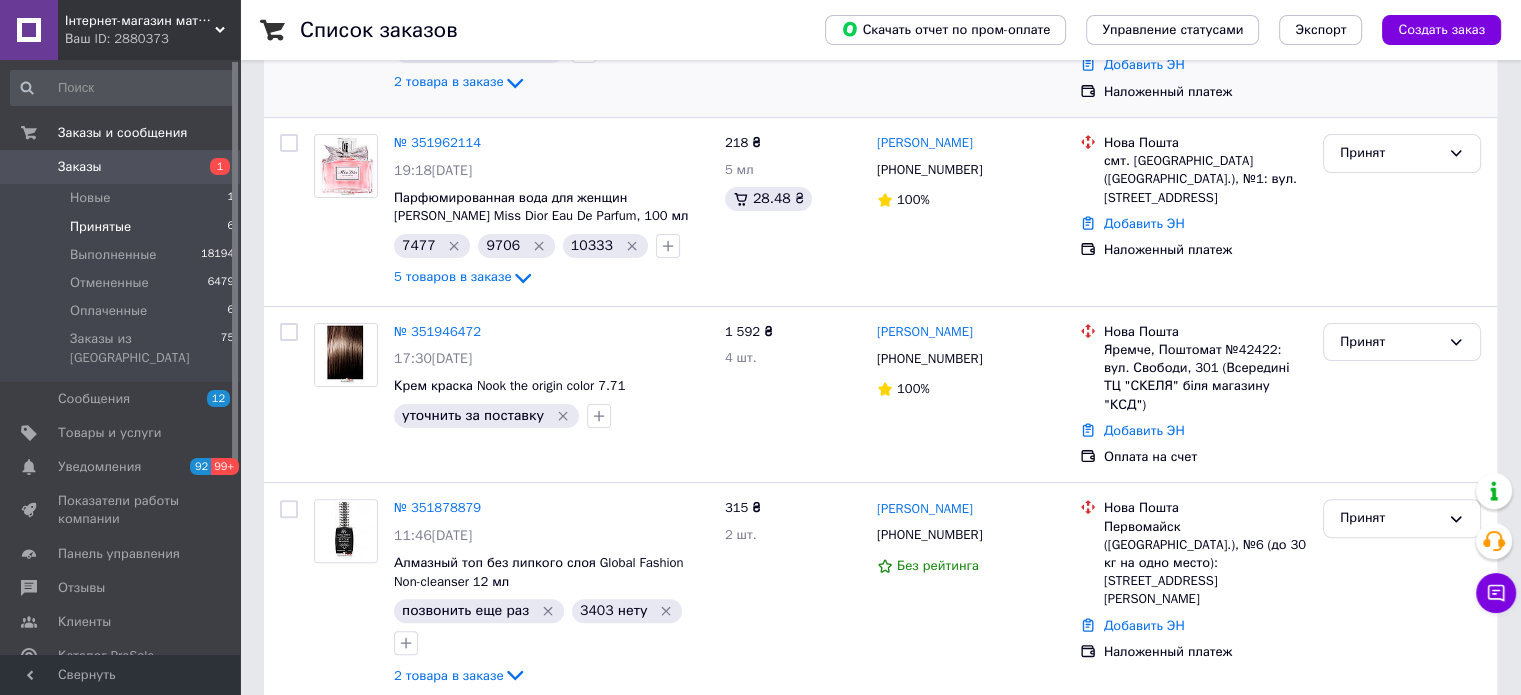 scroll, scrollTop: 500, scrollLeft: 0, axis: vertical 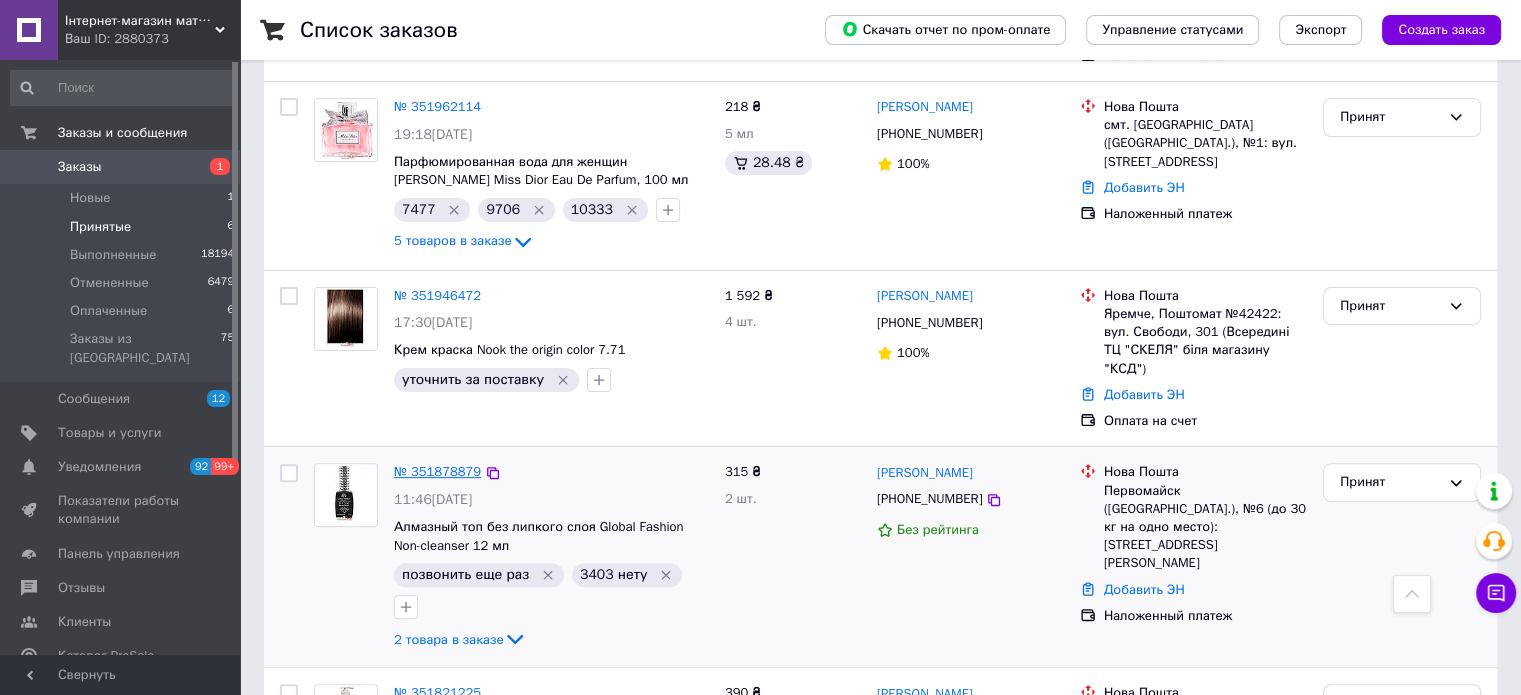 click on "№ 351878879" at bounding box center [437, 471] 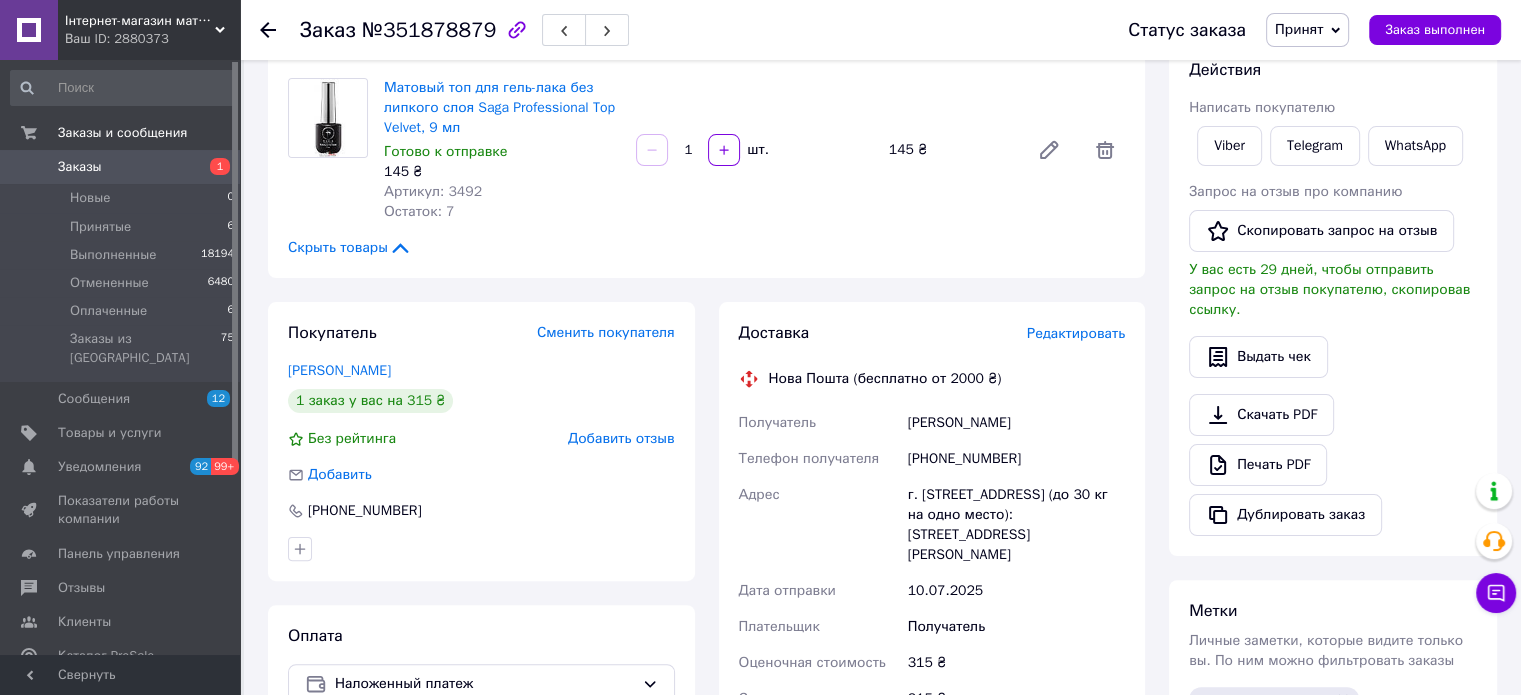 scroll, scrollTop: 600, scrollLeft: 0, axis: vertical 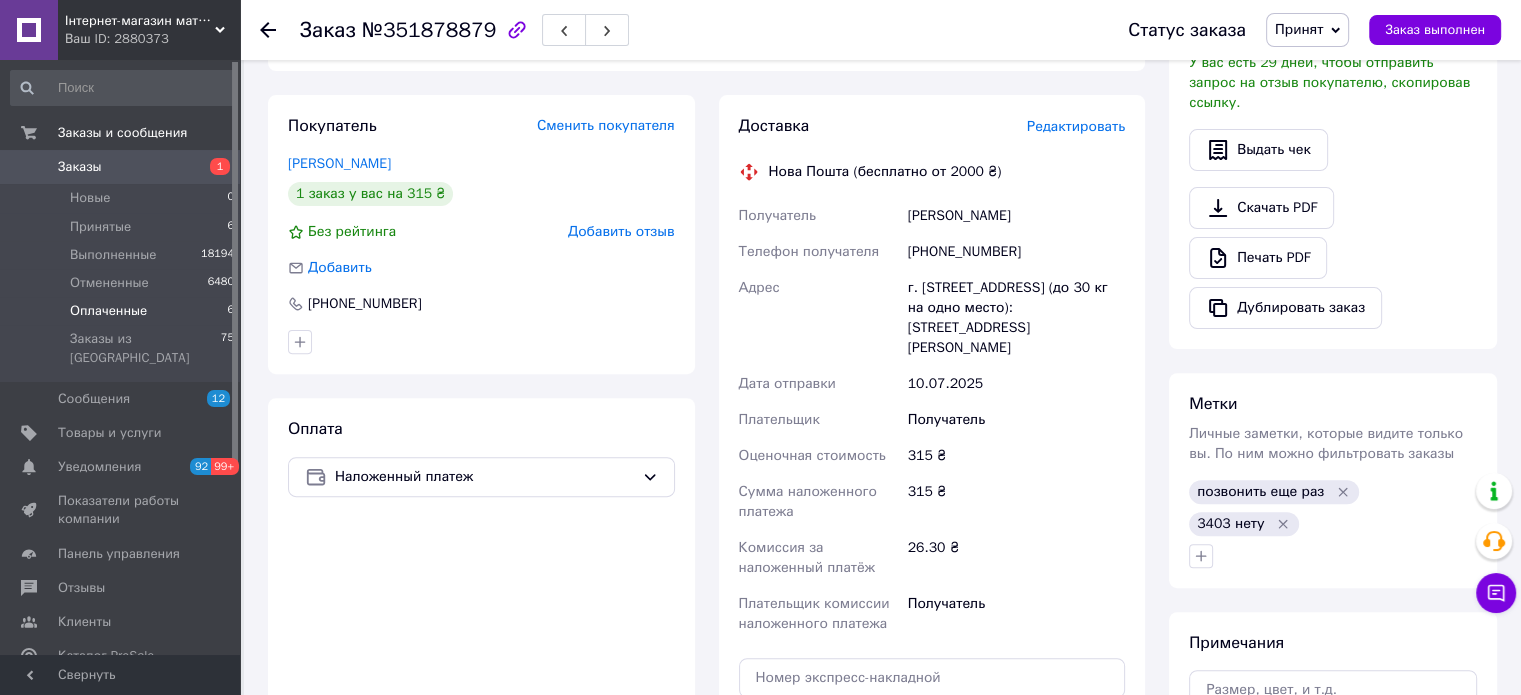click on "Оплаченные" at bounding box center [108, 311] 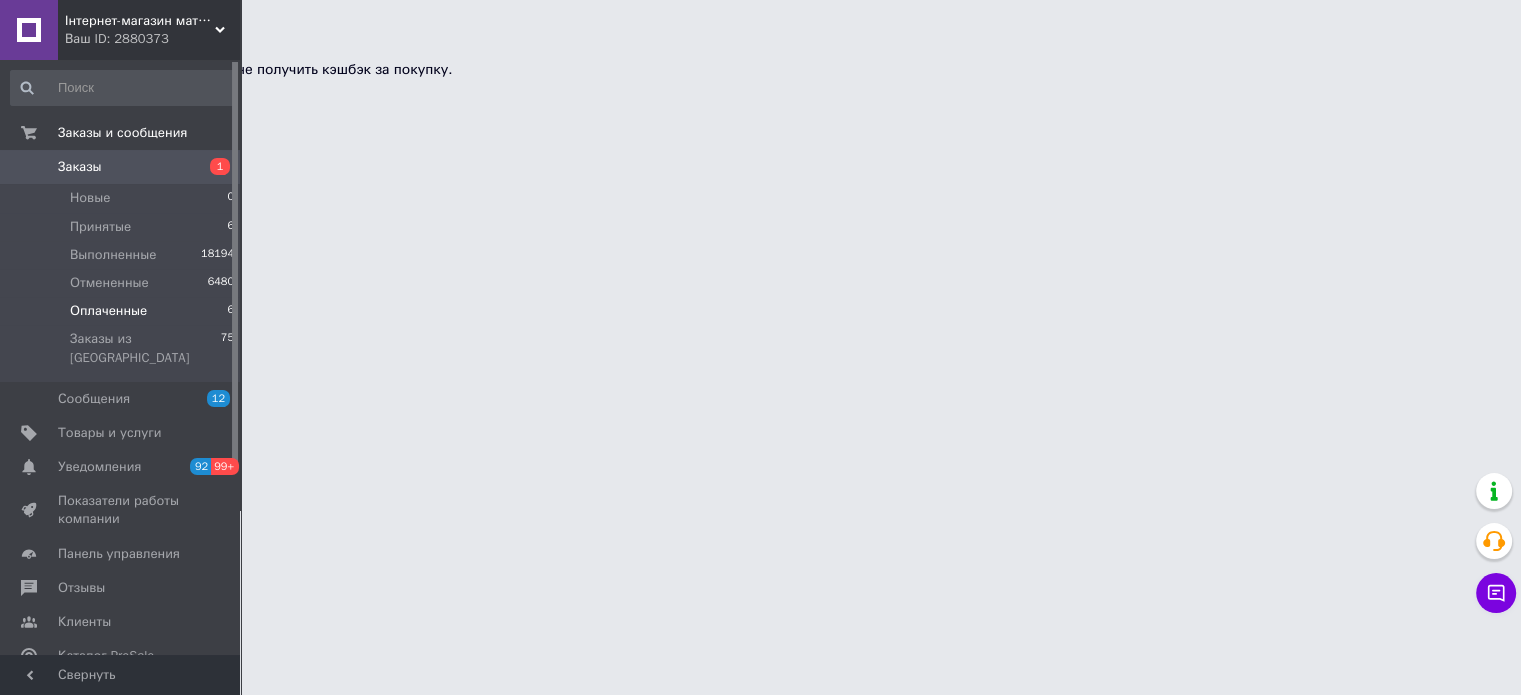 scroll, scrollTop: 0, scrollLeft: 0, axis: both 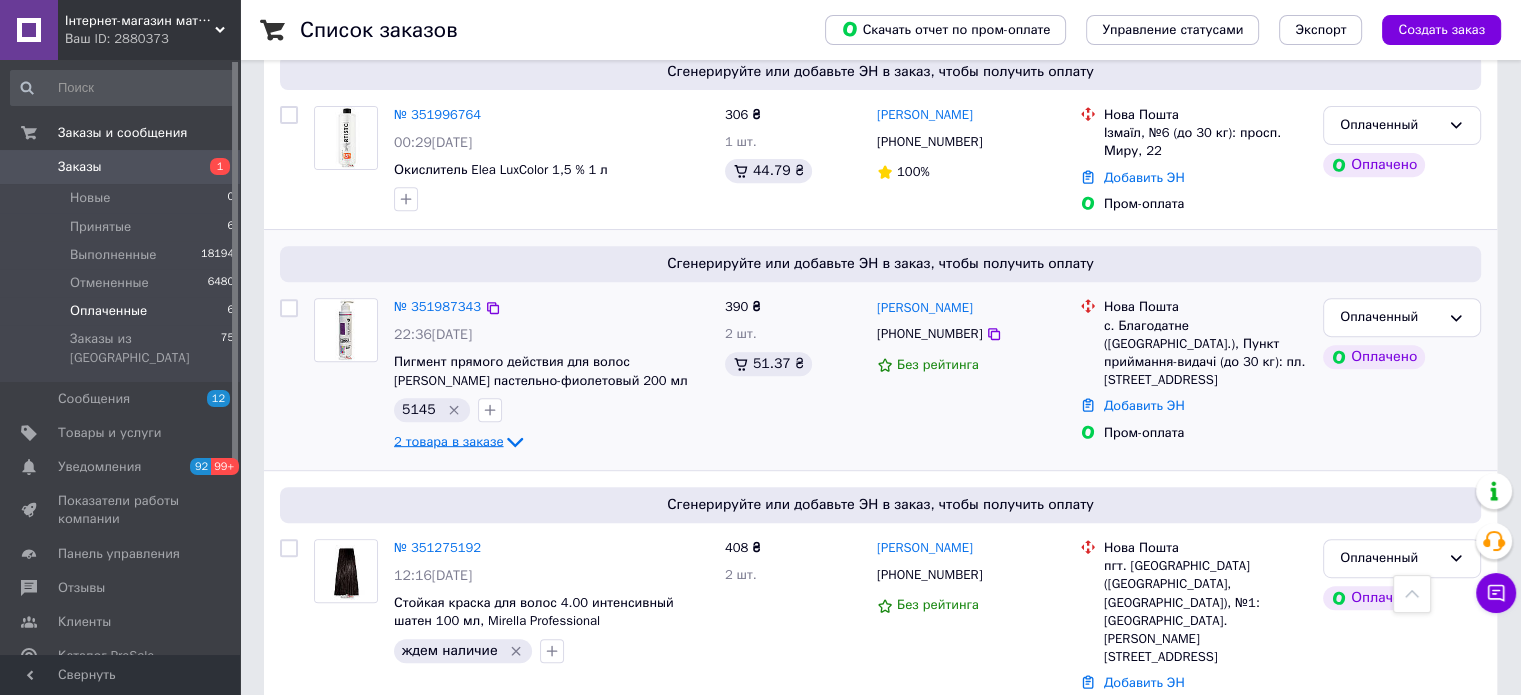 click on "2 товара в заказе" at bounding box center [448, 441] 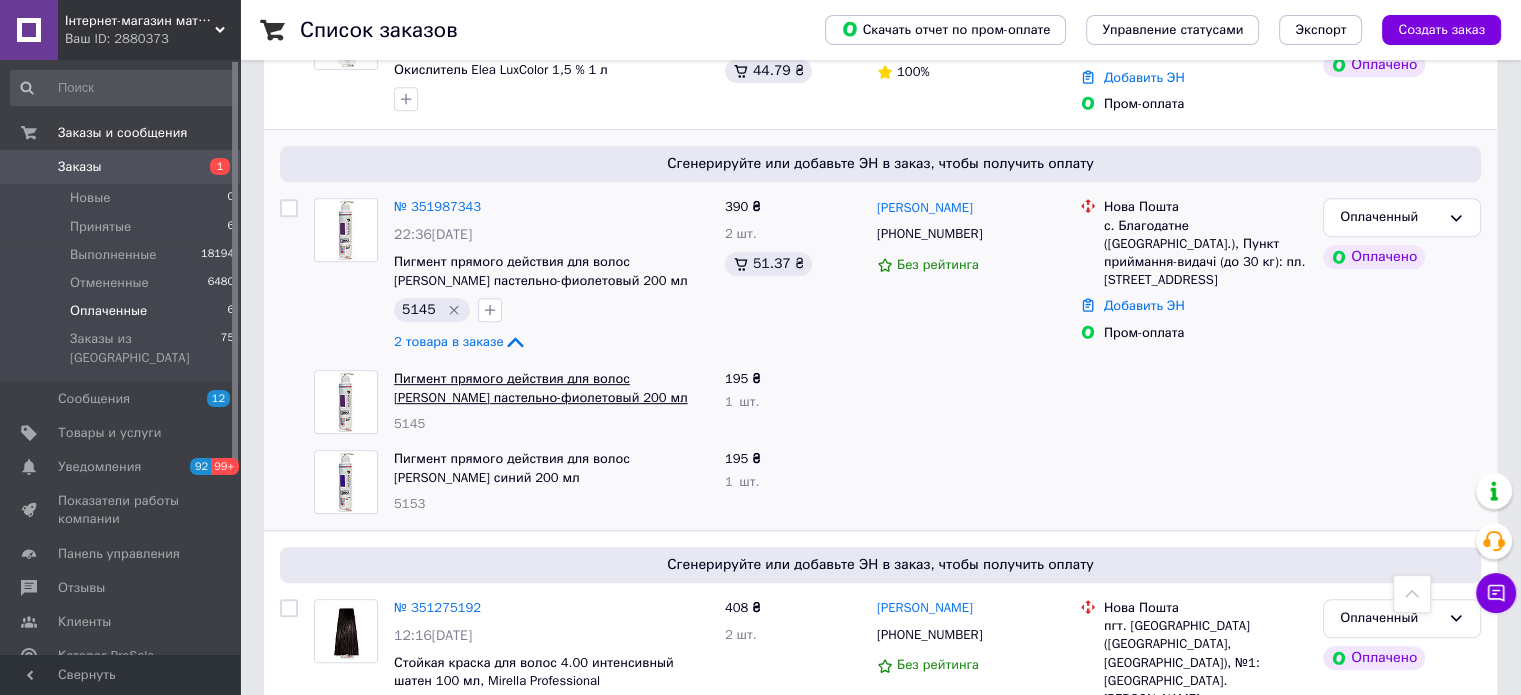 scroll, scrollTop: 880, scrollLeft: 0, axis: vertical 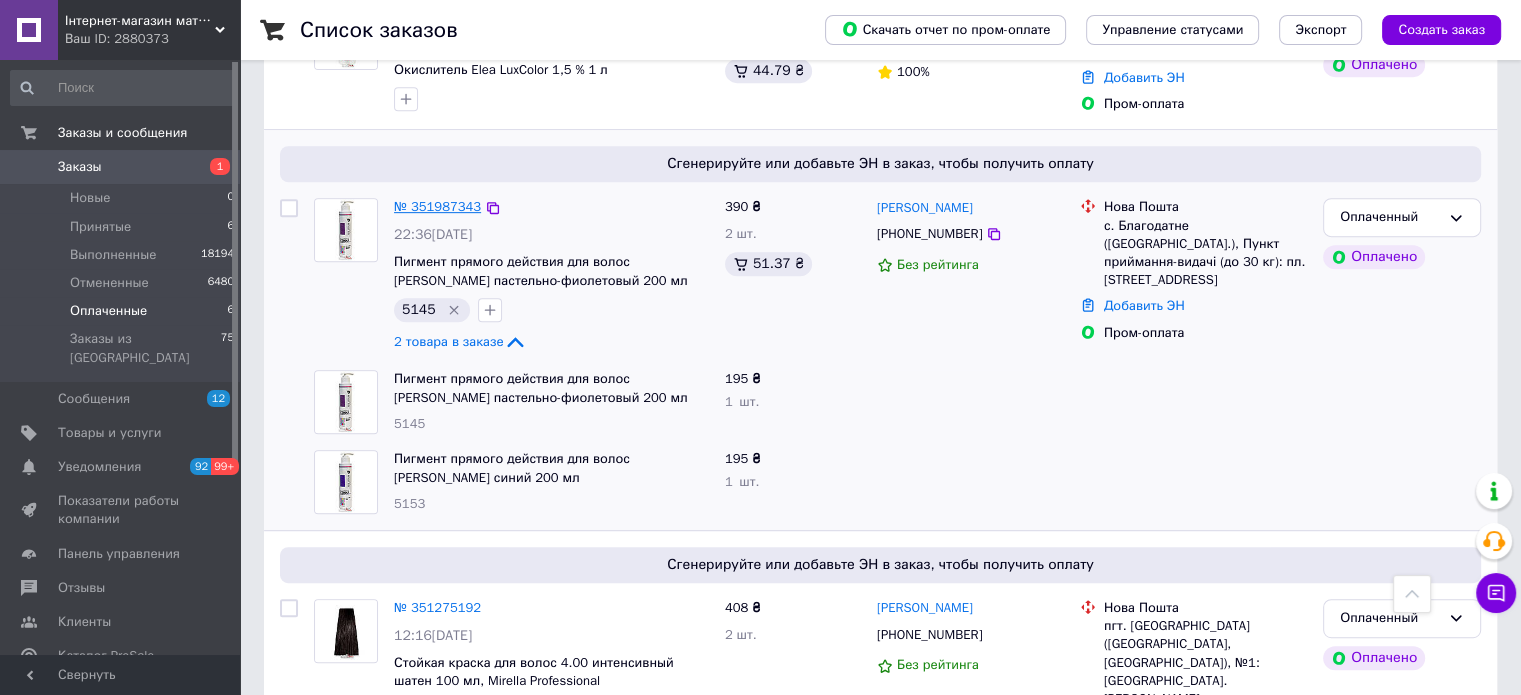 click on "№ 351987343" at bounding box center (437, 206) 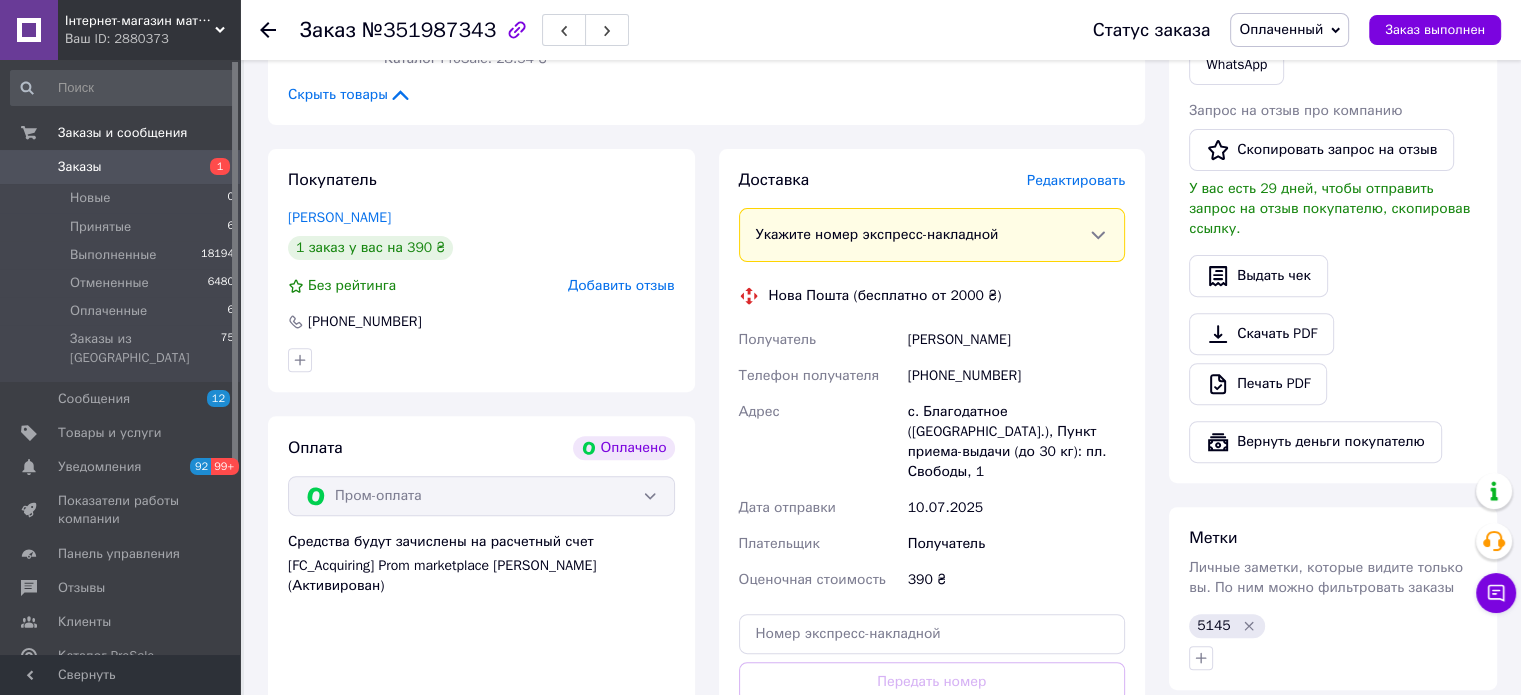 scroll, scrollTop: 800, scrollLeft: 0, axis: vertical 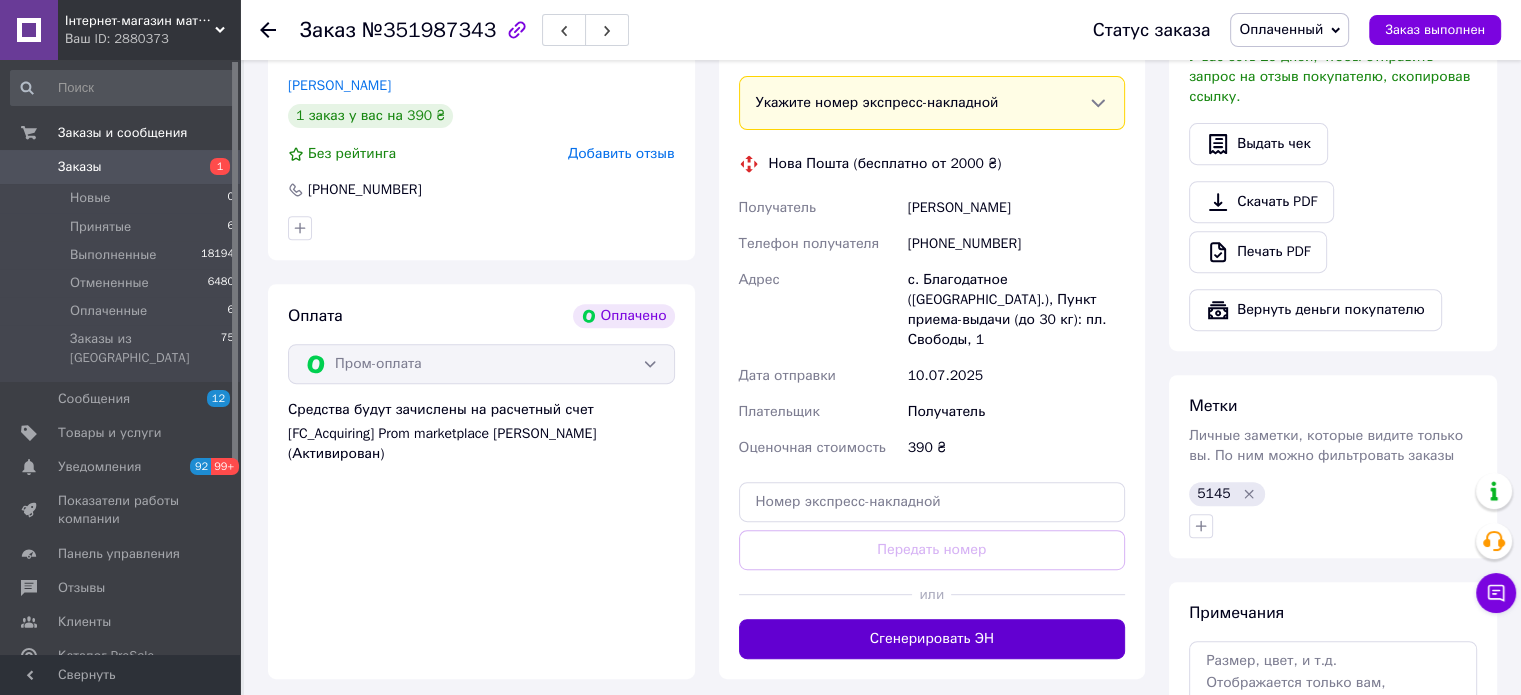 click on "Сгенерировать ЭН" at bounding box center (932, 639) 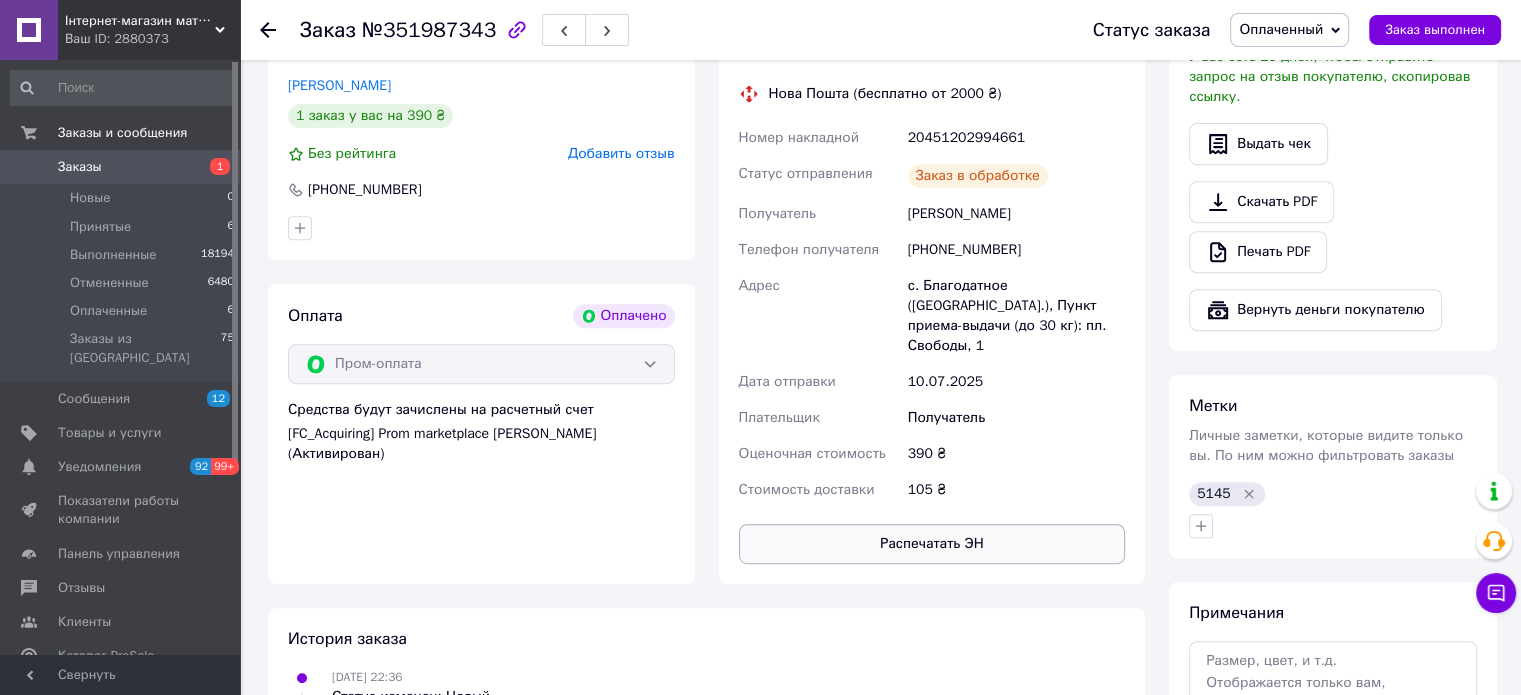 click on "Распечатать ЭН" at bounding box center [932, 544] 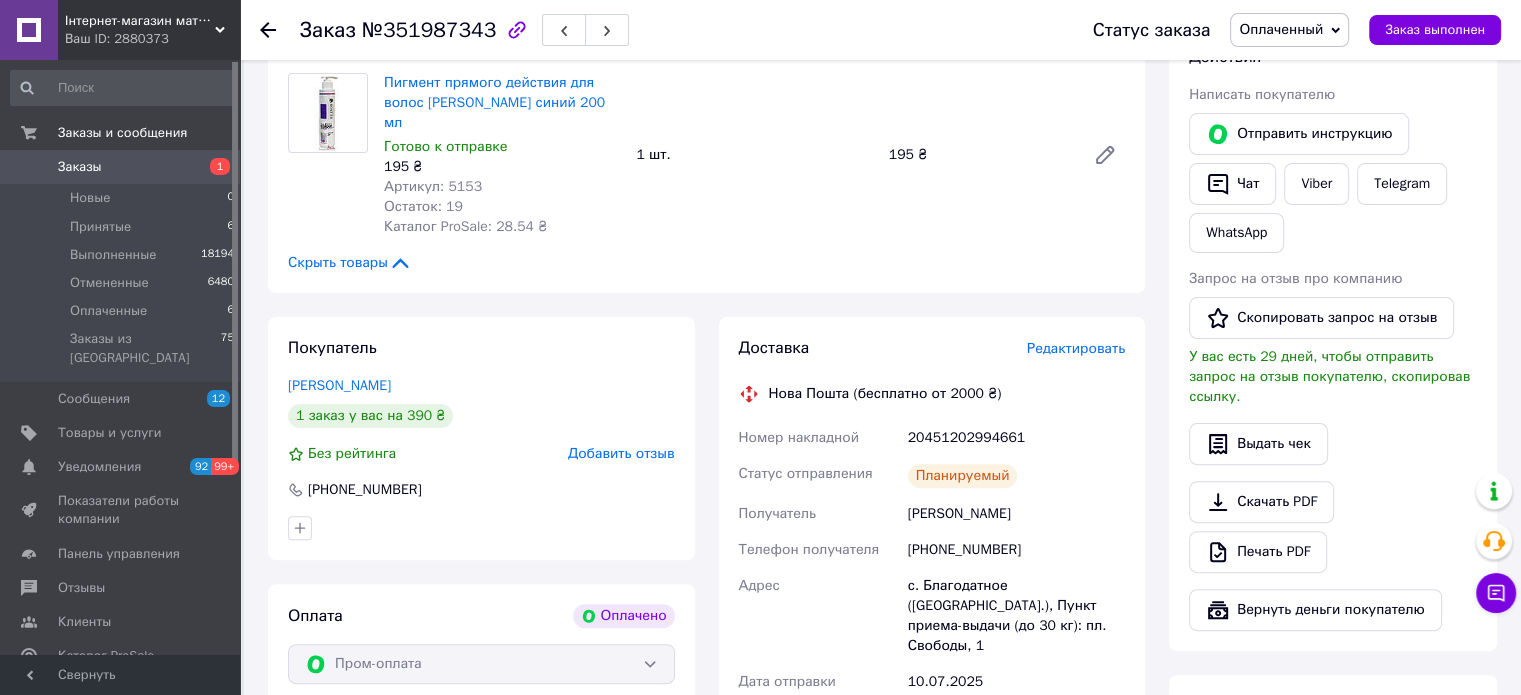 scroll, scrollTop: 400, scrollLeft: 0, axis: vertical 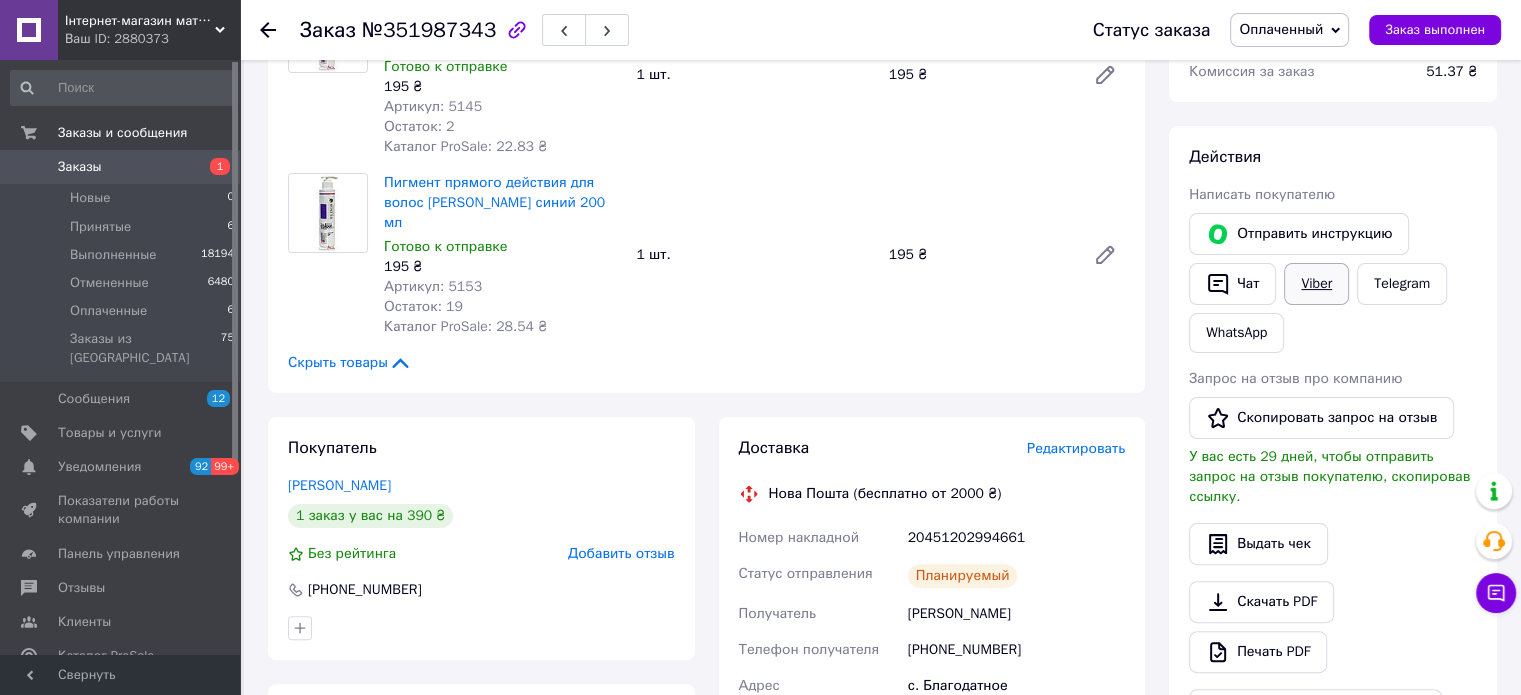 click on "Viber" at bounding box center (1316, 284) 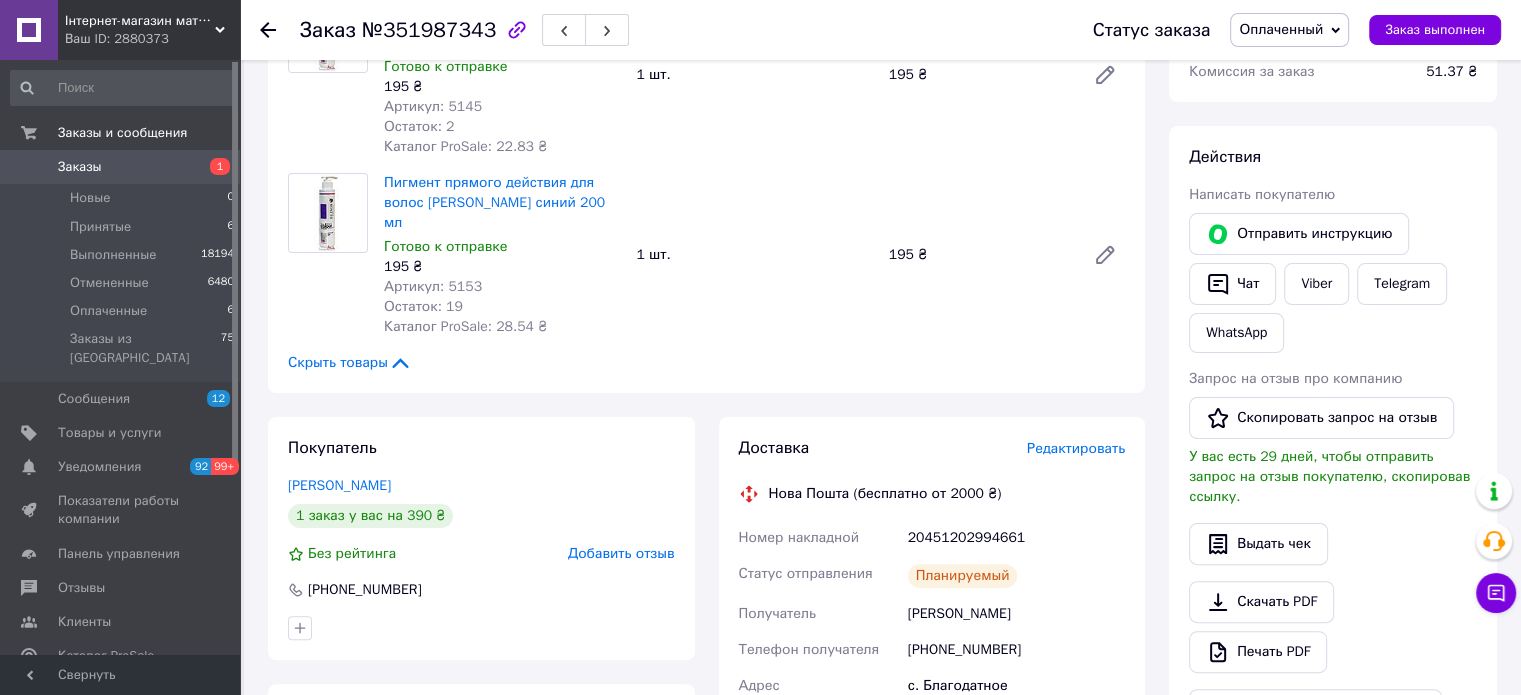click on "Действия Написать покупателю   Отправить инструкцию   Чат Viber Telegram WhatsApp Запрос на отзыв про компанию   Скопировать запрос на отзыв У вас есть 29 дней, чтобы отправить запрос на отзыв покупателю, скопировав ссылку.   Выдать чек   Скачать PDF   Печать PDF   Вернуть деньги покупателю" at bounding box center (1333, 438) 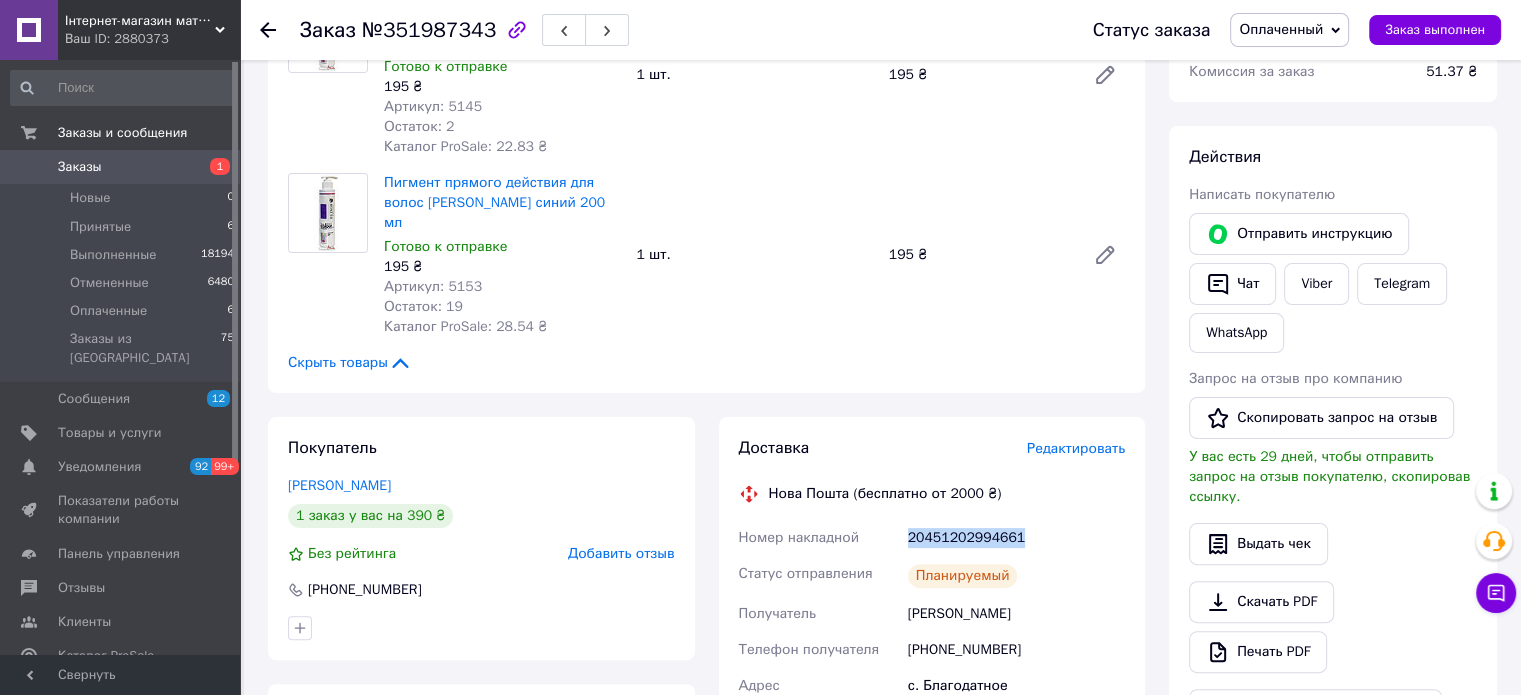 drag, startPoint x: 1031, startPoint y: 416, endPoint x: 884, endPoint y: 419, distance: 147.03061 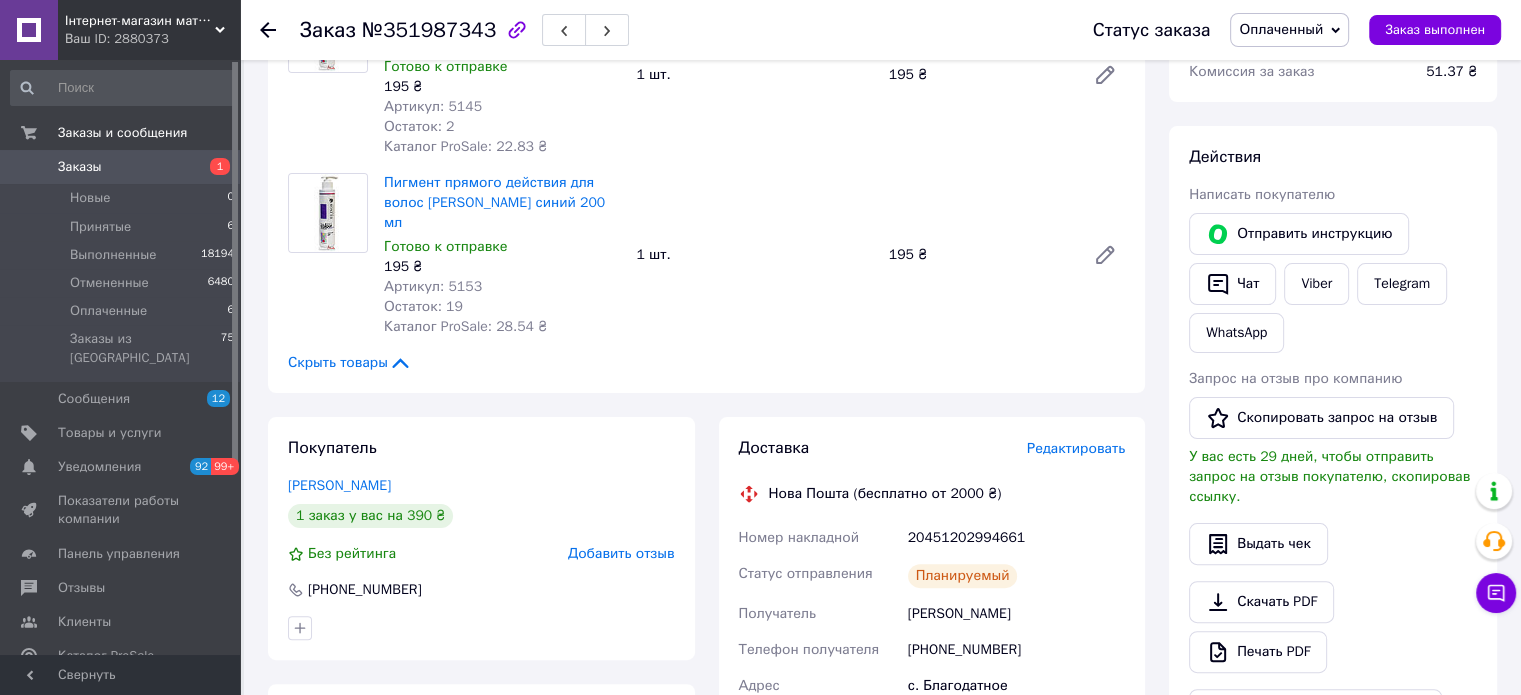 click on "Действия Написать покупателю   Отправить инструкцию   Чат Viber Telegram WhatsApp Запрос на отзыв про компанию   Скопировать запрос на отзыв У вас есть 29 дней, чтобы отправить запрос на отзыв покупателю, скопировав ссылку.   Выдать чек   Скачать PDF   Печать PDF   Вернуть деньги покупателю" at bounding box center [1333, 438] 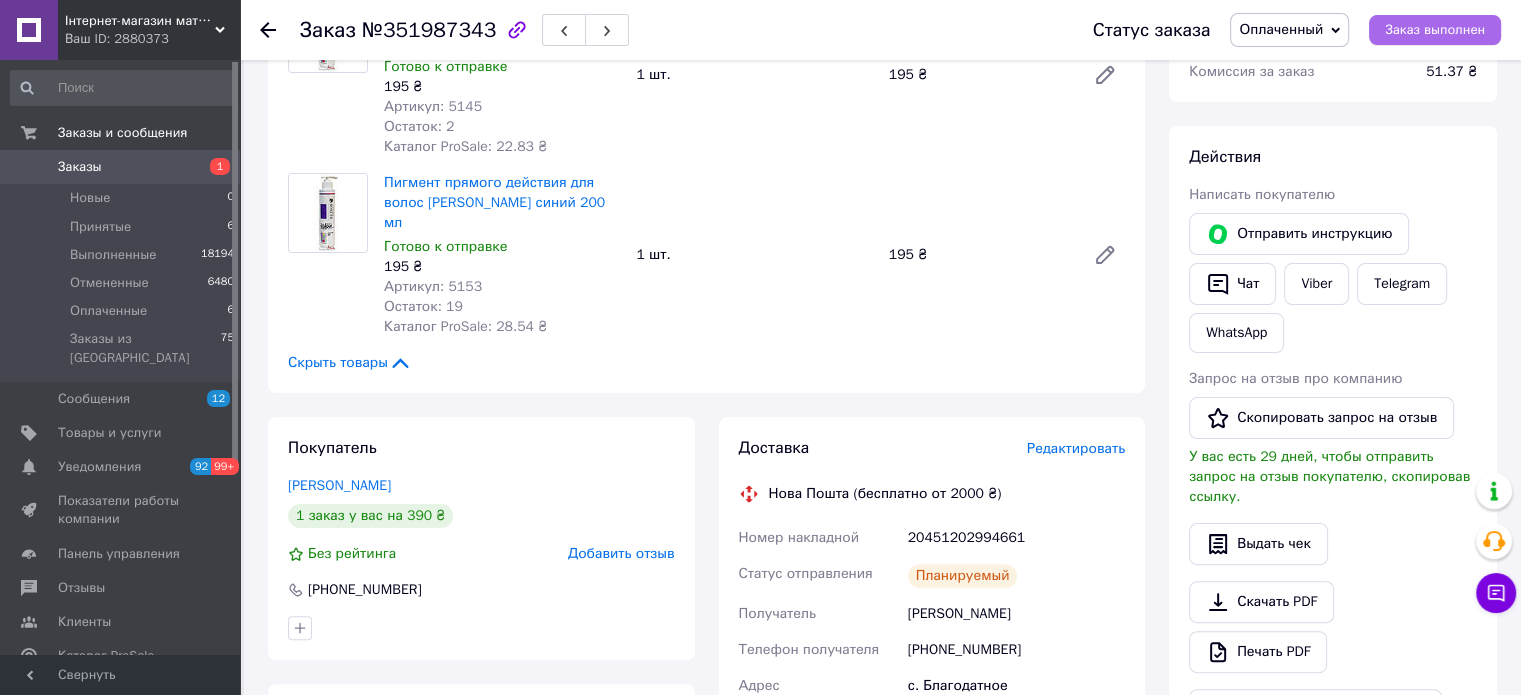 click on "Заказ выполнен" at bounding box center (1435, 30) 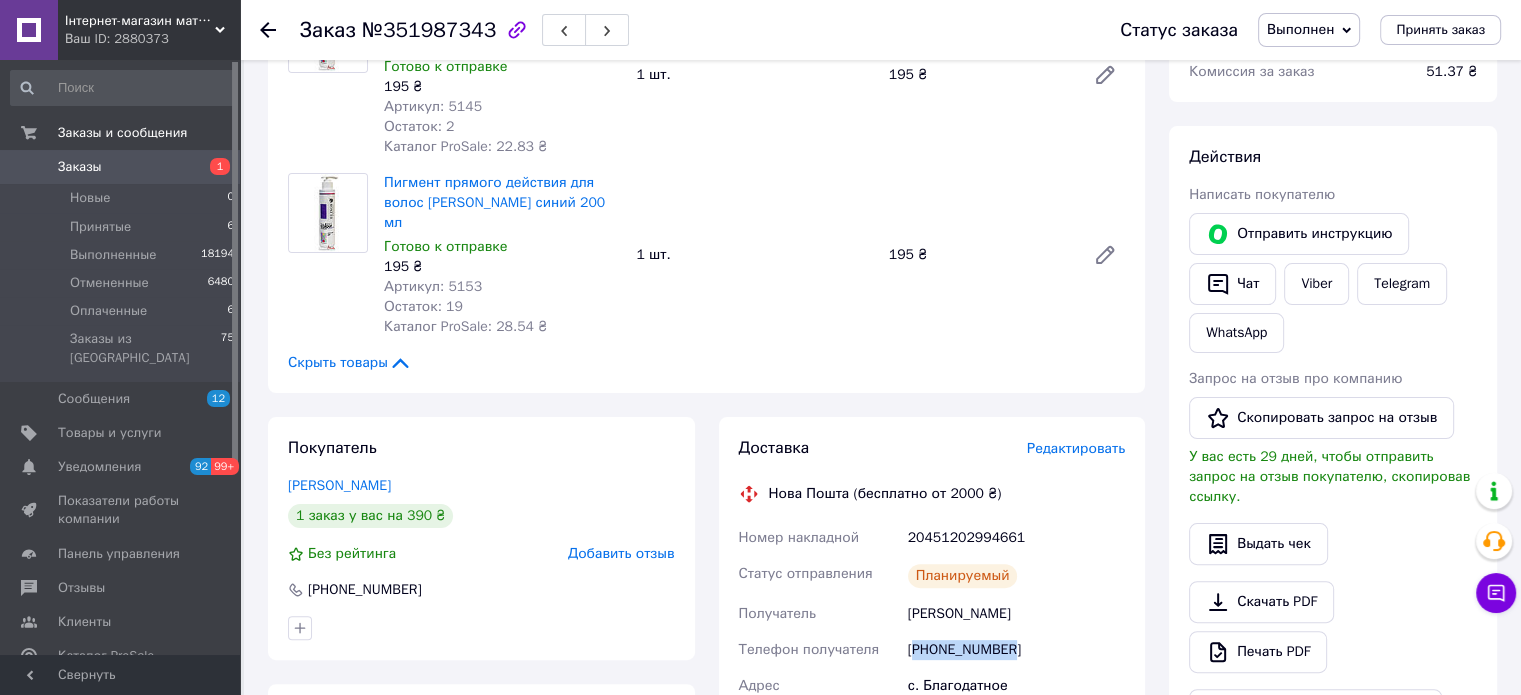 drag, startPoint x: 1018, startPoint y: 535, endPoint x: 912, endPoint y: 540, distance: 106.11786 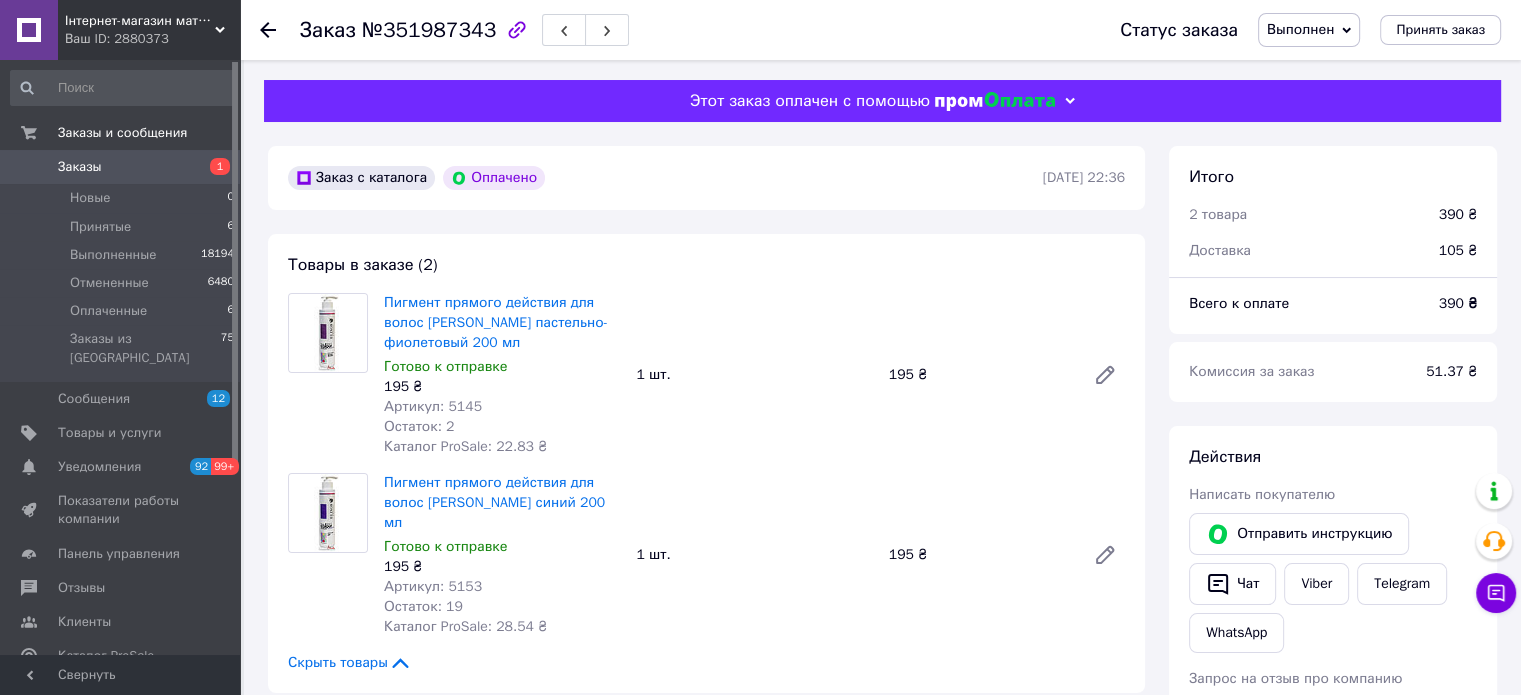 scroll, scrollTop: 0, scrollLeft: 0, axis: both 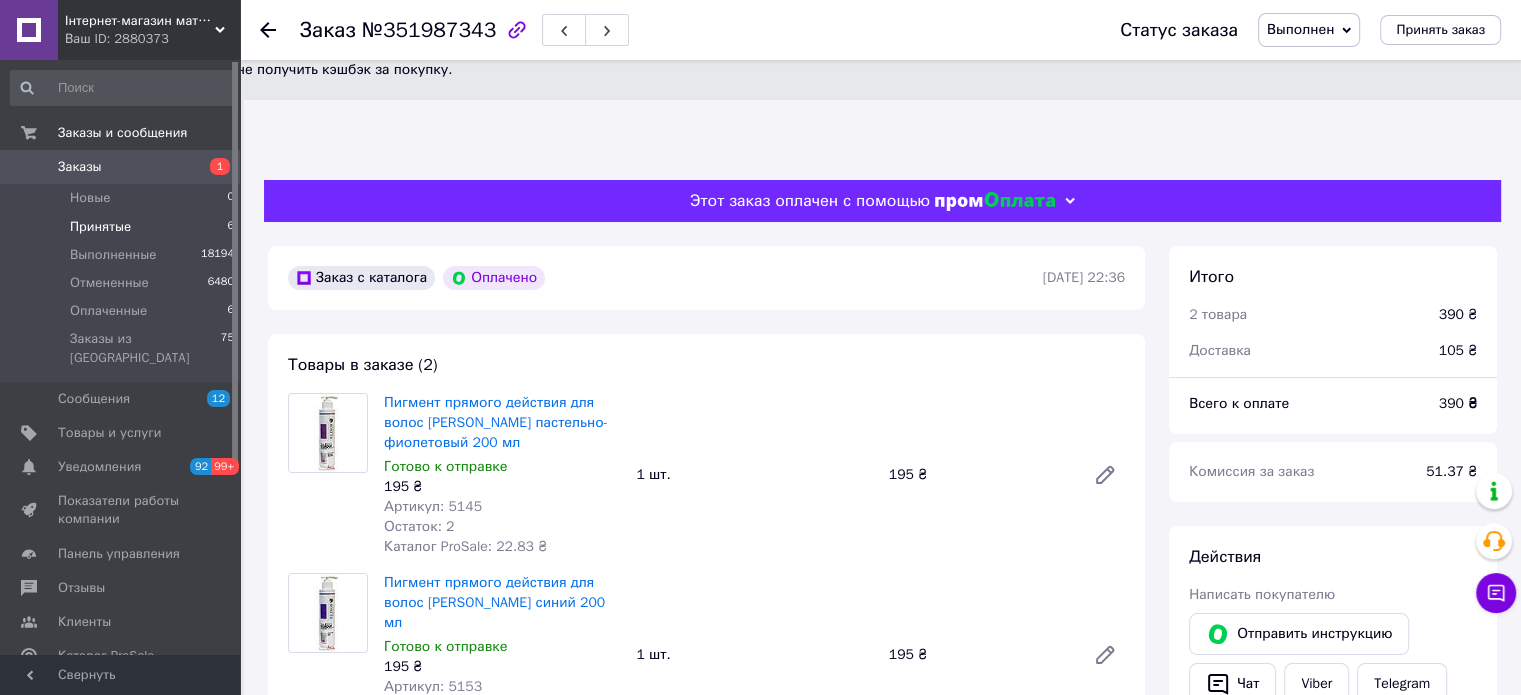 click on "Принятые 6" at bounding box center (123, 227) 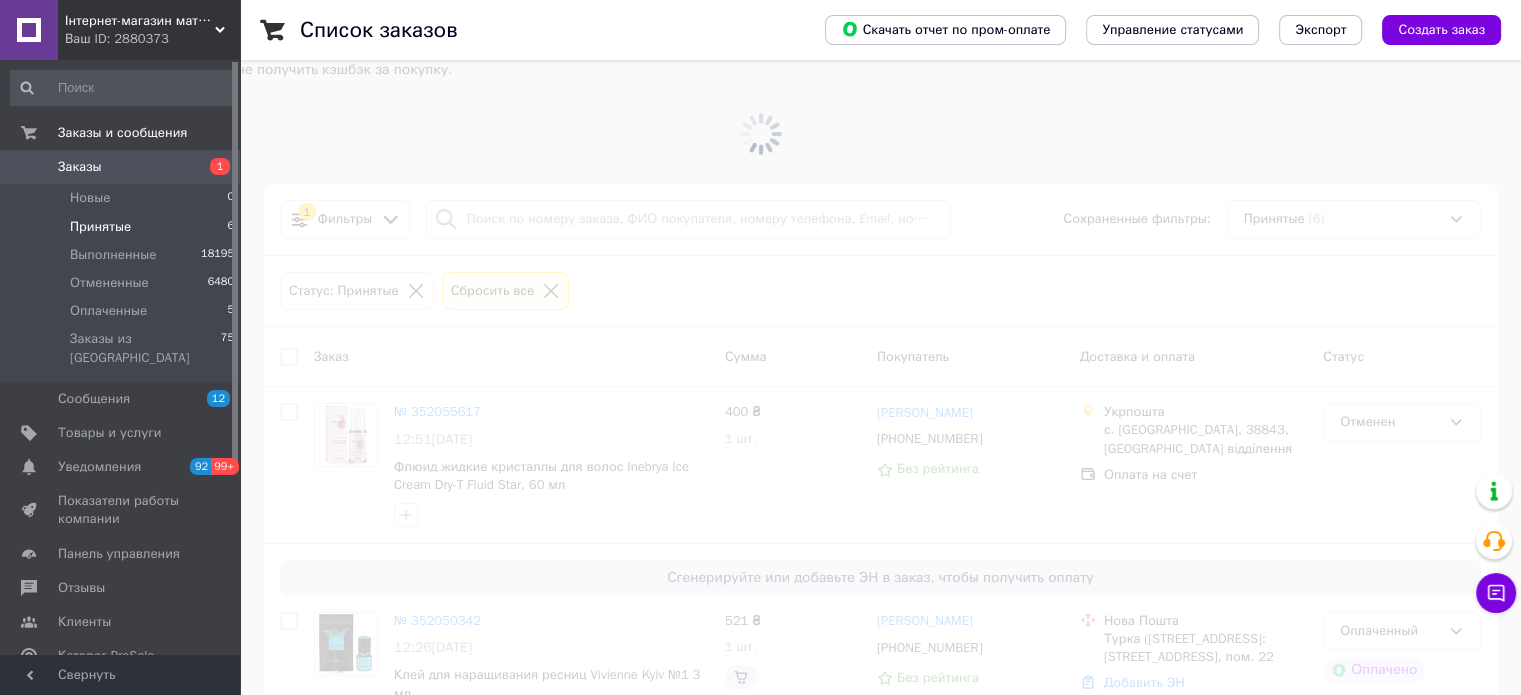 click at bounding box center (760, 134) 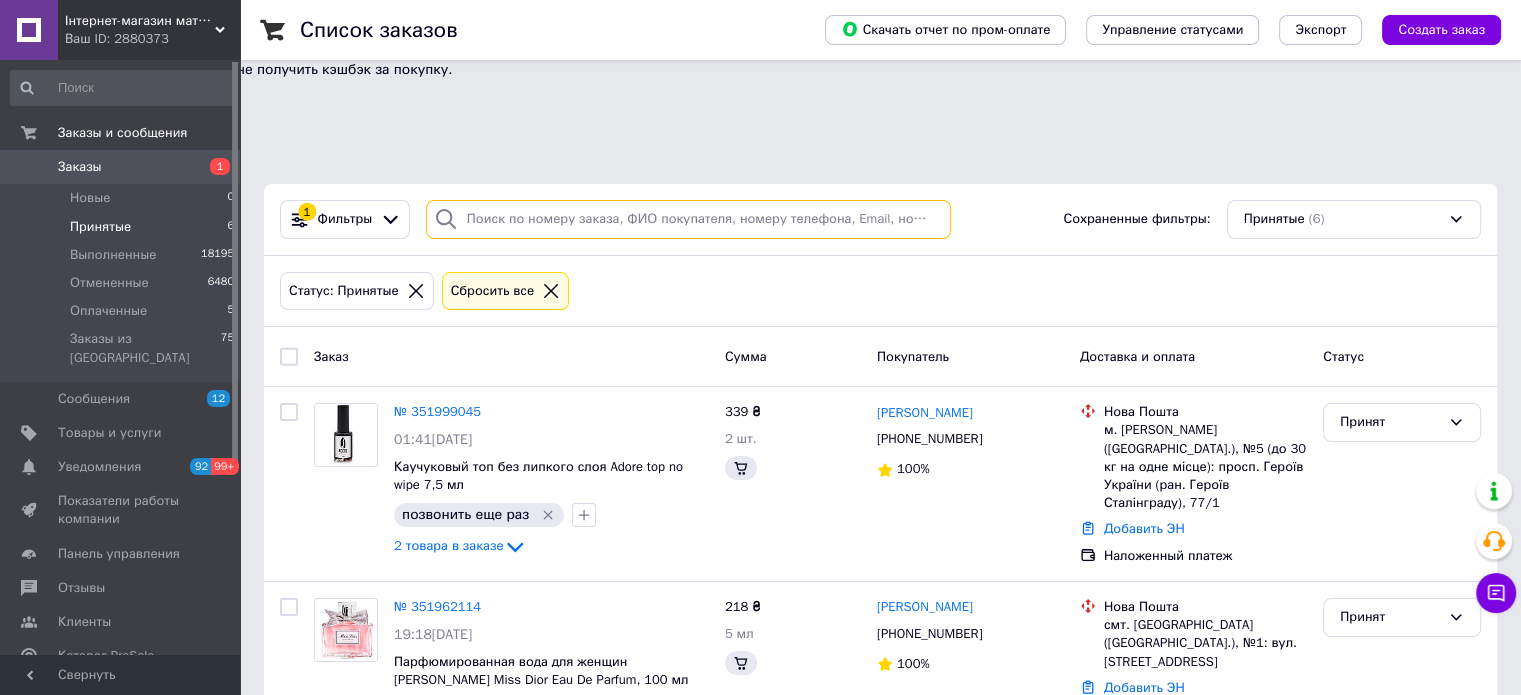 click at bounding box center (688, 219) 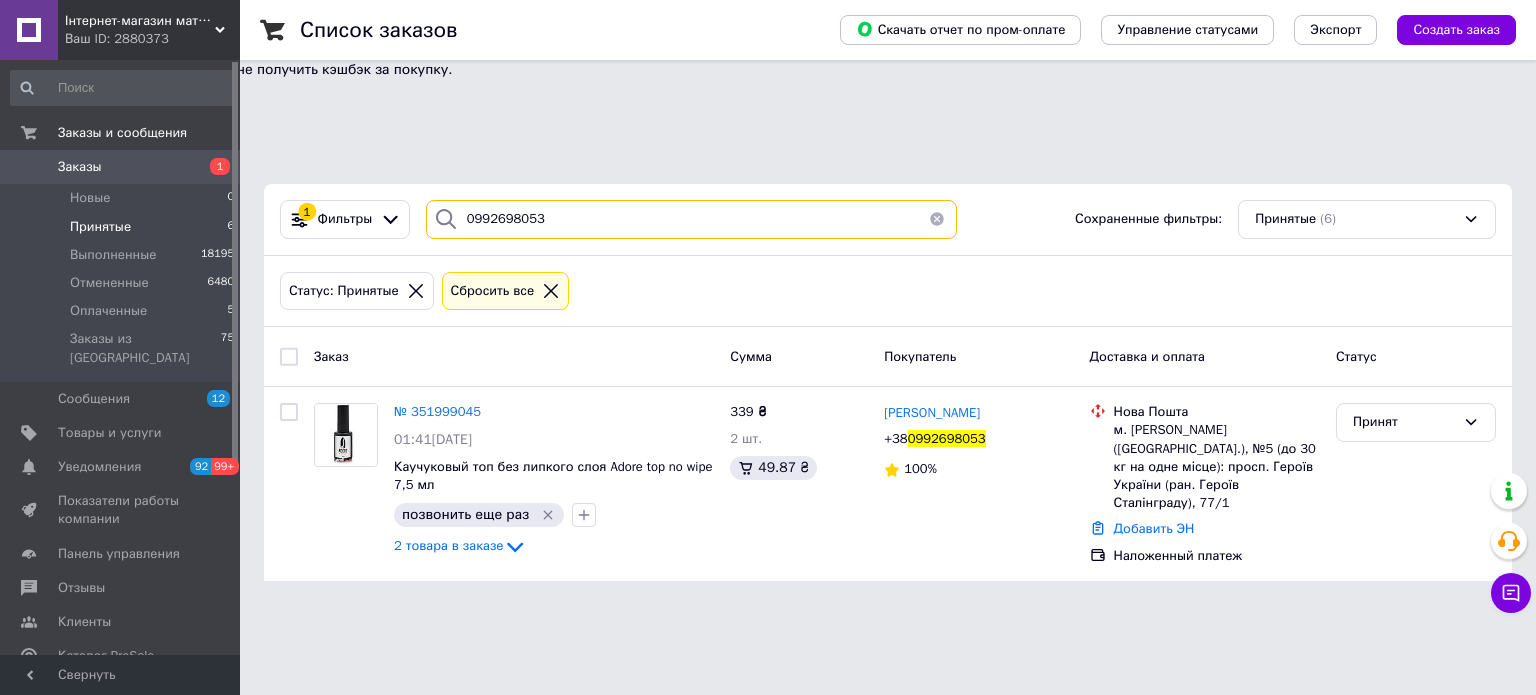 type on "0992698053" 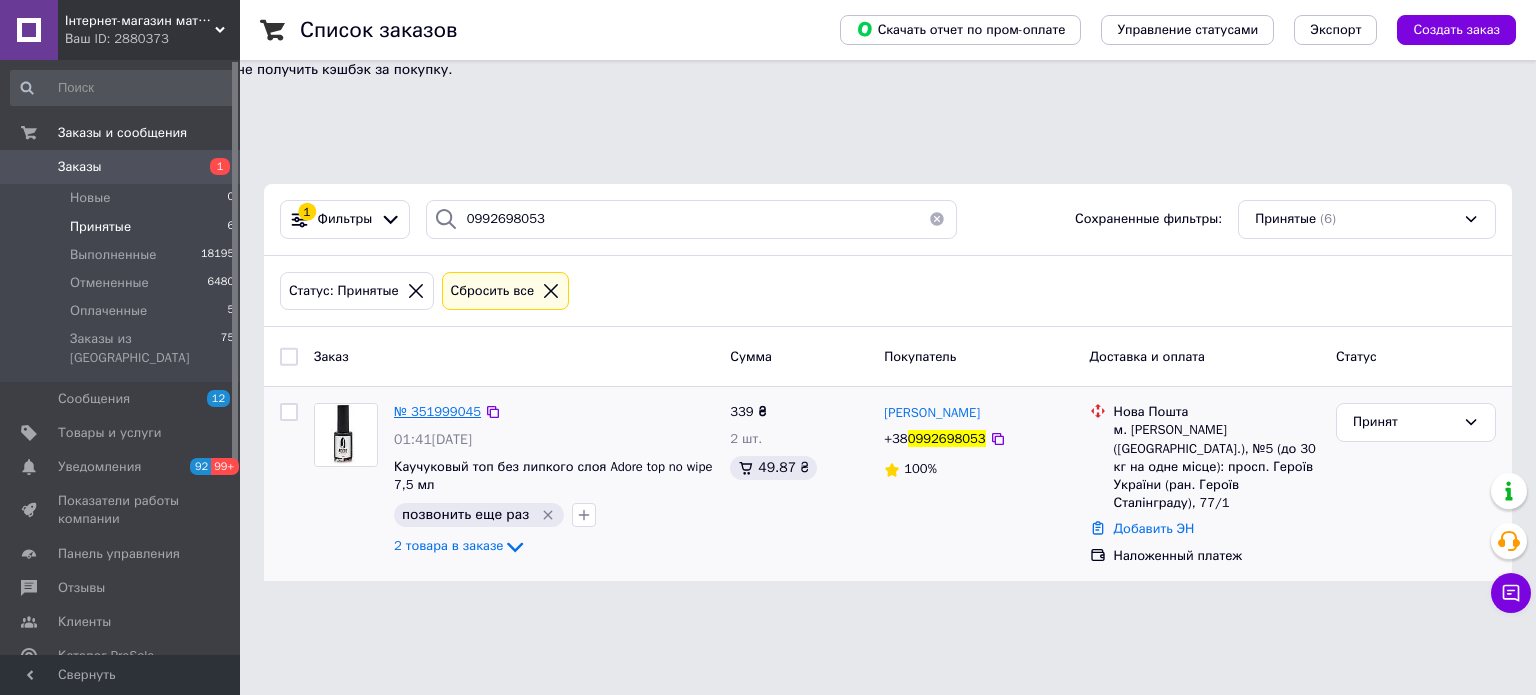 click on "№ 351999045" at bounding box center [437, 411] 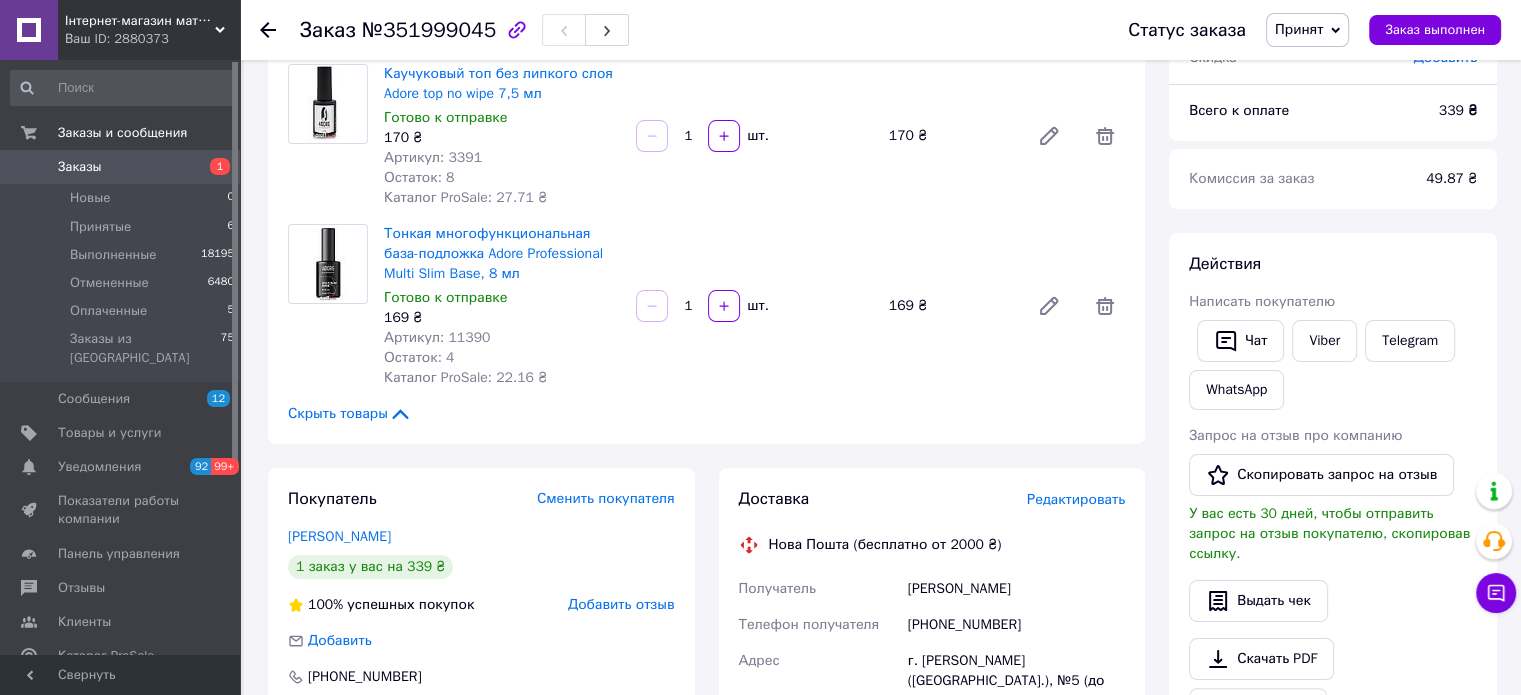 scroll, scrollTop: 300, scrollLeft: 0, axis: vertical 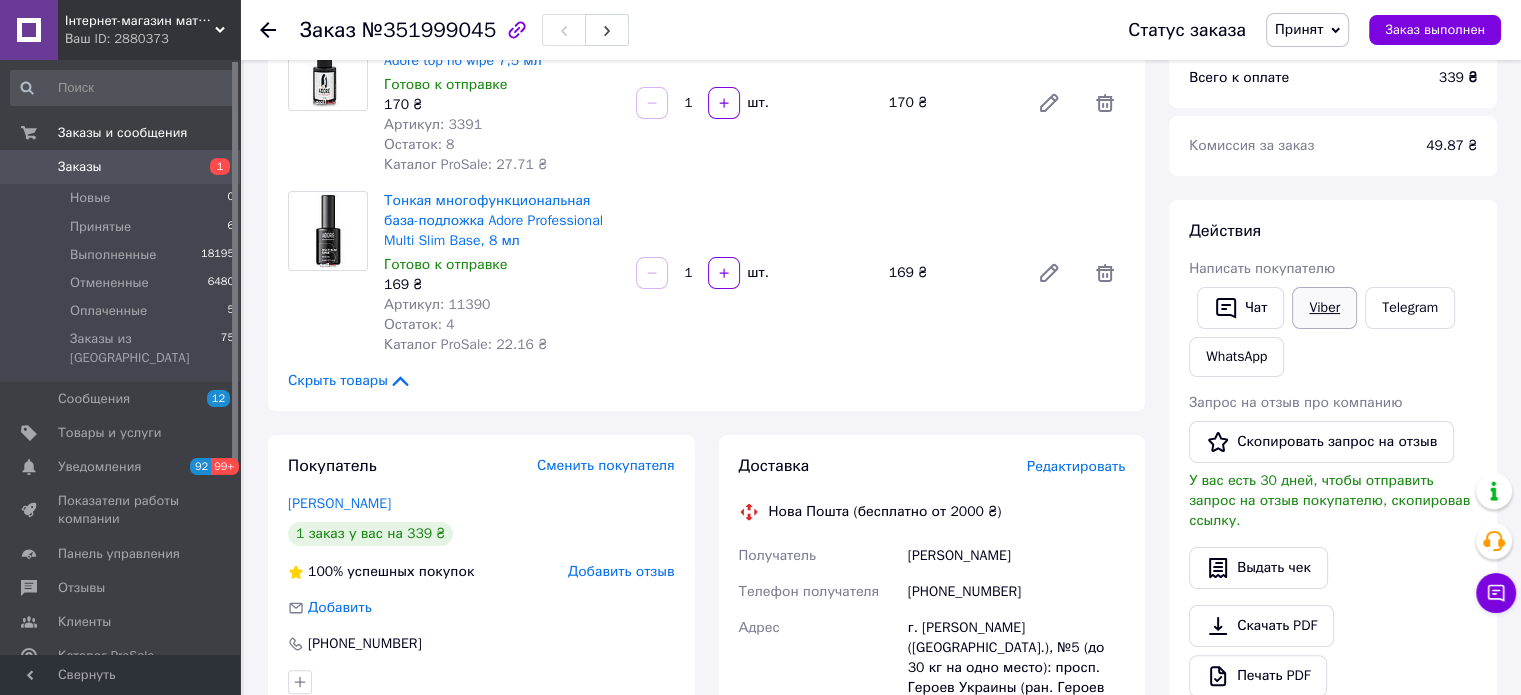 click on "Viber" at bounding box center (1324, 308) 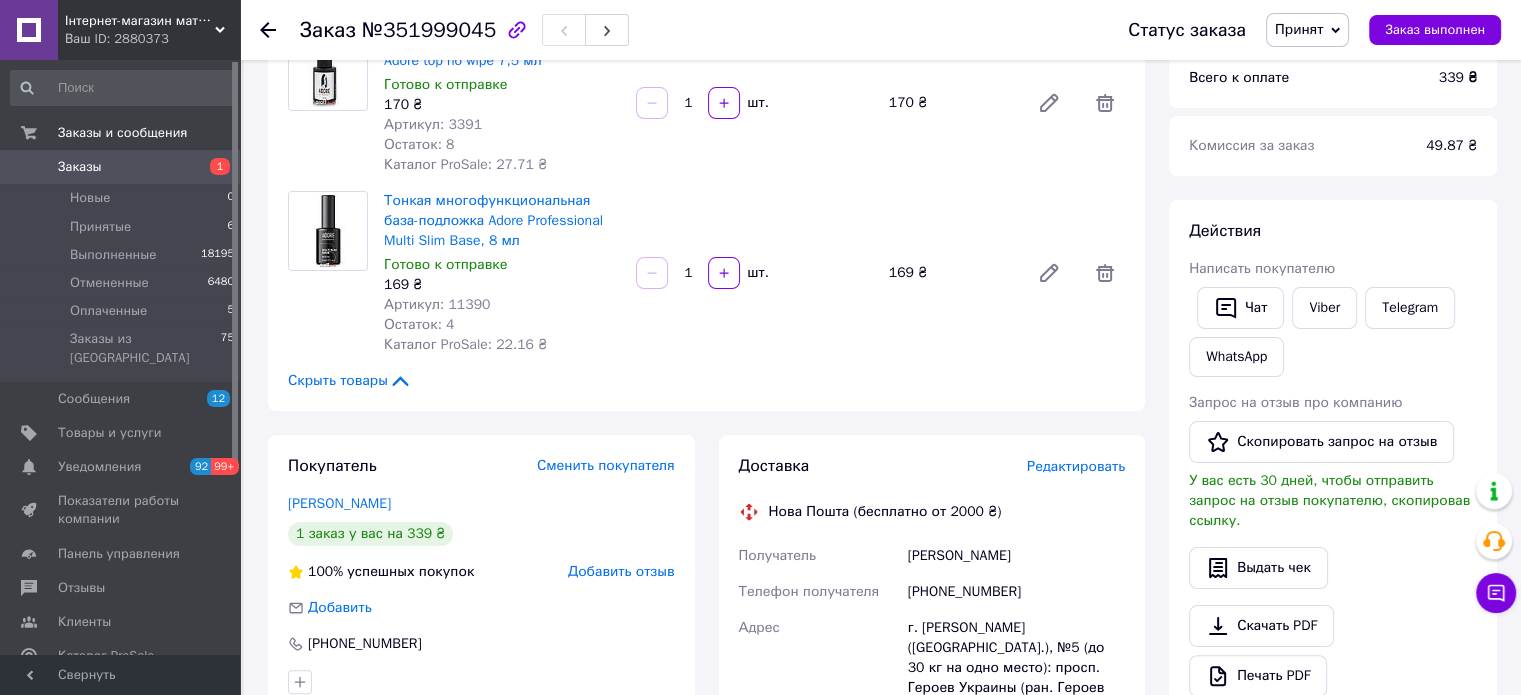 click on "Выдать чек" at bounding box center (1333, 568) 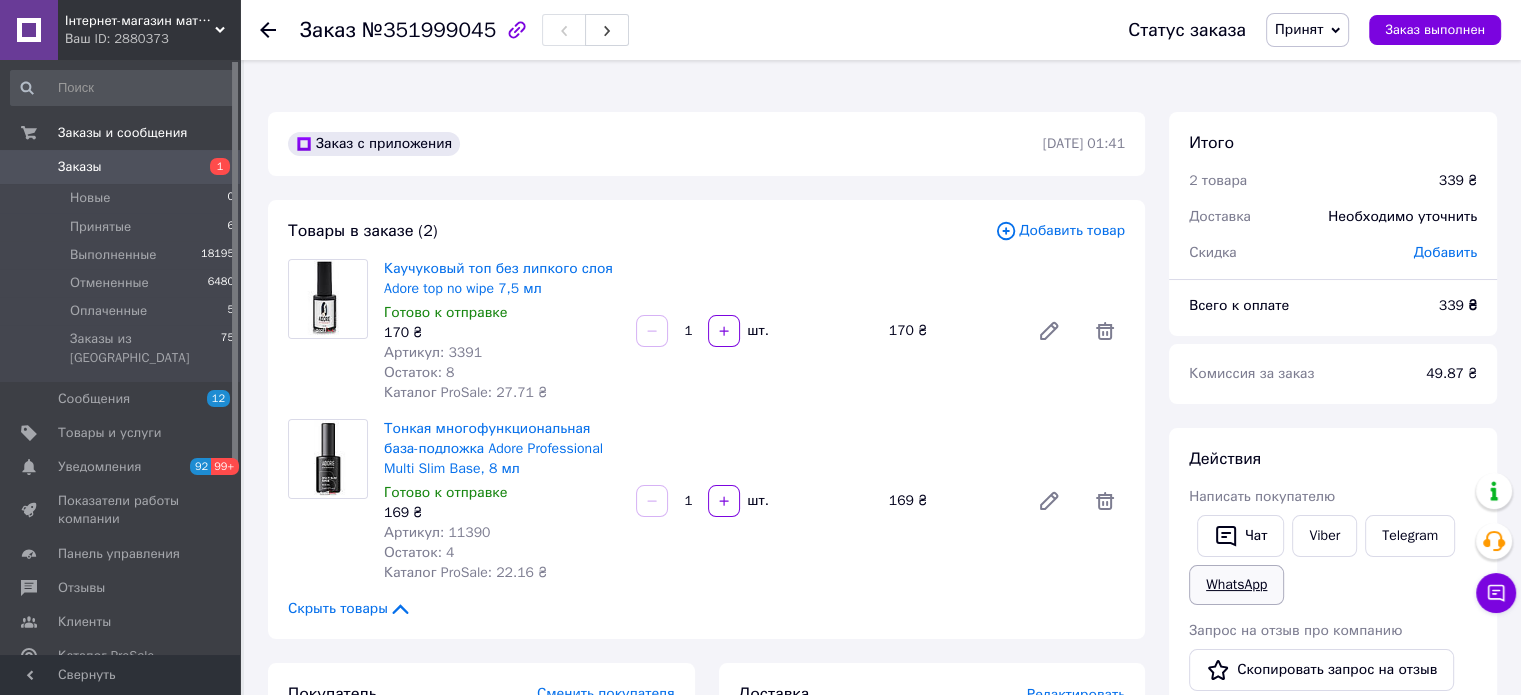 scroll, scrollTop: 0, scrollLeft: 0, axis: both 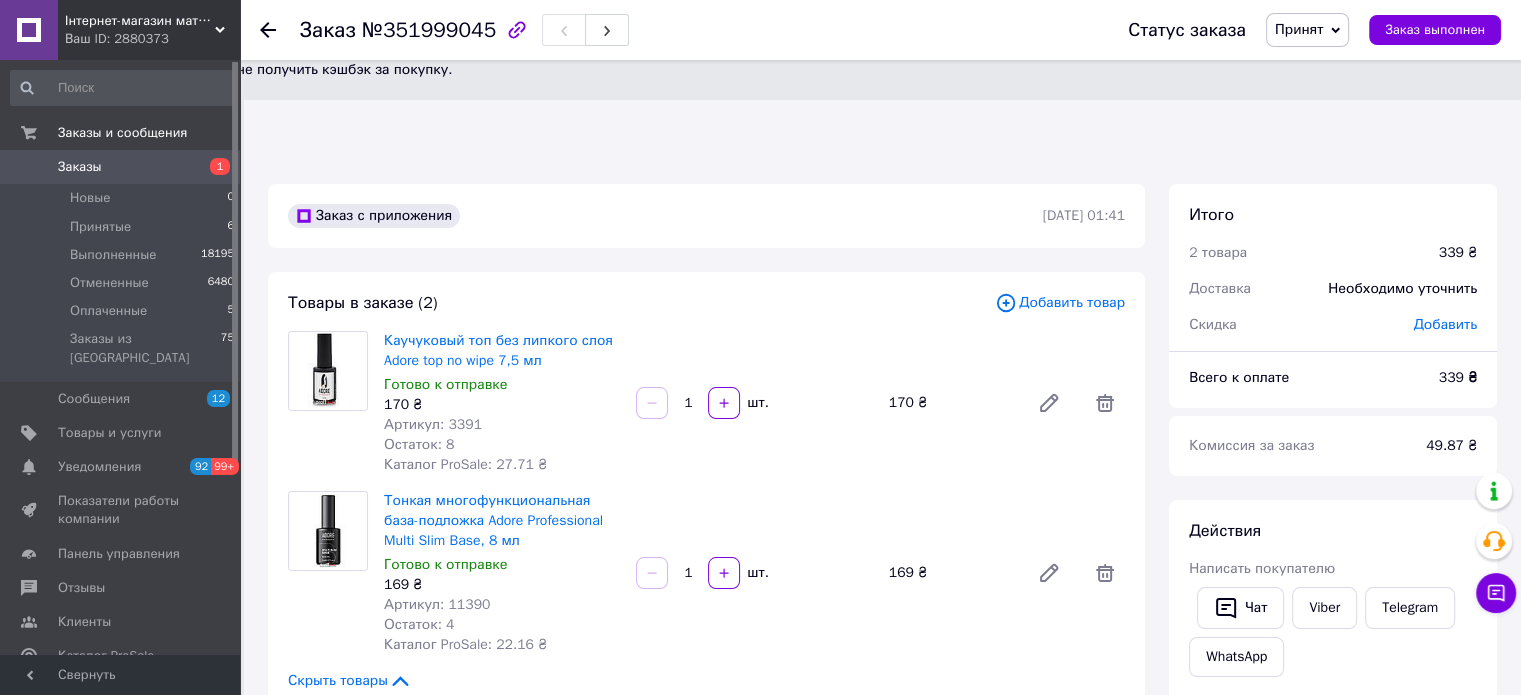 click on "Комиссия за заказ" at bounding box center (1295, 446) 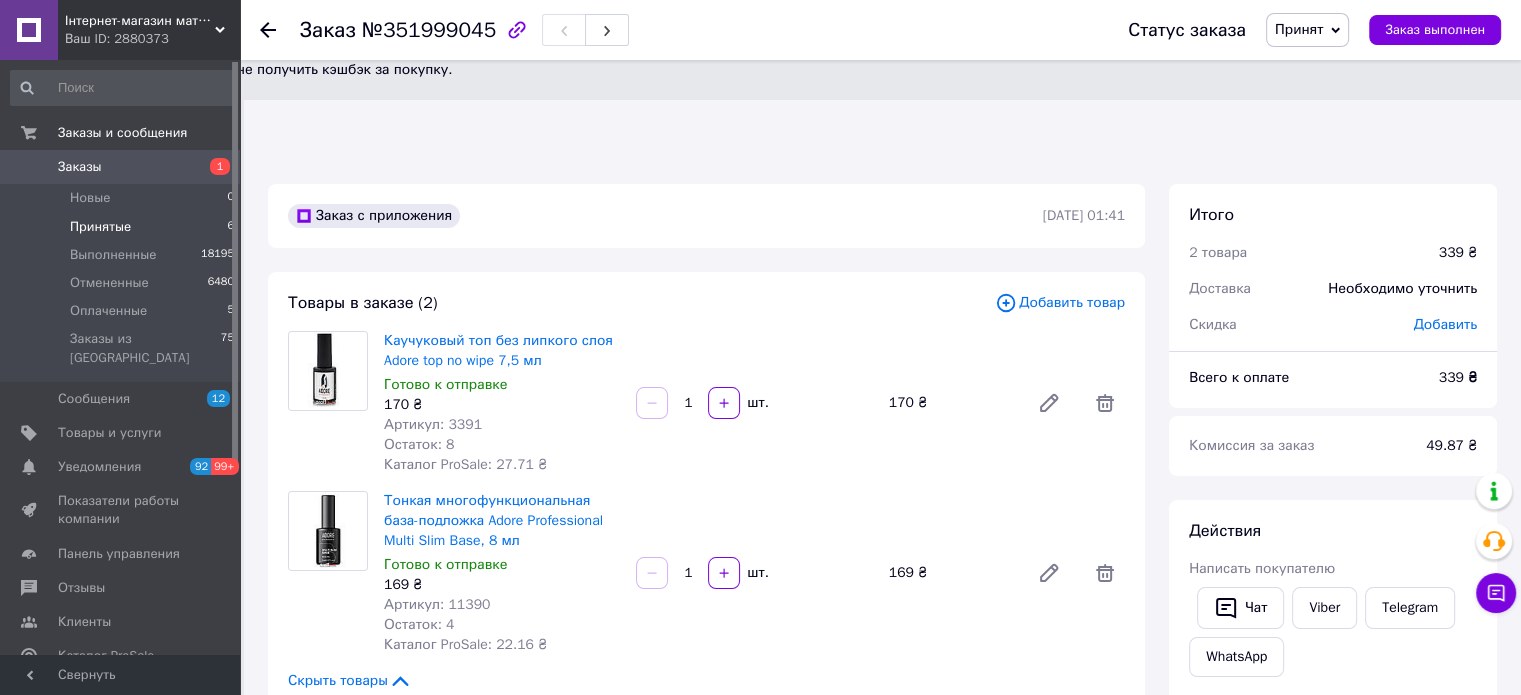 click on "Принятые" at bounding box center [100, 227] 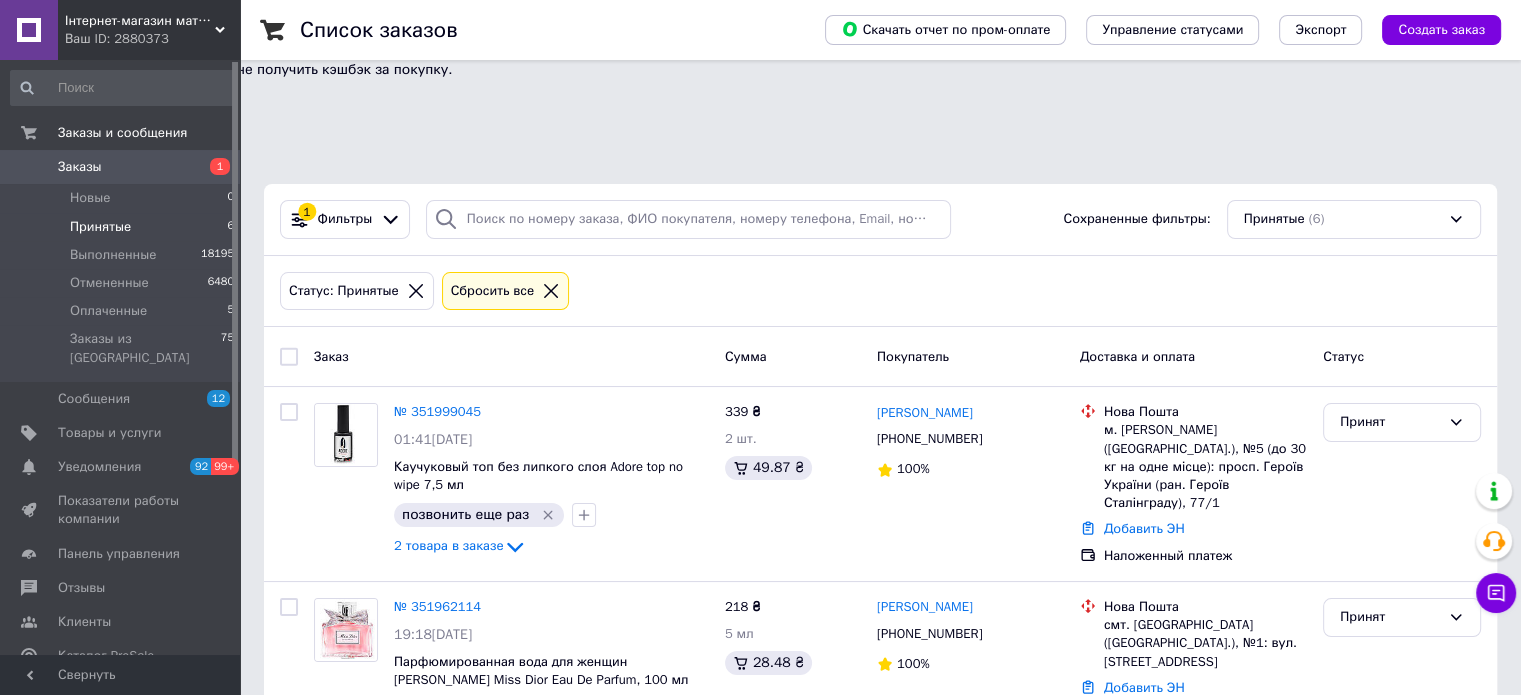 click on "Принятые" at bounding box center [100, 227] 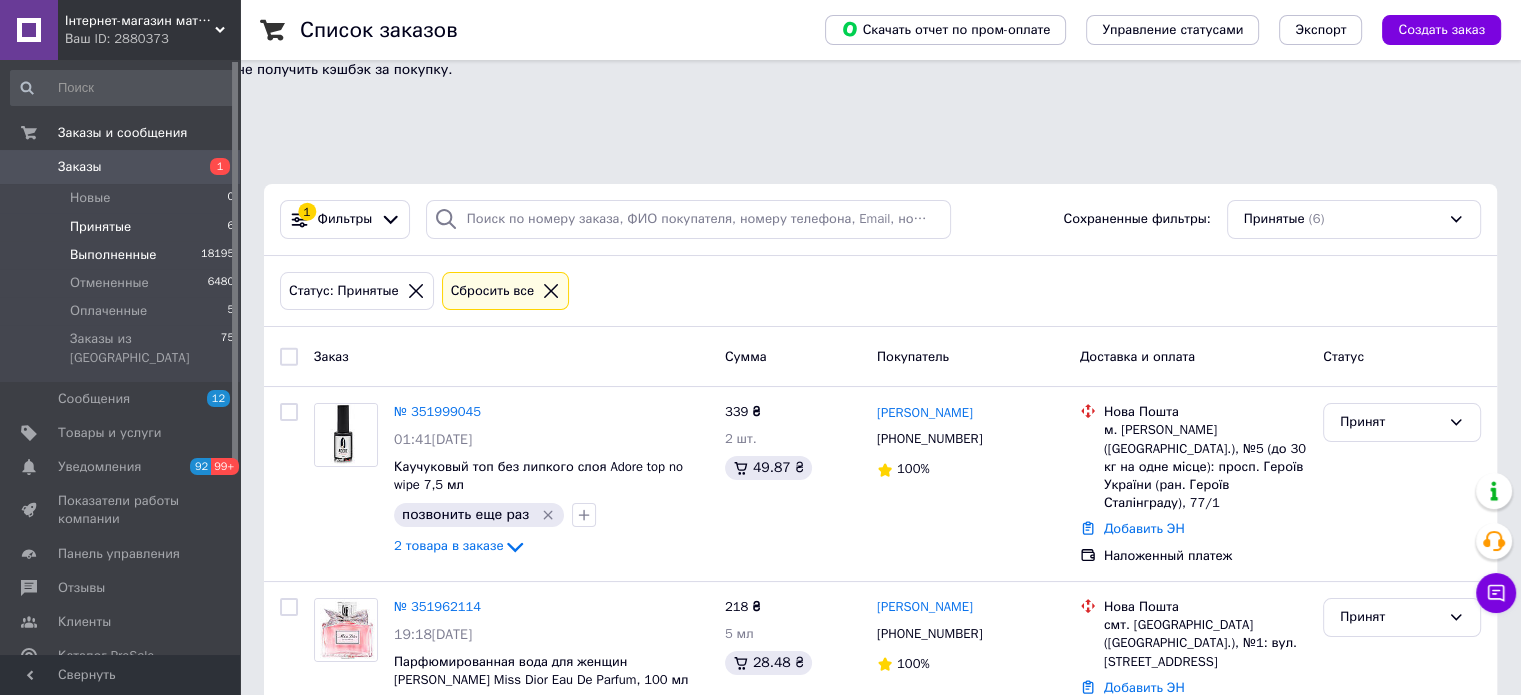 click on "Выполненные 18195" at bounding box center (123, 255) 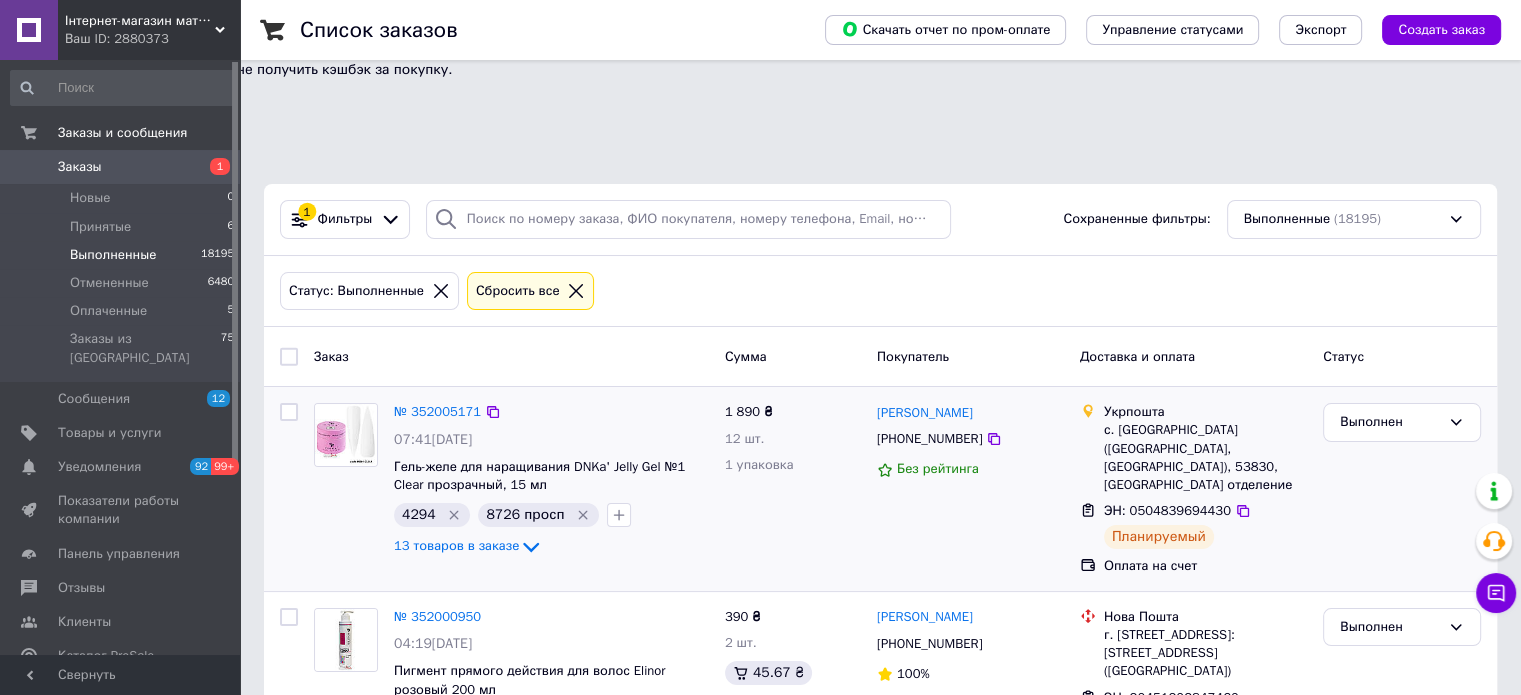 click on "13 товаров в заказе" at bounding box center (456, 546) 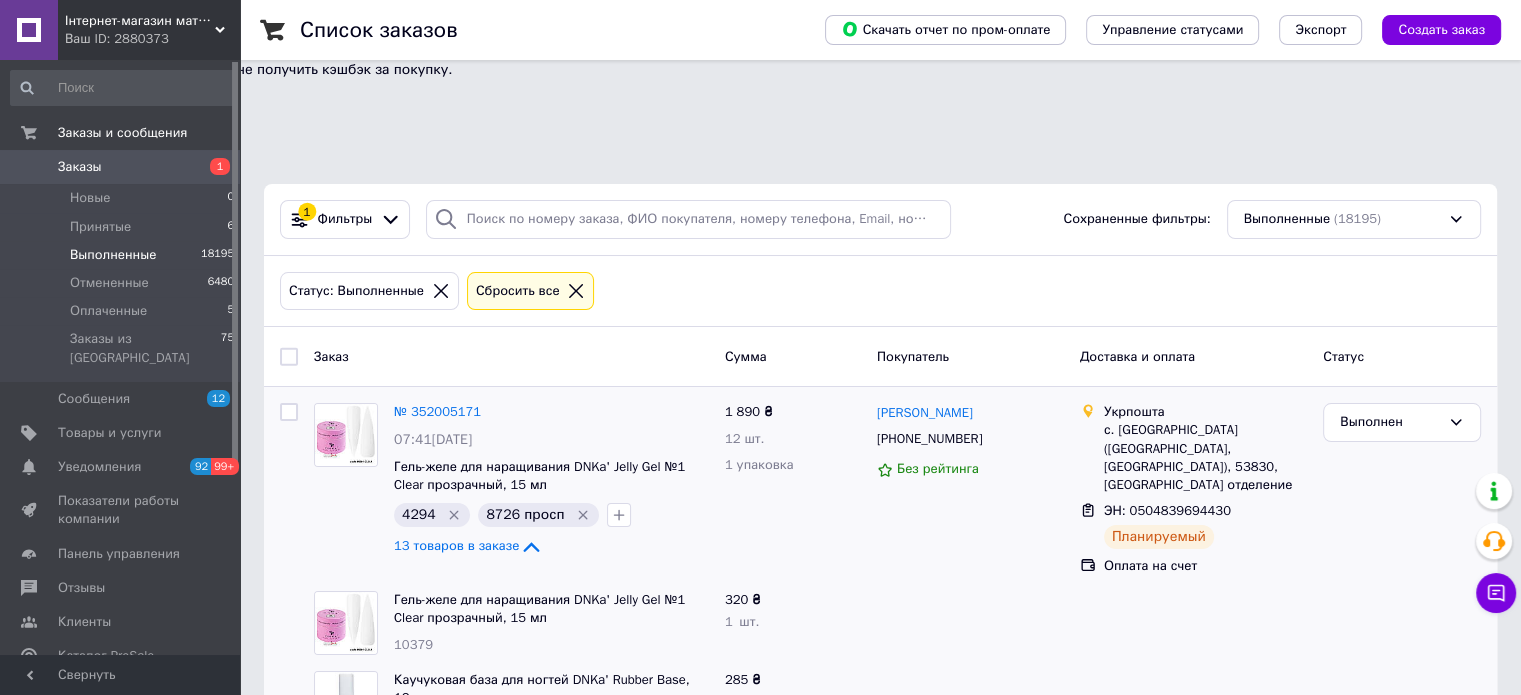 scroll, scrollTop: 0, scrollLeft: 0, axis: both 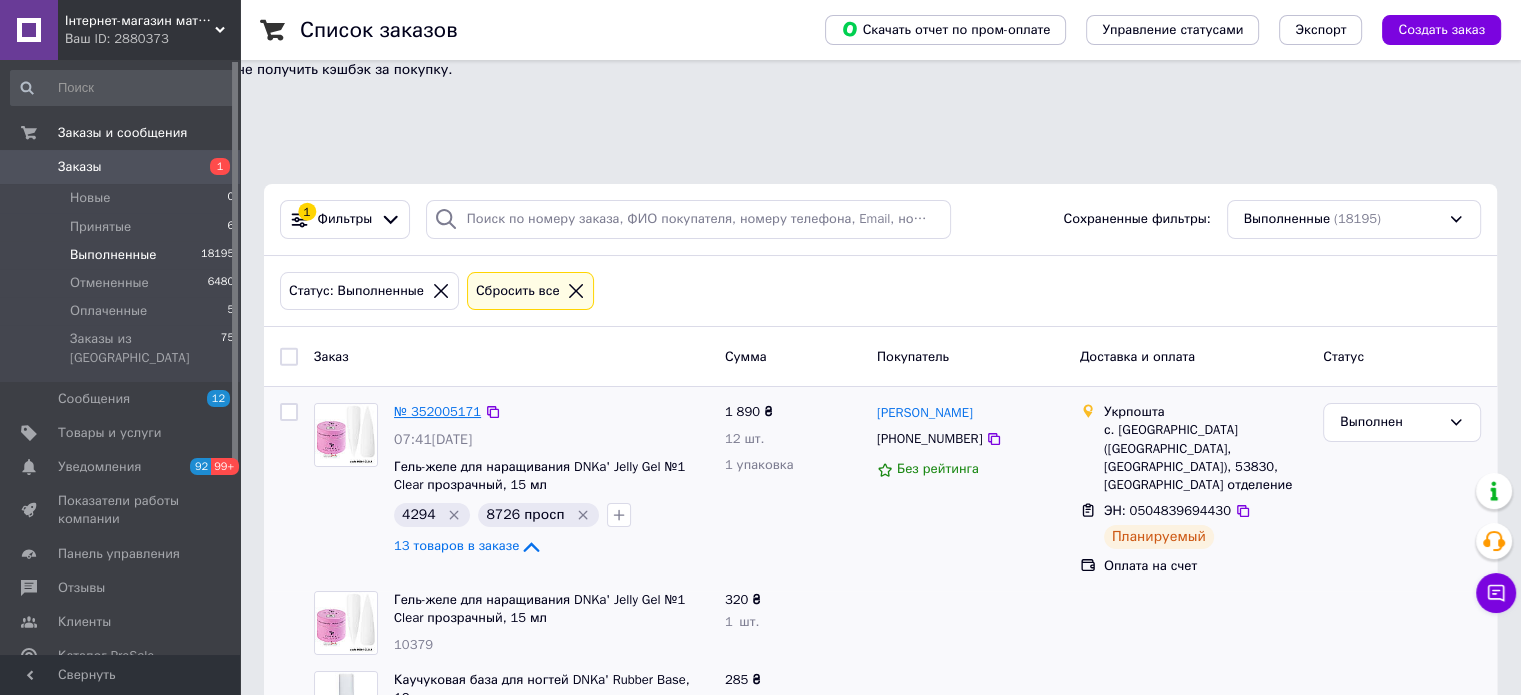click on "№ 352005171" at bounding box center (437, 411) 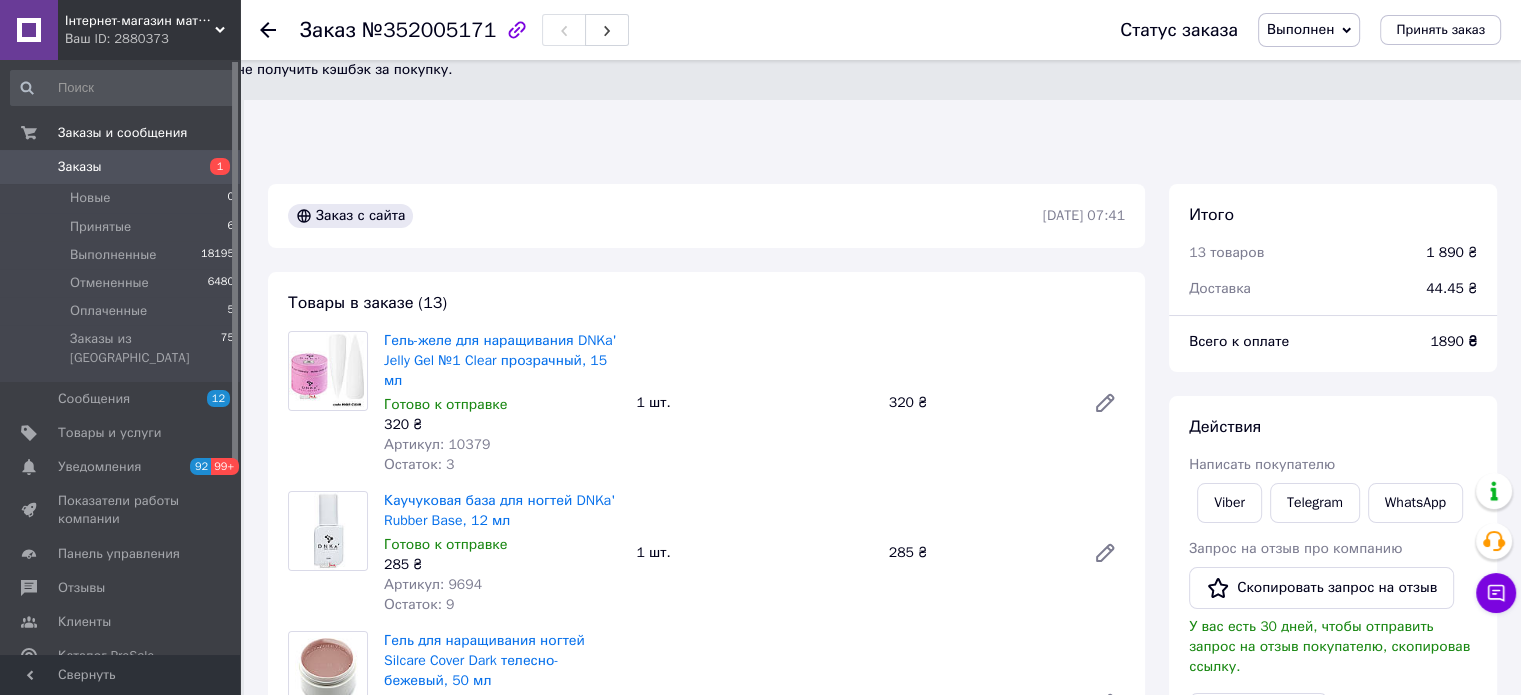 scroll, scrollTop: 32, scrollLeft: 0, axis: vertical 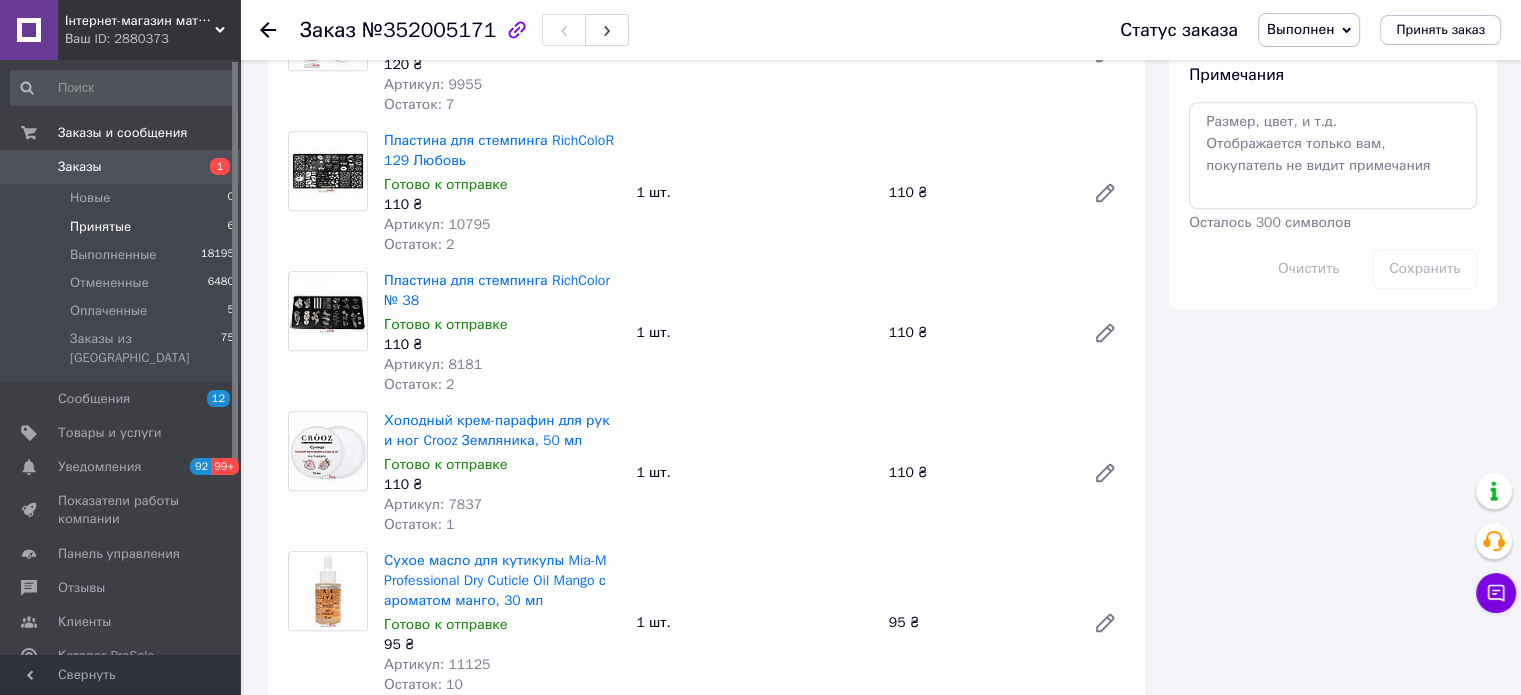 click on "Принятые 6" at bounding box center (123, 227) 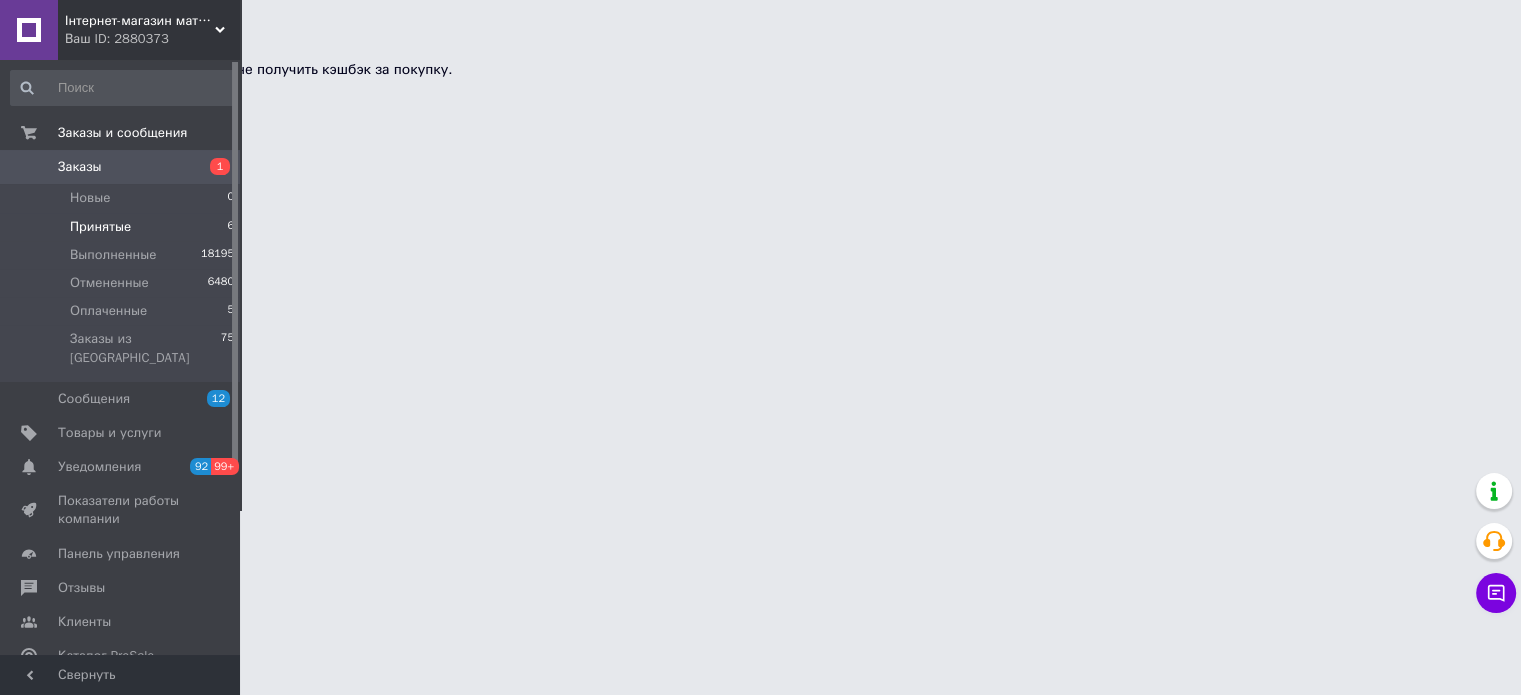 scroll, scrollTop: 0, scrollLeft: 0, axis: both 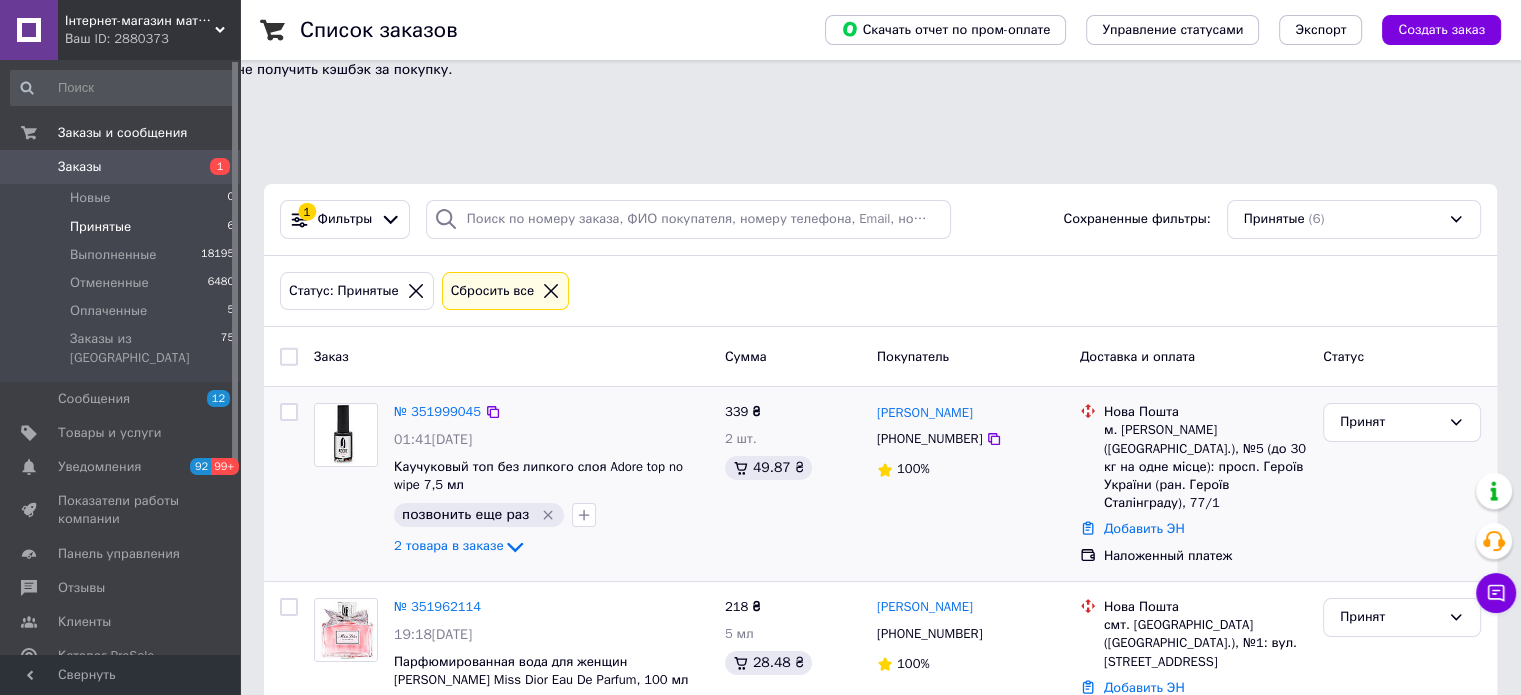 click on "№ 351999045 01:41[DATE] Каучуковый топ без липкого слоя Adore top no wipe 7,5 мл позвонить еще раз   2 товара в заказе 339 ₴ 2 шт. 49.87 ₴ [PERSON_NAME] [PHONE_NUMBER] 100% Нова Пошта м. [GEOGRAPHIC_DATA] ([GEOGRAPHIC_DATA].), №5 (до 30 кг на одне місце): просп. Героїв України (ран. Героїв Сталінграду), 77/1 Добавить ЭН Наложенный платеж Принят" at bounding box center [880, 484] 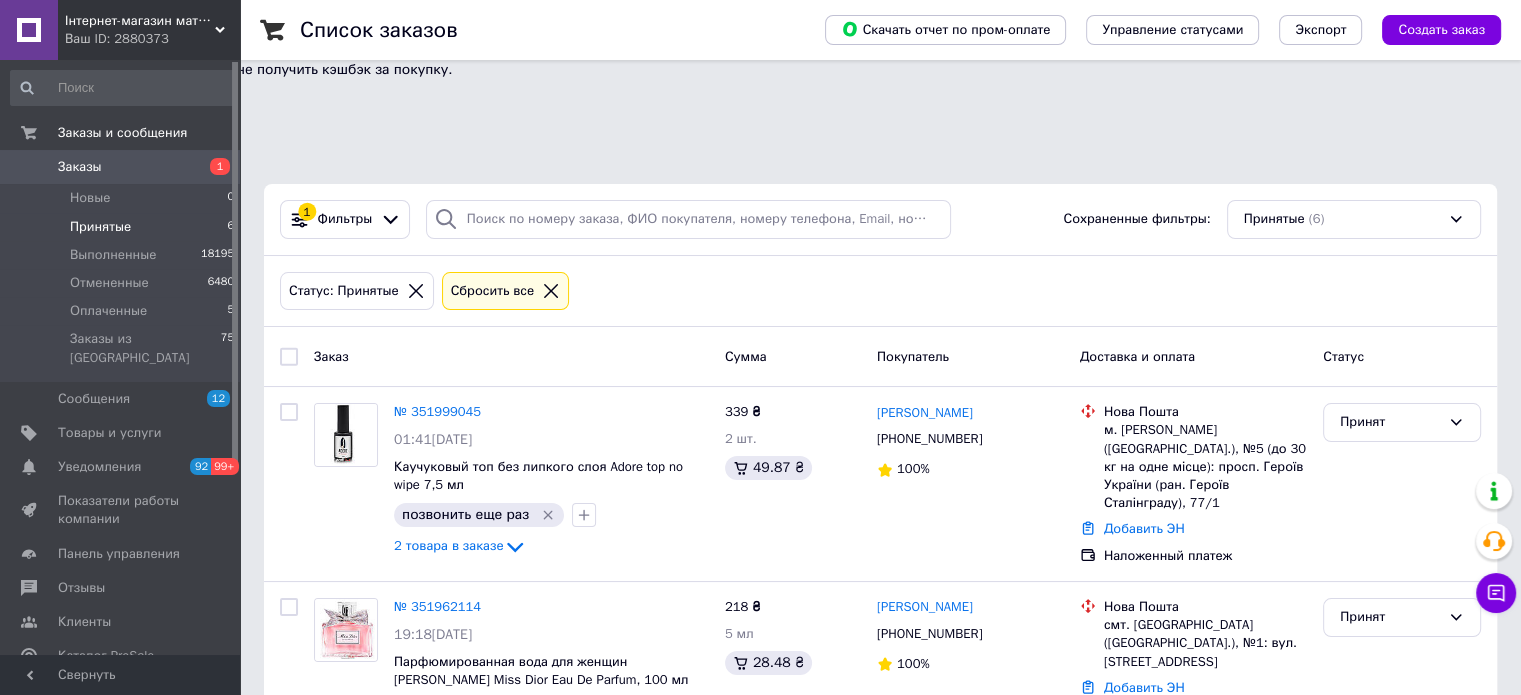 click on "Статус: Принятые Сбросить все" at bounding box center [880, 291] 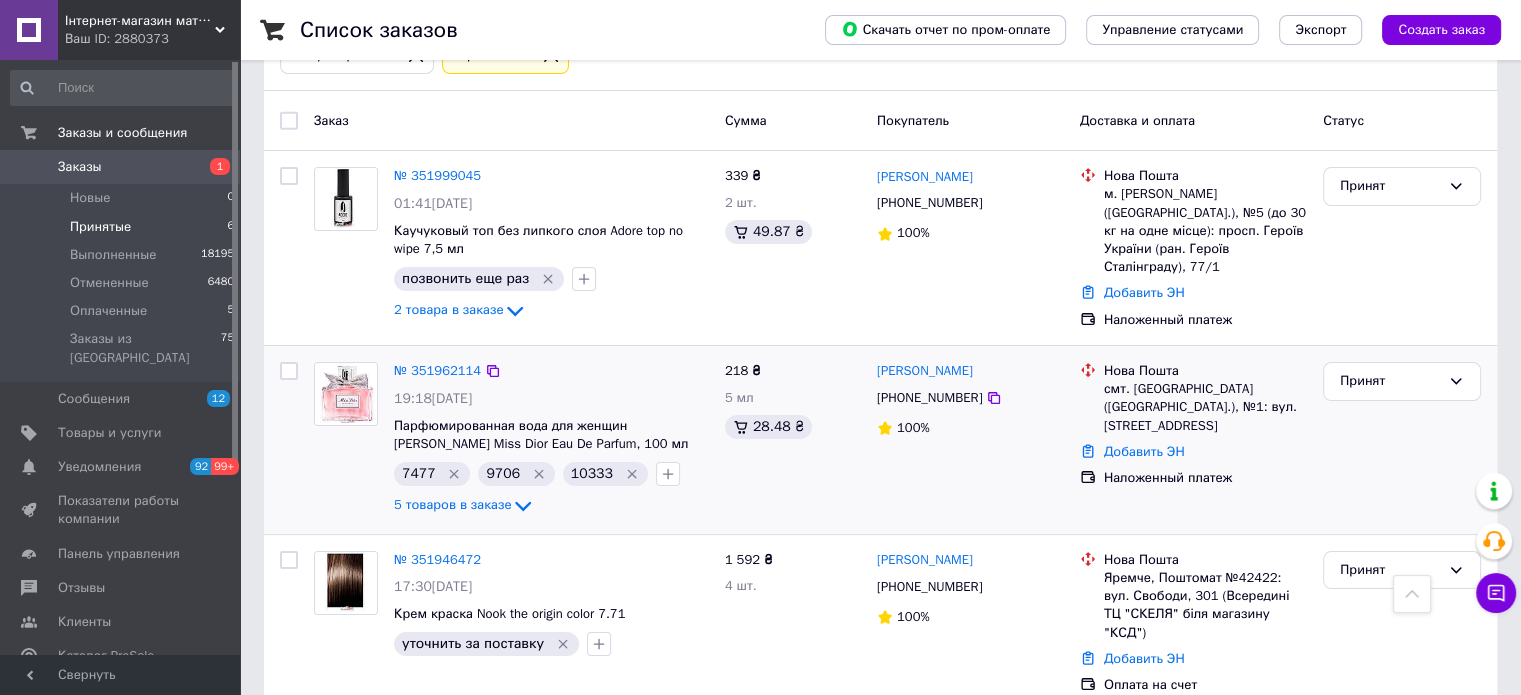 scroll, scrollTop: 0, scrollLeft: 0, axis: both 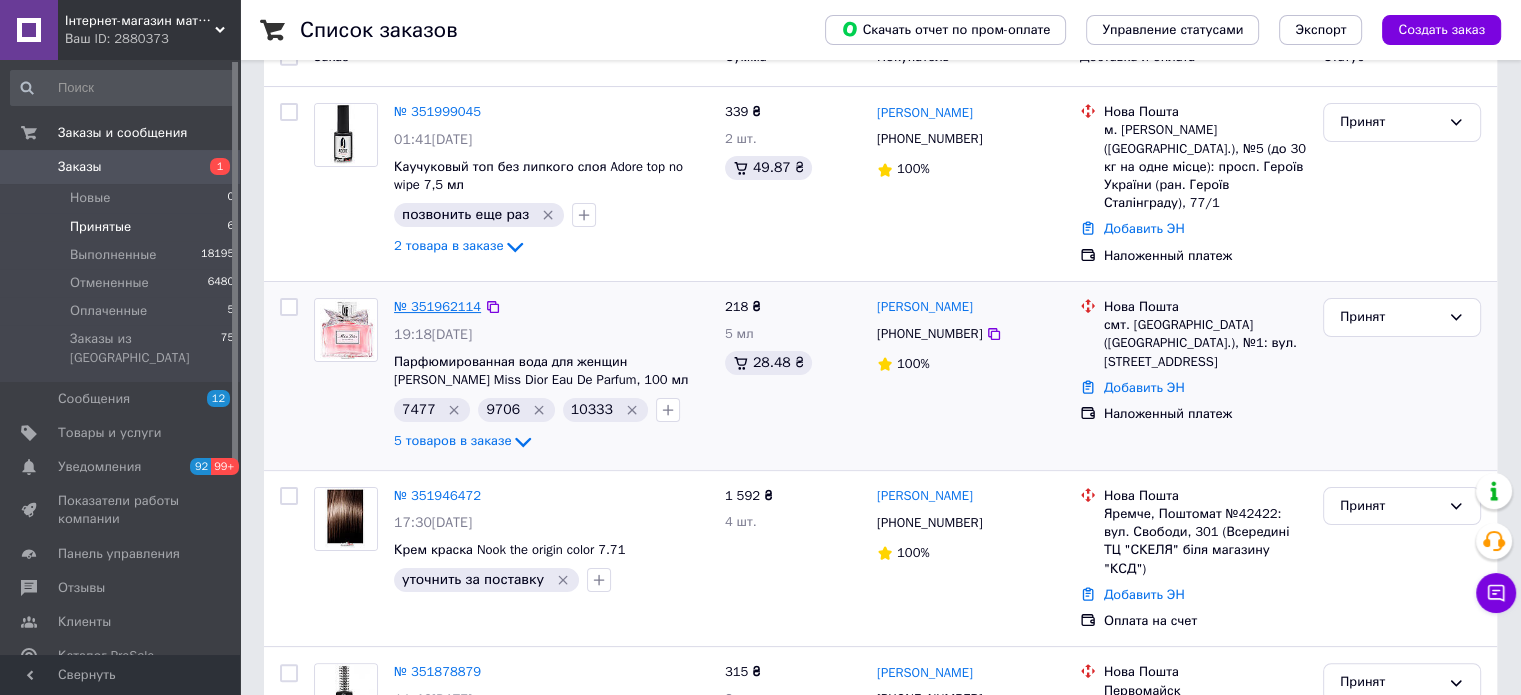 click on "№ 351962114" at bounding box center (437, 306) 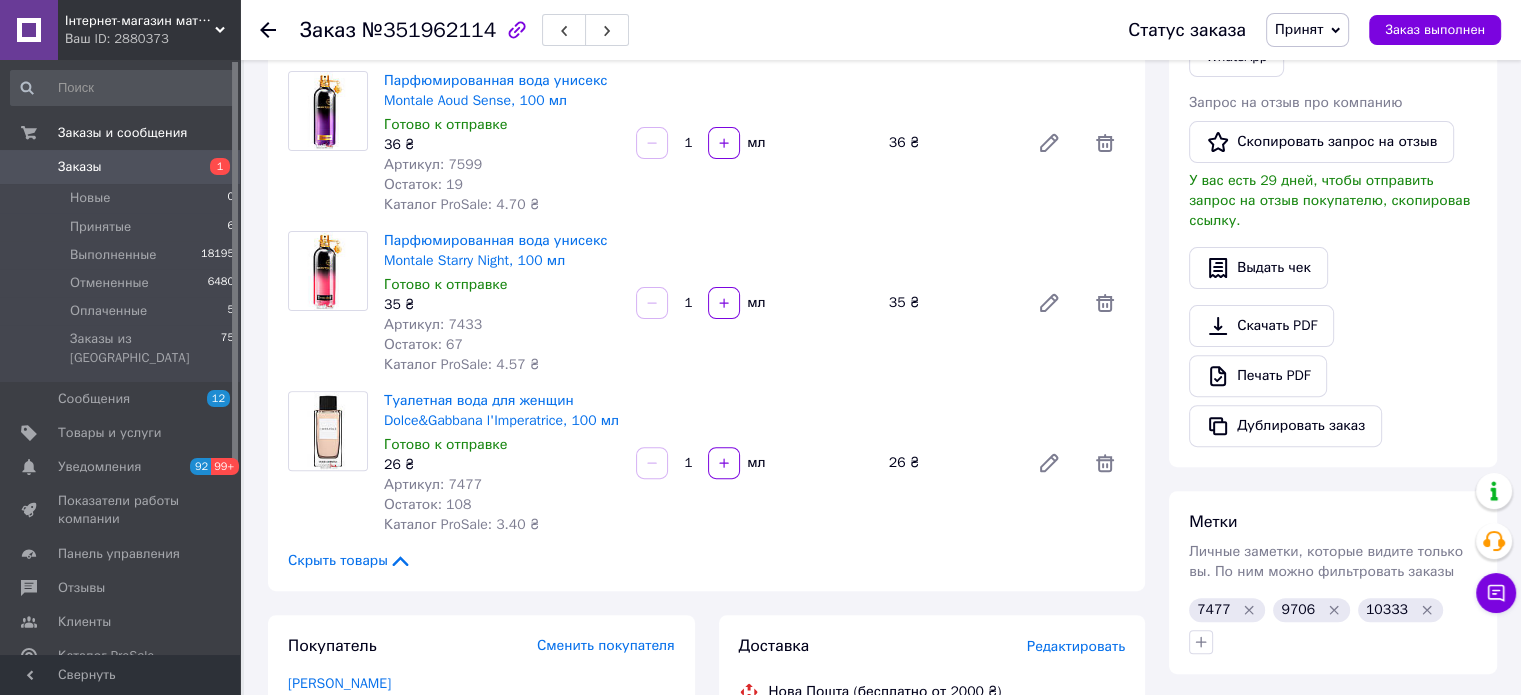 scroll, scrollTop: 0, scrollLeft: 0, axis: both 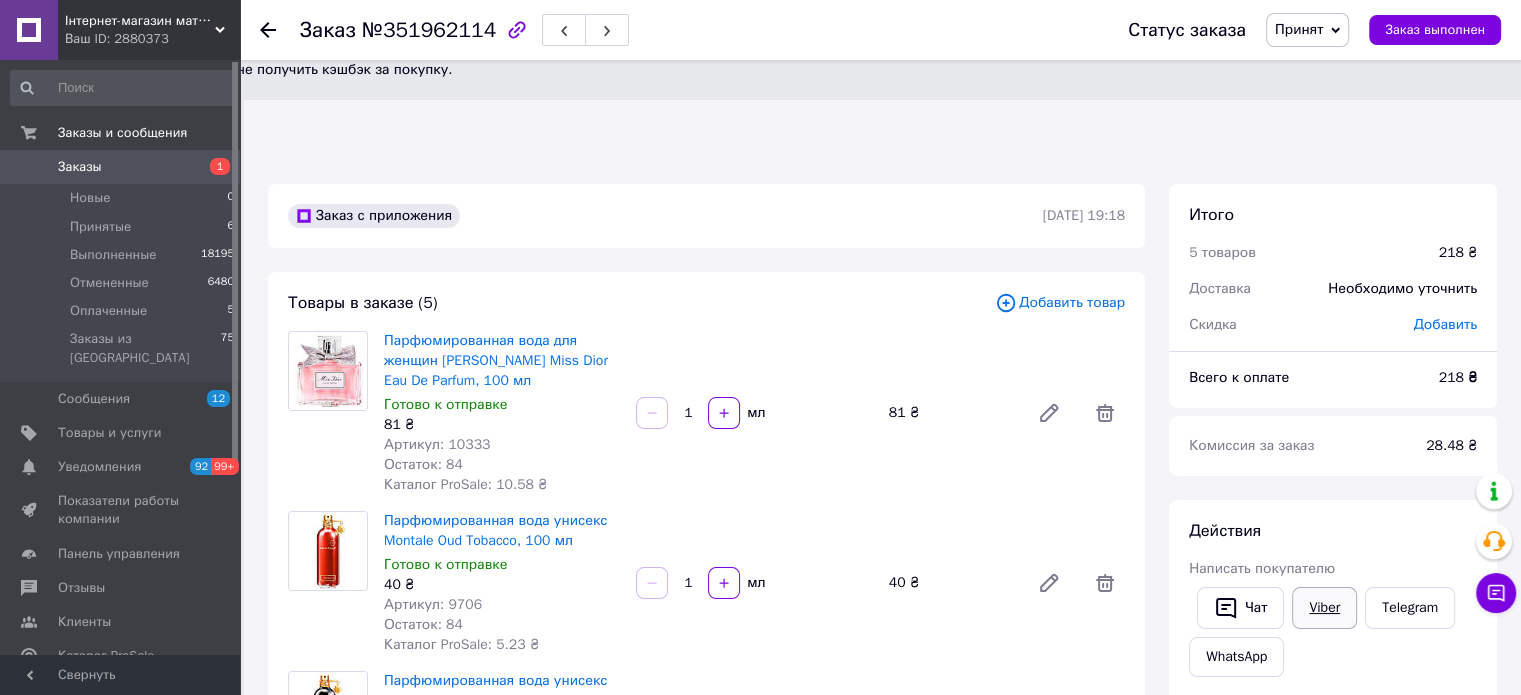 click on "Viber" at bounding box center (1324, 608) 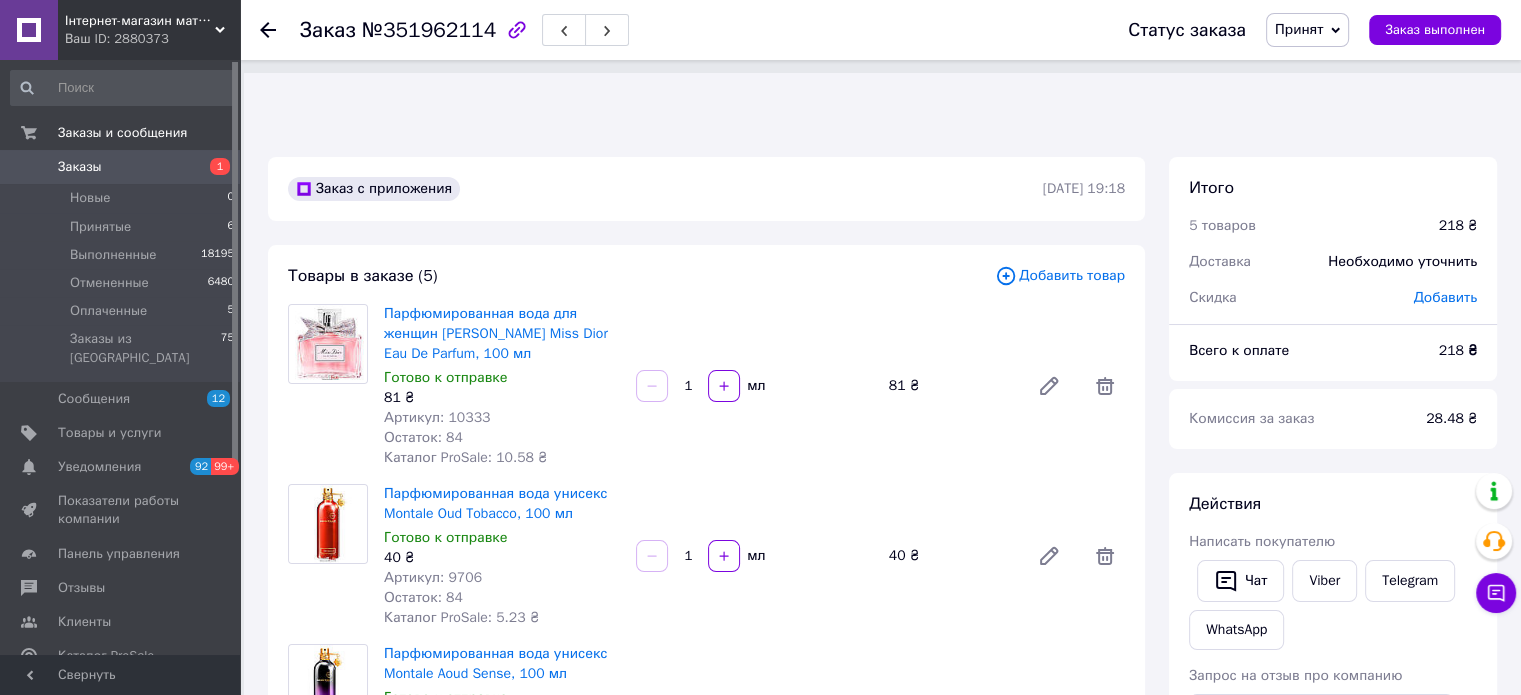 scroll, scrollTop: 0, scrollLeft: 0, axis: both 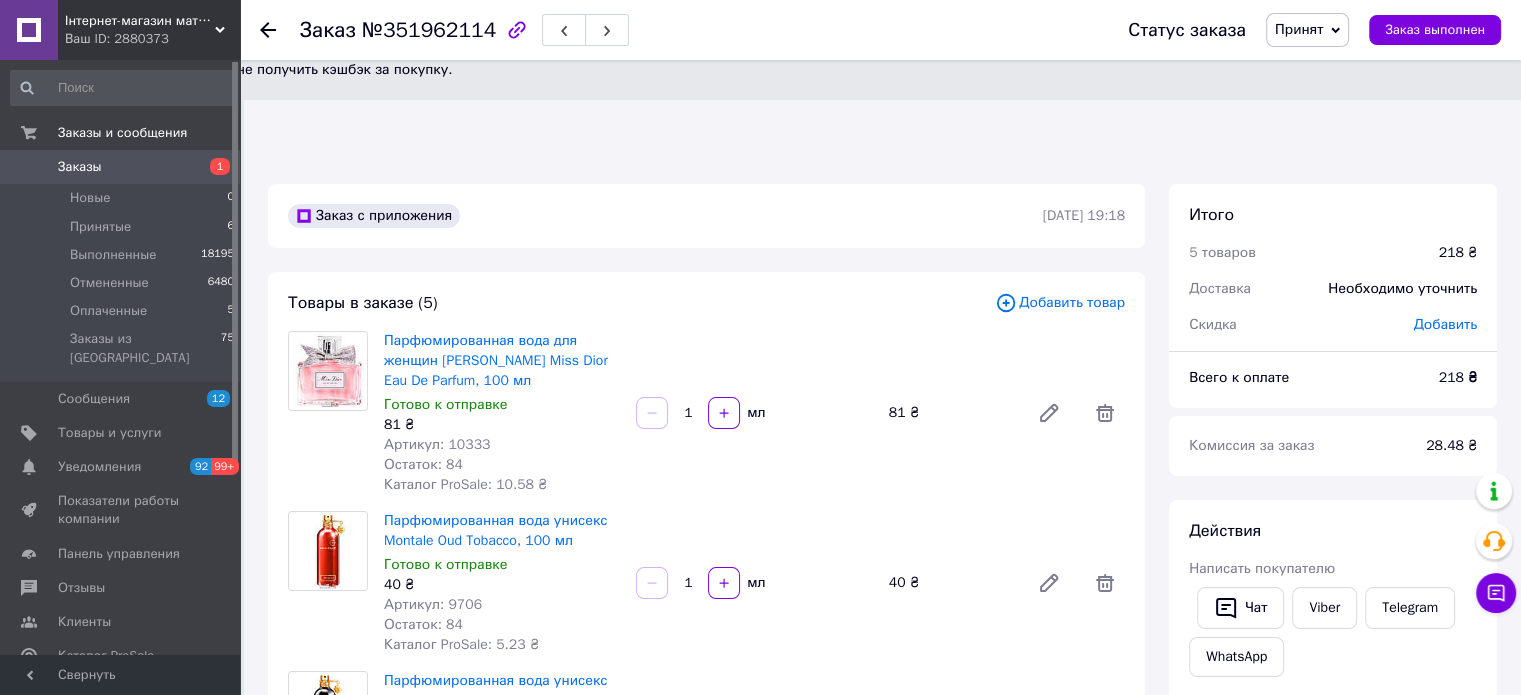 click on "Заказ №351962114 Статус заказа Принят Выполнен Отменен Оплаченный Заказ выполнен Заказ с приложения [DATE] 19:18 Товары в заказе (5) Добавить товар Парфюмированная вода для женщин [PERSON_NAME] Miss Dior Eau De Parfum, 100 мл Готово к отправке 81 ₴ Артикул: 10333 Остаток: 84 Каталог ProSale: 10.58 ₴  1   мл 81 ₴ Парфюмированная вода унисекс Montale Oud Tobacco, 100 мл Готово к отправке 40 ₴ Артикул: 9706 Остаток: 84 Каталог ProSale: 5.23 ₴  1   мл 40 ₴ Парфюмированная вода унисекс Montale Aoud Sense, 100 мл Готово к отправке 36 ₴ Артикул: 7599 Остаток: 19 Каталог ProSale: 4.70 ₴  1   мл 36 ₴ Парфюмированная вода унисекс Montale Starry Night, 100 мл" at bounding box center (882, 1227) 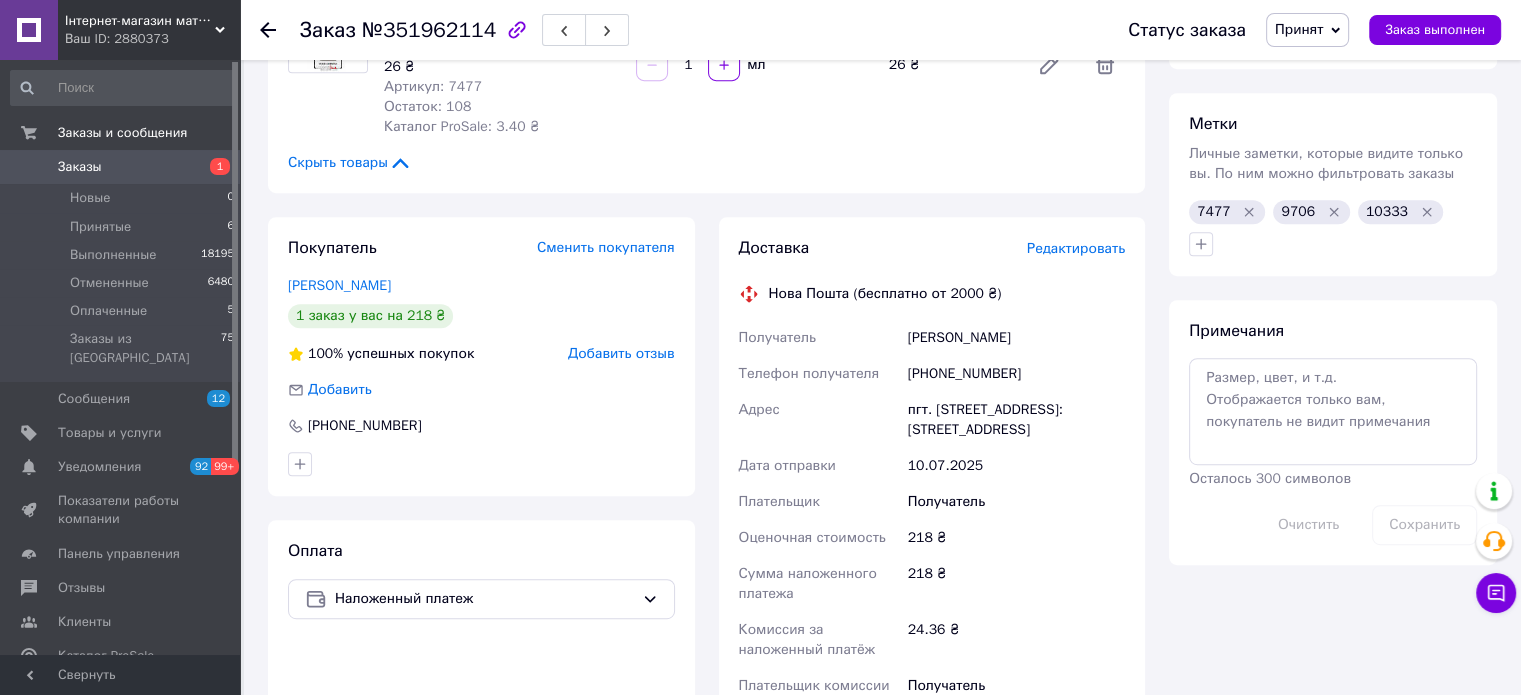 scroll, scrollTop: 900, scrollLeft: 0, axis: vertical 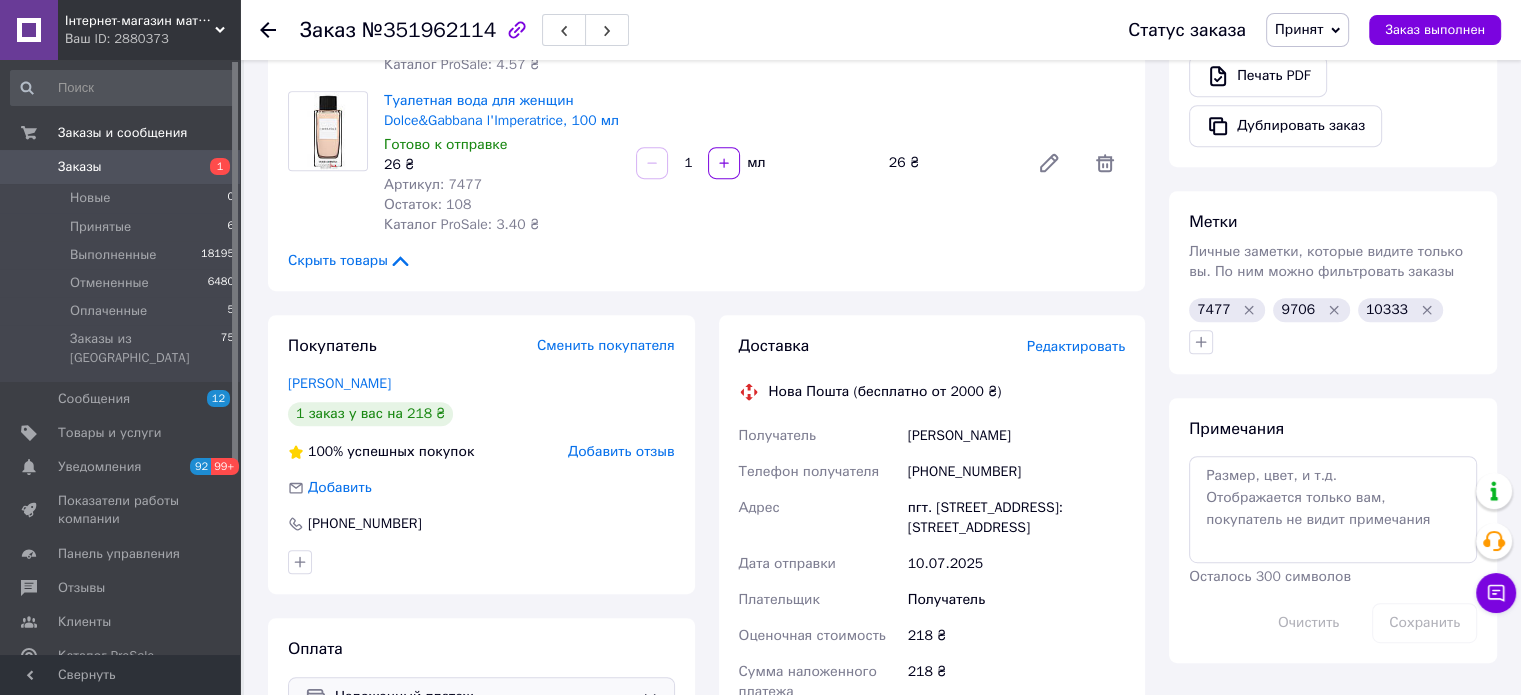 click on "Наложенный платеж" at bounding box center (481, 697) 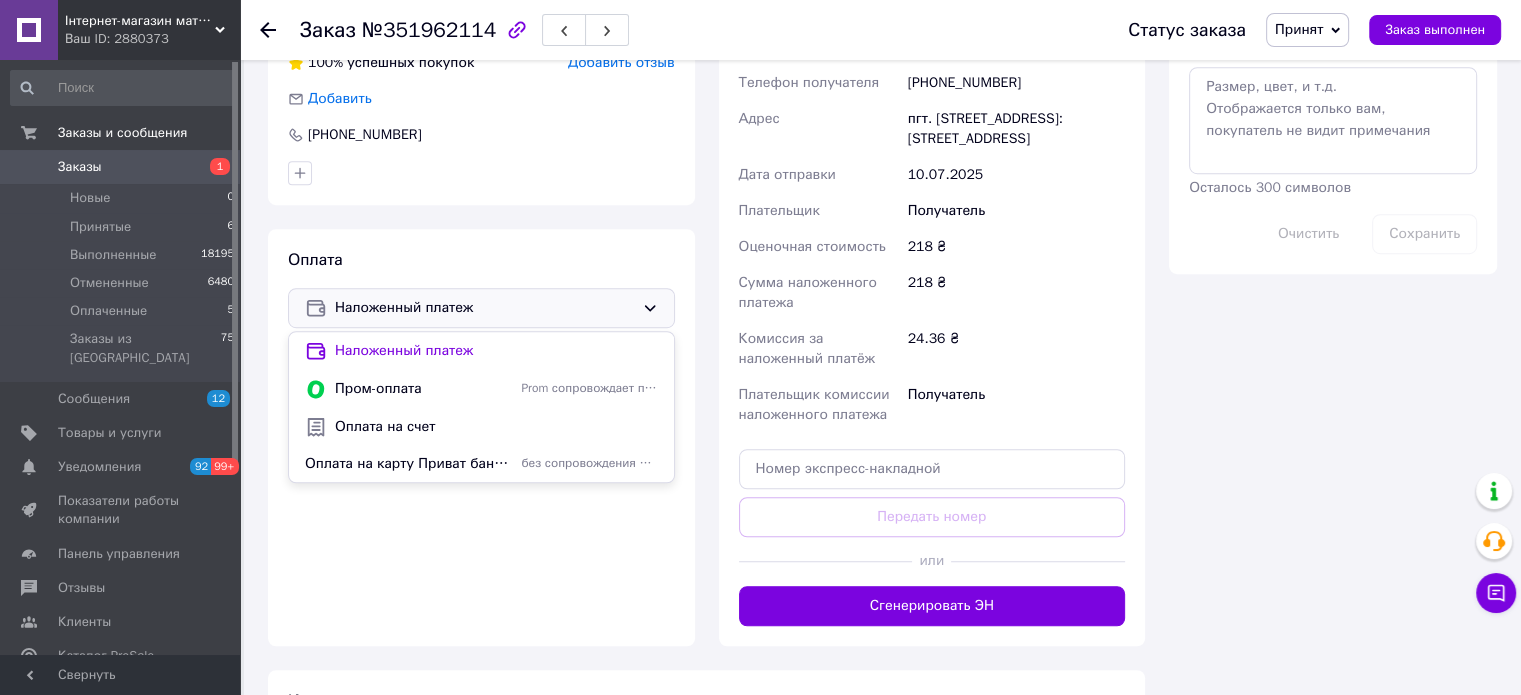 scroll, scrollTop: 1300, scrollLeft: 0, axis: vertical 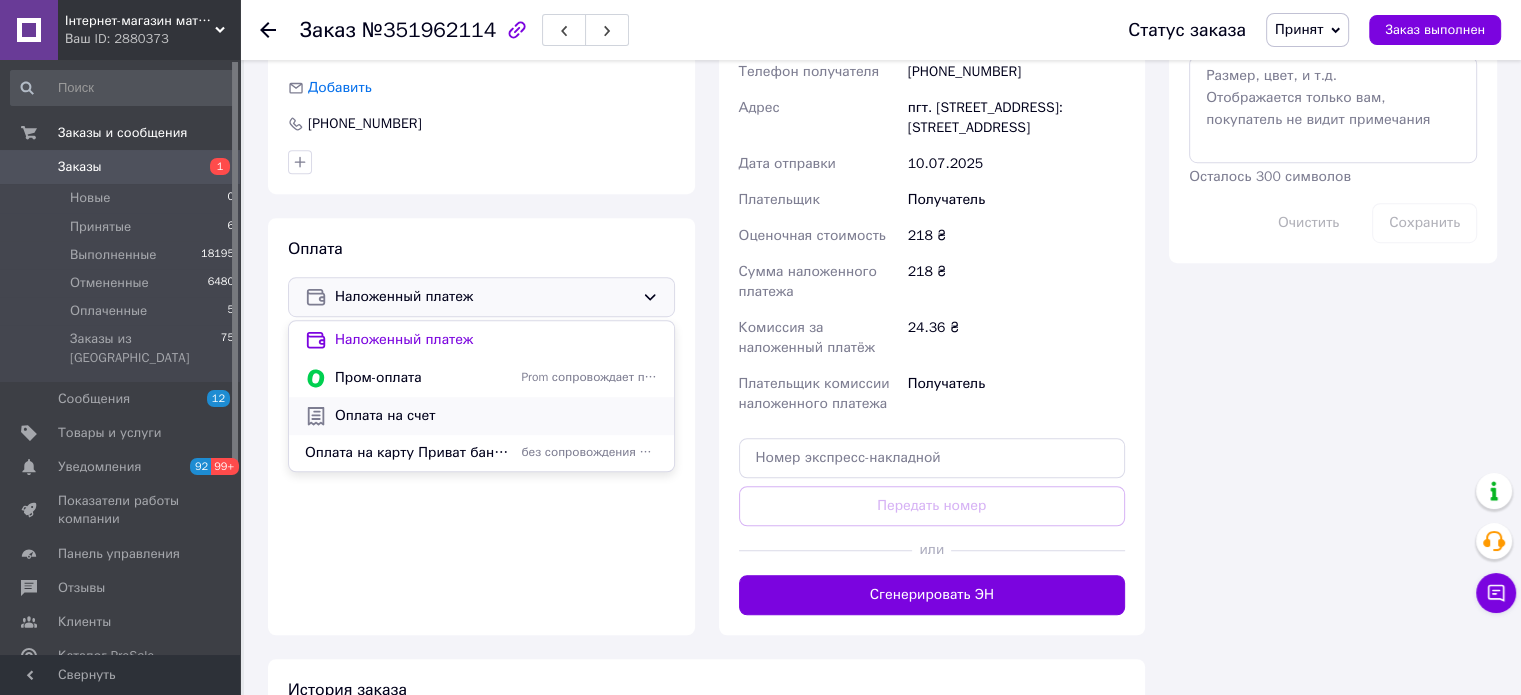 click on "Оплата на счет" at bounding box center (496, 416) 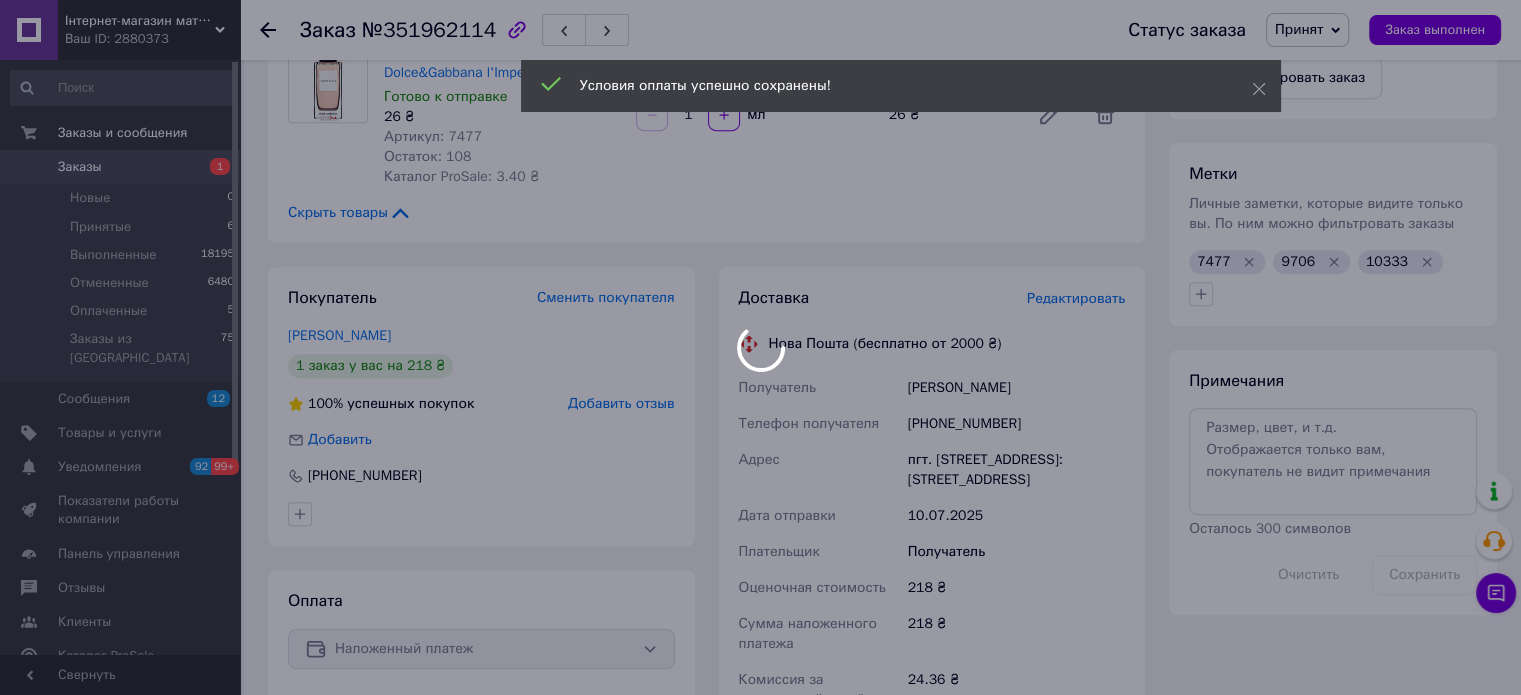 scroll, scrollTop: 900, scrollLeft: 0, axis: vertical 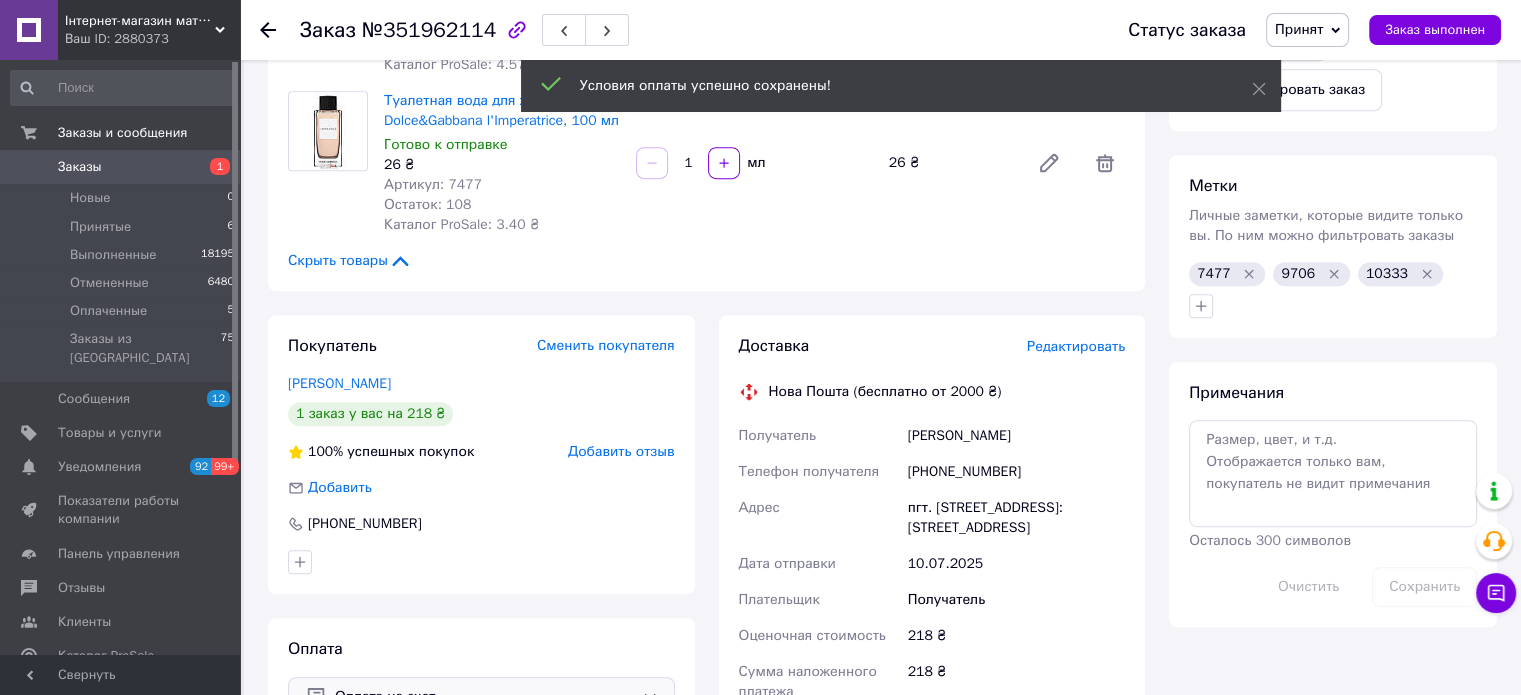 click on "Редактировать" at bounding box center [1076, 346] 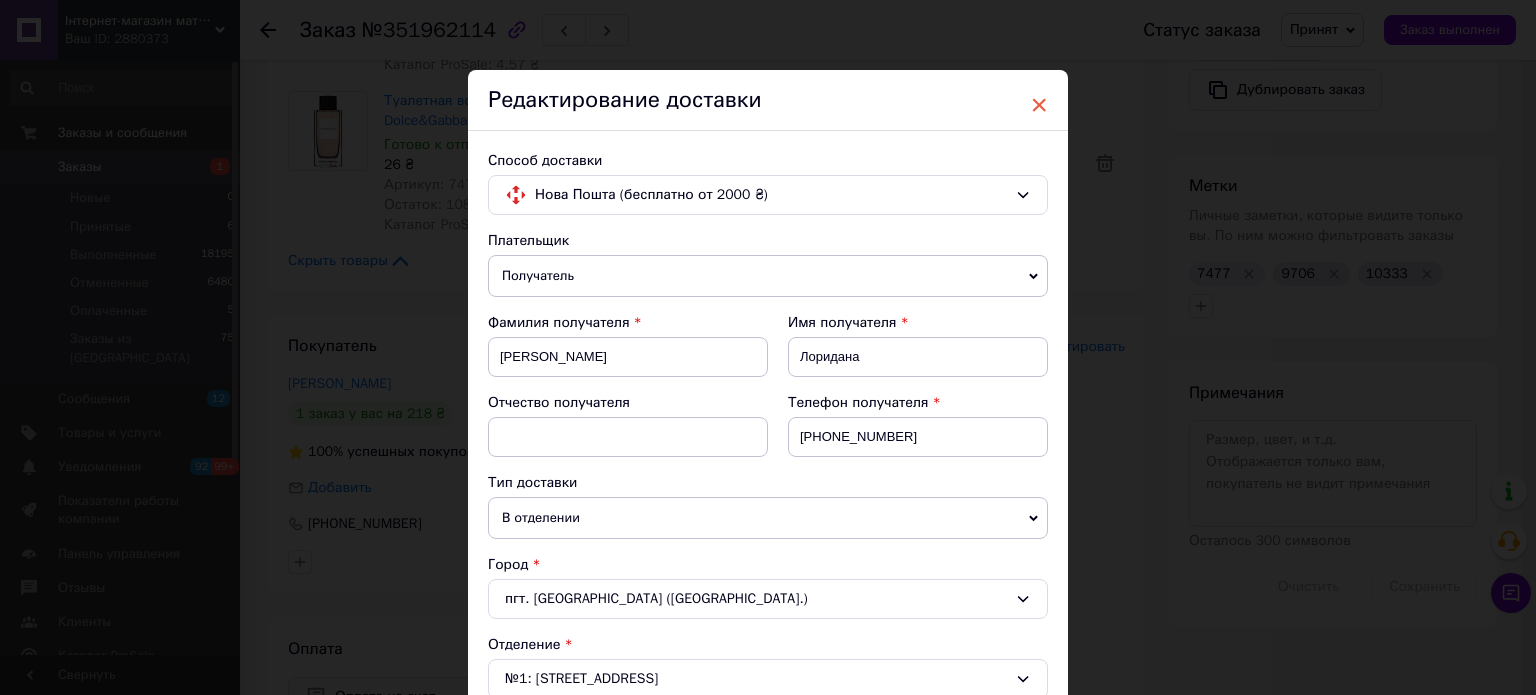 click on "×" at bounding box center [1039, 105] 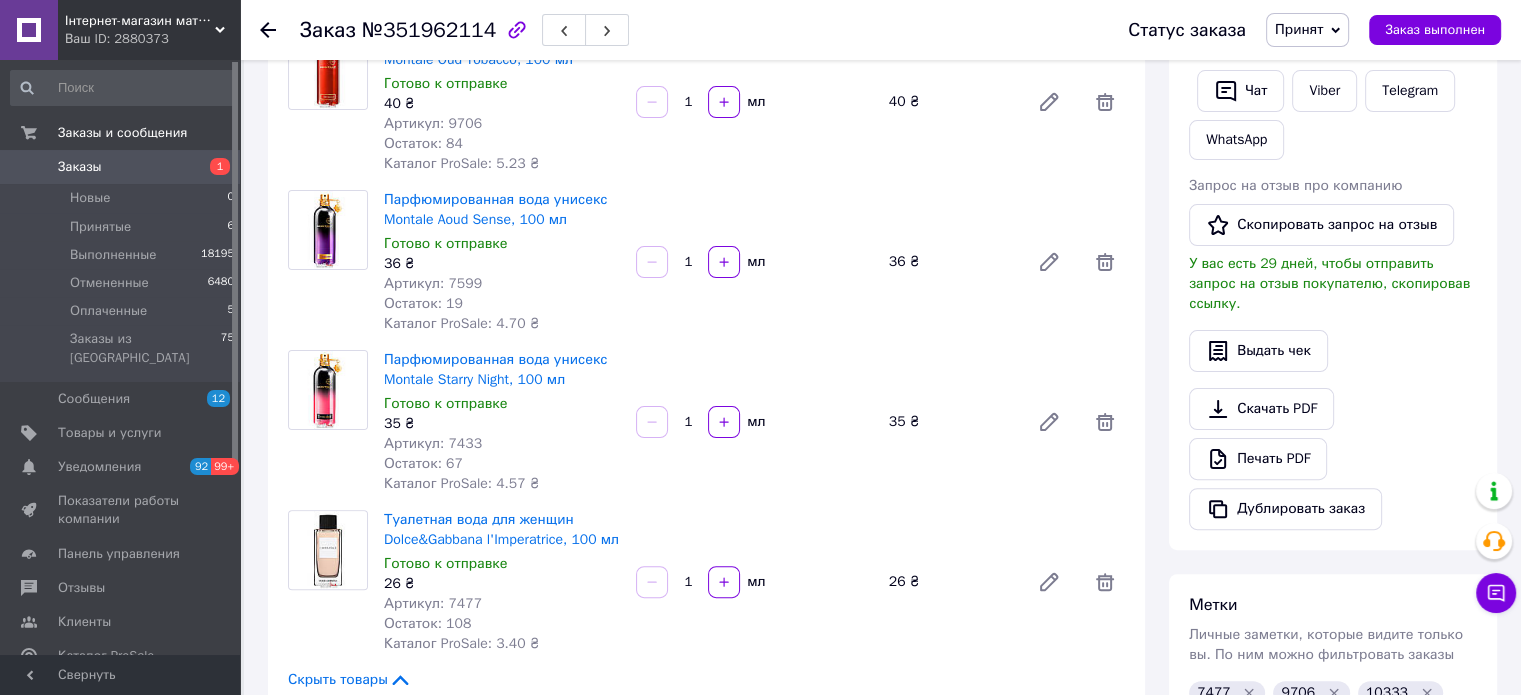 scroll, scrollTop: 600, scrollLeft: 0, axis: vertical 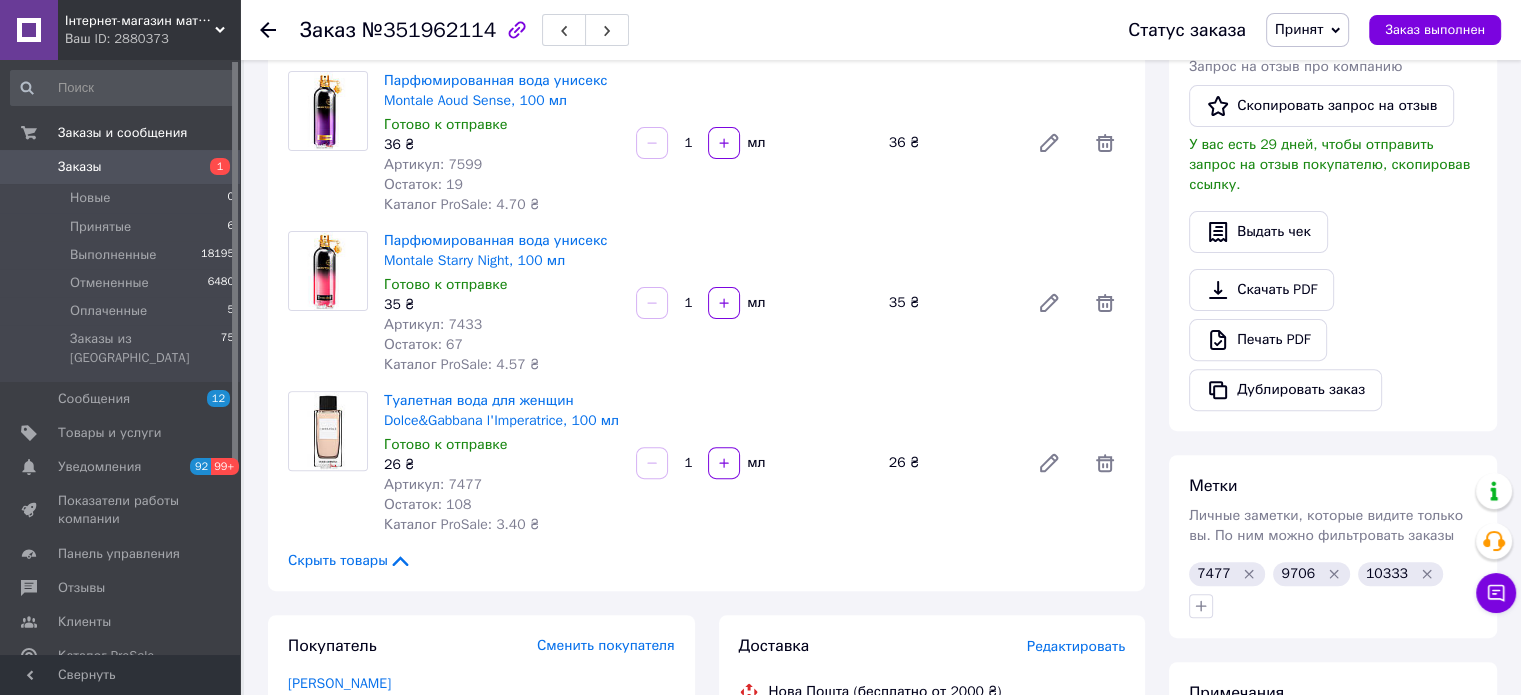 click on "Покупатель Сменить покупателя [PERSON_NAME] Лоридана 1 заказ у вас на 218 ₴ 100%   успешных покупок Добавить отзыв Добавить [PHONE_NUMBER] Оплата Оплата на счет" at bounding box center (481, 975) 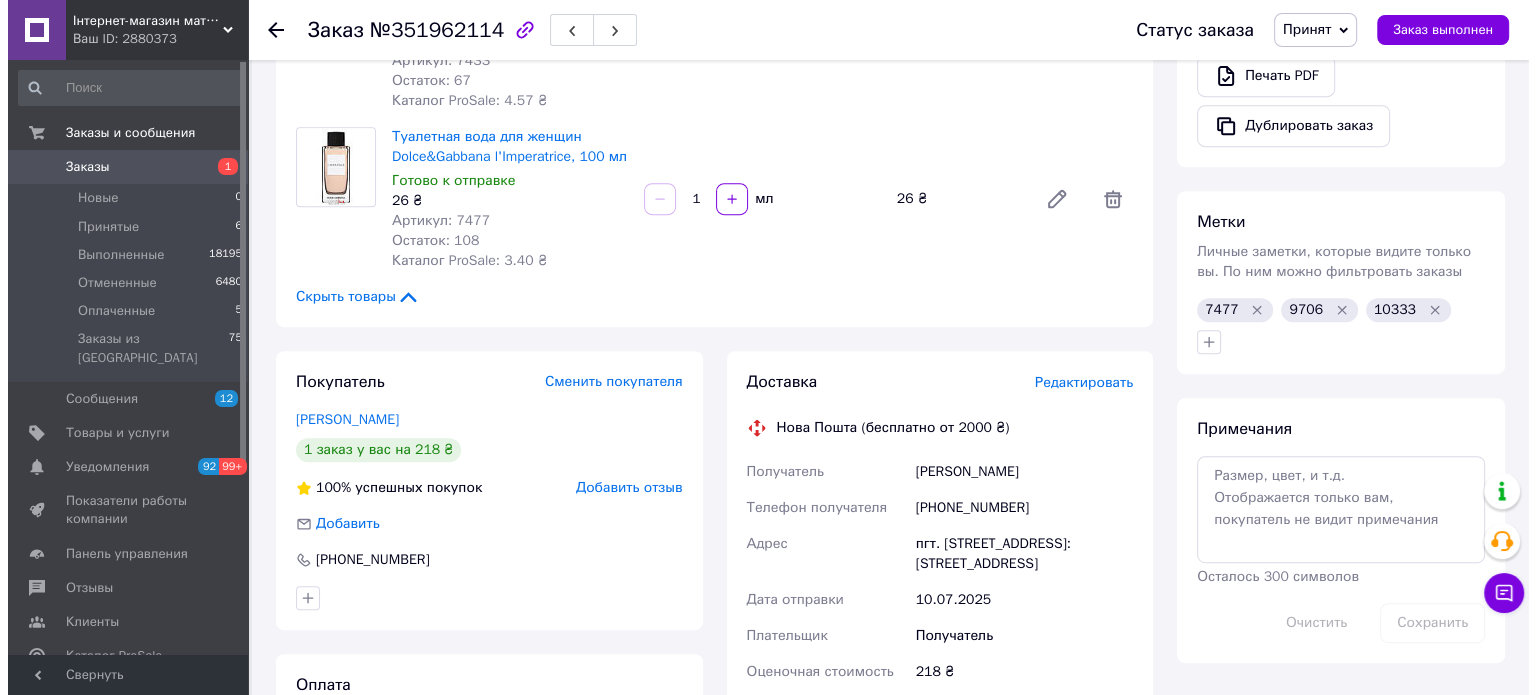 scroll, scrollTop: 1000, scrollLeft: 0, axis: vertical 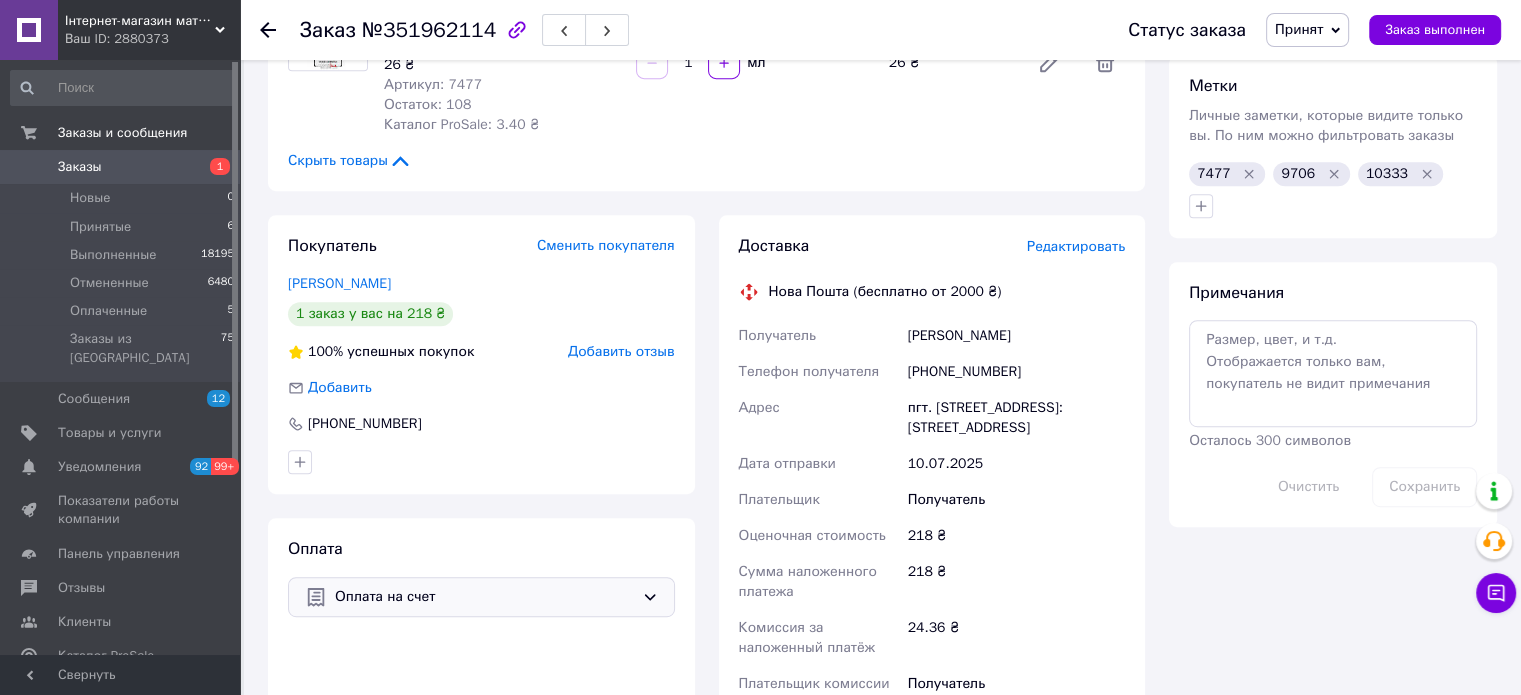 click on "Редактировать" at bounding box center (1076, 246) 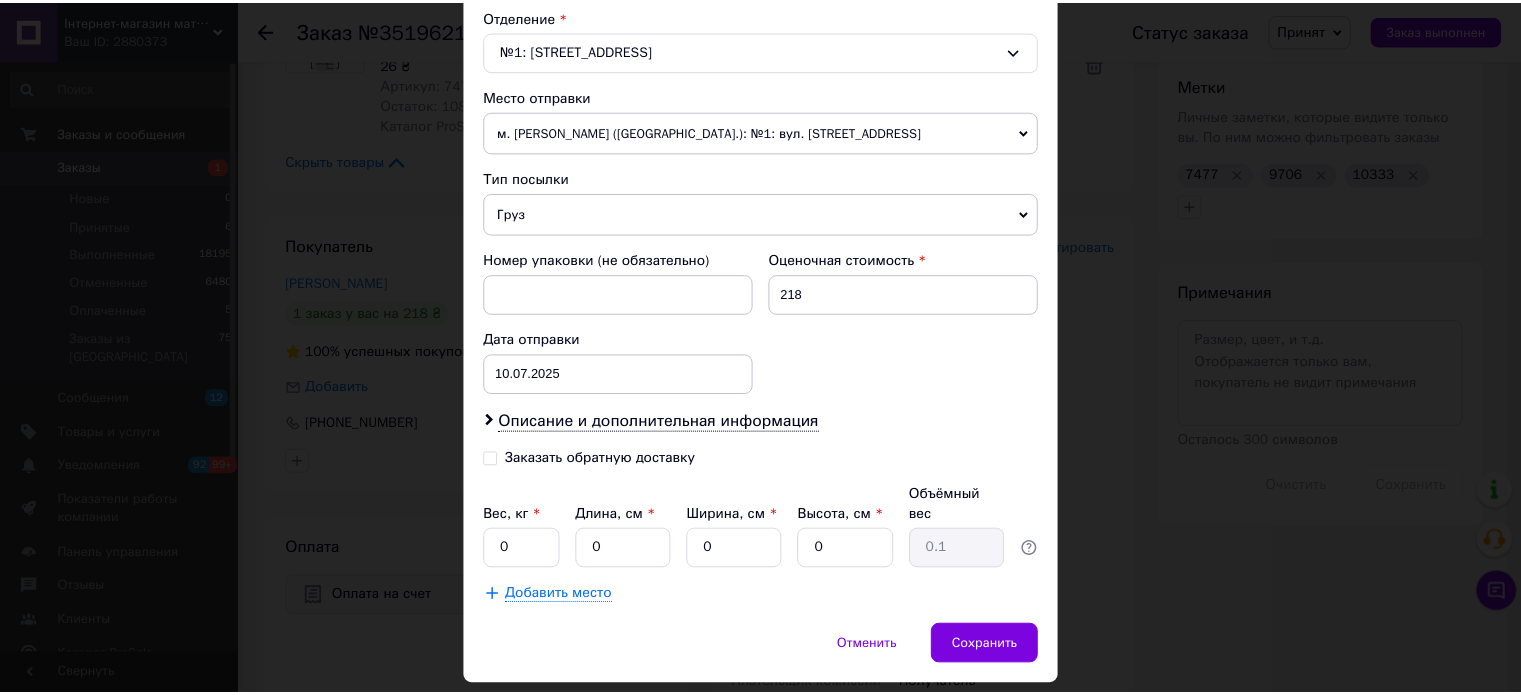 scroll, scrollTop: 663, scrollLeft: 0, axis: vertical 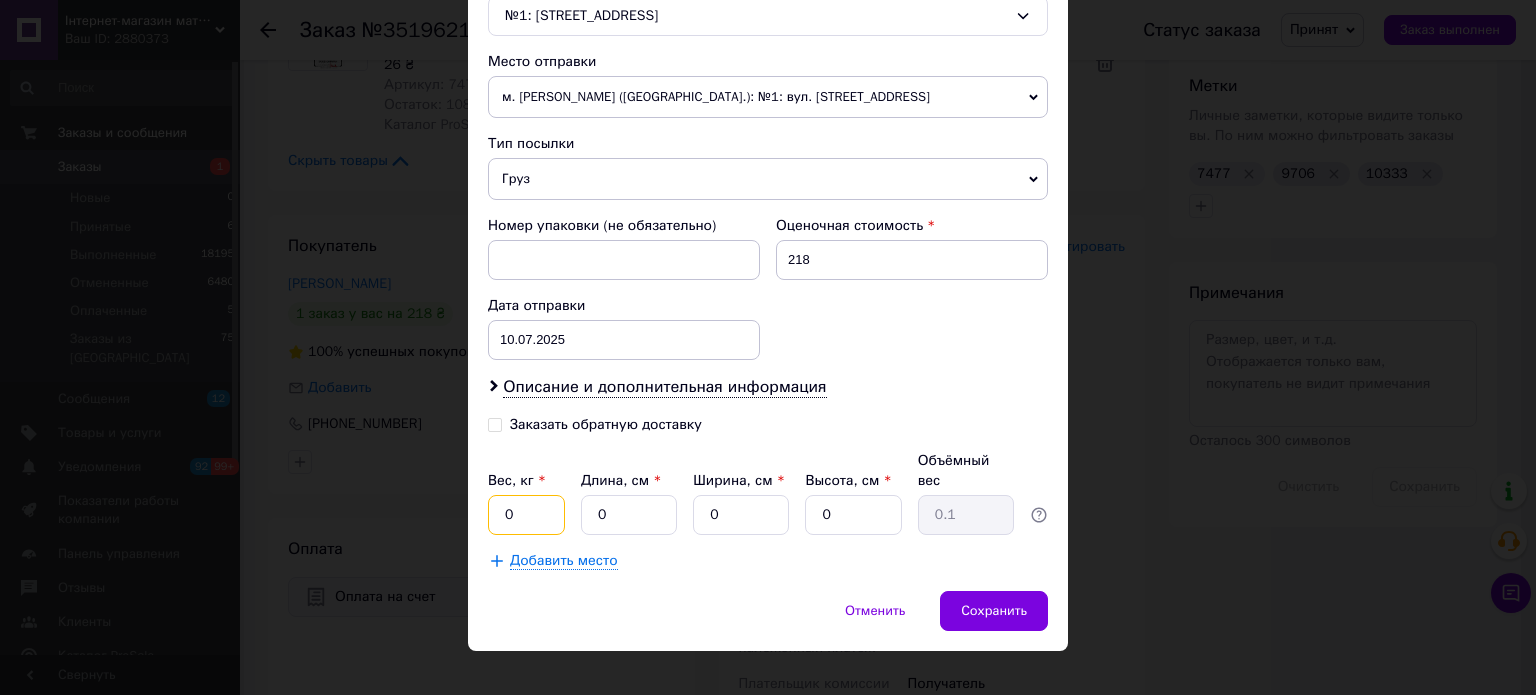 click on "0" at bounding box center [526, 515] 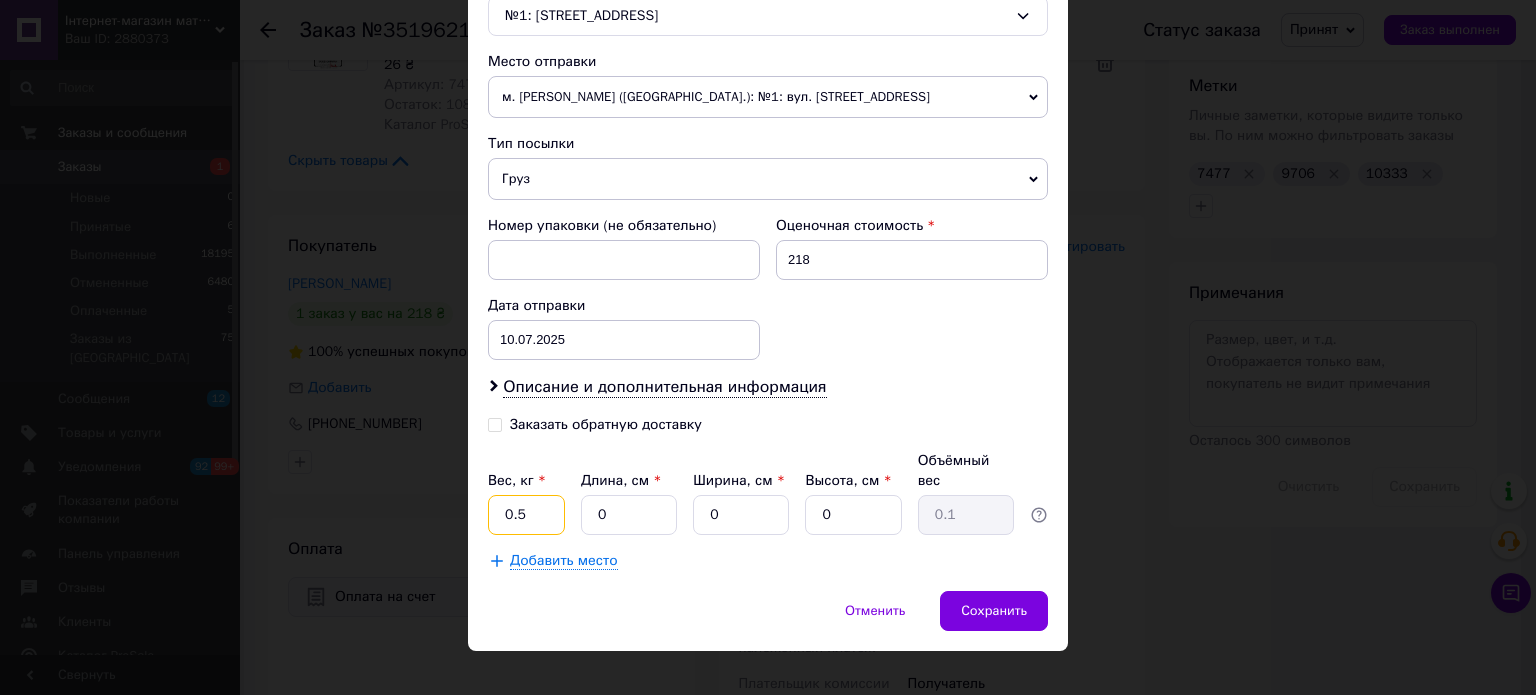type on "0.5" 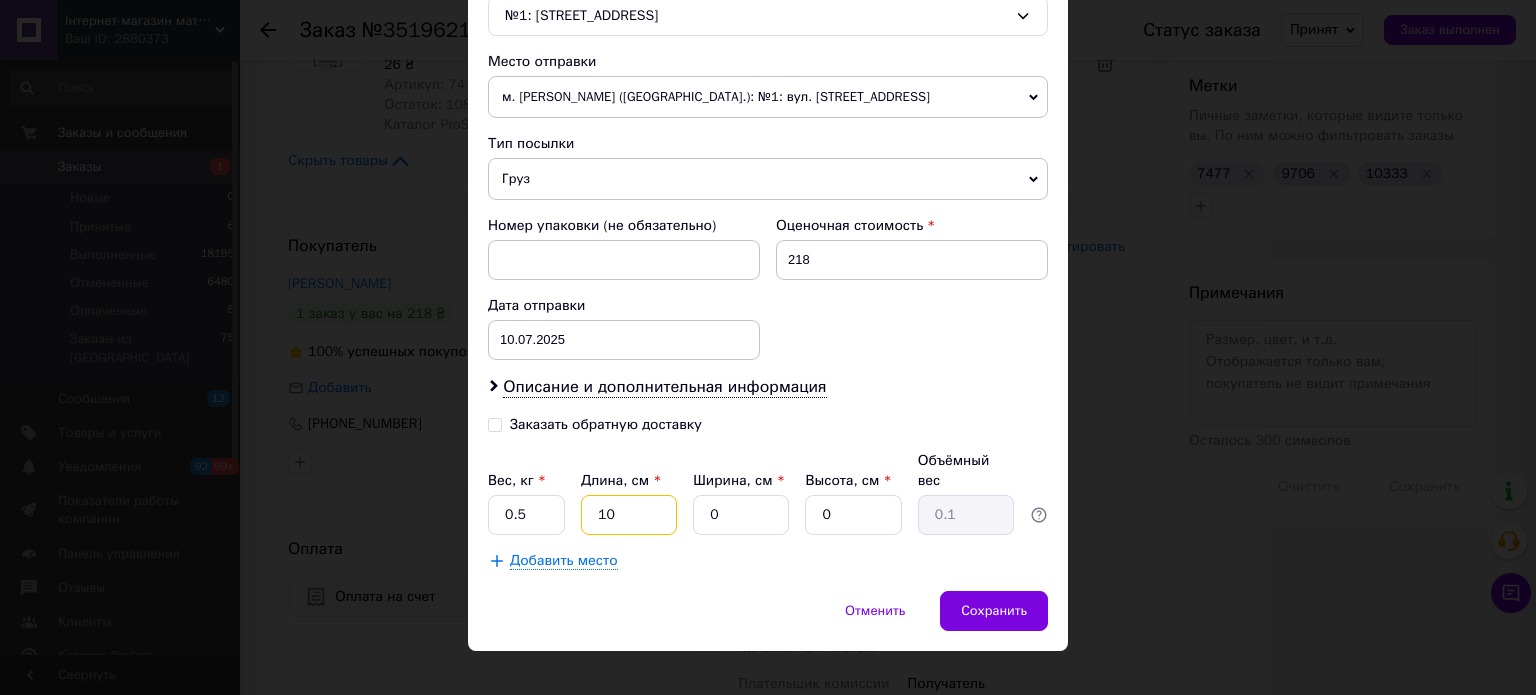 type on "10" 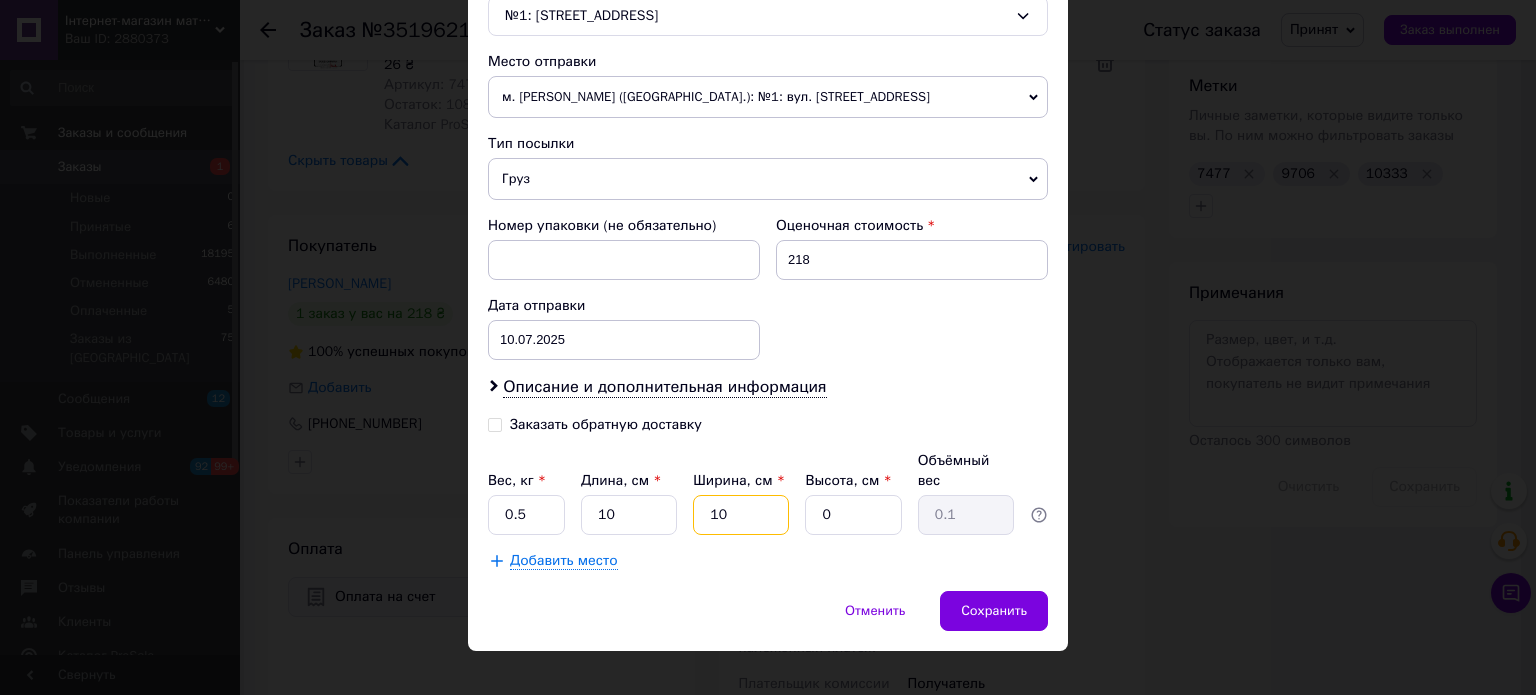 type on "10" 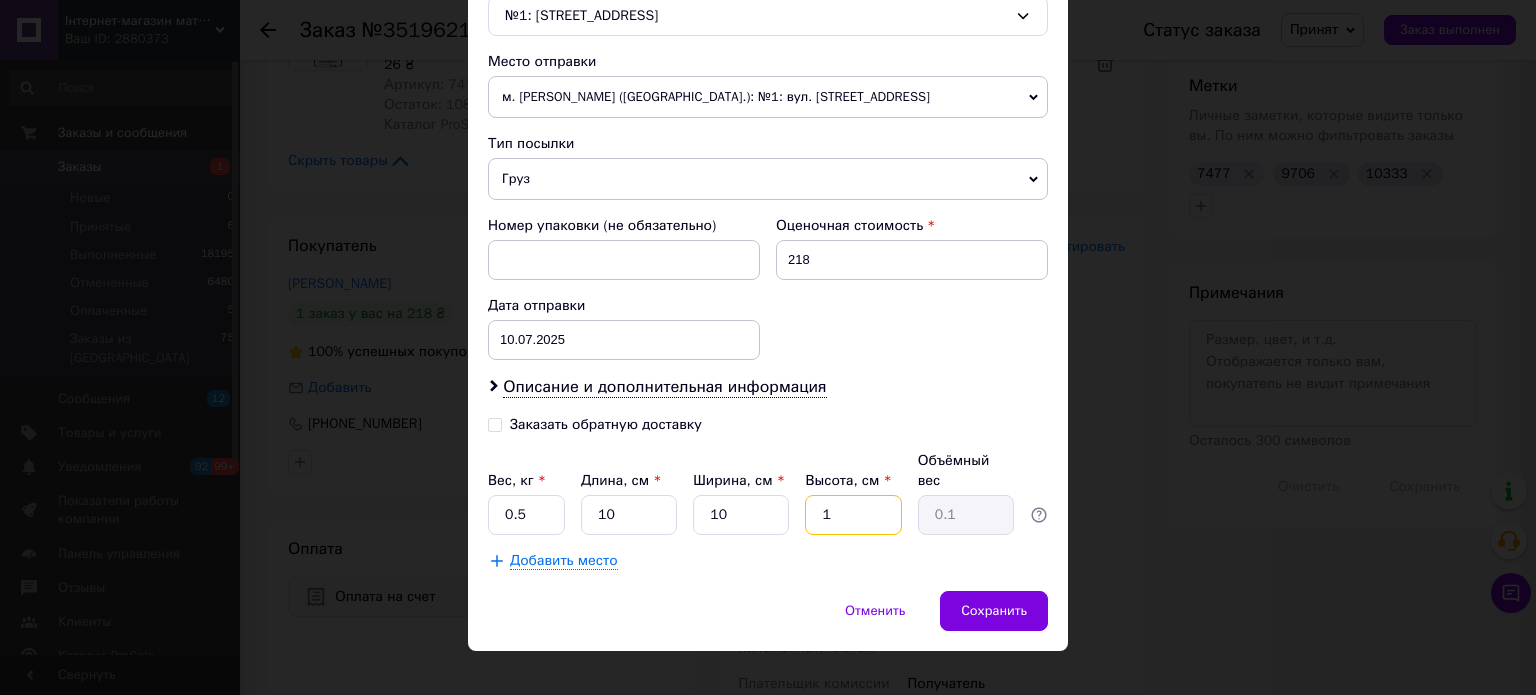 type on "10" 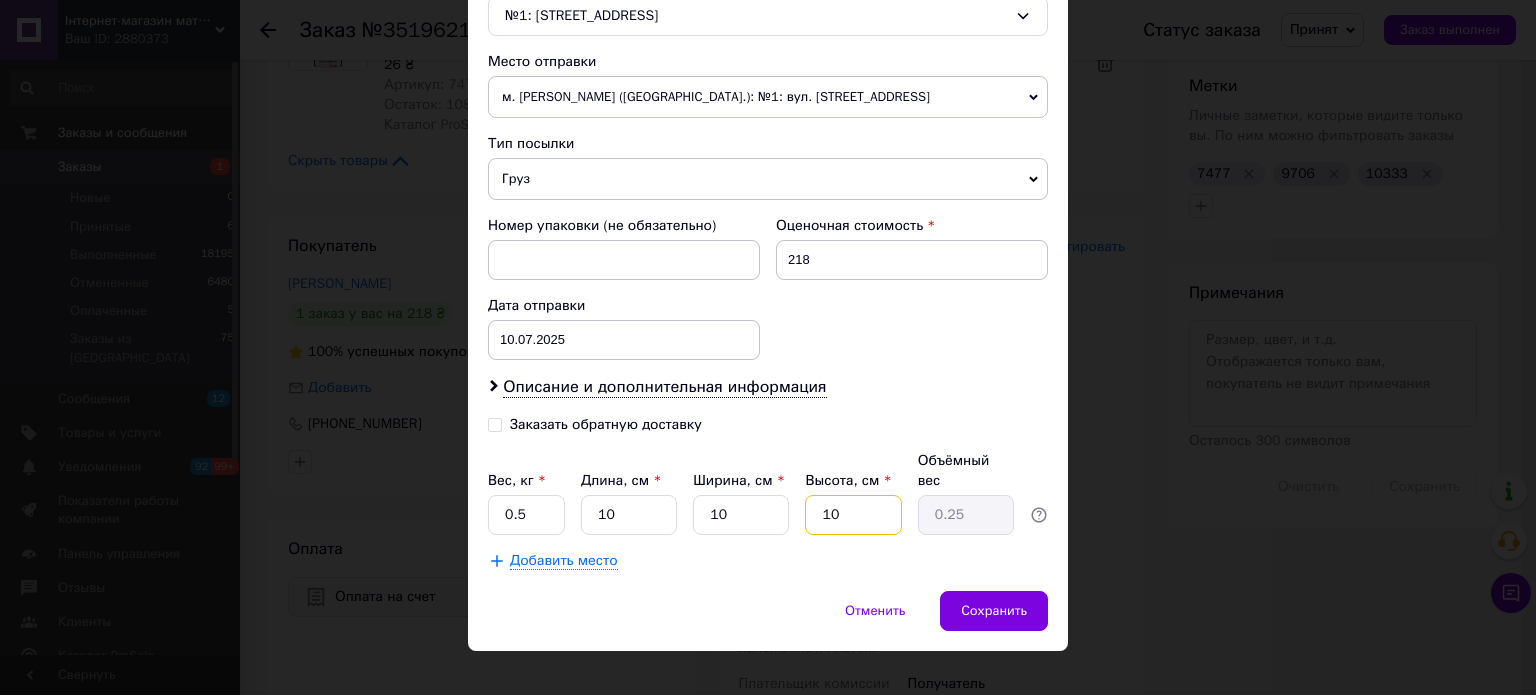 type on "10" 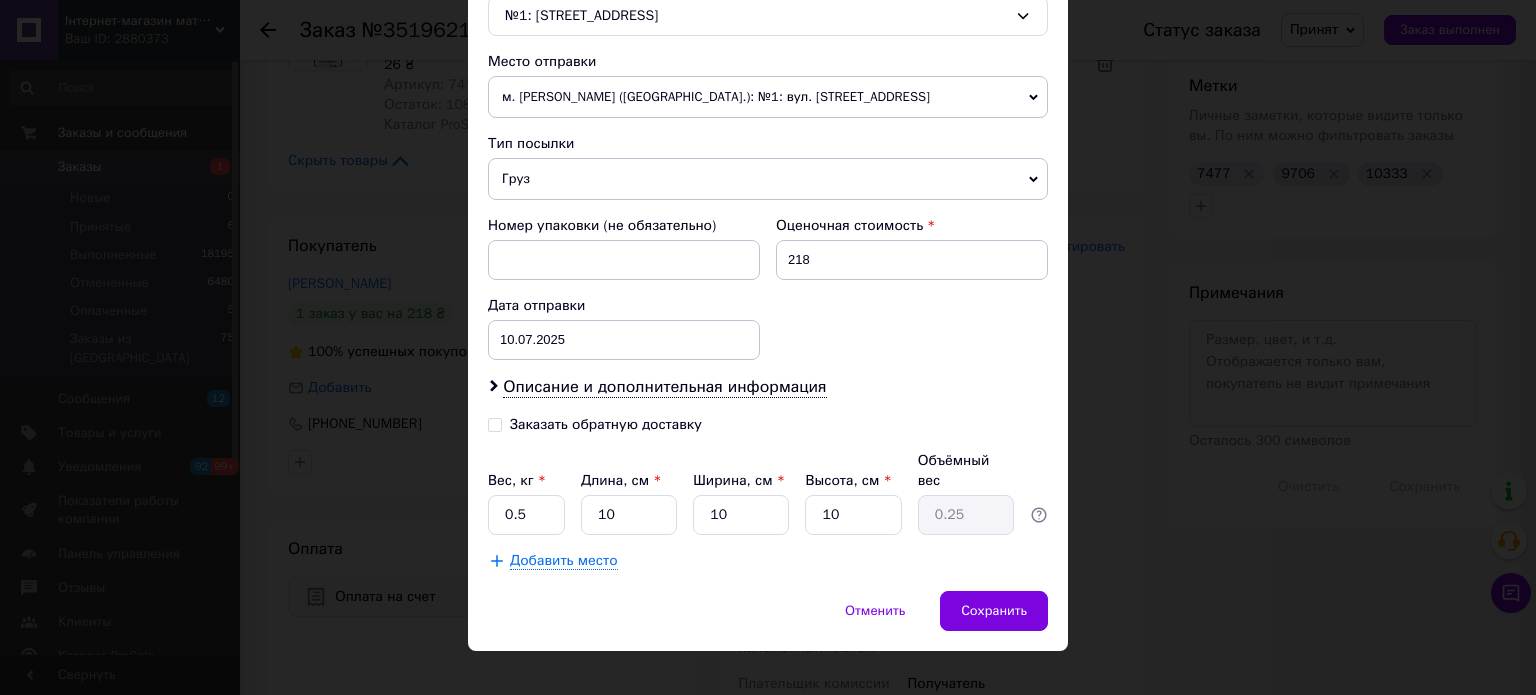 click on "Номер упаковки (не обязательно) Оценочная стоимость 218 Дата отправки [DATE] < 2025 > < Июль > Пн Вт Ср Чт Пт Сб Вс 30 1 2 3 4 5 6 7 8 9 10 11 12 13 14 15 16 17 18 19 20 21 22 23 24 25 26 27 28 29 30 31 1 2 3 4 5 6 7 8 9 10" at bounding box center [768, 288] 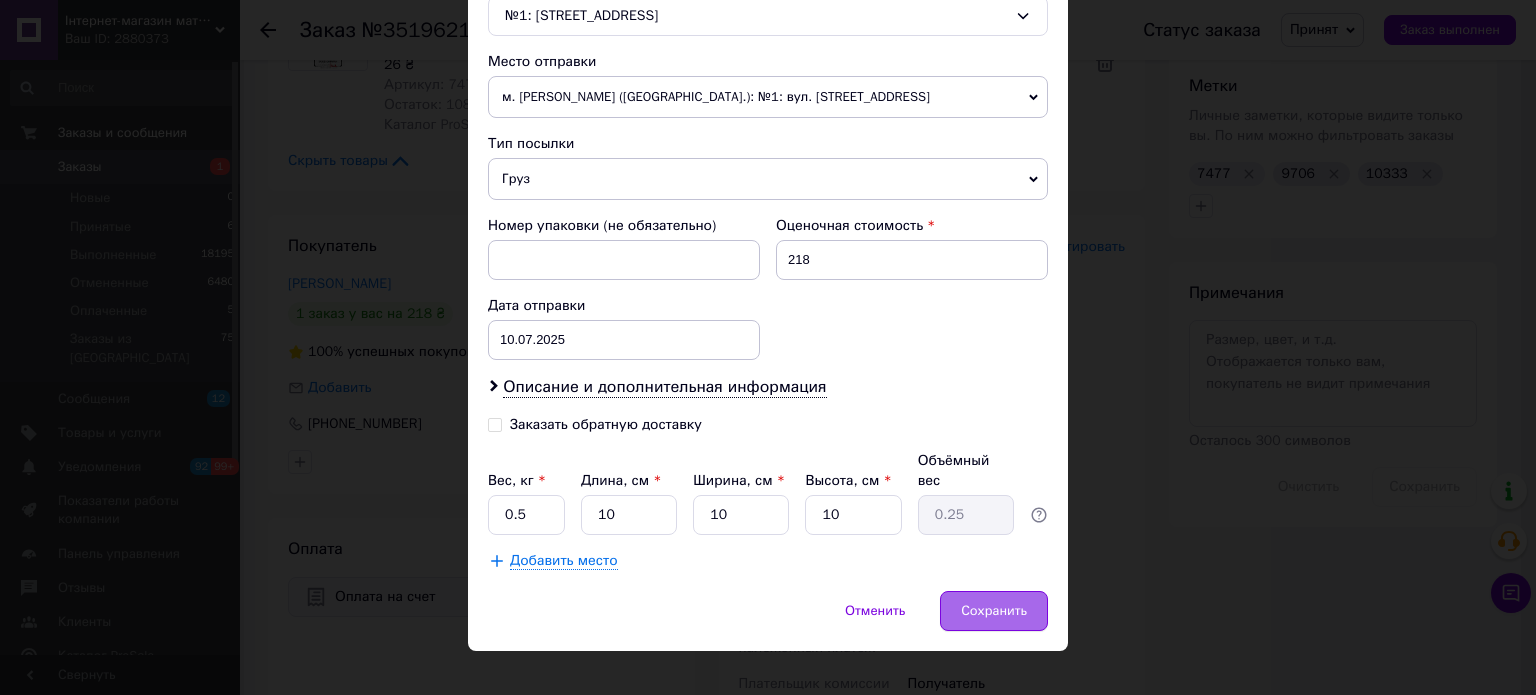 click on "Сохранить" at bounding box center (994, 611) 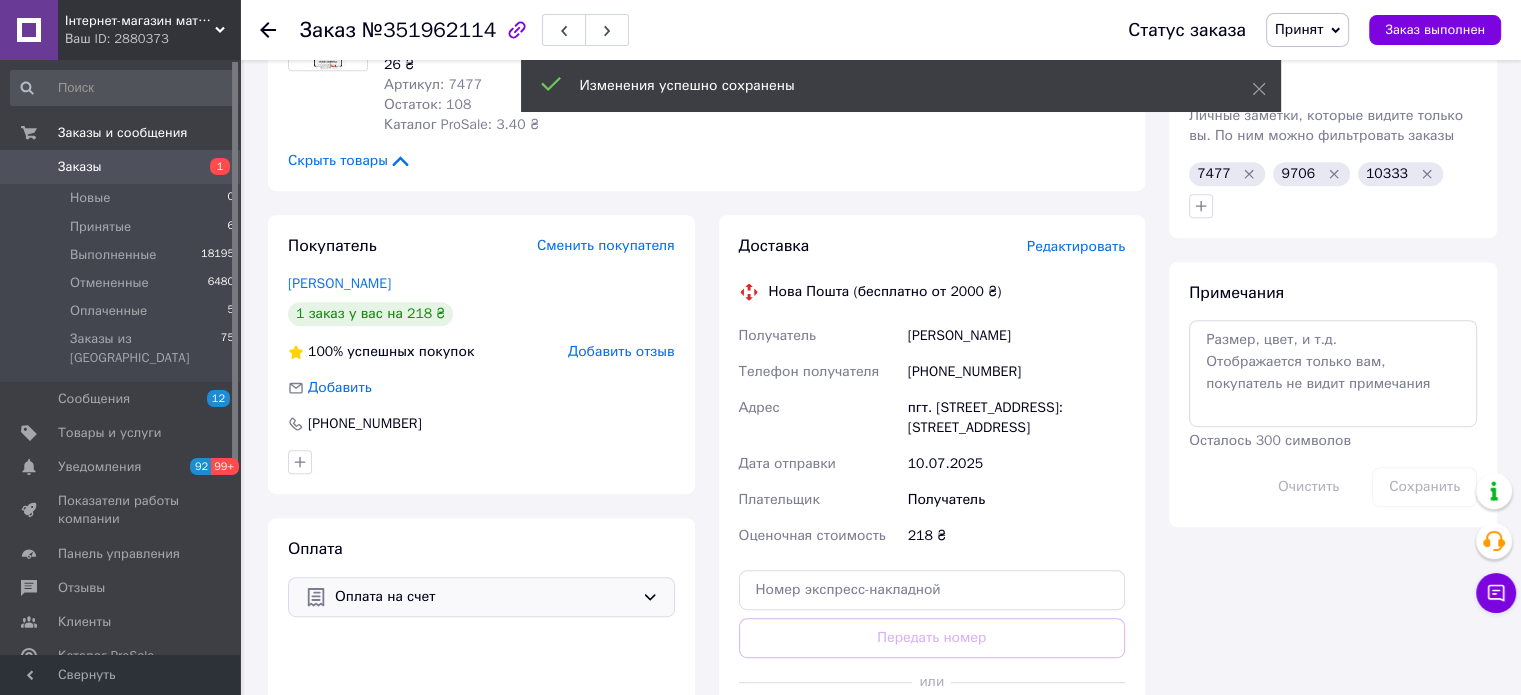 scroll, scrollTop: 1100, scrollLeft: 0, axis: vertical 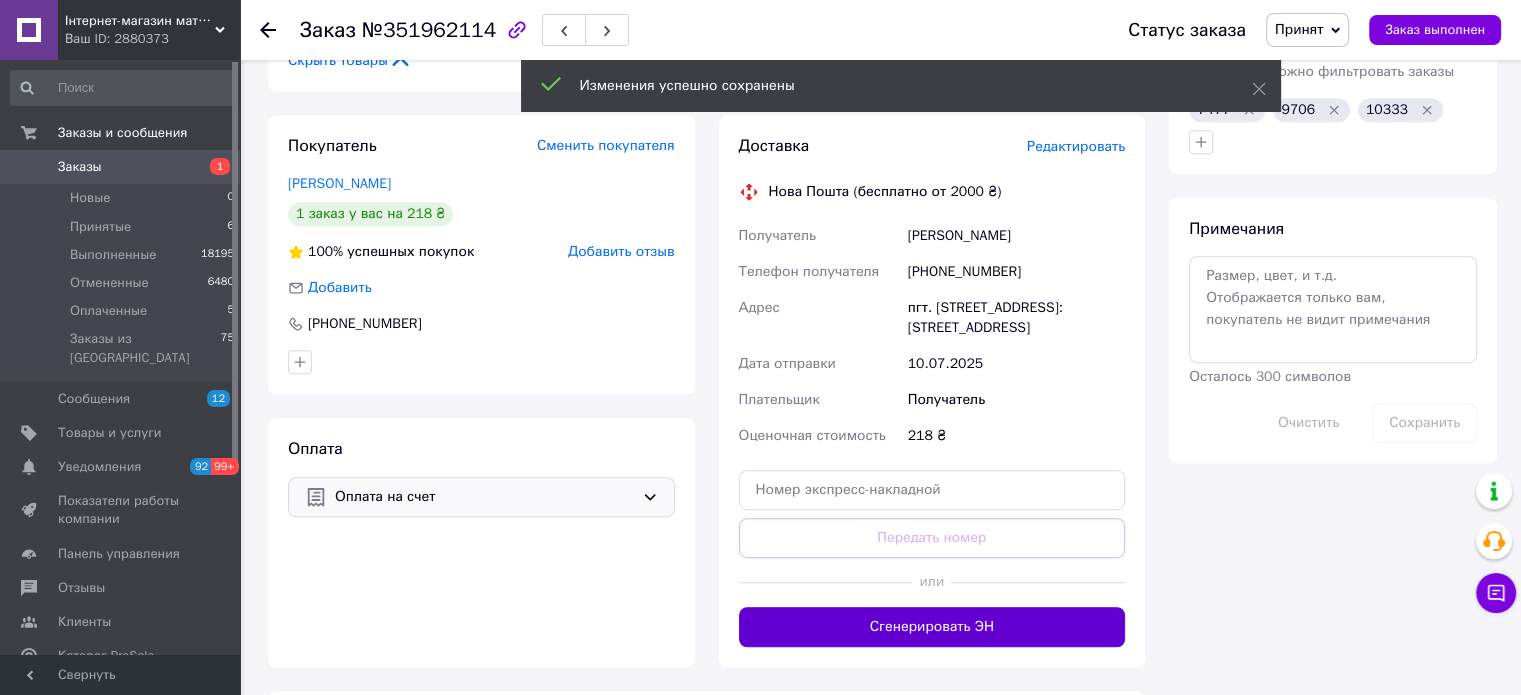 click on "Сгенерировать ЭН" at bounding box center [932, 627] 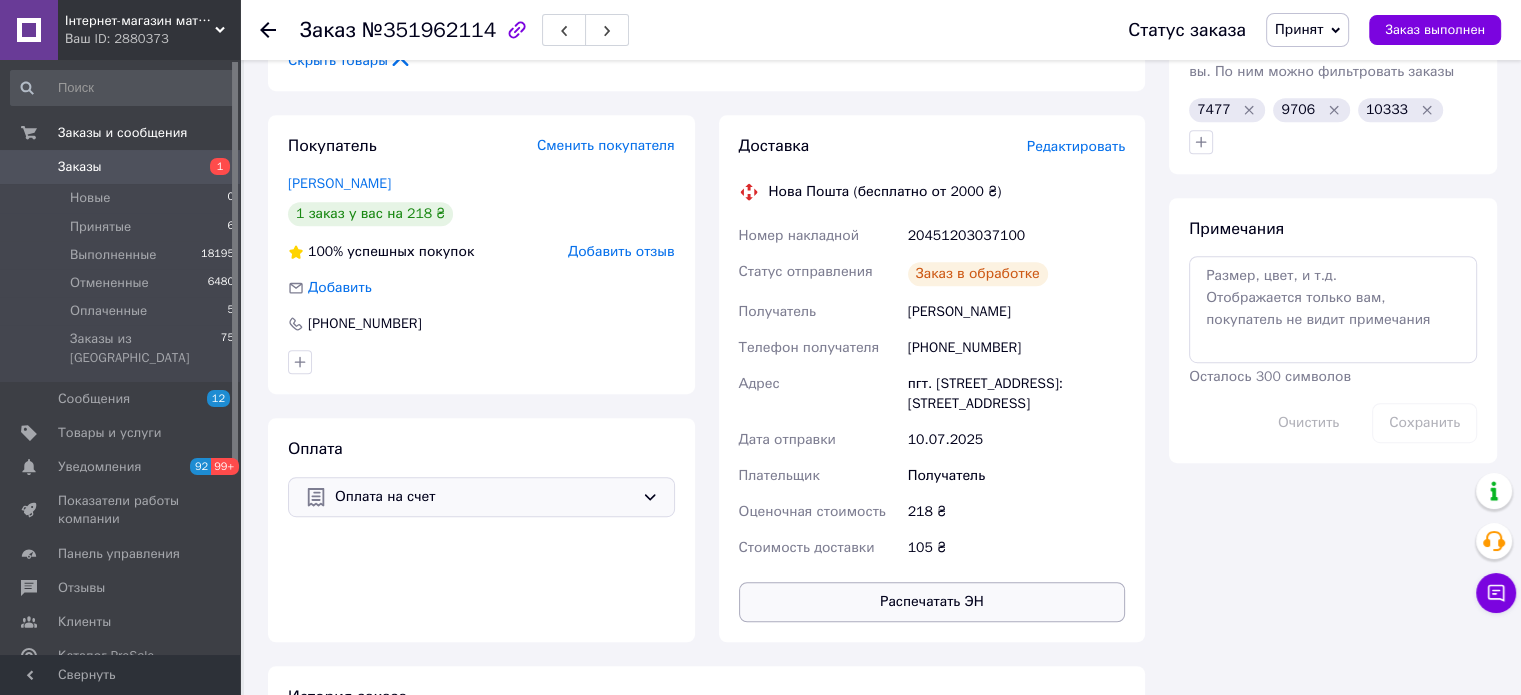 click on "Распечатать ЭН" at bounding box center (932, 602) 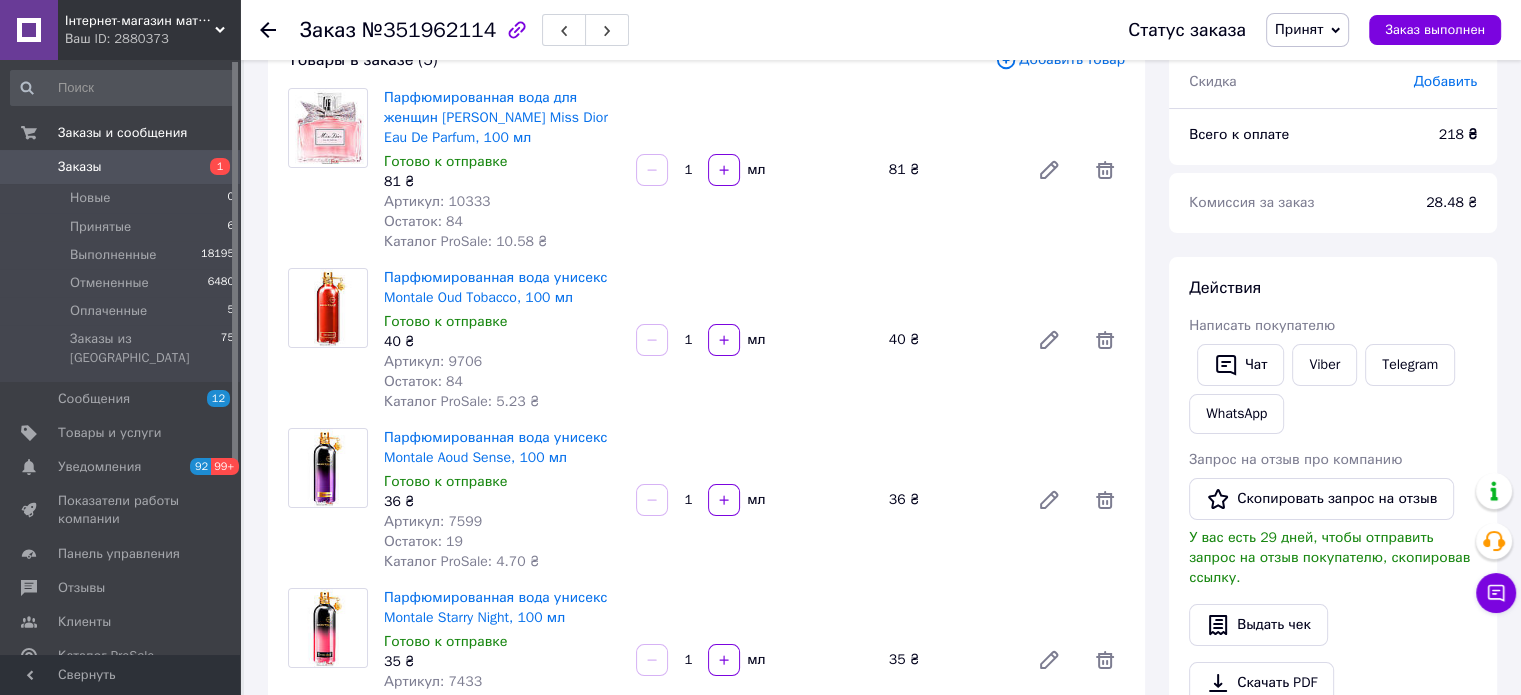 scroll, scrollTop: 0, scrollLeft: 0, axis: both 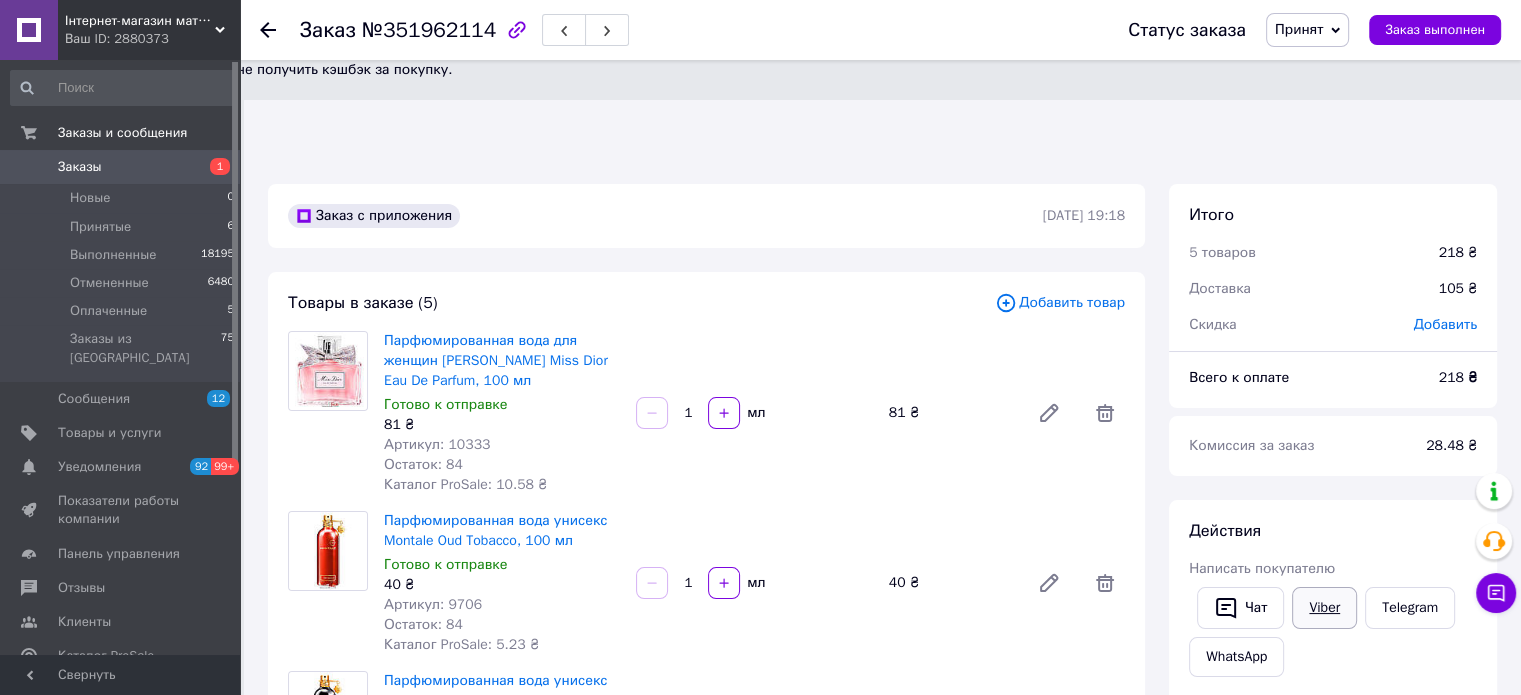 click on "Viber" at bounding box center [1324, 608] 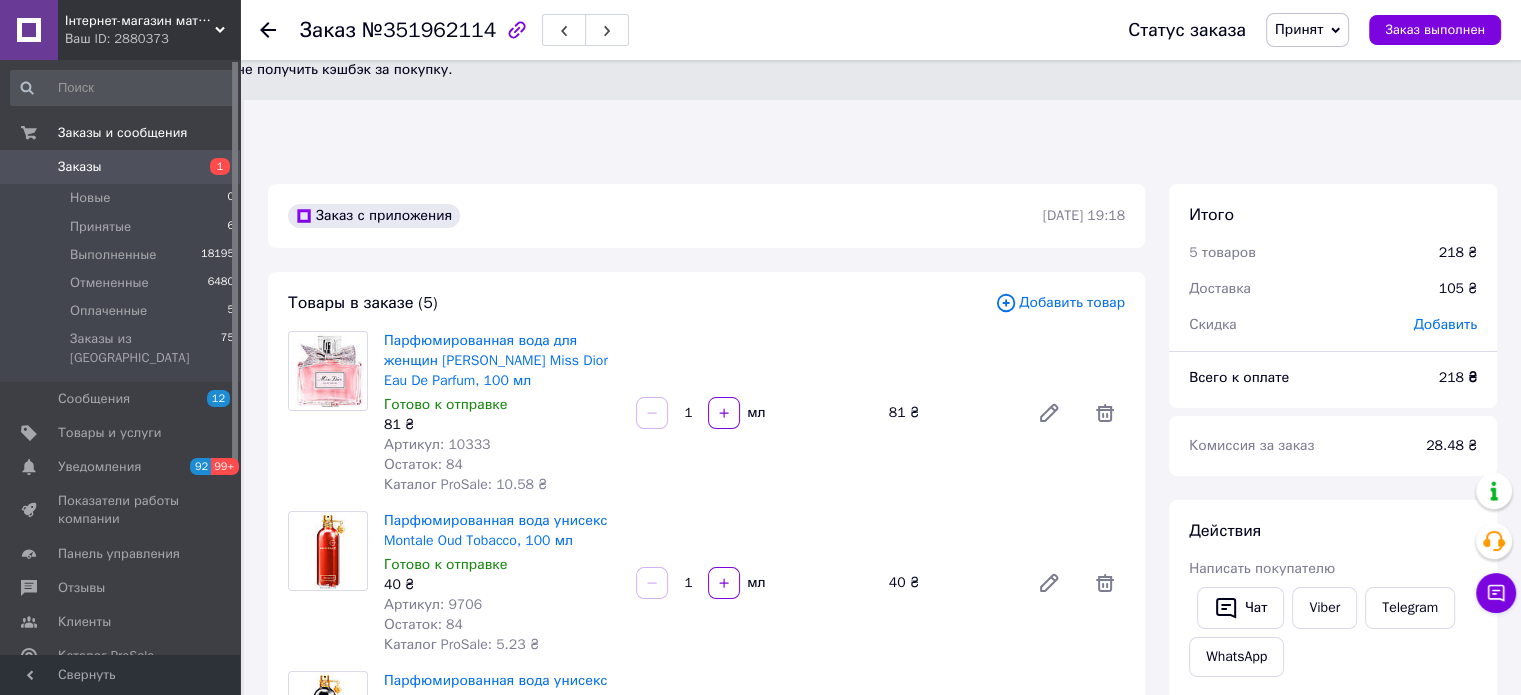 click on "Итого 5 товаров 218 ₴ Доставка 105 ₴ Скидка Добавить Всего к оплате 218 ₴ Комиссия за заказ 28.48 ₴ Действия Написать покупателю   Чат Viber Telegram WhatsApp Запрос на отзыв про компанию   Скопировать запрос на отзыв У вас есть 29 дней, чтобы отправить запрос на отзыв покупателю, скопировав ссылку.   Выдать чек   Скачать PDF   Печать PDF   Дублировать заказ Метки Личные заметки, которые видите только вы. По ним можно фильтровать заказы 7477   9706   10333   Примечания Осталось 300 символов Очистить Сохранить" at bounding box center [1333, 873] 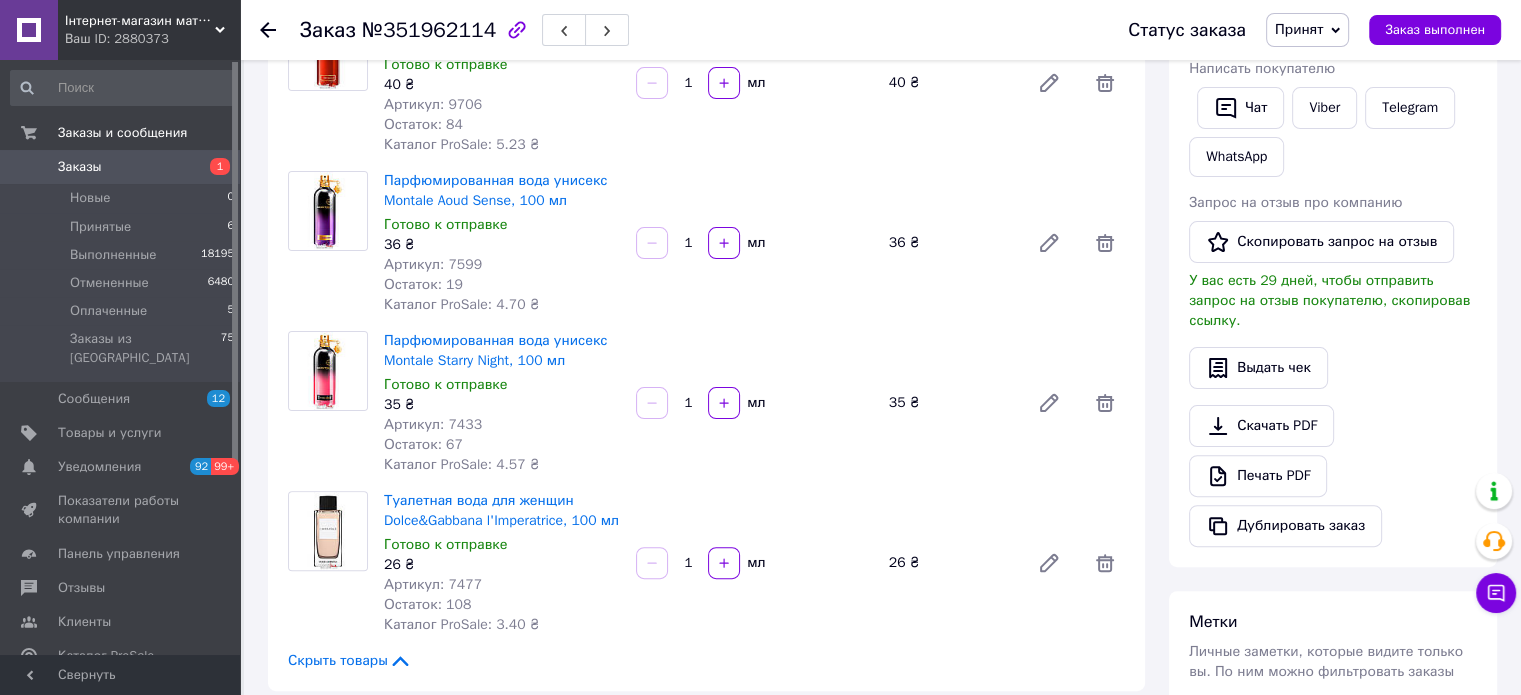 scroll, scrollTop: 1000, scrollLeft: 0, axis: vertical 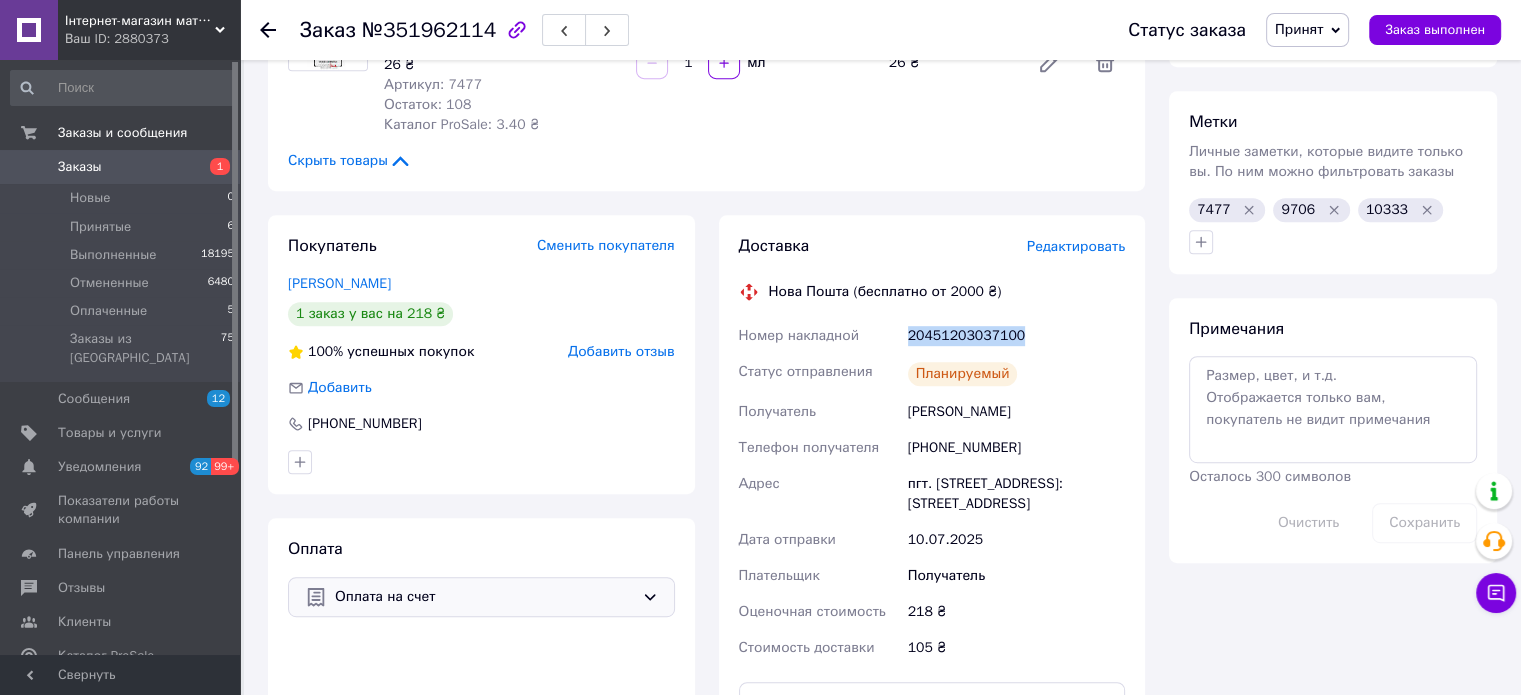 drag, startPoint x: 1033, startPoint y: 244, endPoint x: 888, endPoint y: 232, distance: 145.4957 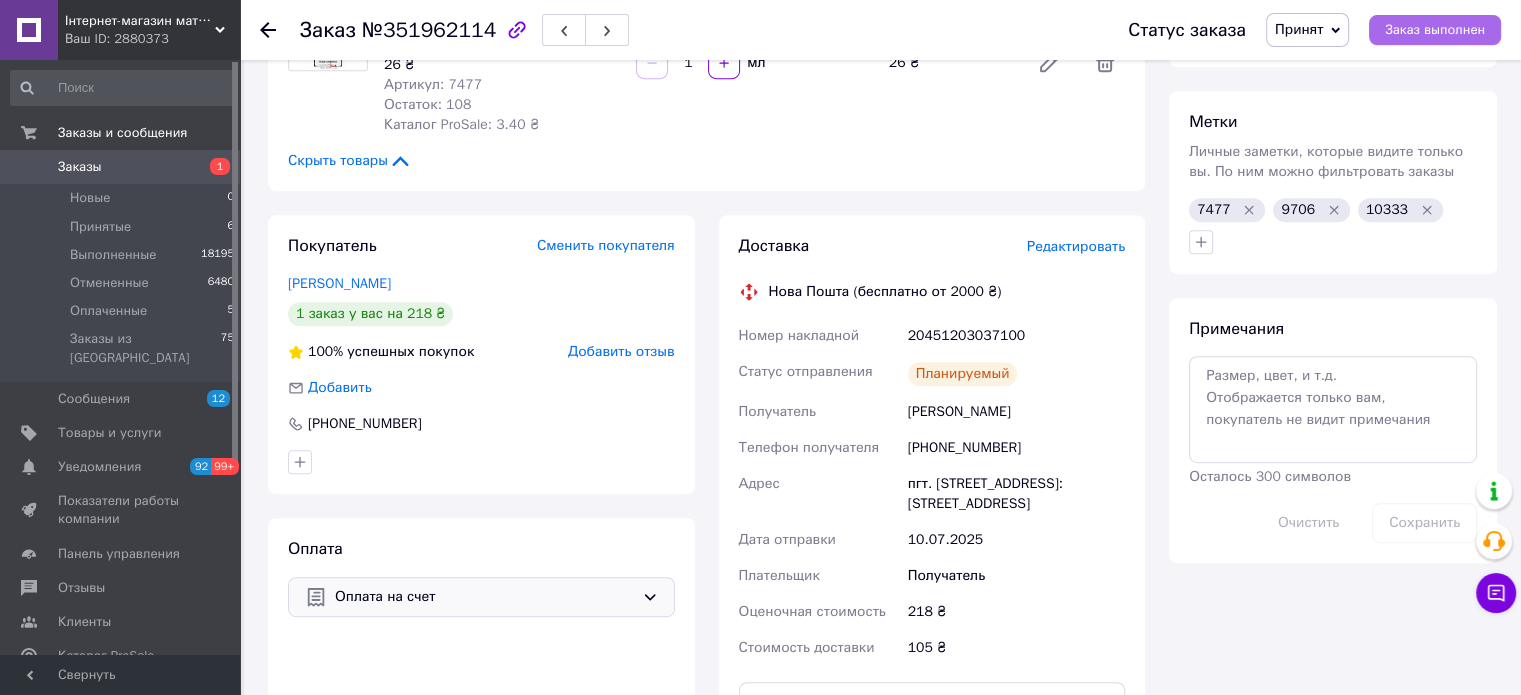 click on "Заказ выполнен" at bounding box center [1435, 30] 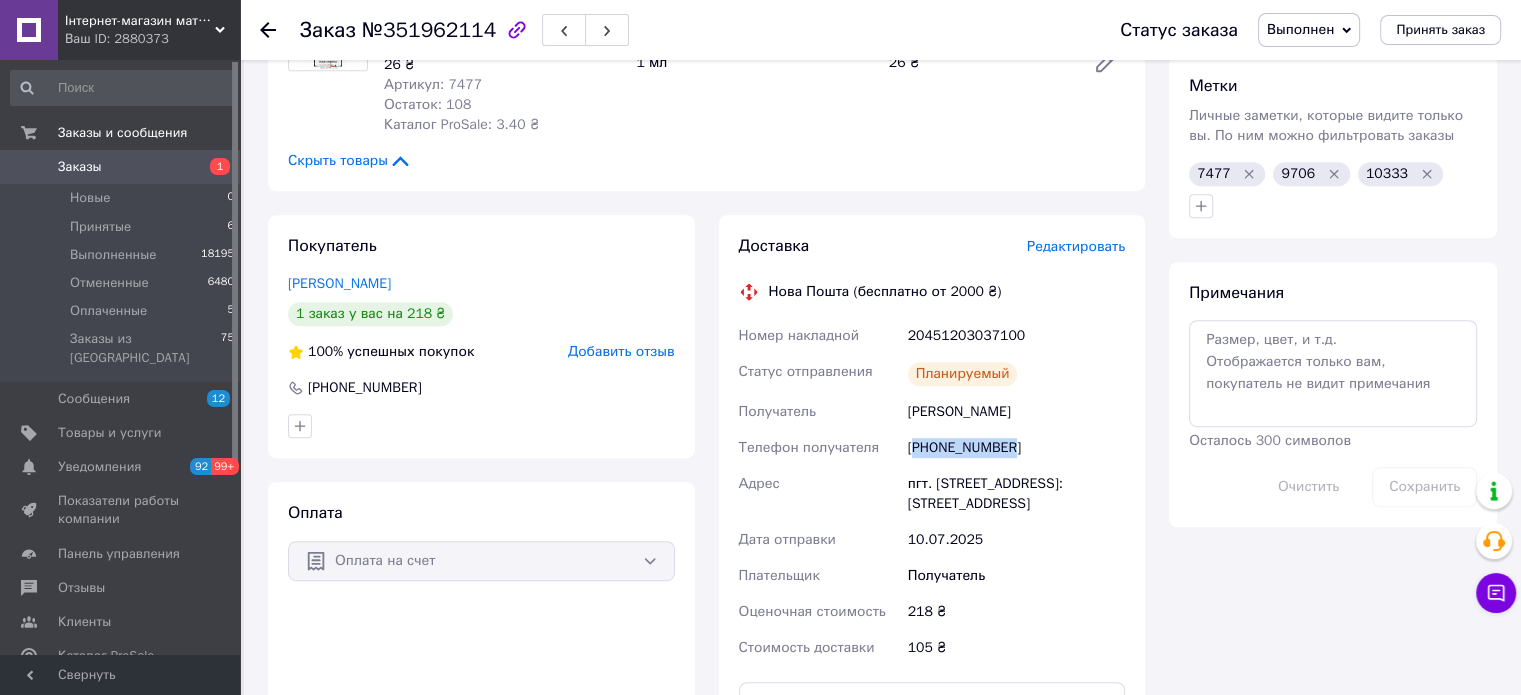 drag, startPoint x: 1019, startPoint y: 341, endPoint x: 913, endPoint y: 342, distance: 106.004715 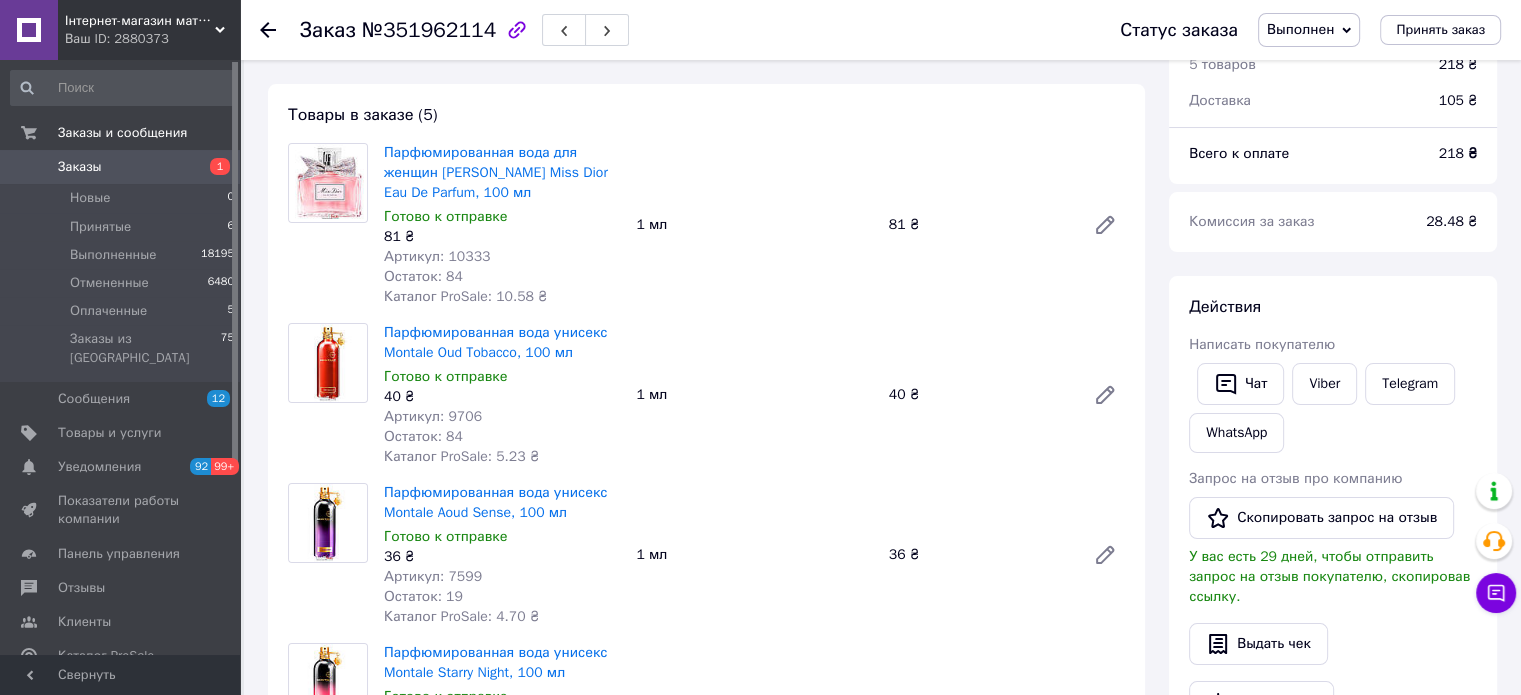 scroll, scrollTop: 0, scrollLeft: 0, axis: both 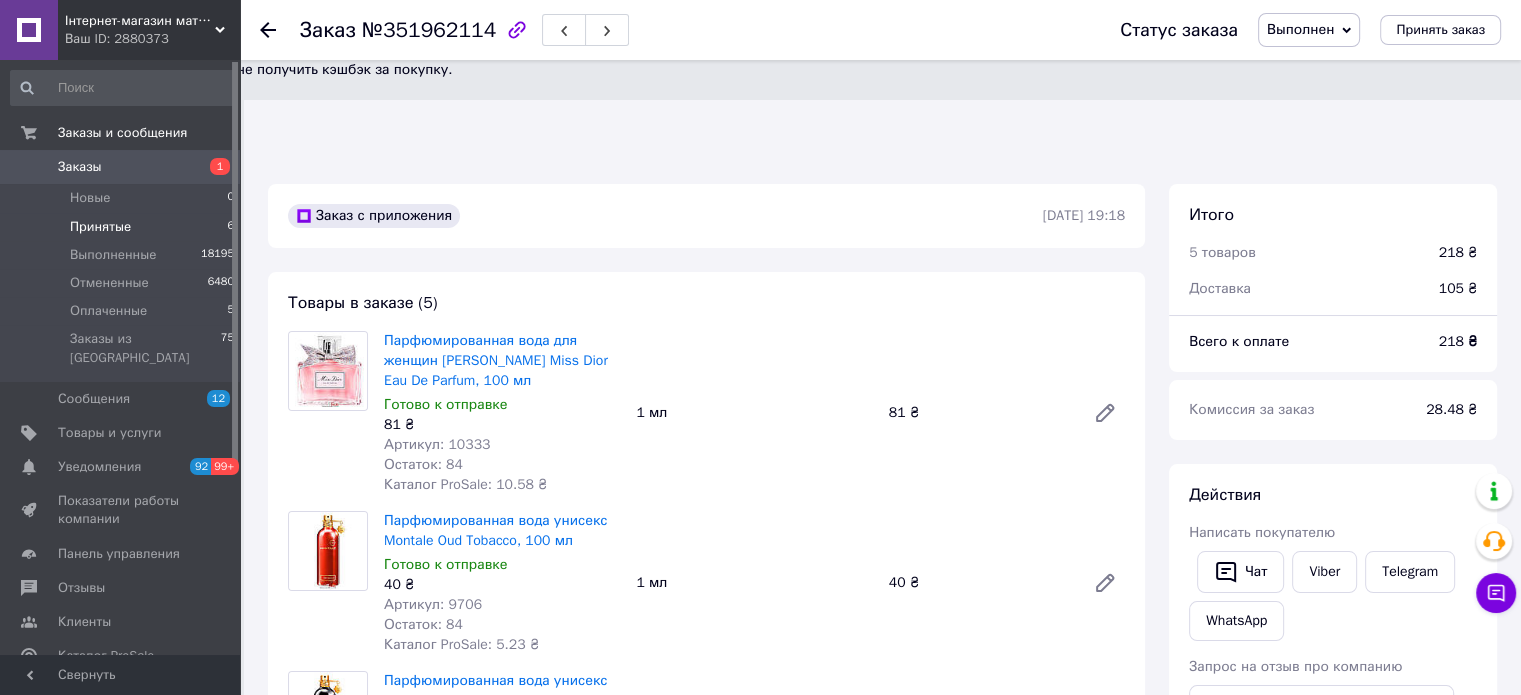 click on "Принятые 6" at bounding box center [123, 227] 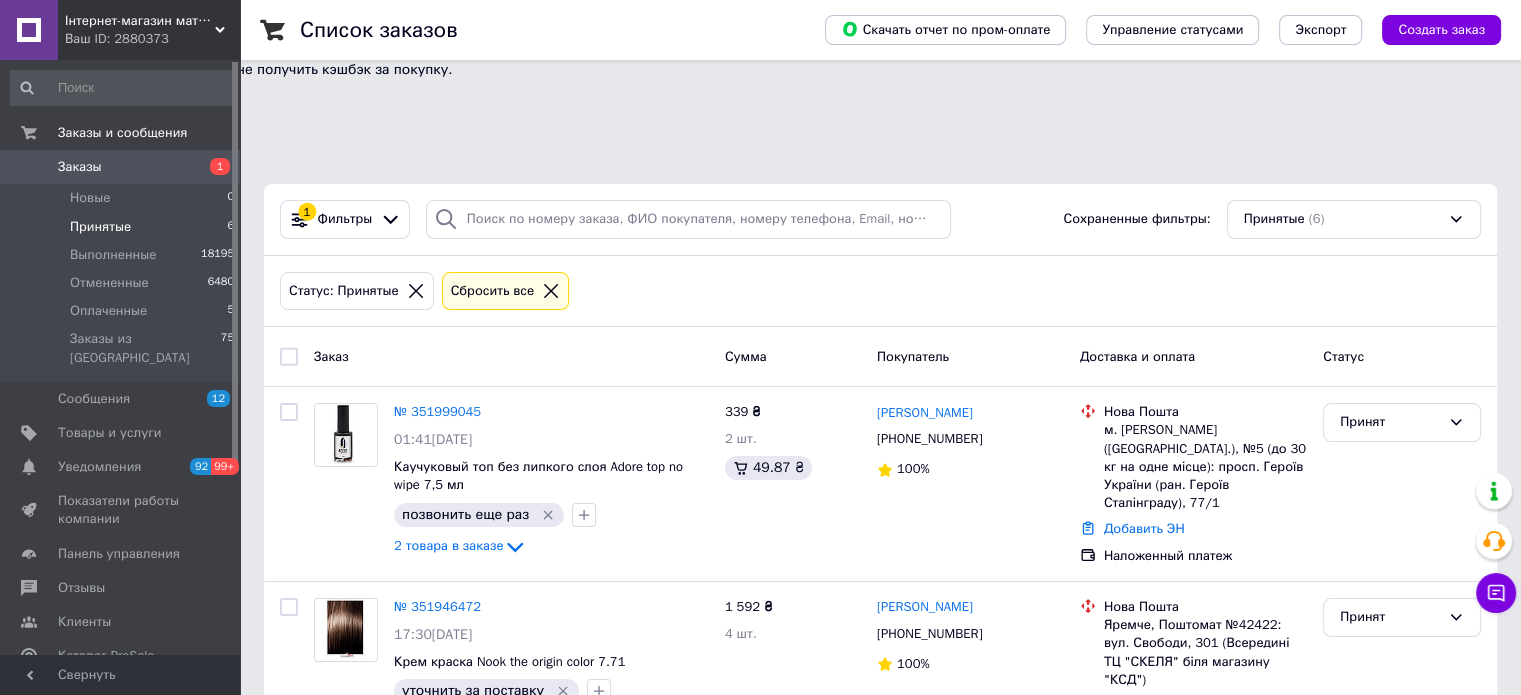 click on "Список заказов   Скачать отчет по пром-оплате Управление статусами Экспорт Создать заказ 1 Фильтры Сохраненные фильтры: Принятые (6) Статус: Принятые Сбросить все Заказ Сумма Покупатель Доставка и оплата Статус № 351999045 01:41[DATE] Каучуковый топ без липкого слоя Adore top no wipe 7,5 мл позвонить еще раз   2 товара в заказе 339 ₴ 2 шт. 49.87 ₴ [PERSON_NAME] [PHONE_NUMBER] 100% Нова Пошта м. [GEOGRAPHIC_DATA] ([GEOGRAPHIC_DATA].), №5 (до 30 кг на одне місце): просп. Героїв України (ран. Героїв Сталінграду), 77/1 Добавить ЭН Наложенный платеж Принят № 351946472 17:30[DATE] Крем краска Nook the origin color 7.71" at bounding box center (880, 728) 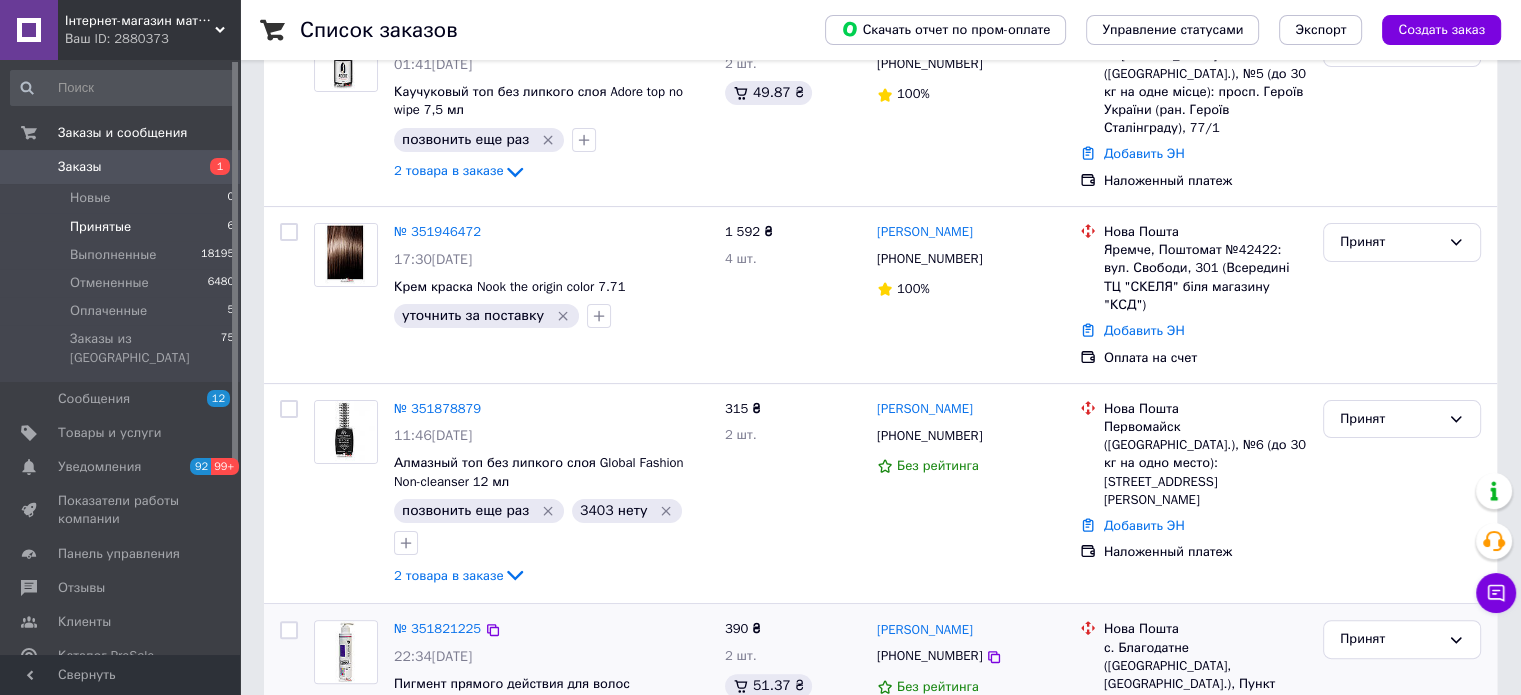 scroll, scrollTop: 494, scrollLeft: 0, axis: vertical 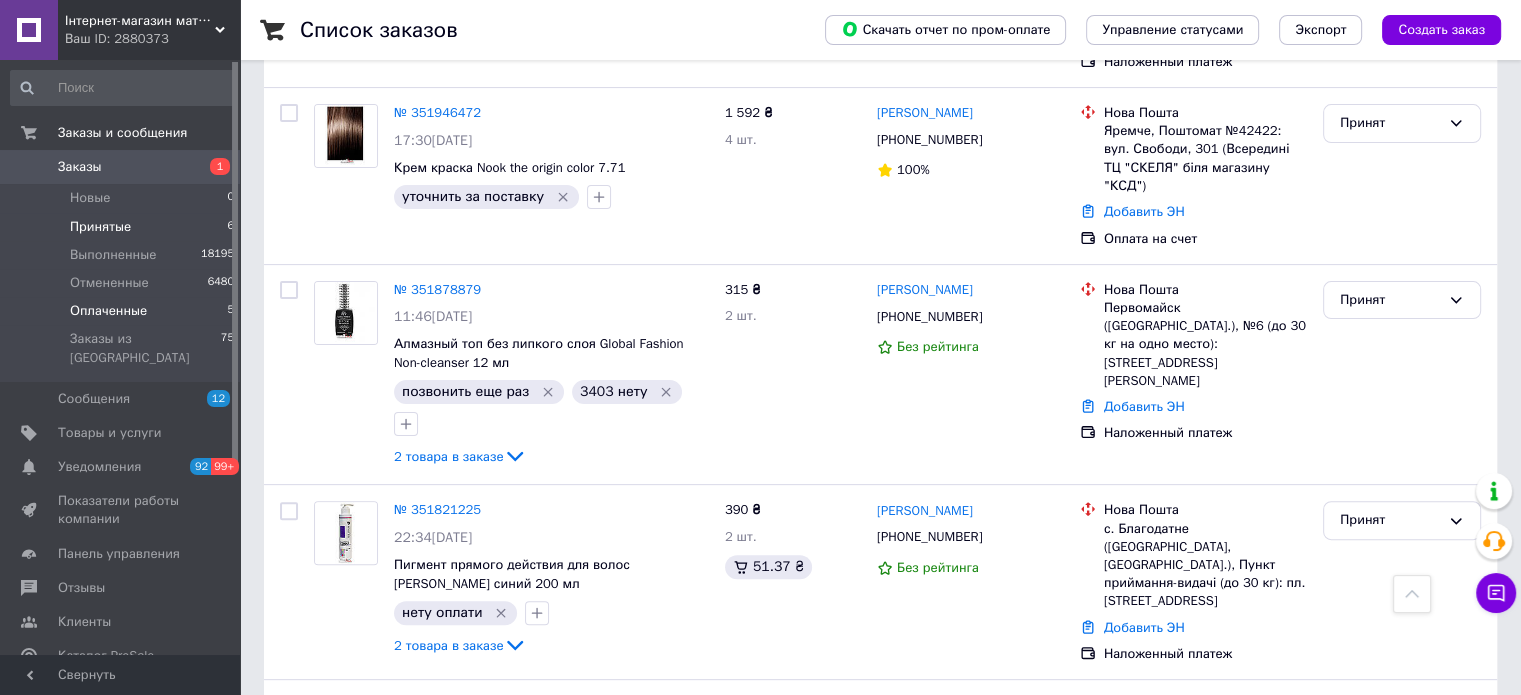 click on "Оплаченные 5" at bounding box center (123, 311) 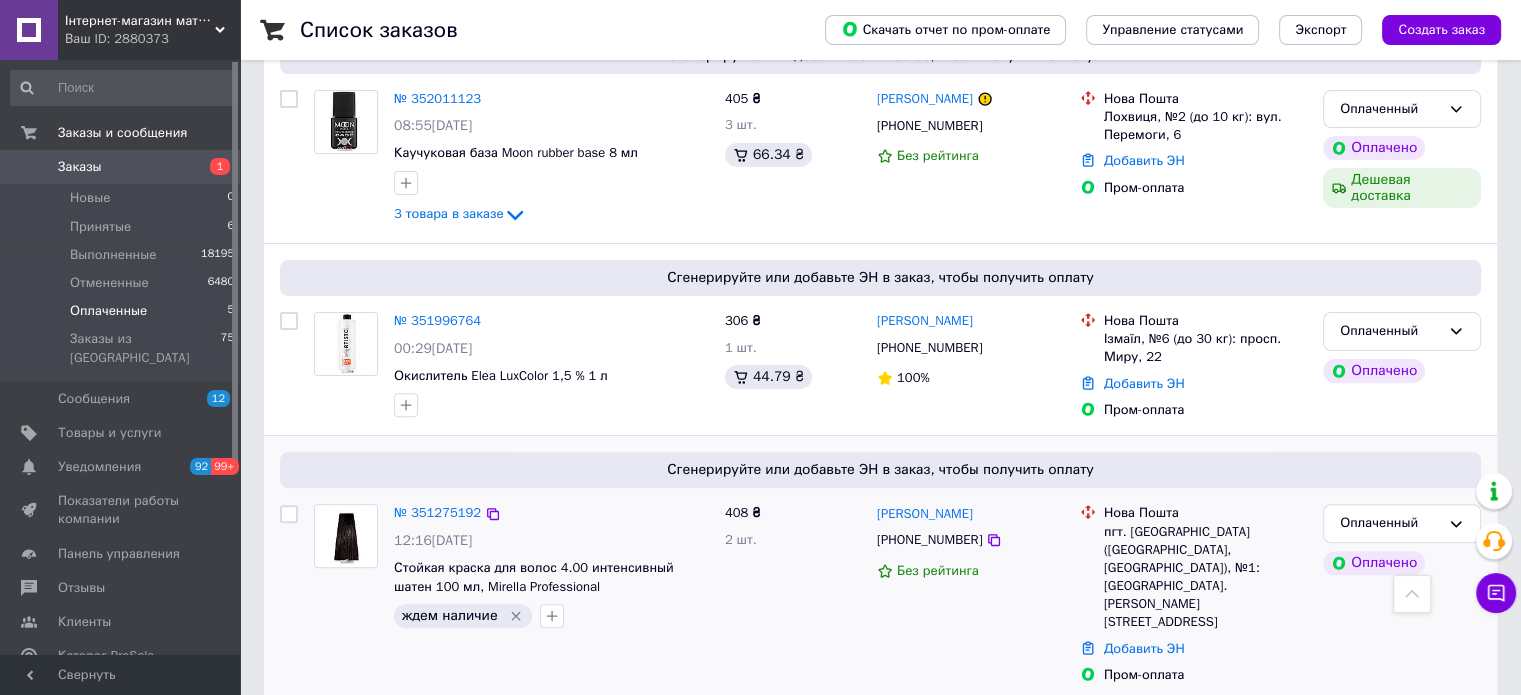 scroll, scrollTop: 540, scrollLeft: 0, axis: vertical 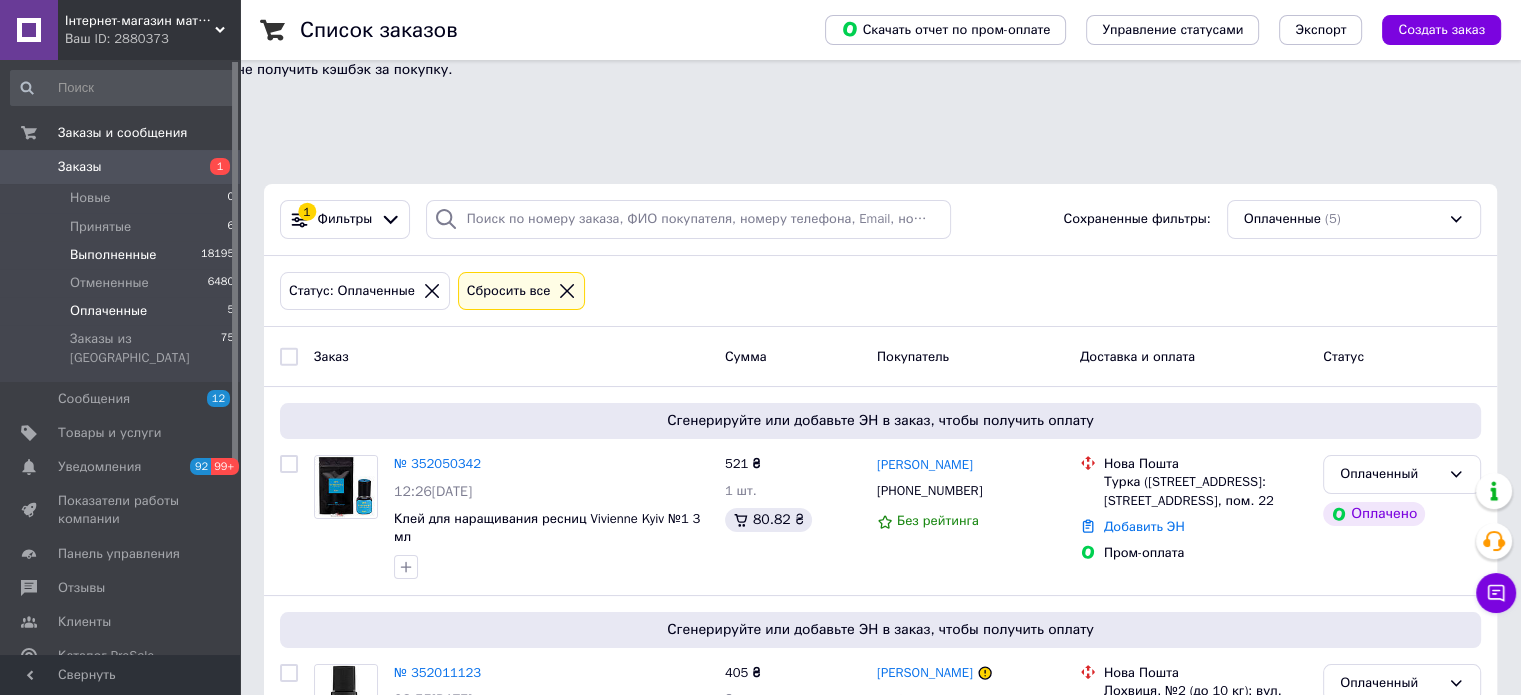 click on "Выполненные 18195" at bounding box center (123, 255) 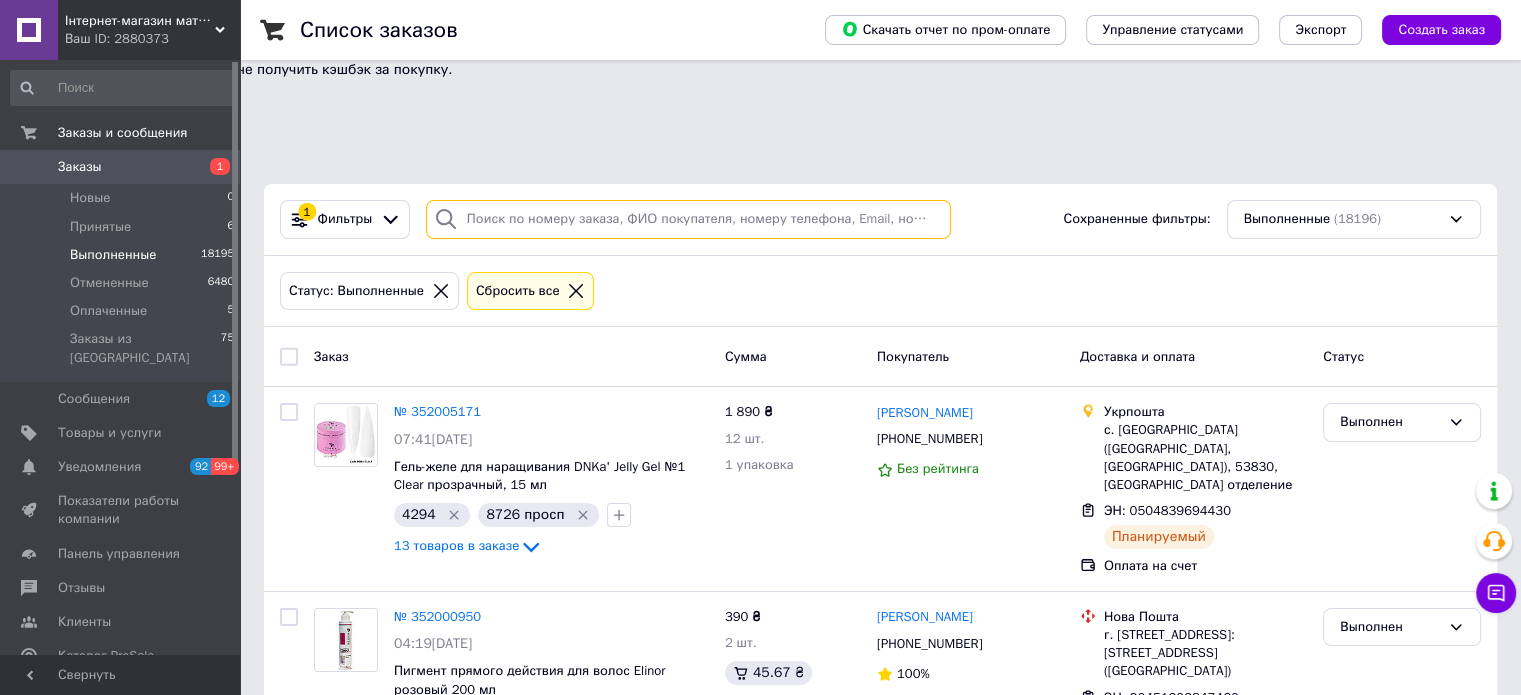 click at bounding box center (688, 219) 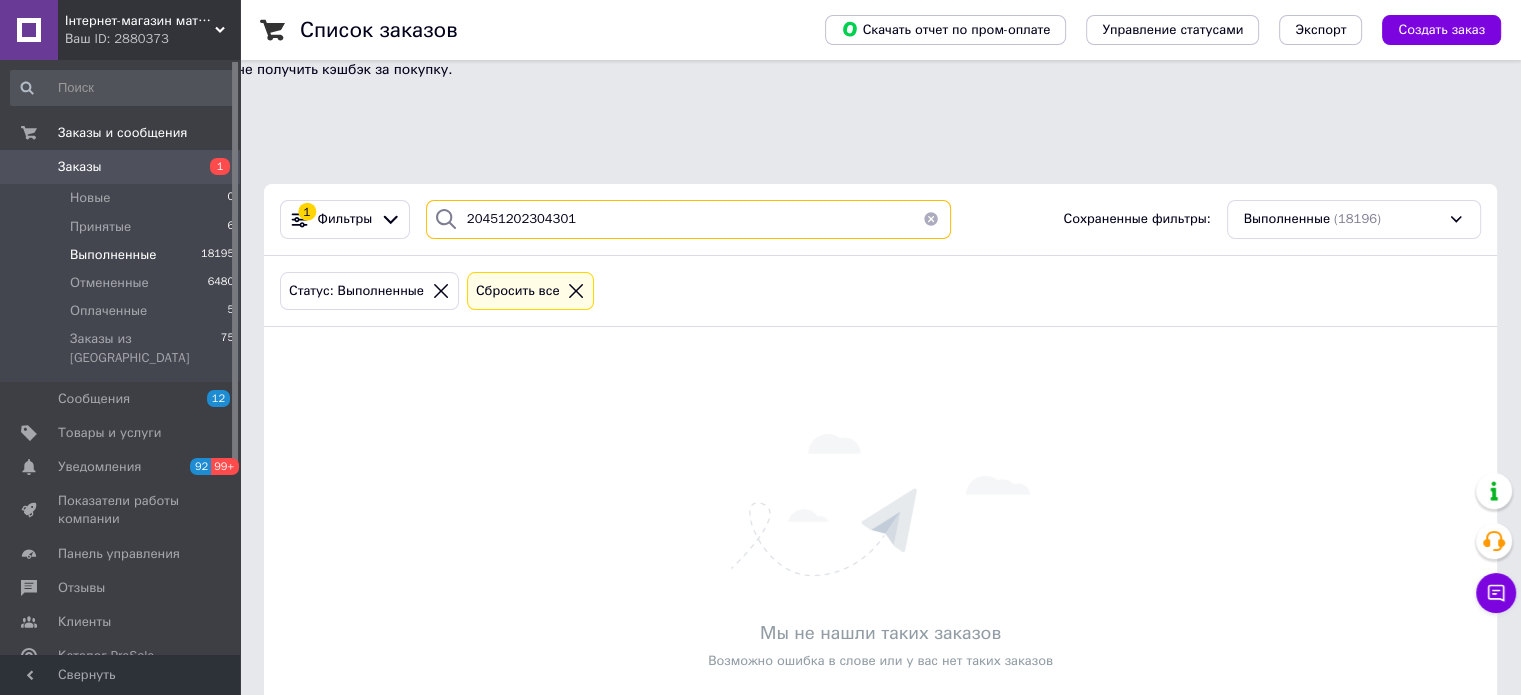 type on "20451202304301" 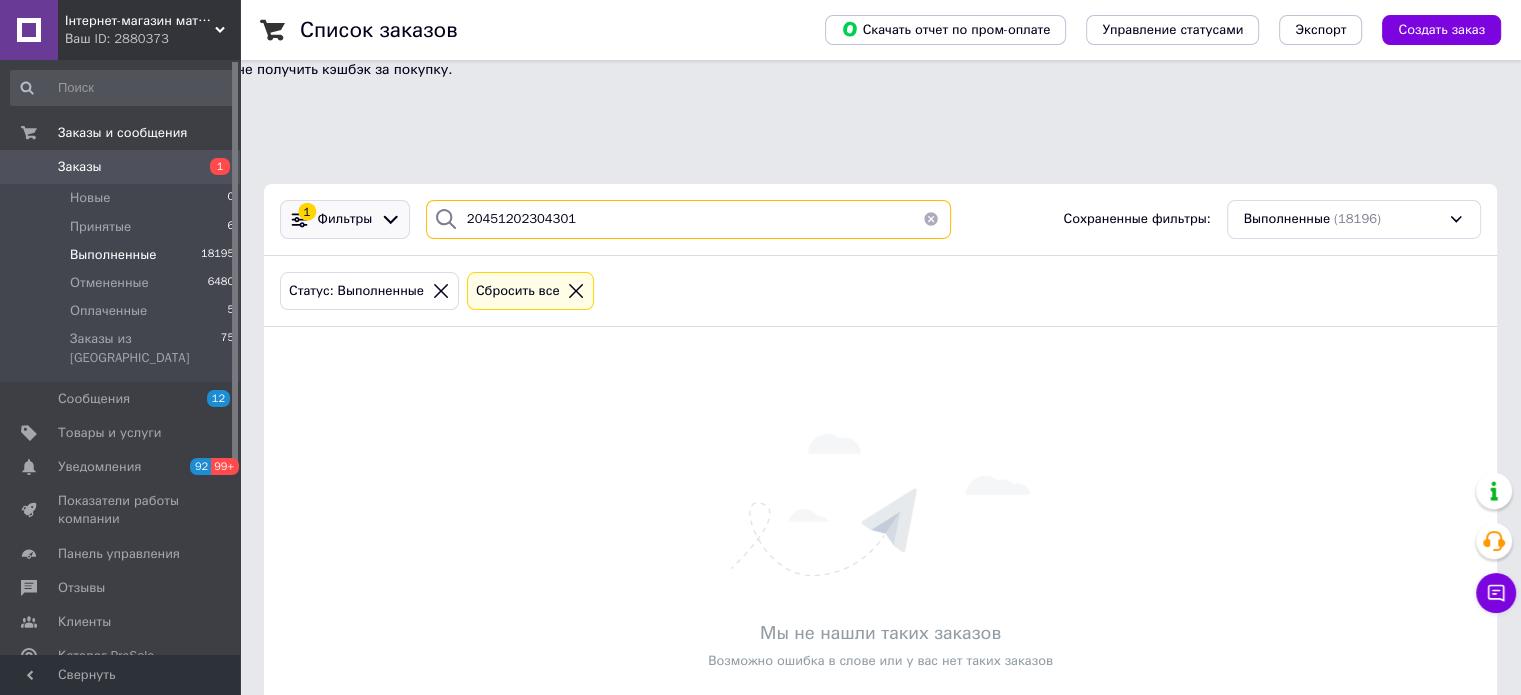 drag, startPoint x: 590, startPoint y: 114, endPoint x: 356, endPoint y: 114, distance: 234 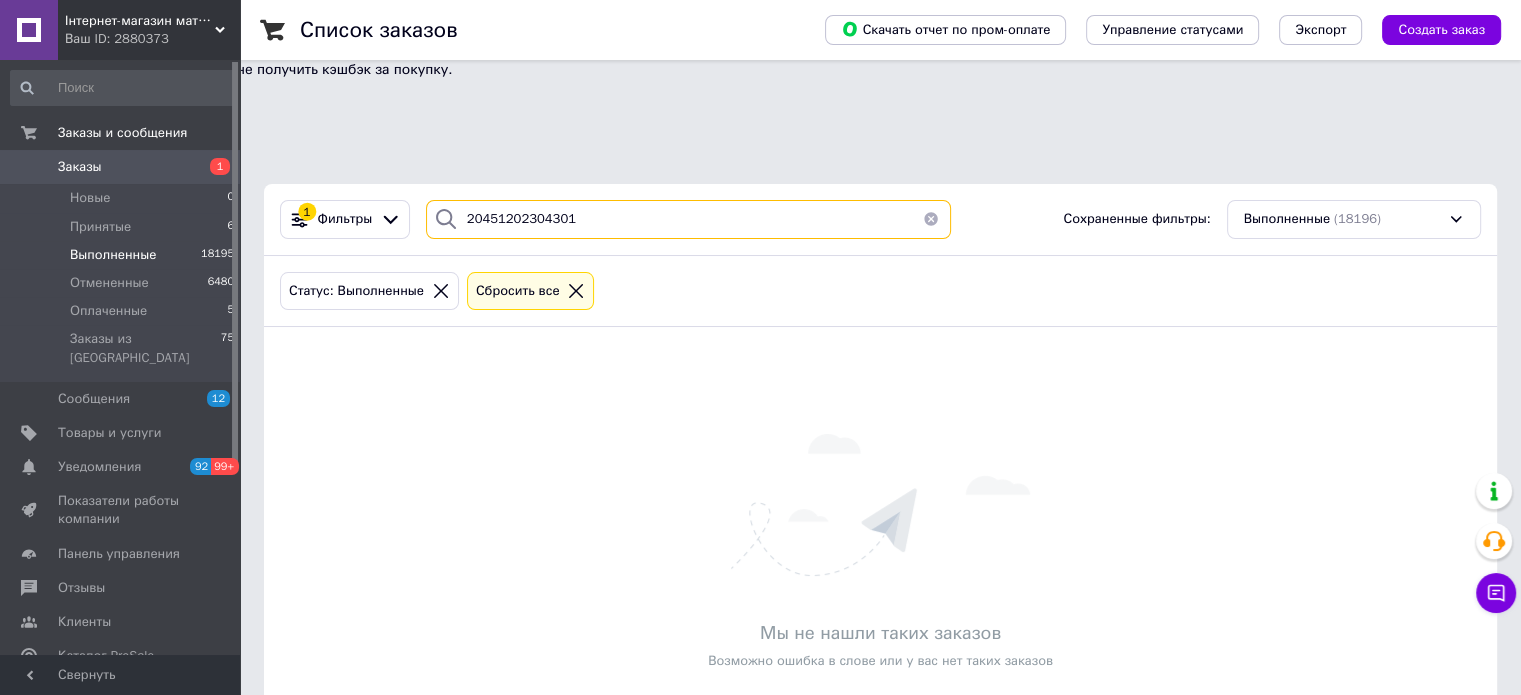 click on "20451202304301" at bounding box center (688, 219) 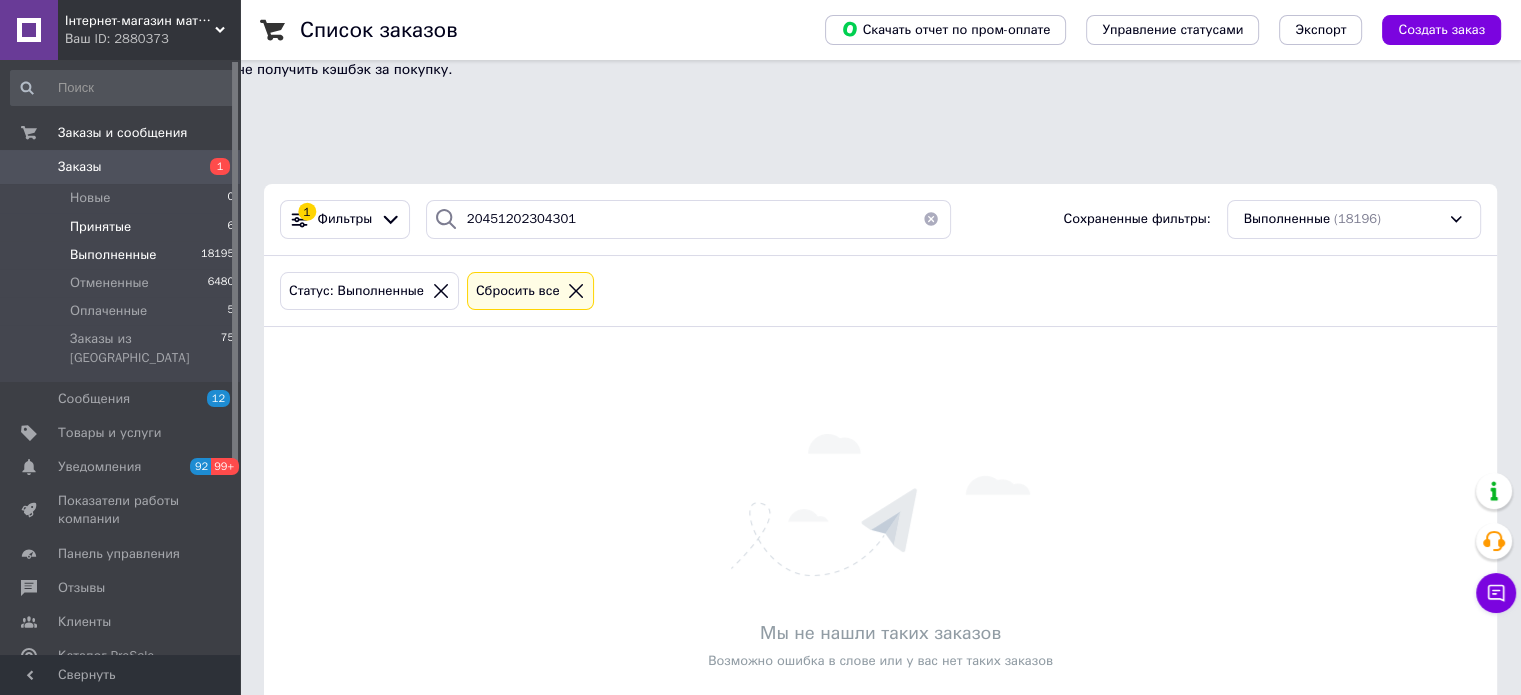 click on "Принятые 6" at bounding box center [123, 227] 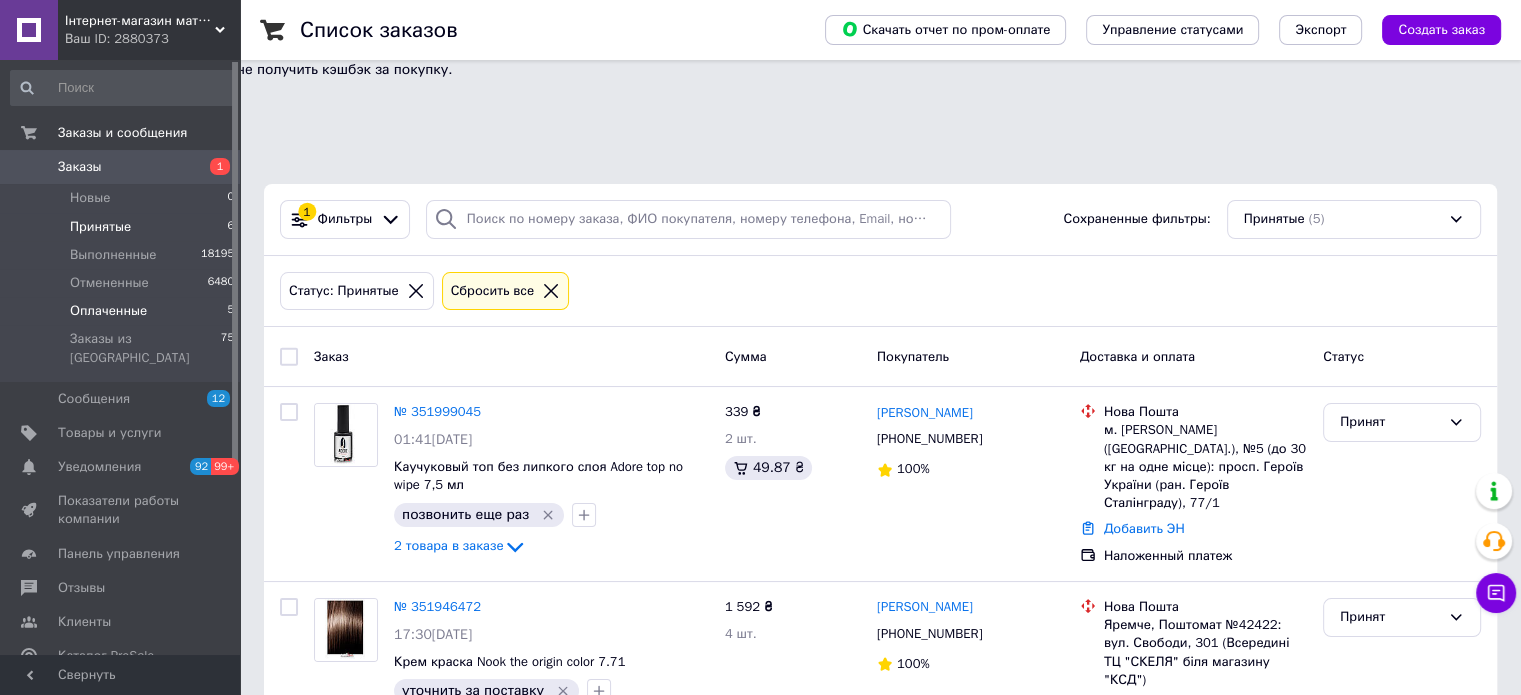 click on "Оплаченные 5" at bounding box center [123, 311] 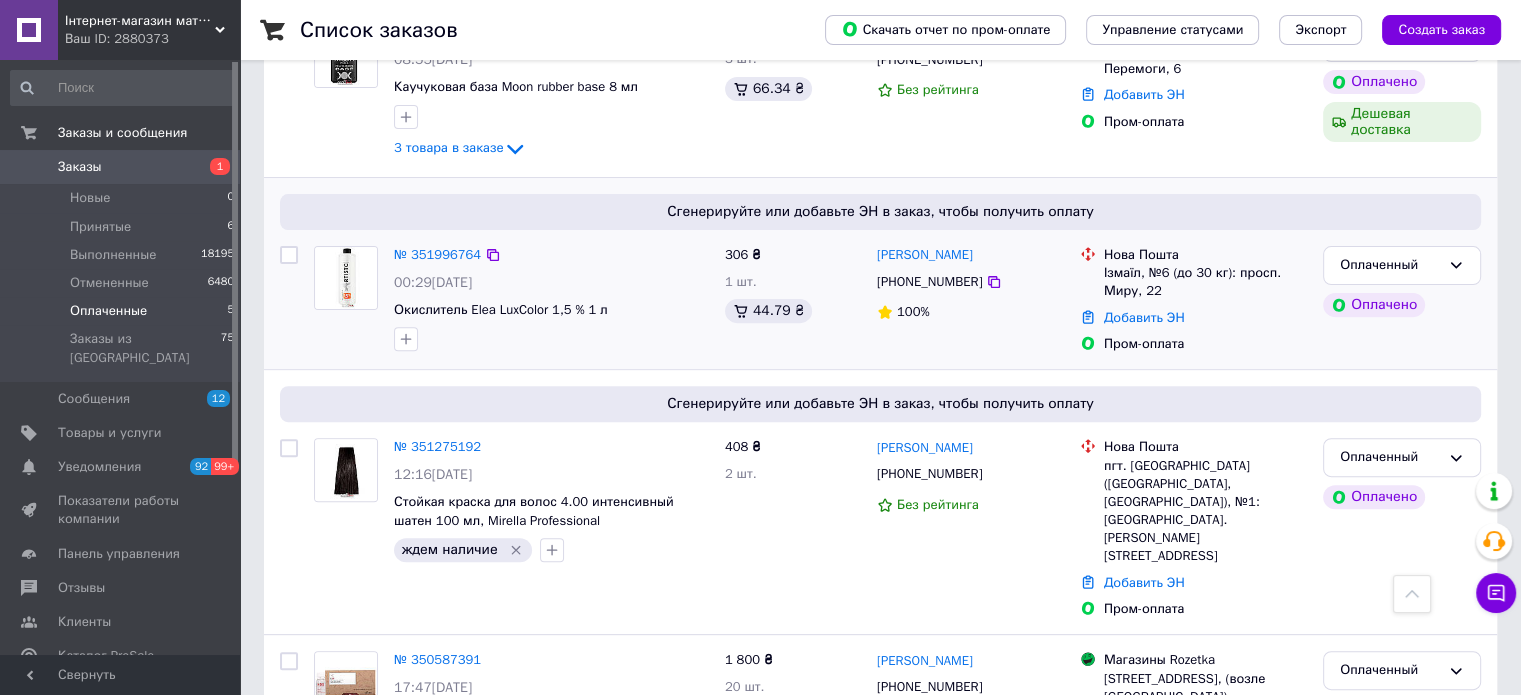 scroll, scrollTop: 540, scrollLeft: 0, axis: vertical 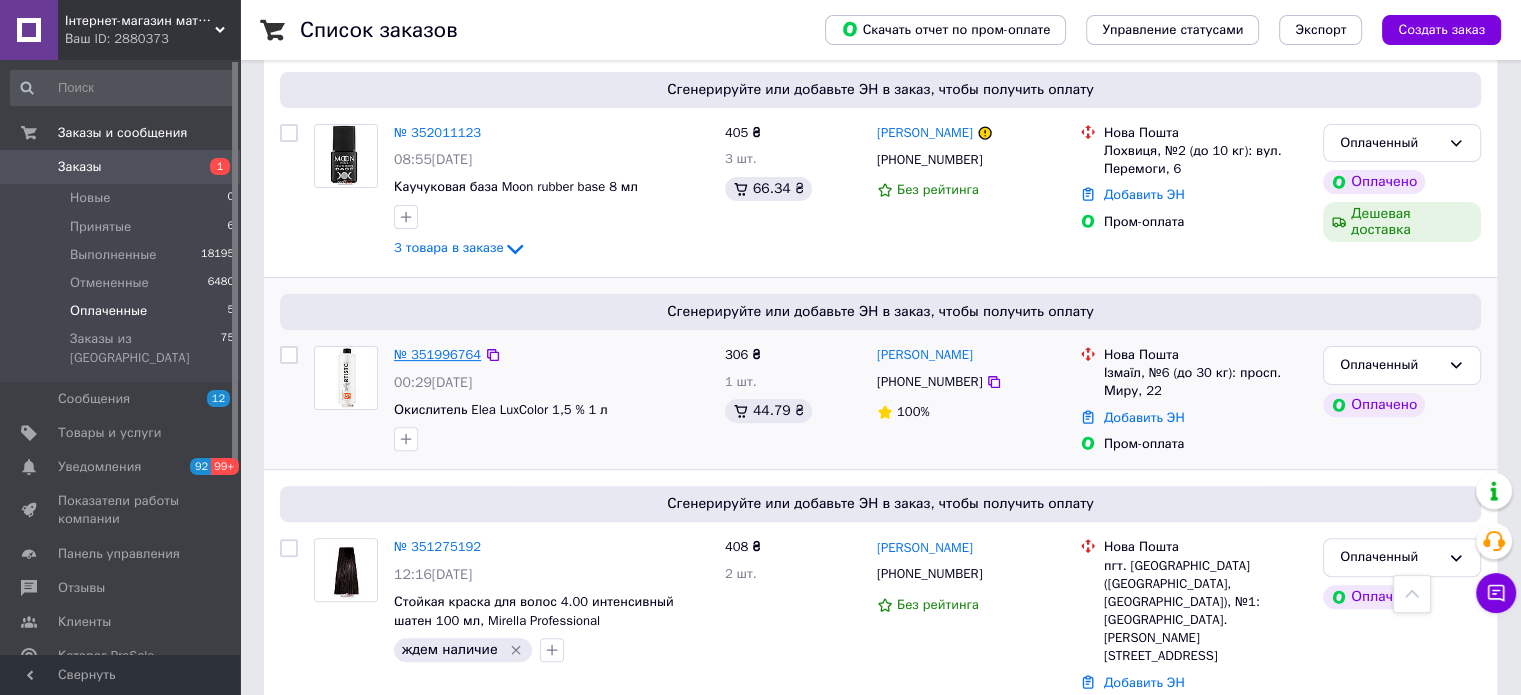click on "№ 351996764" at bounding box center [437, 354] 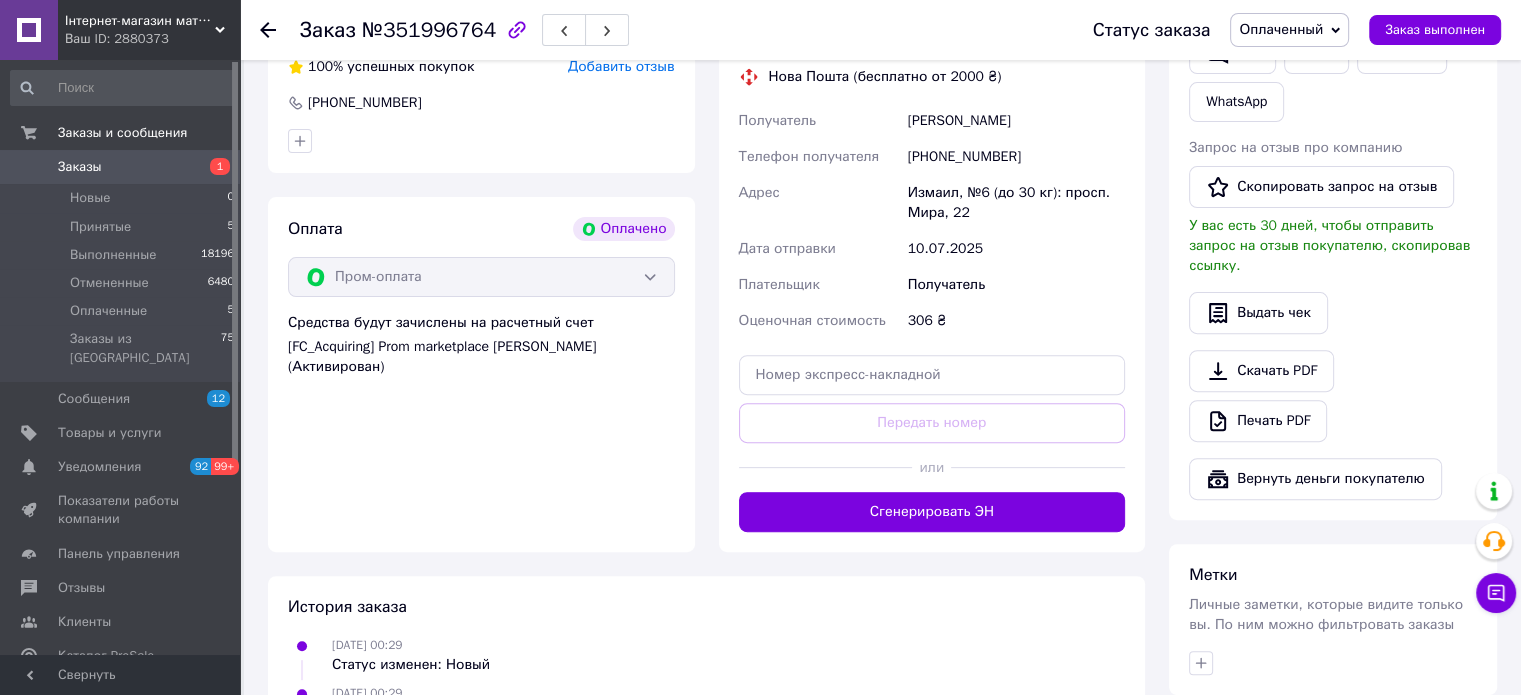 scroll, scrollTop: 600, scrollLeft: 0, axis: vertical 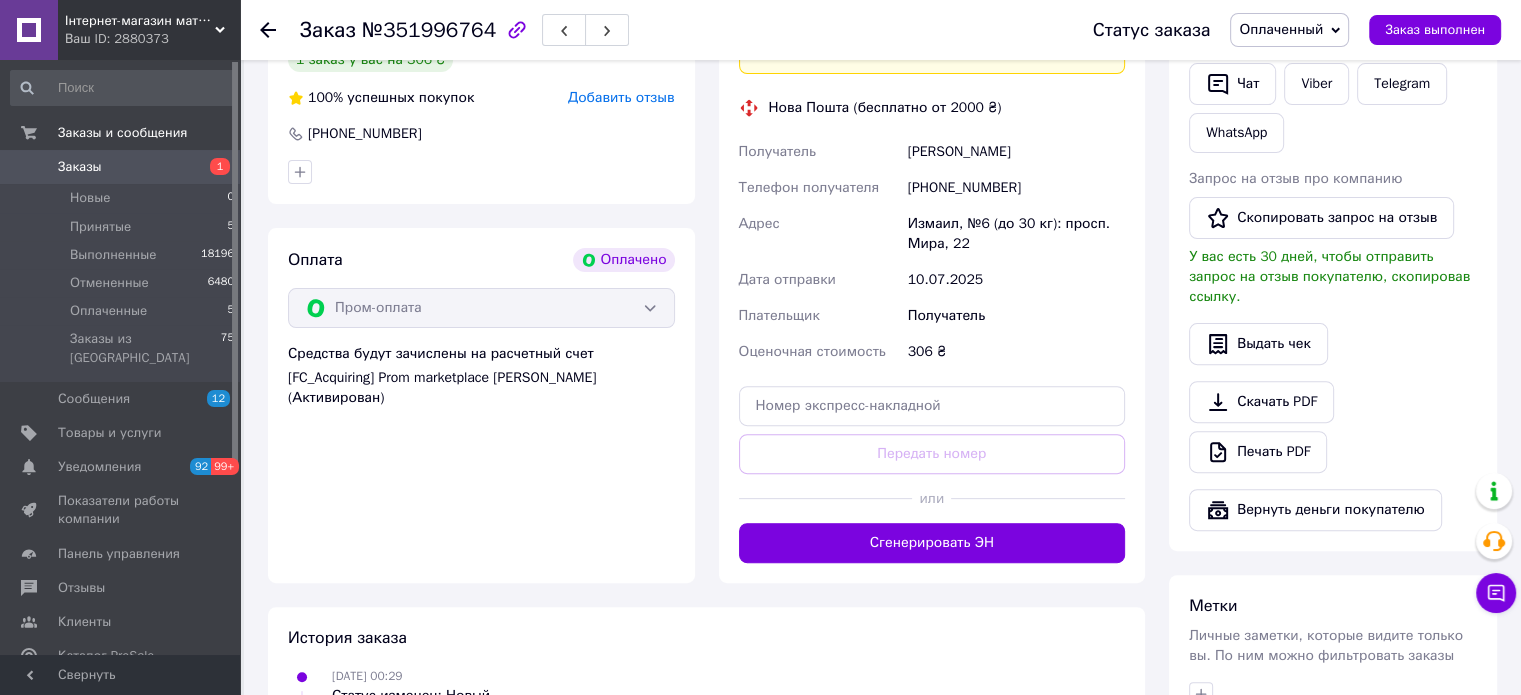click on "Сгенерировать ЭН" at bounding box center (932, 543) 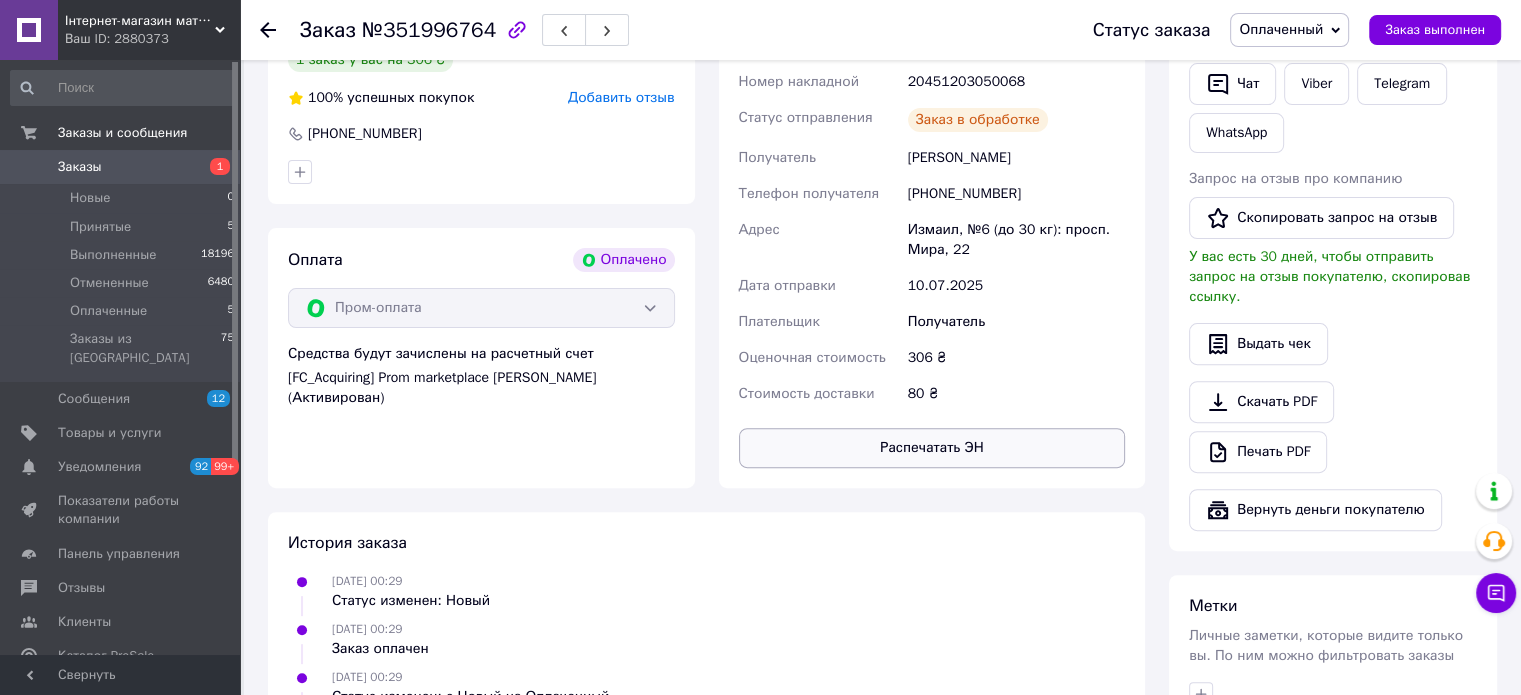 click on "Распечатать ЭН" at bounding box center [932, 448] 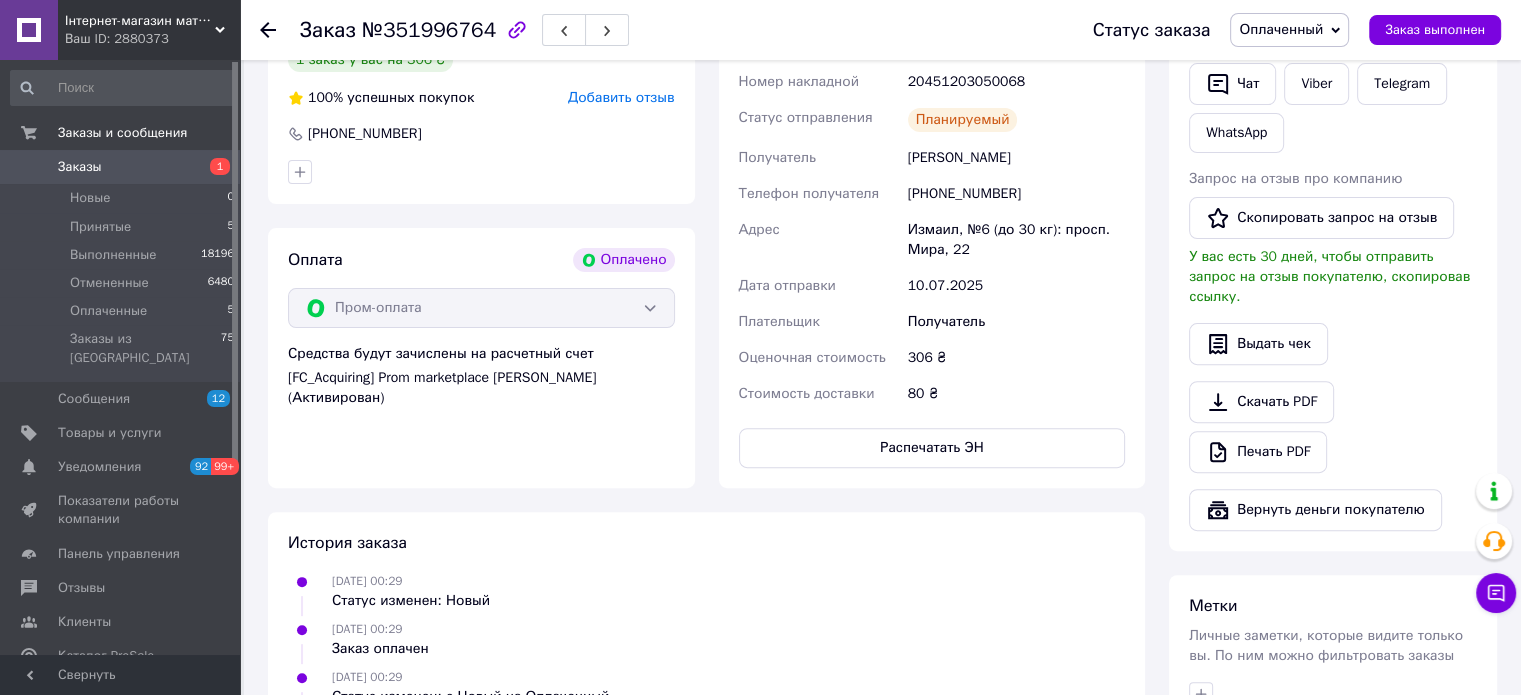 drag, startPoint x: 1491, startPoint y: 198, endPoint x: 1491, endPoint y: 145, distance: 53 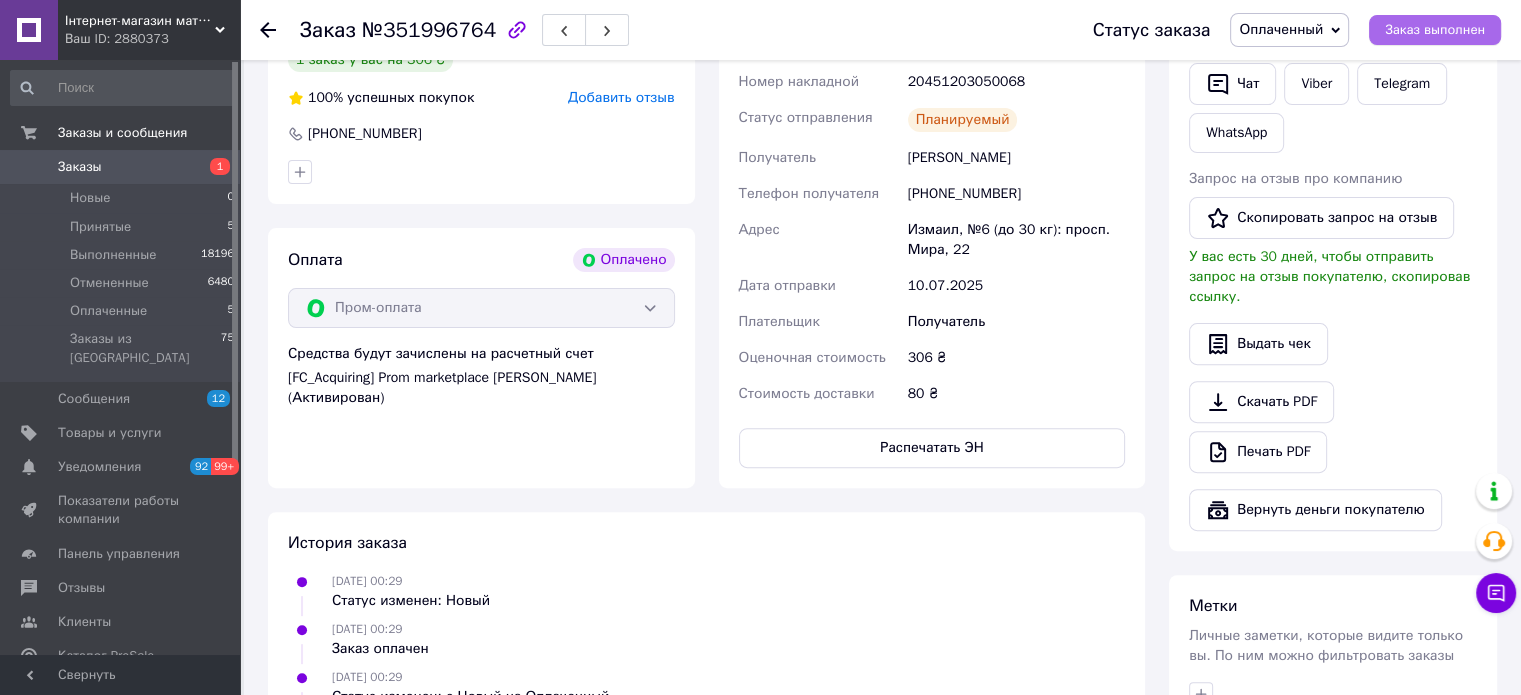 click on "Заказ выполнен" at bounding box center (1435, 30) 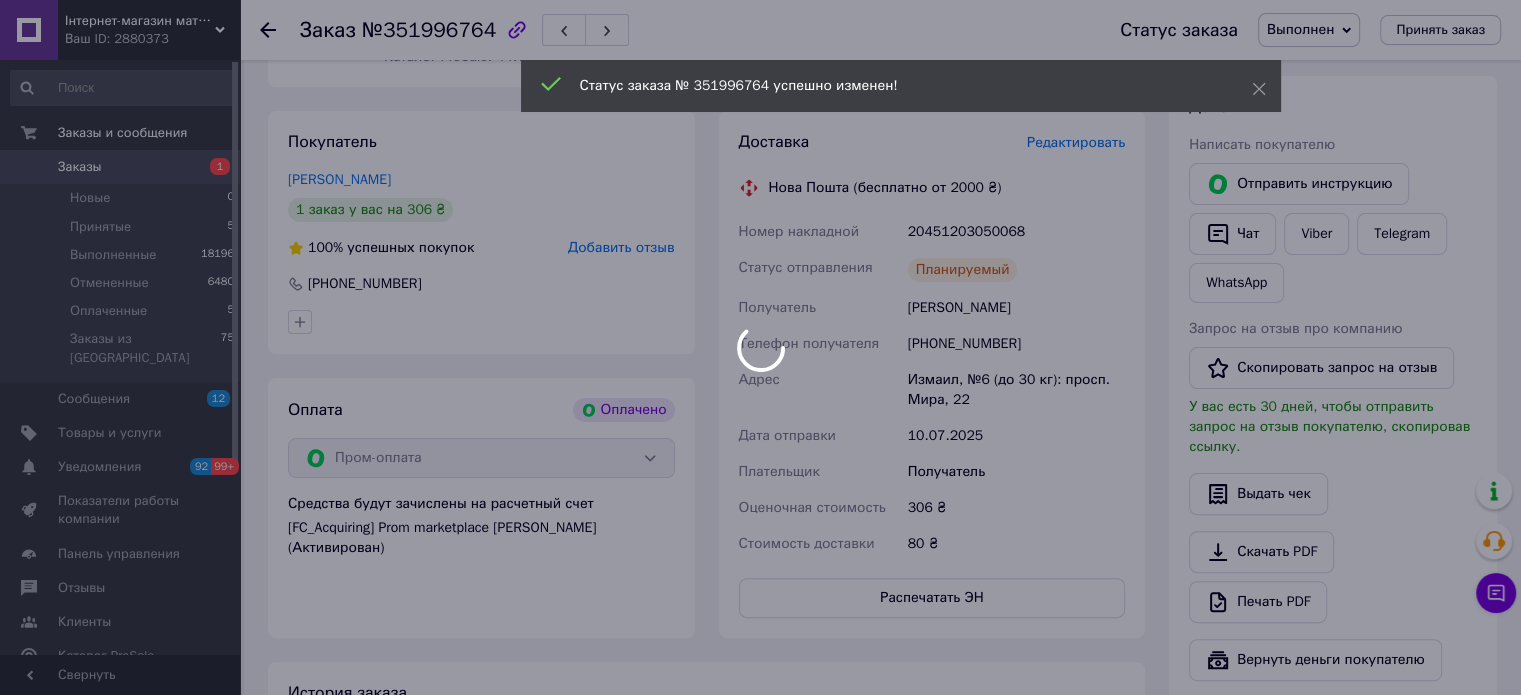 scroll, scrollTop: 400, scrollLeft: 0, axis: vertical 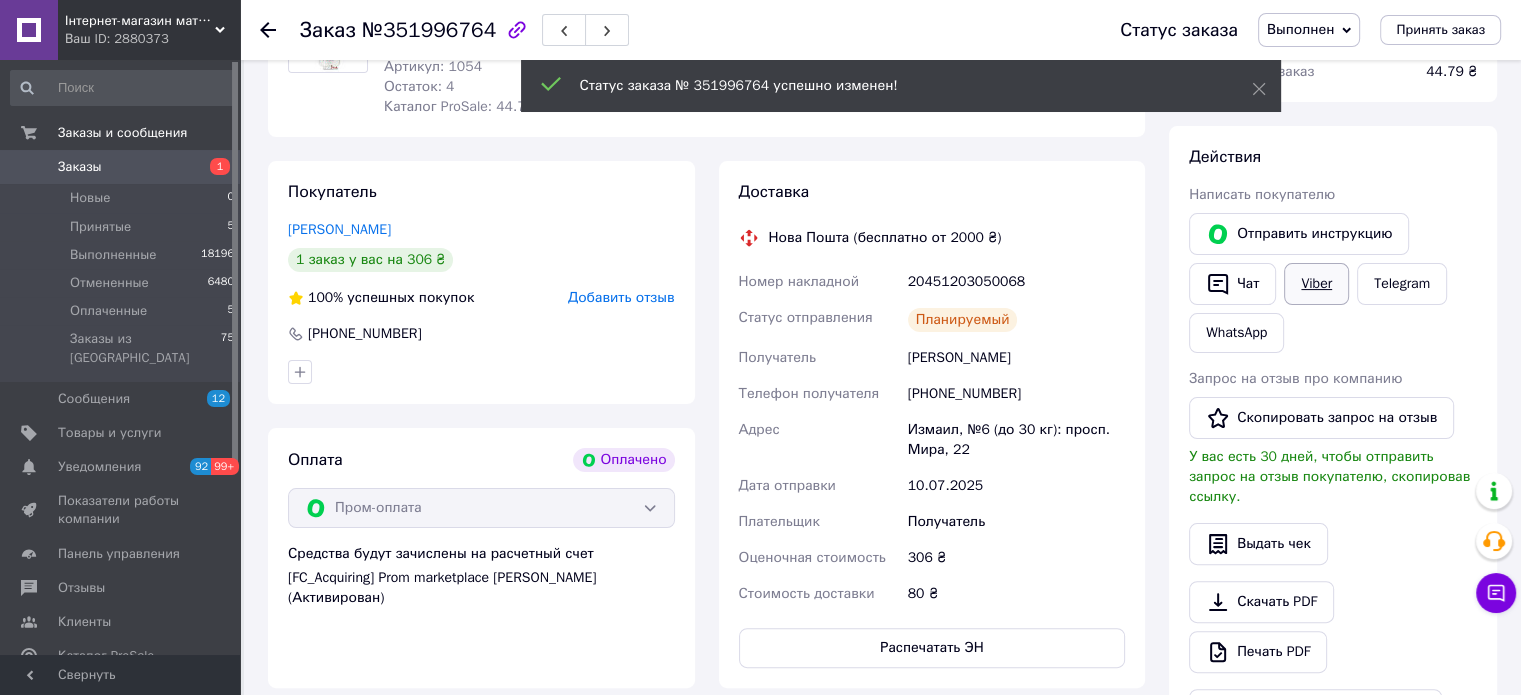 click on "Viber" at bounding box center (1316, 284) 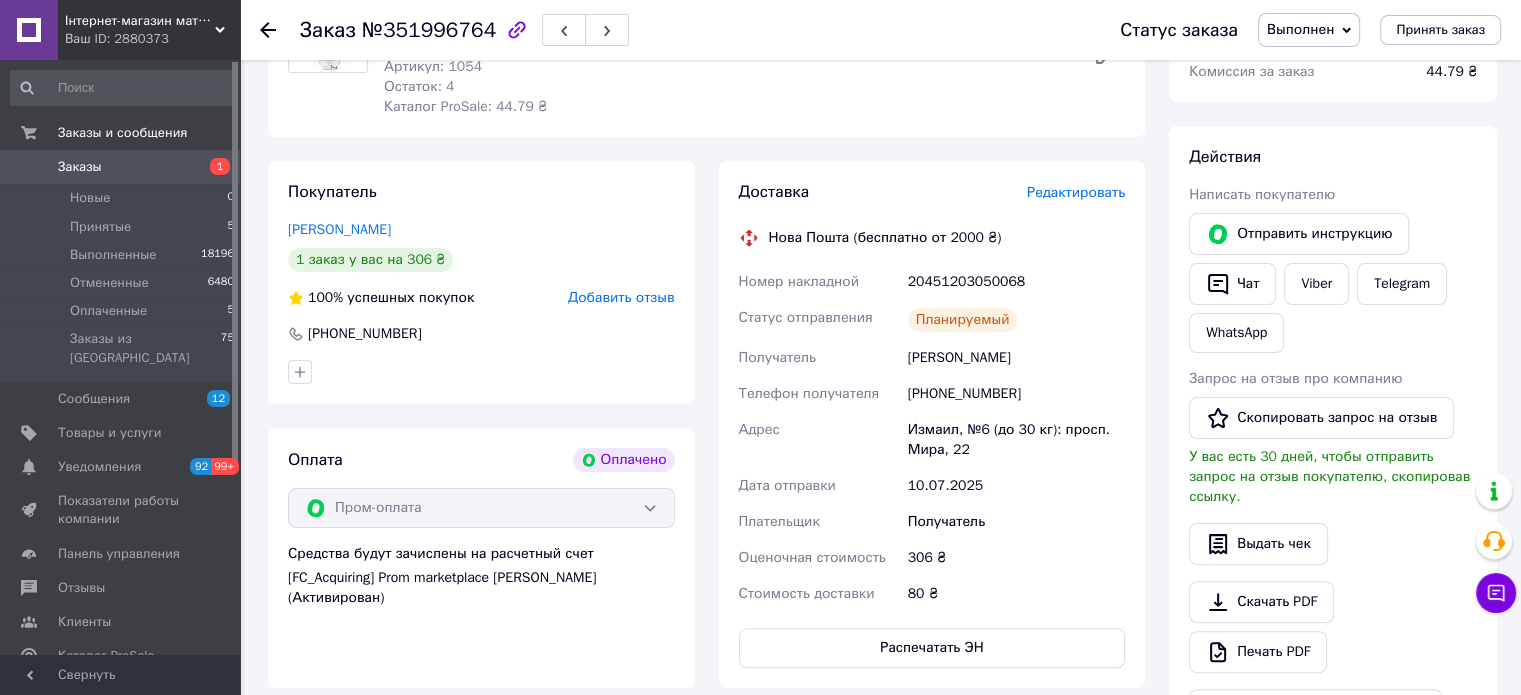 scroll, scrollTop: 398, scrollLeft: 0, axis: vertical 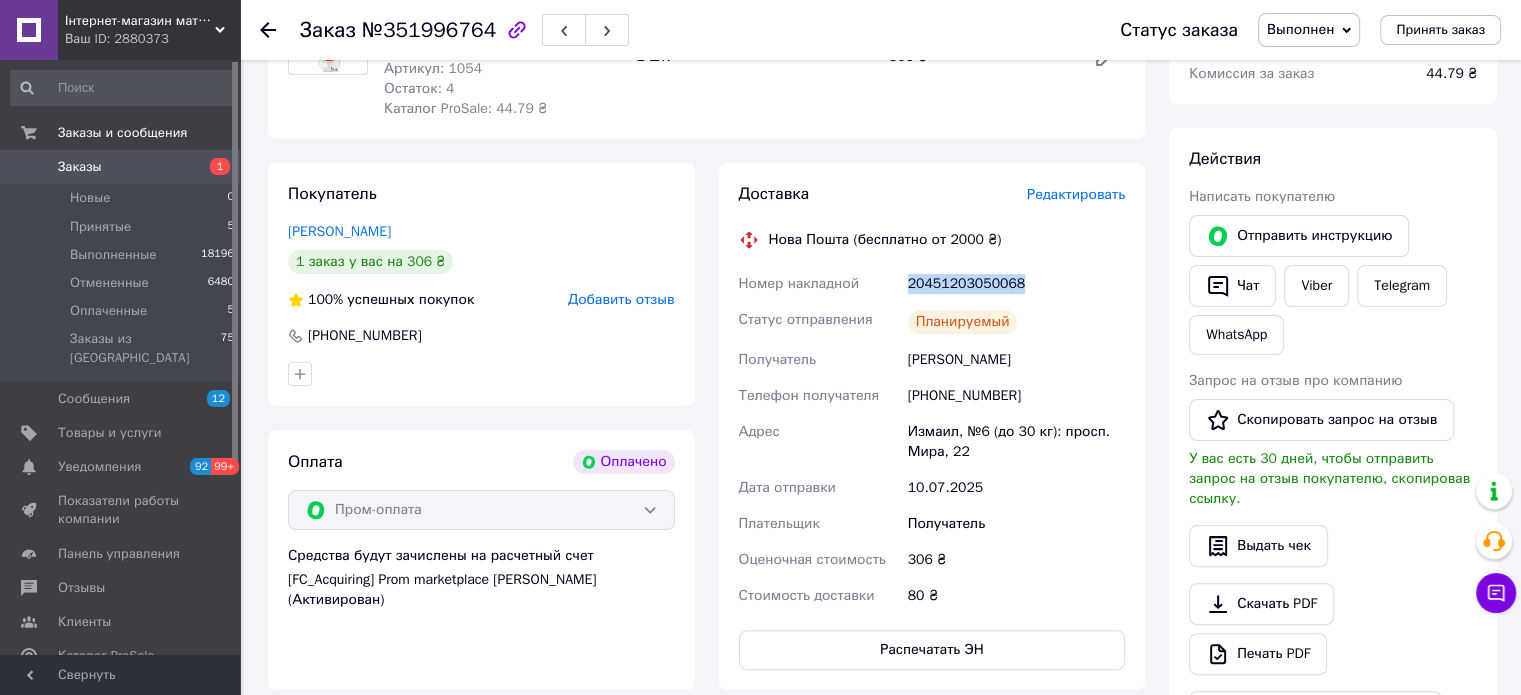 drag, startPoint x: 1034, startPoint y: 181, endPoint x: 910, endPoint y: 181, distance: 124 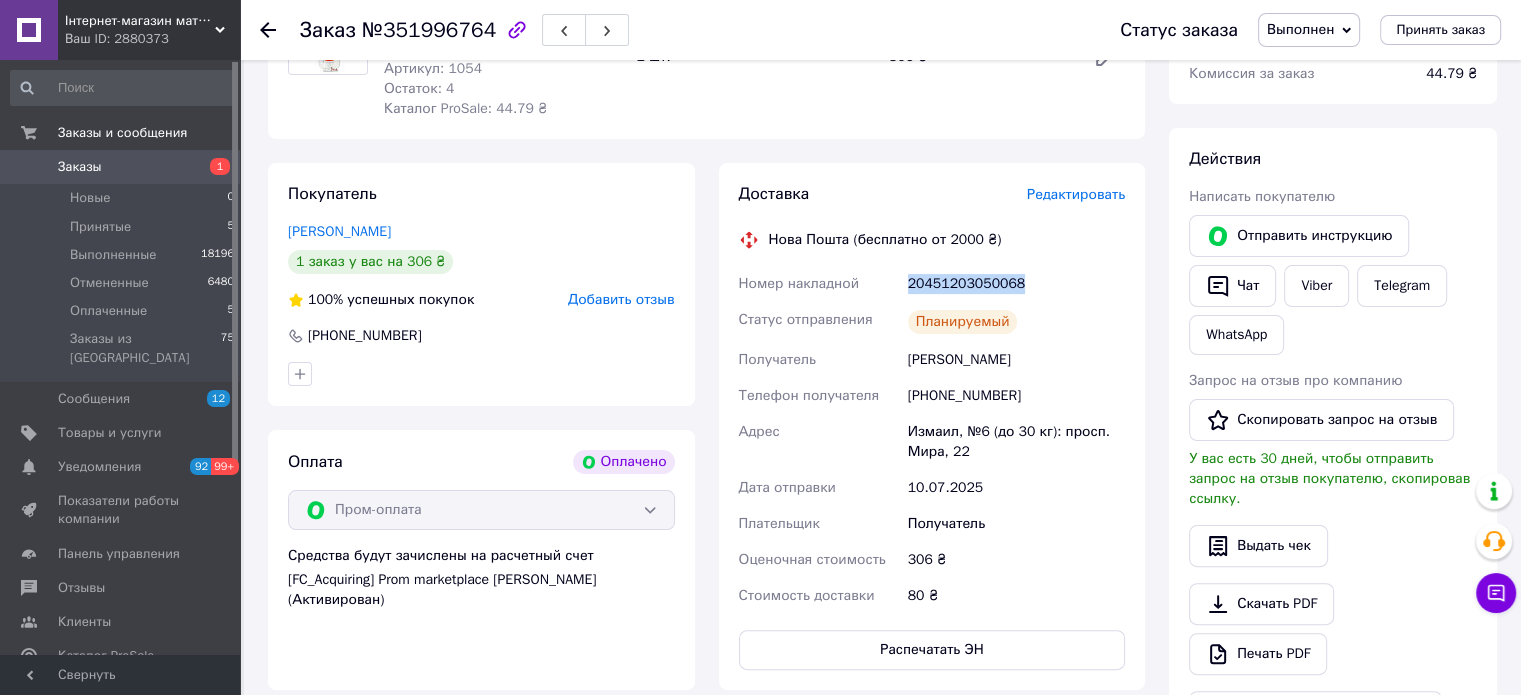 scroll, scrollTop: 397, scrollLeft: 0, axis: vertical 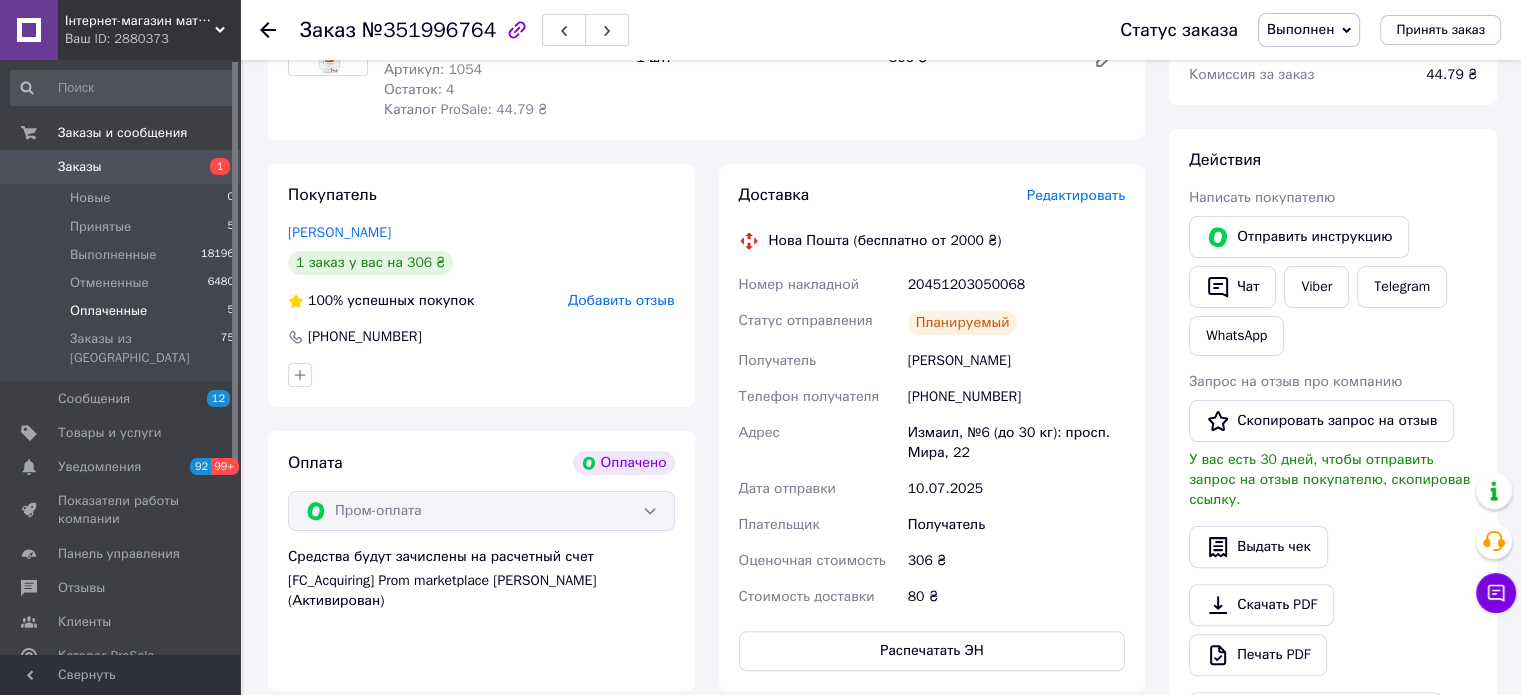 click on "Оплаченные 5" at bounding box center [123, 311] 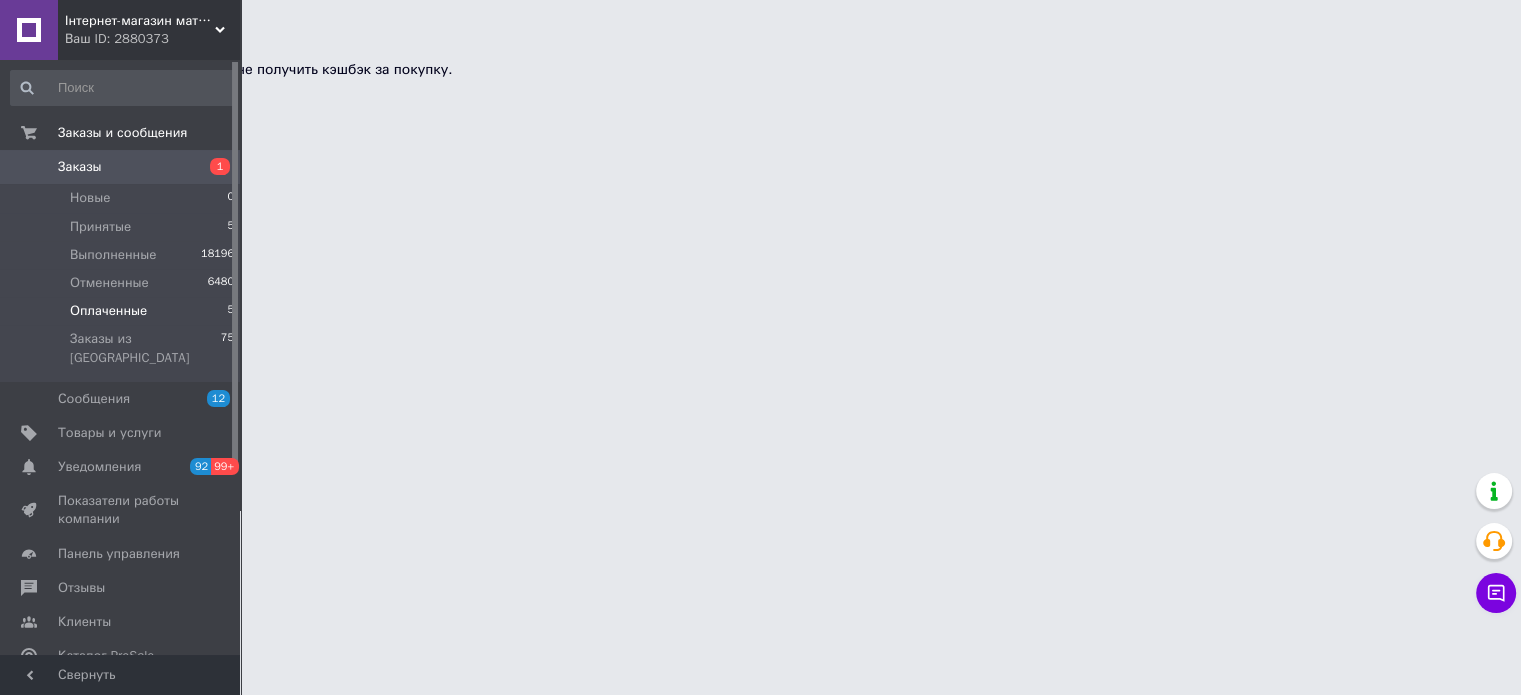 scroll, scrollTop: 0, scrollLeft: 0, axis: both 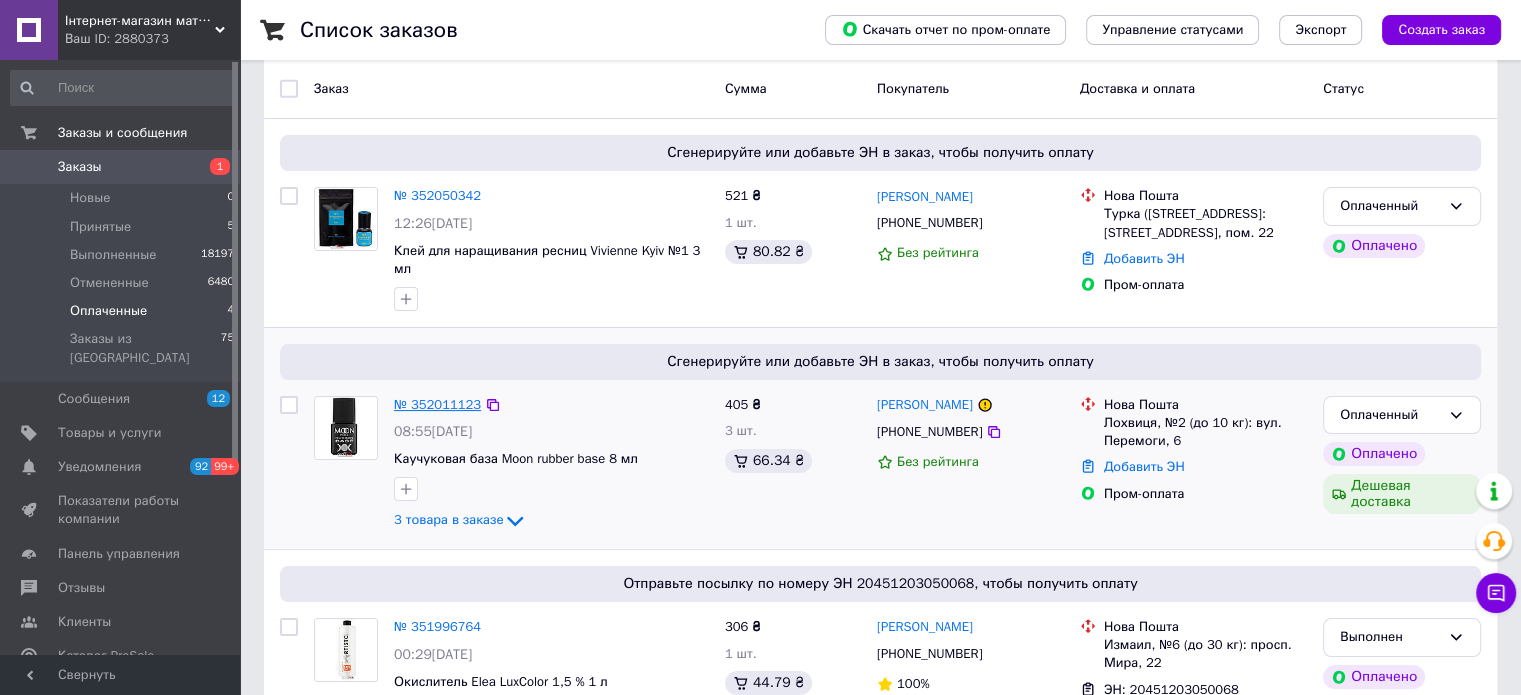click on "№ 352011123" at bounding box center (437, 404) 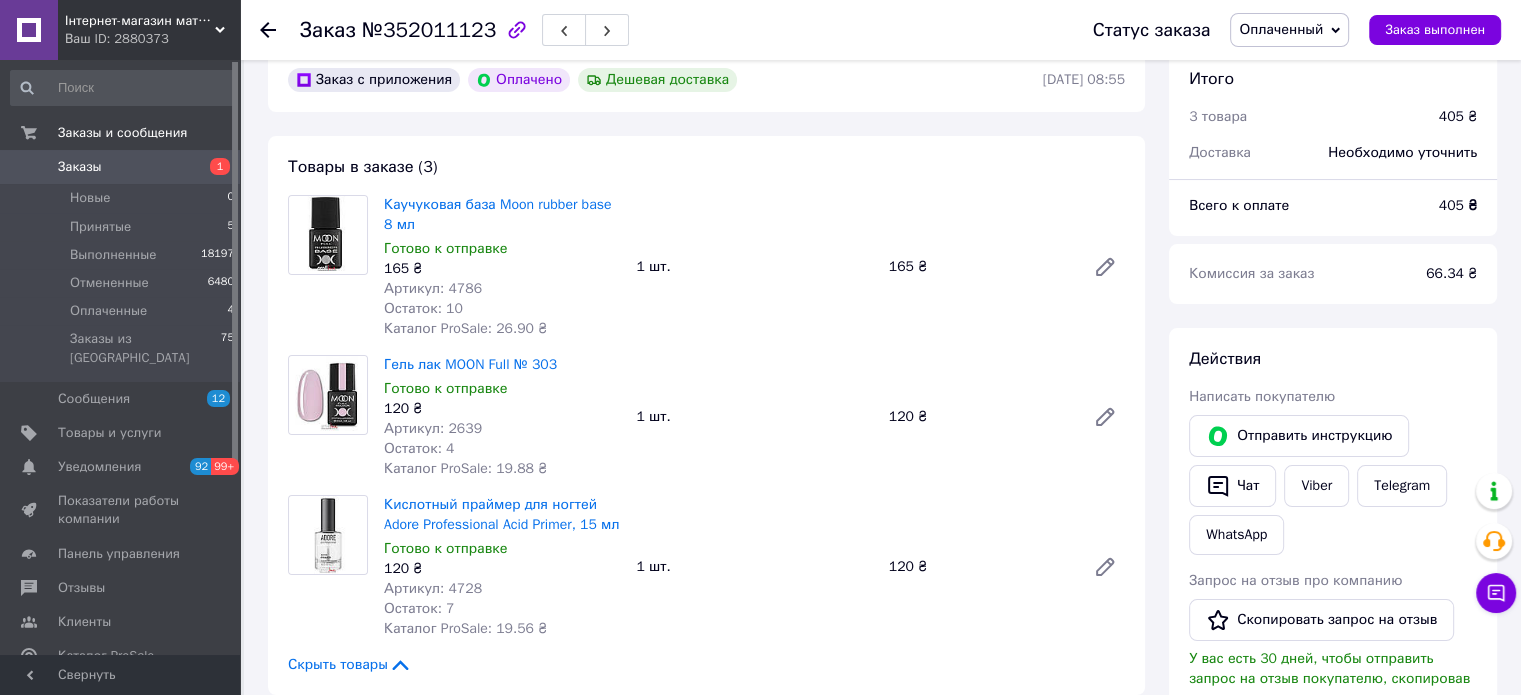 scroll, scrollTop: 168, scrollLeft: 0, axis: vertical 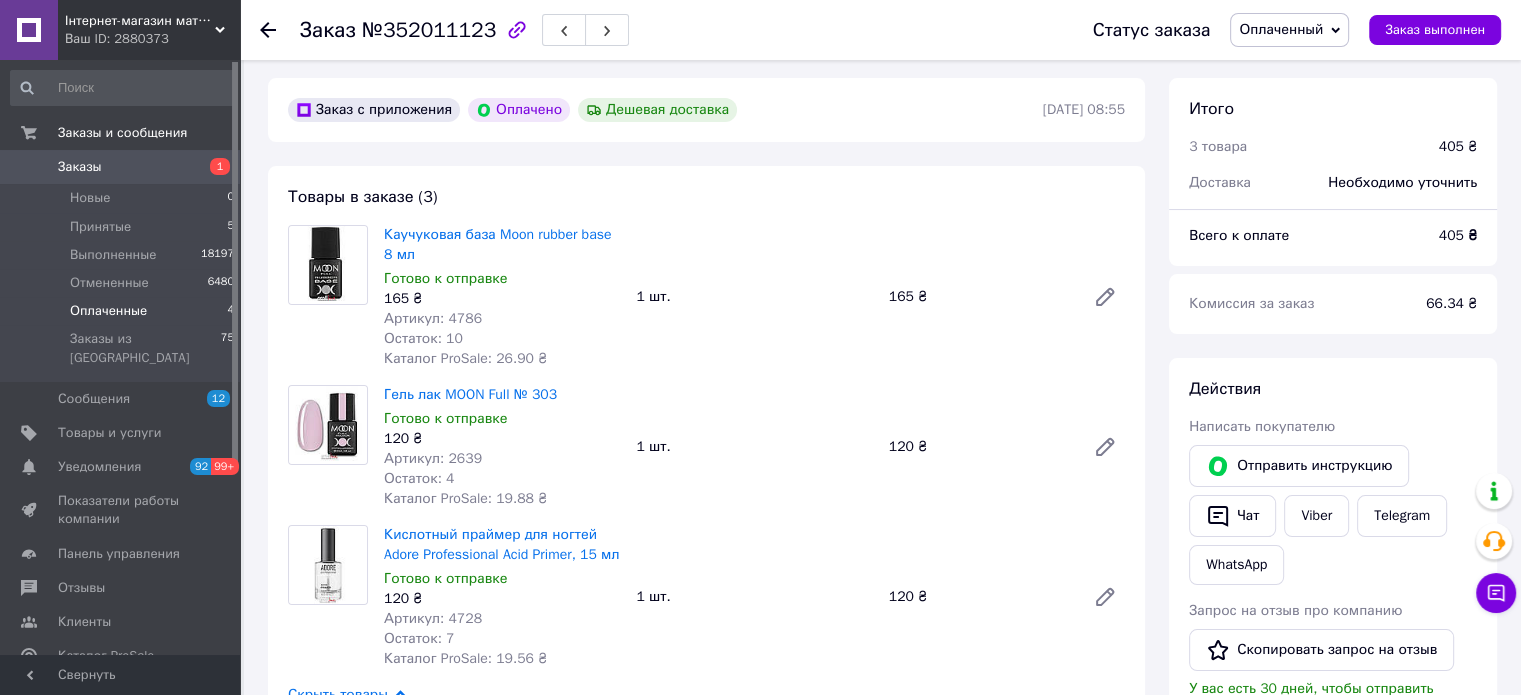click on "Оплаченные 4" at bounding box center [123, 311] 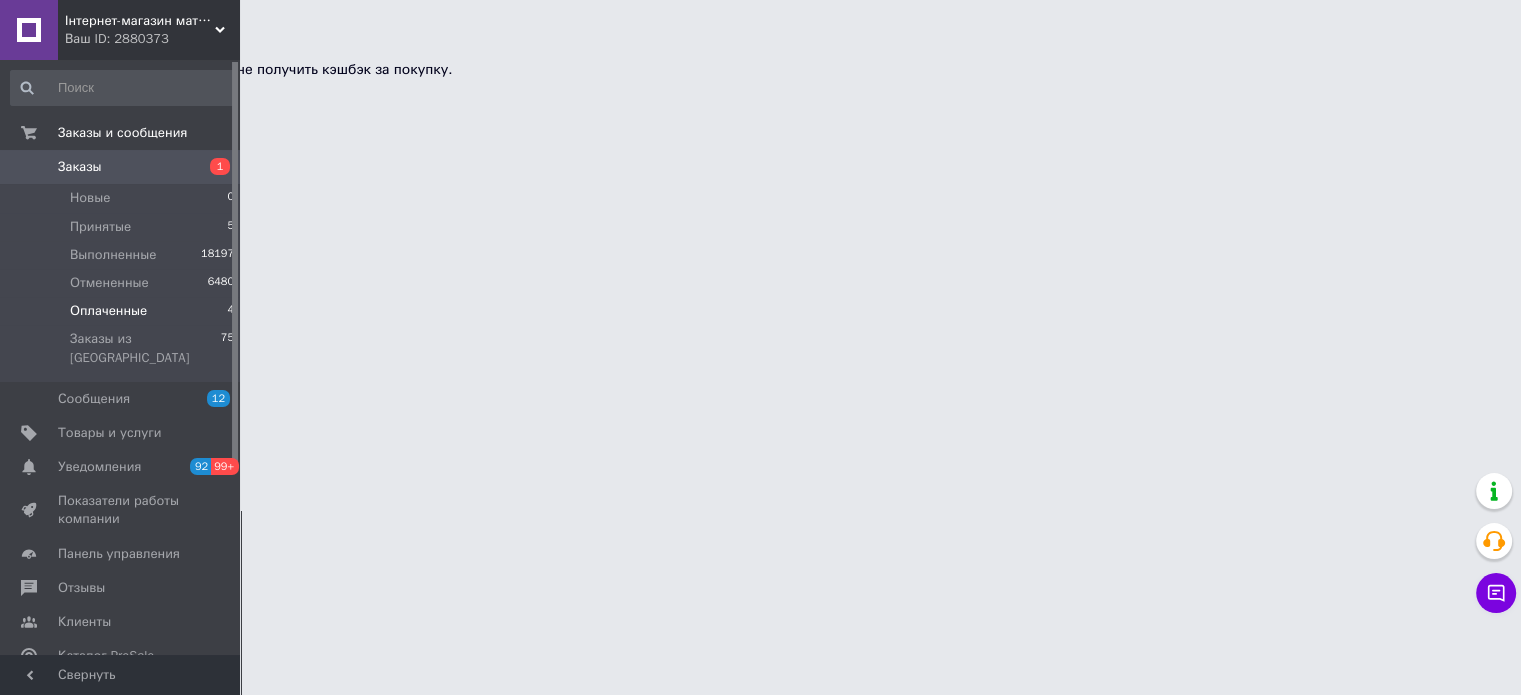 scroll, scrollTop: 0, scrollLeft: 0, axis: both 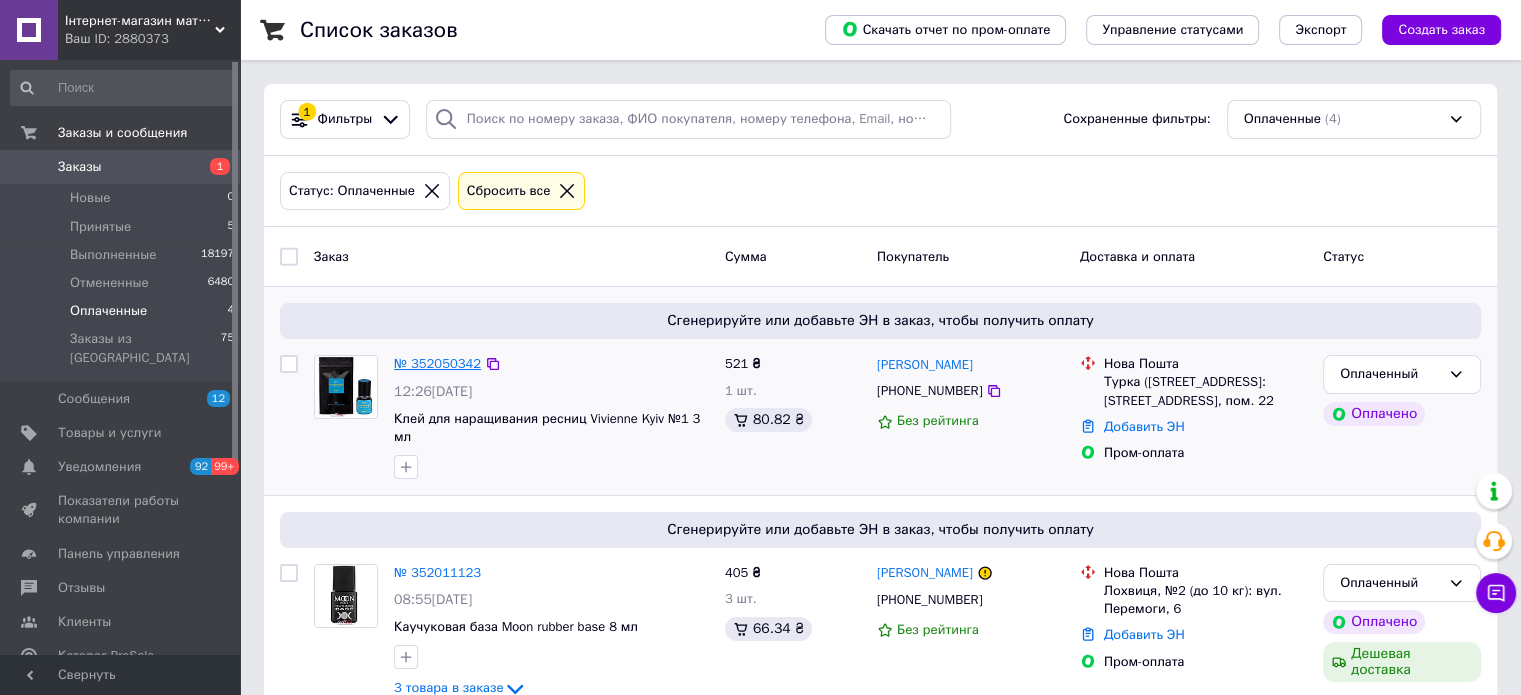 click on "№ 352050342" at bounding box center (437, 363) 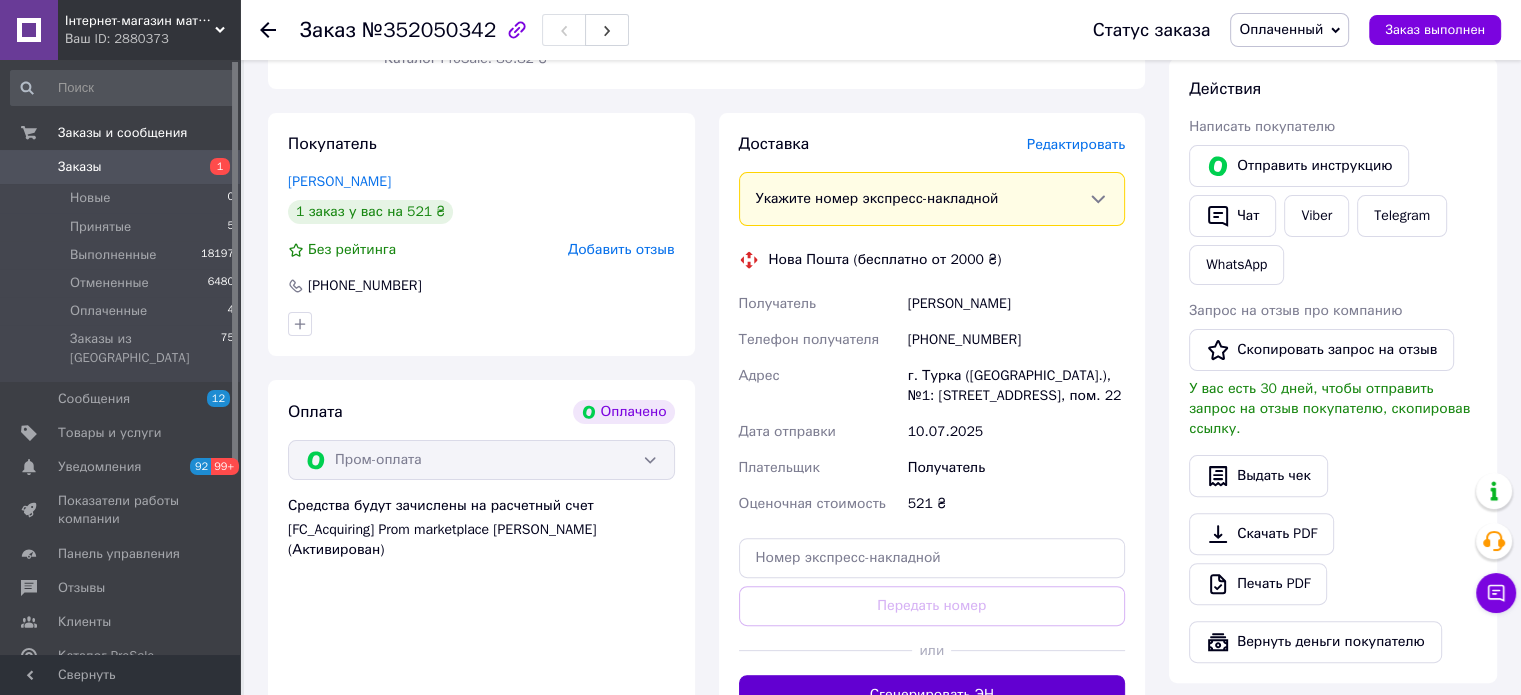 scroll, scrollTop: 500, scrollLeft: 0, axis: vertical 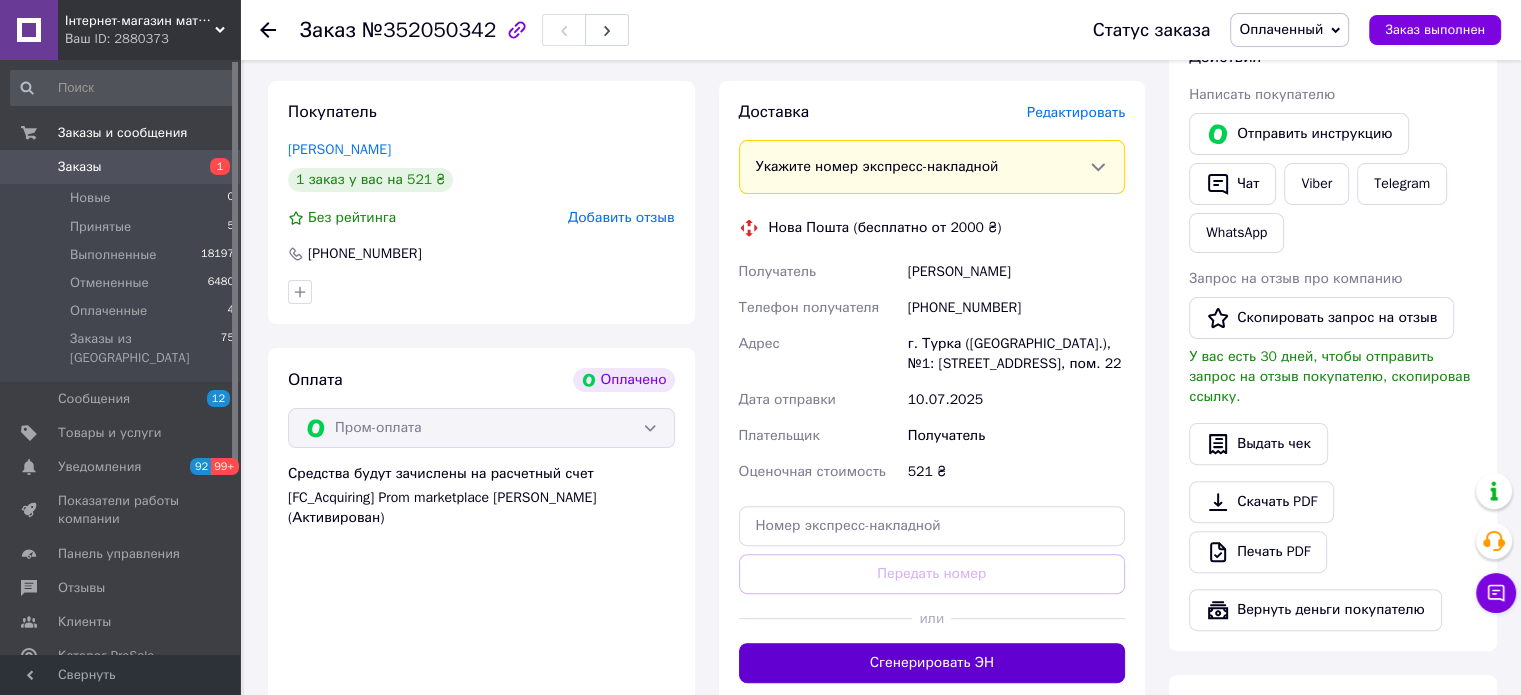 click on "Сгенерировать ЭН" at bounding box center [932, 663] 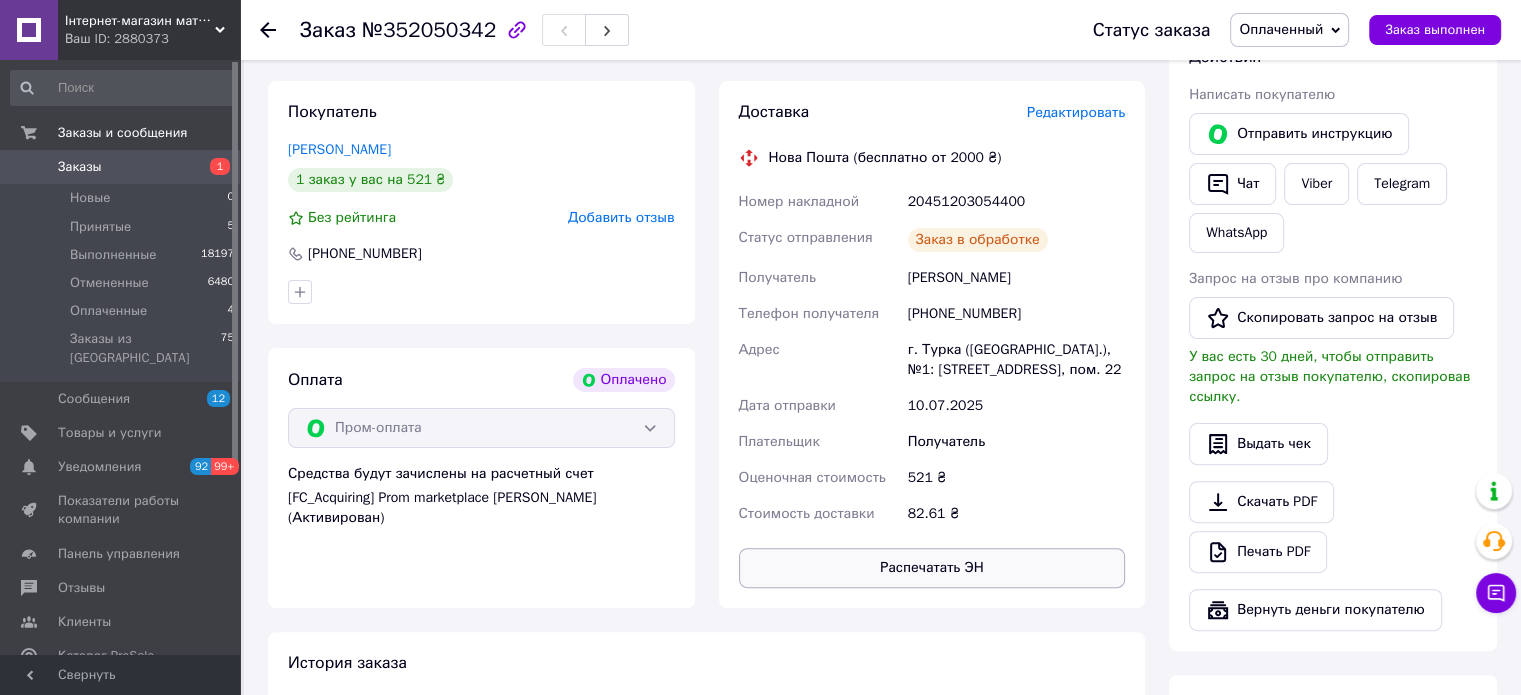 click on "Распечатать ЭН" at bounding box center (932, 568) 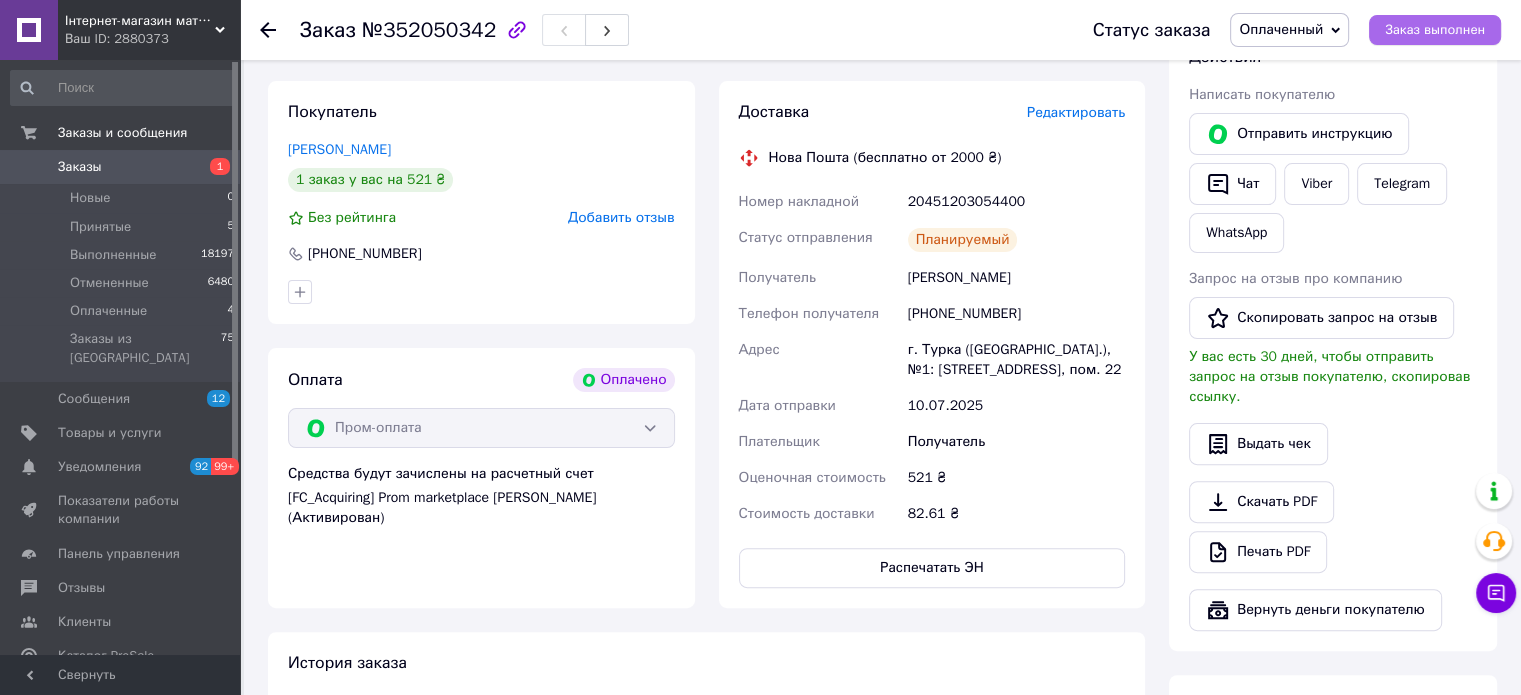 click on "Заказ выполнен" at bounding box center [1435, 30] 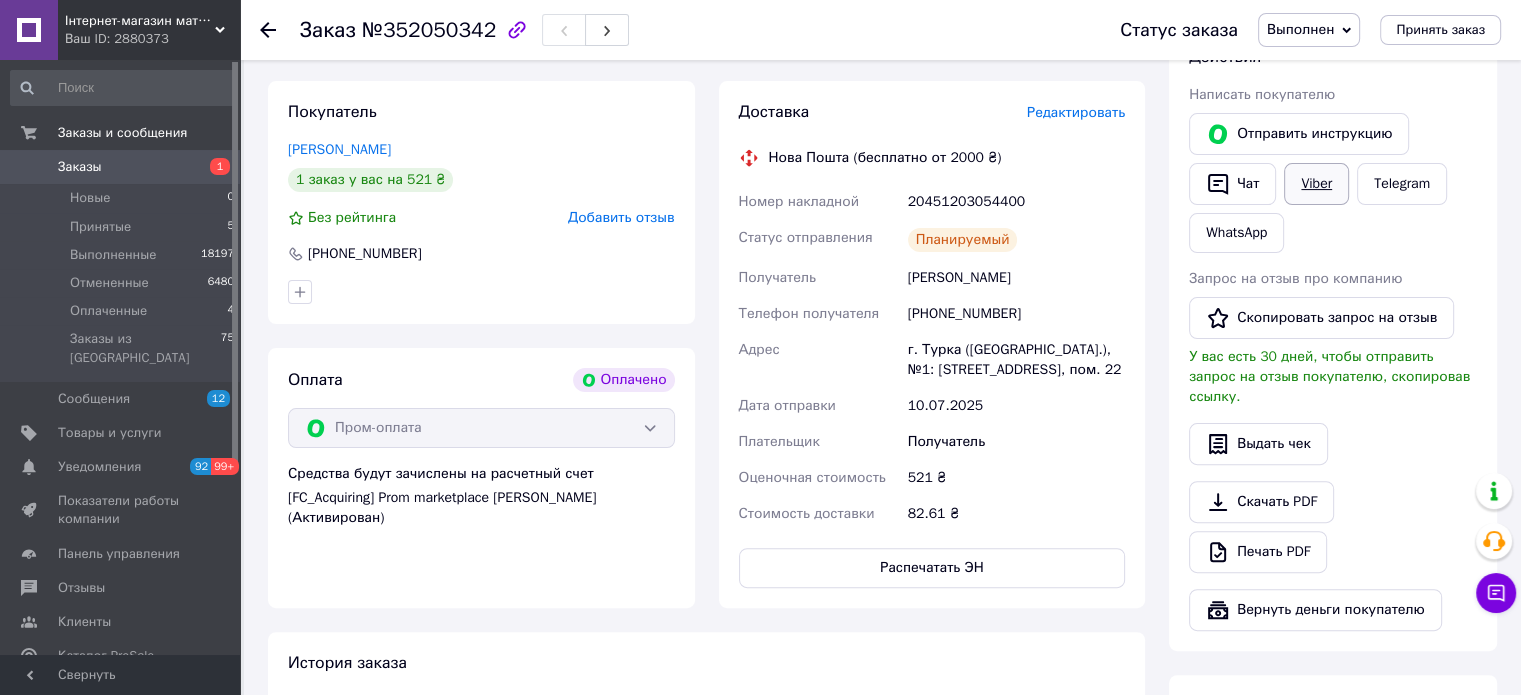 click on "Viber" at bounding box center (1316, 184) 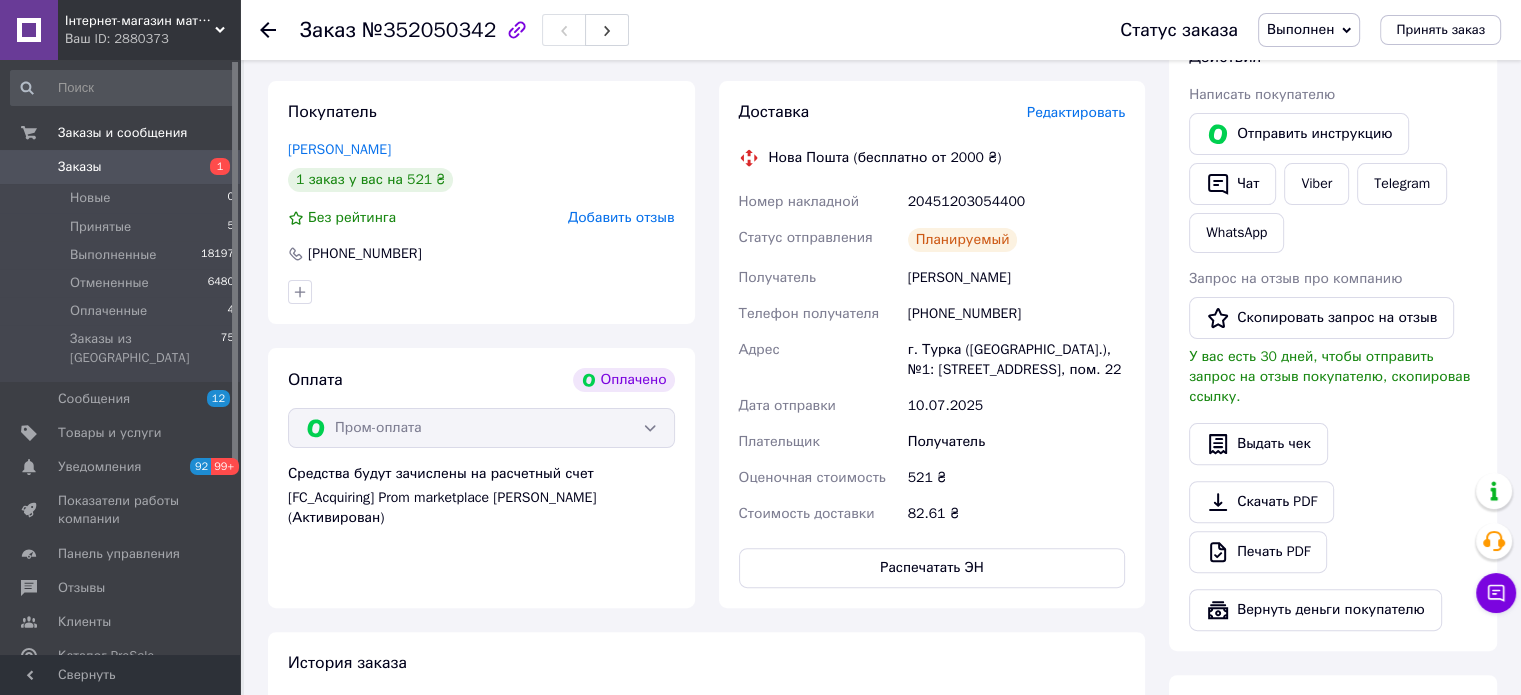 click on "Скачать PDF   Печать PDF" at bounding box center [1333, 527] 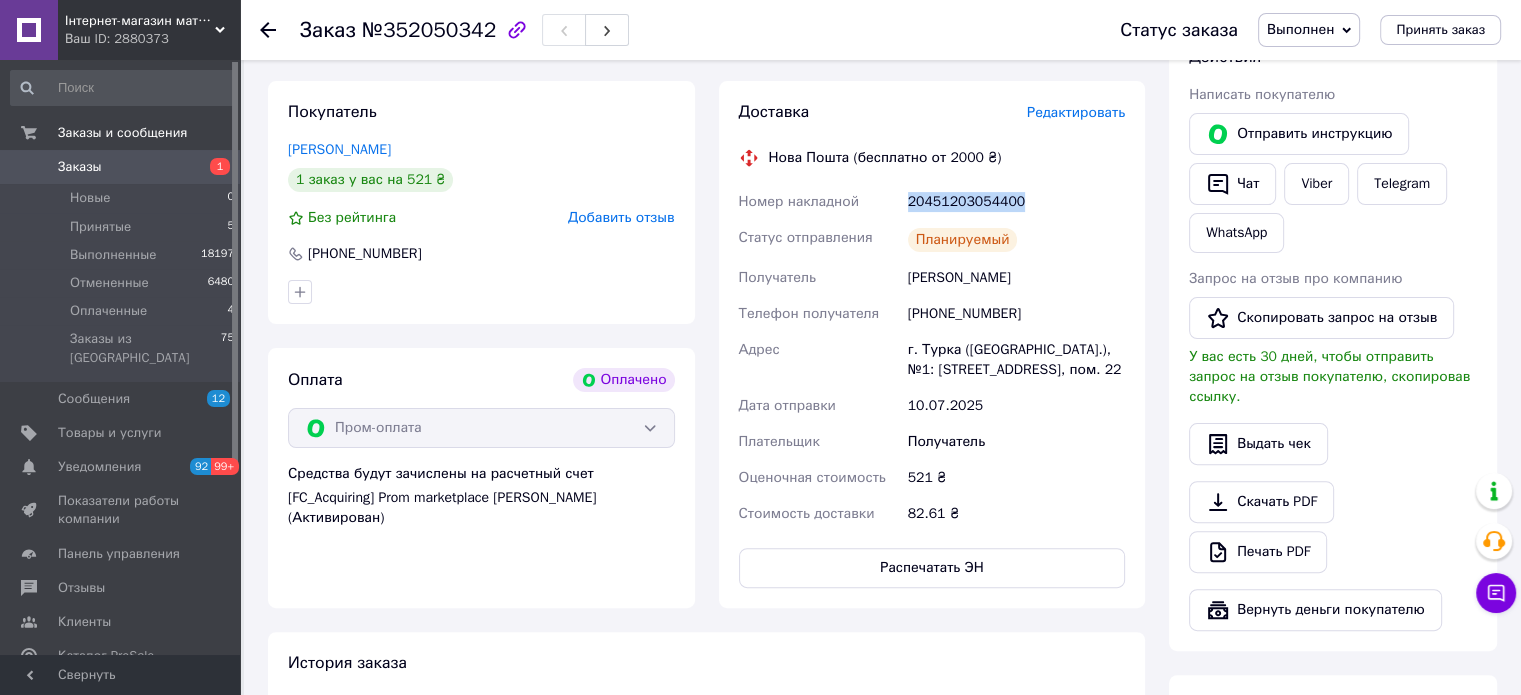 drag, startPoint x: 1021, startPoint y: 101, endPoint x: 880, endPoint y: 103, distance: 141.01419 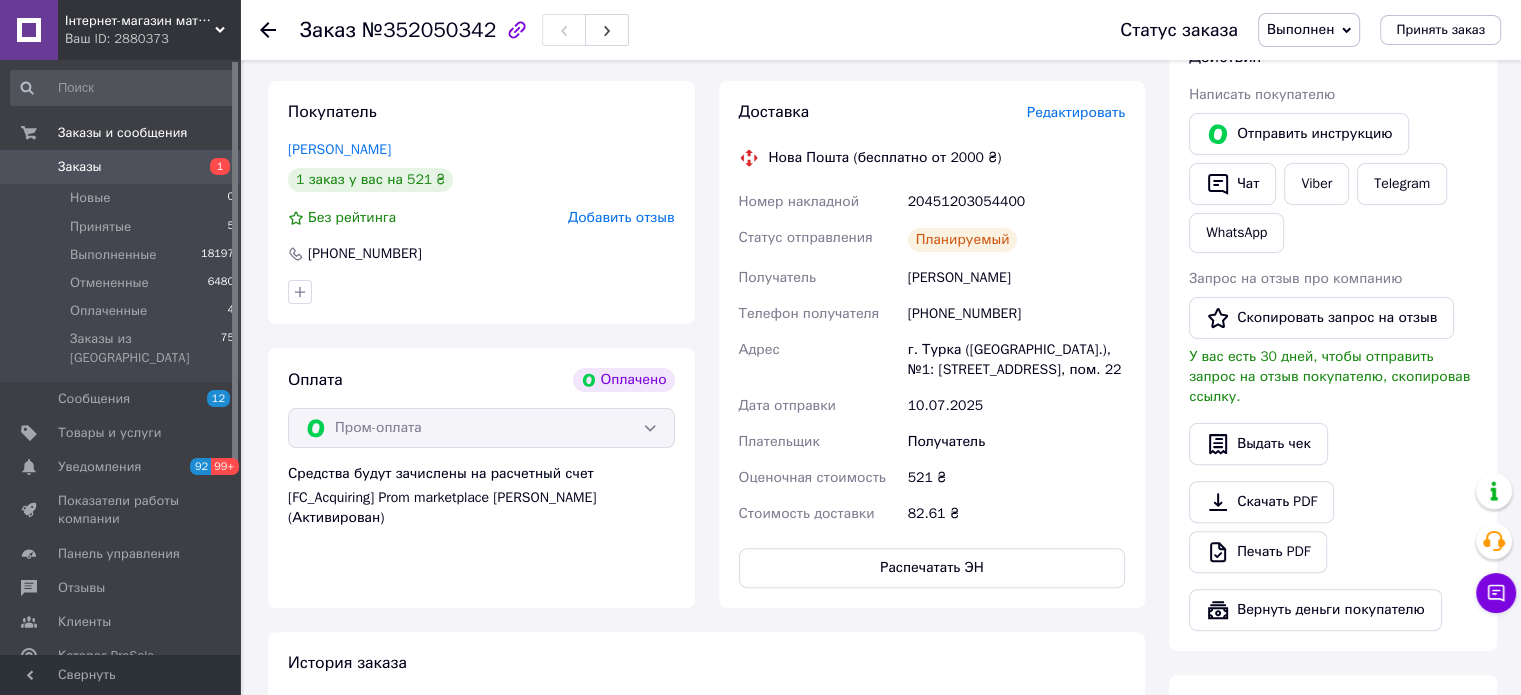 click on "Выдать чек" at bounding box center (1333, 444) 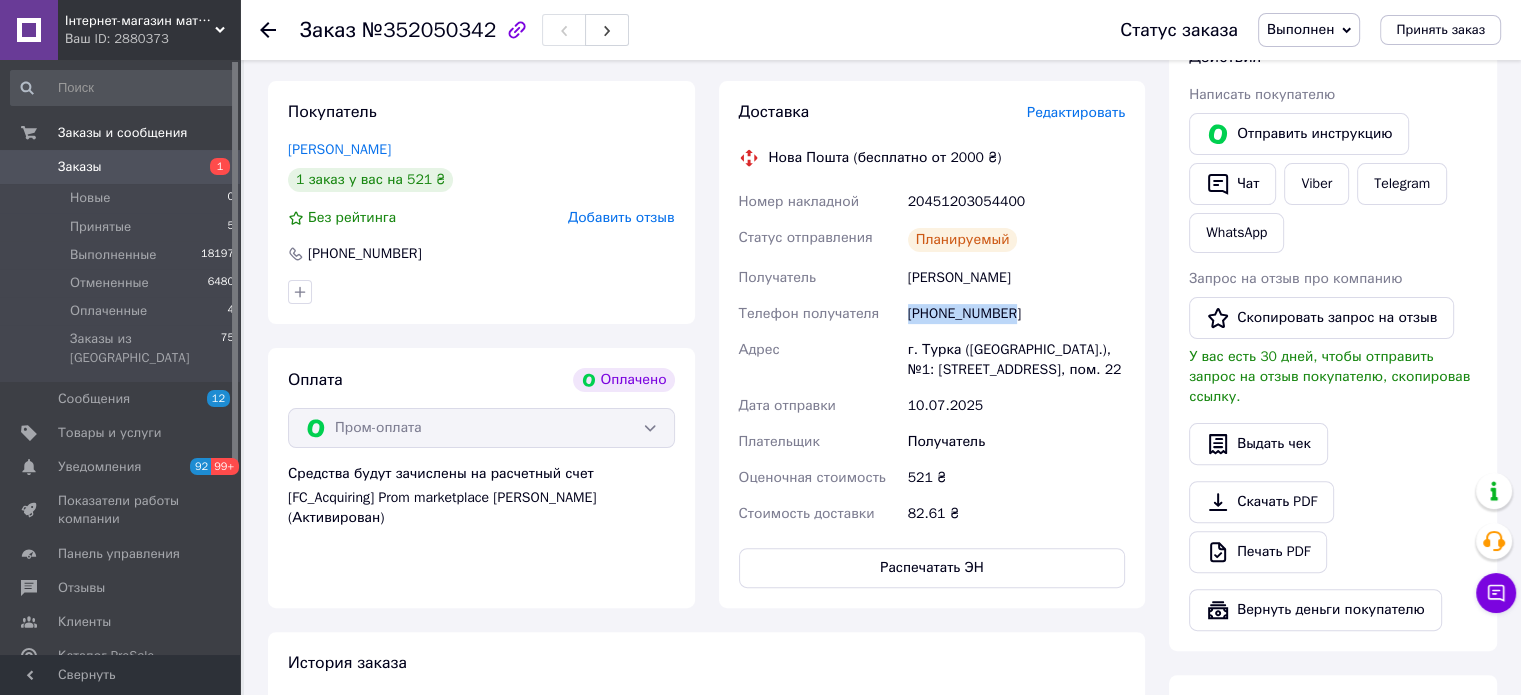 drag, startPoint x: 1024, startPoint y: 212, endPoint x: 896, endPoint y: 215, distance: 128.03516 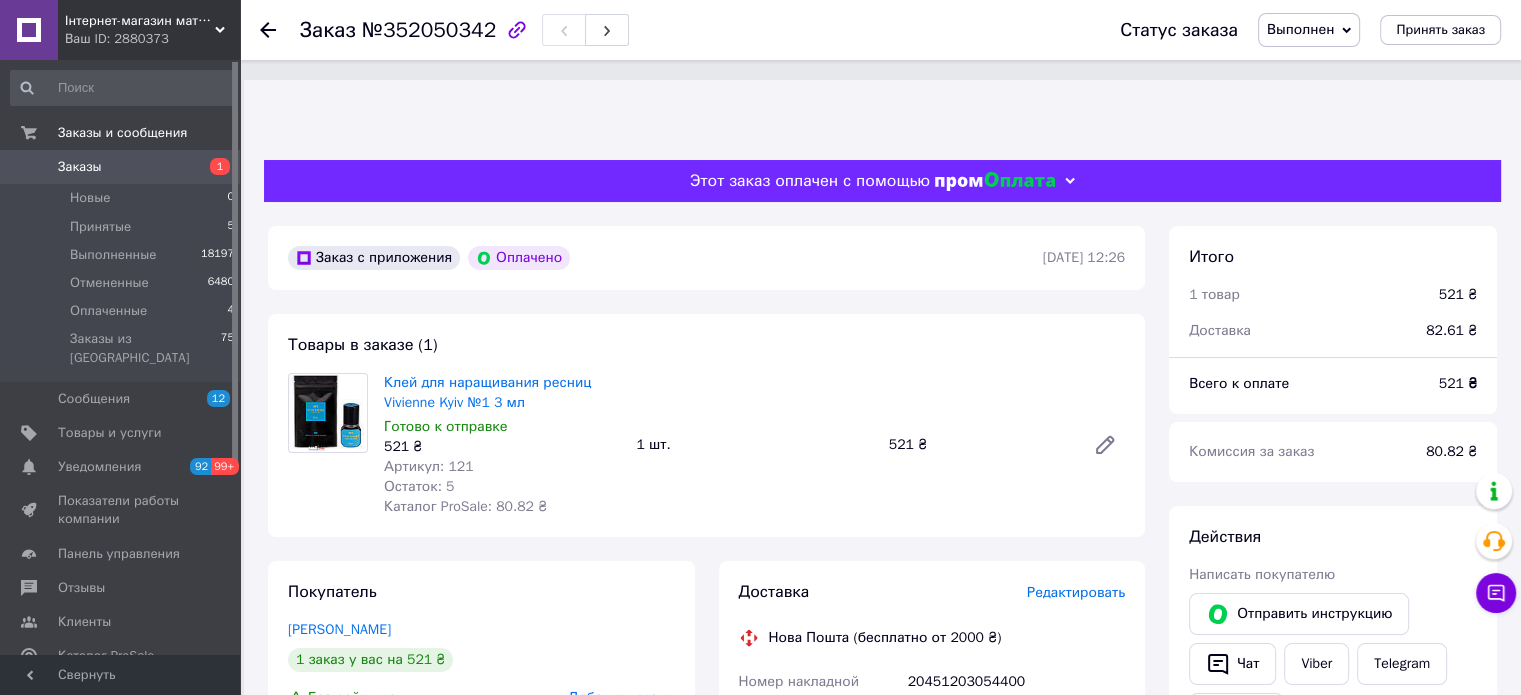 scroll, scrollTop: 0, scrollLeft: 0, axis: both 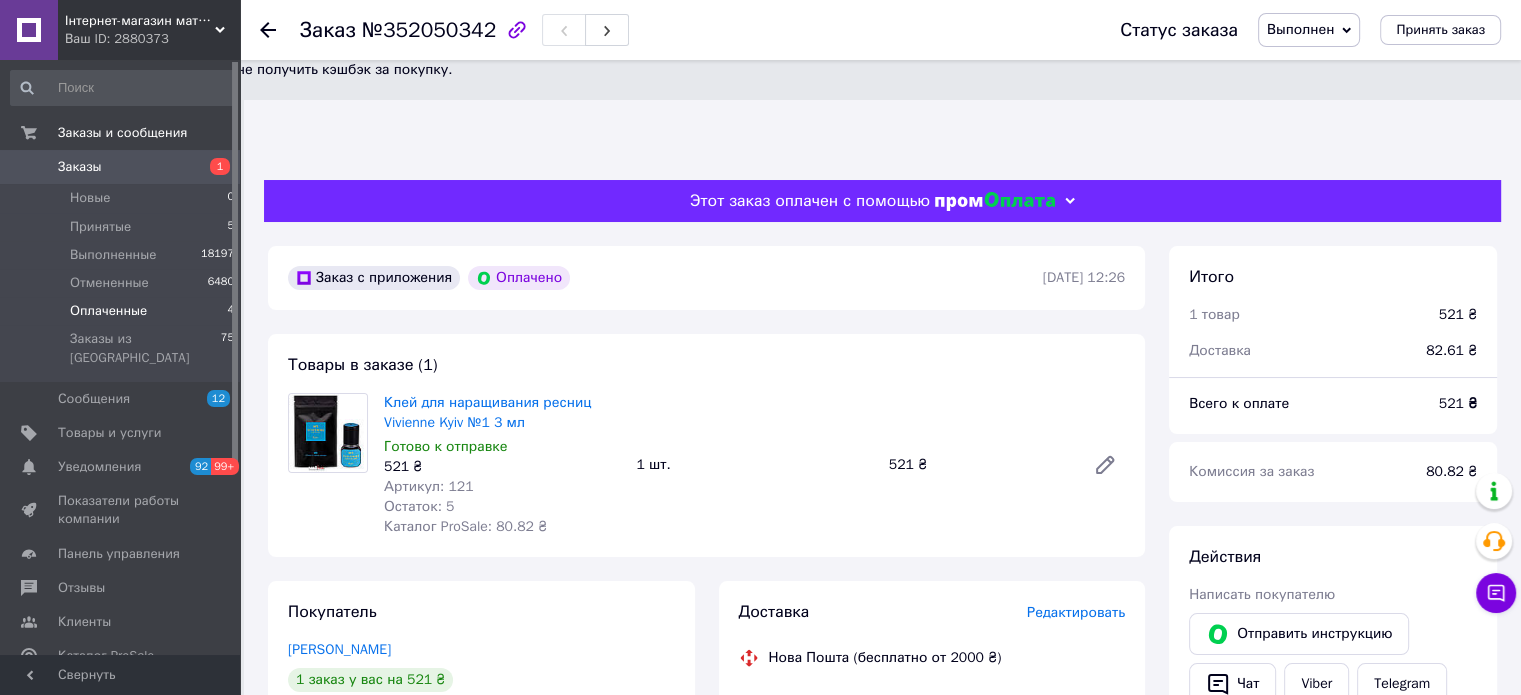click on "Оплаченные" at bounding box center [108, 311] 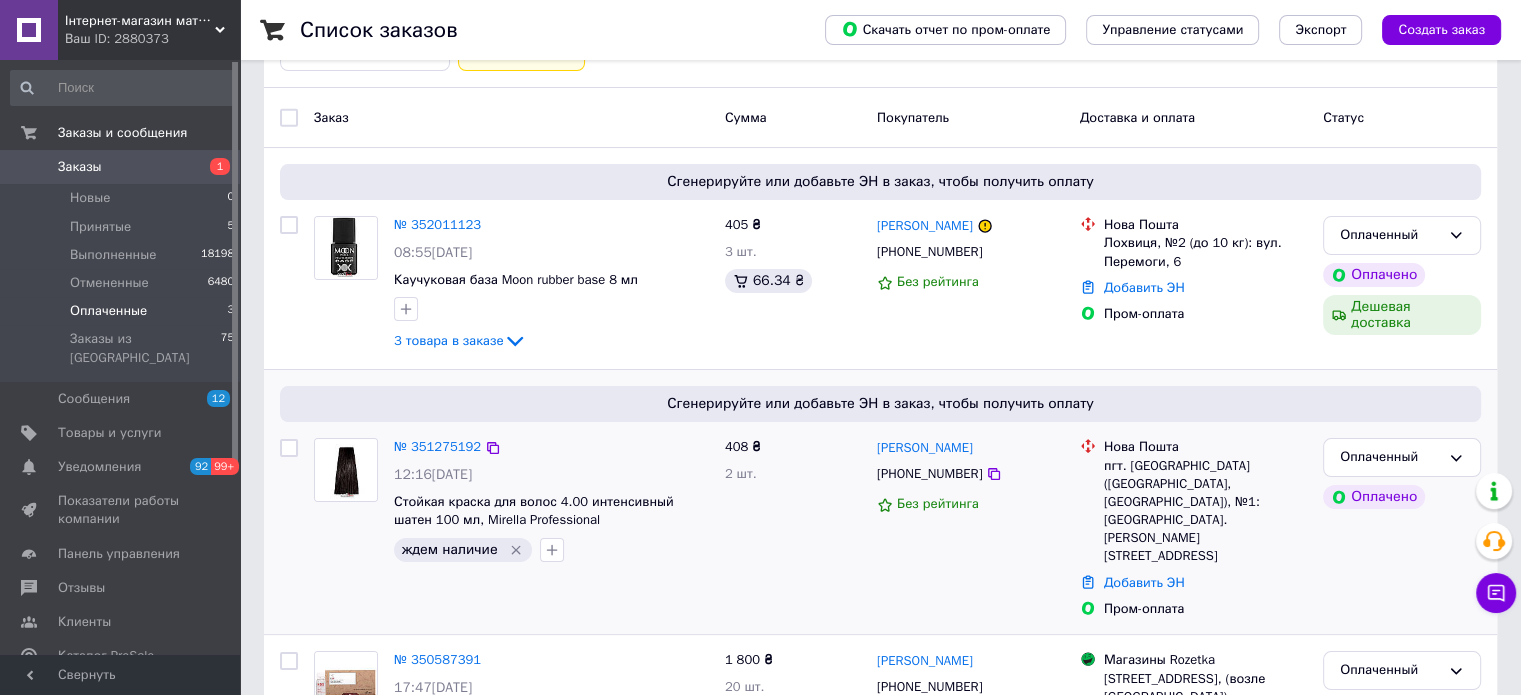 scroll, scrollTop: 139, scrollLeft: 0, axis: vertical 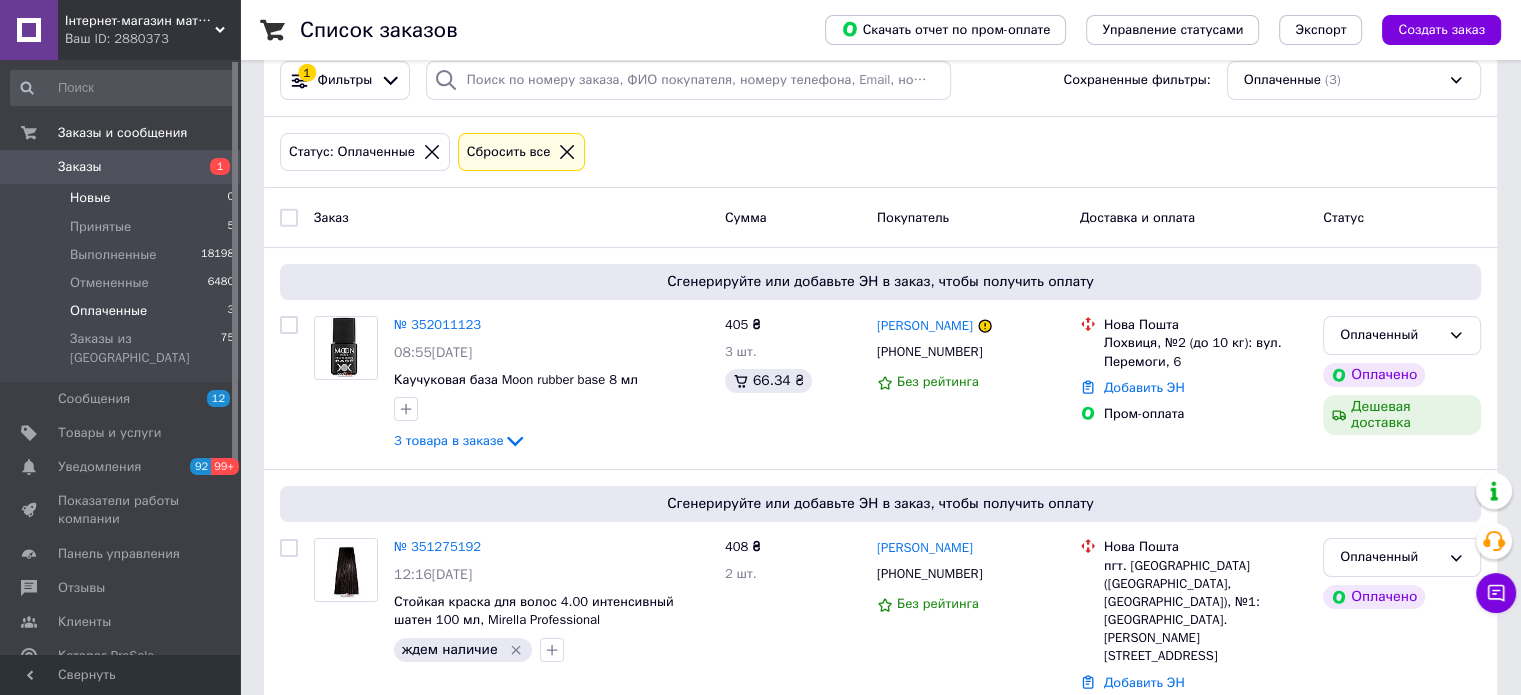 click on "Новые 0" at bounding box center (123, 198) 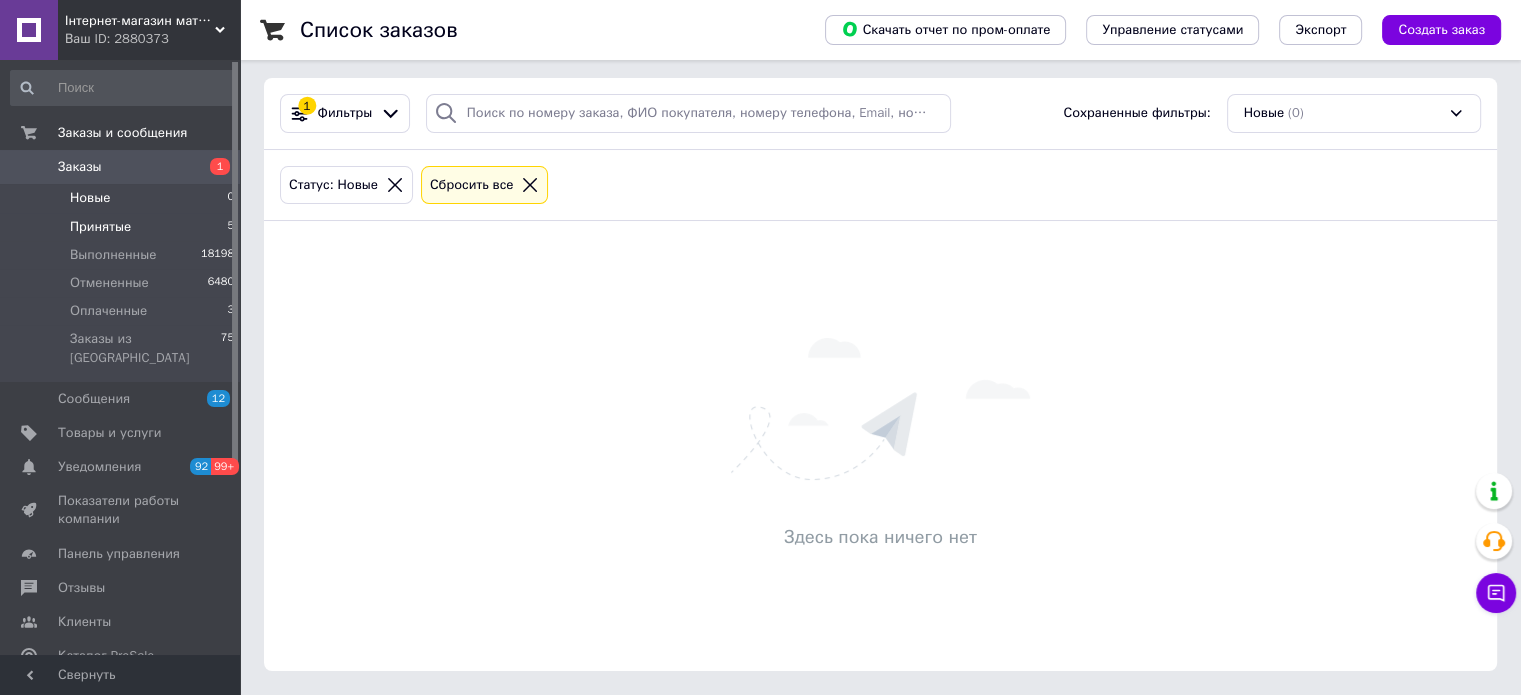 scroll, scrollTop: 0, scrollLeft: 0, axis: both 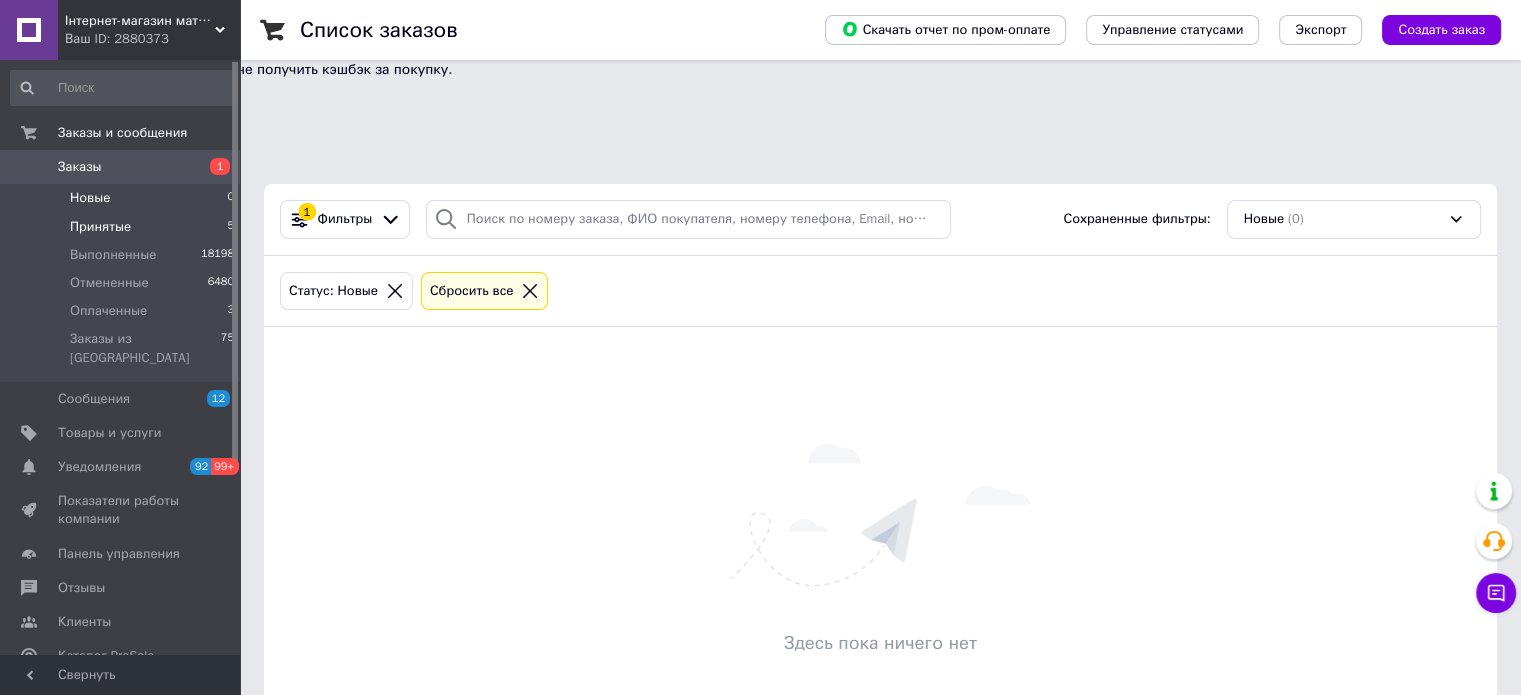 click on "Принятые 5" at bounding box center (123, 227) 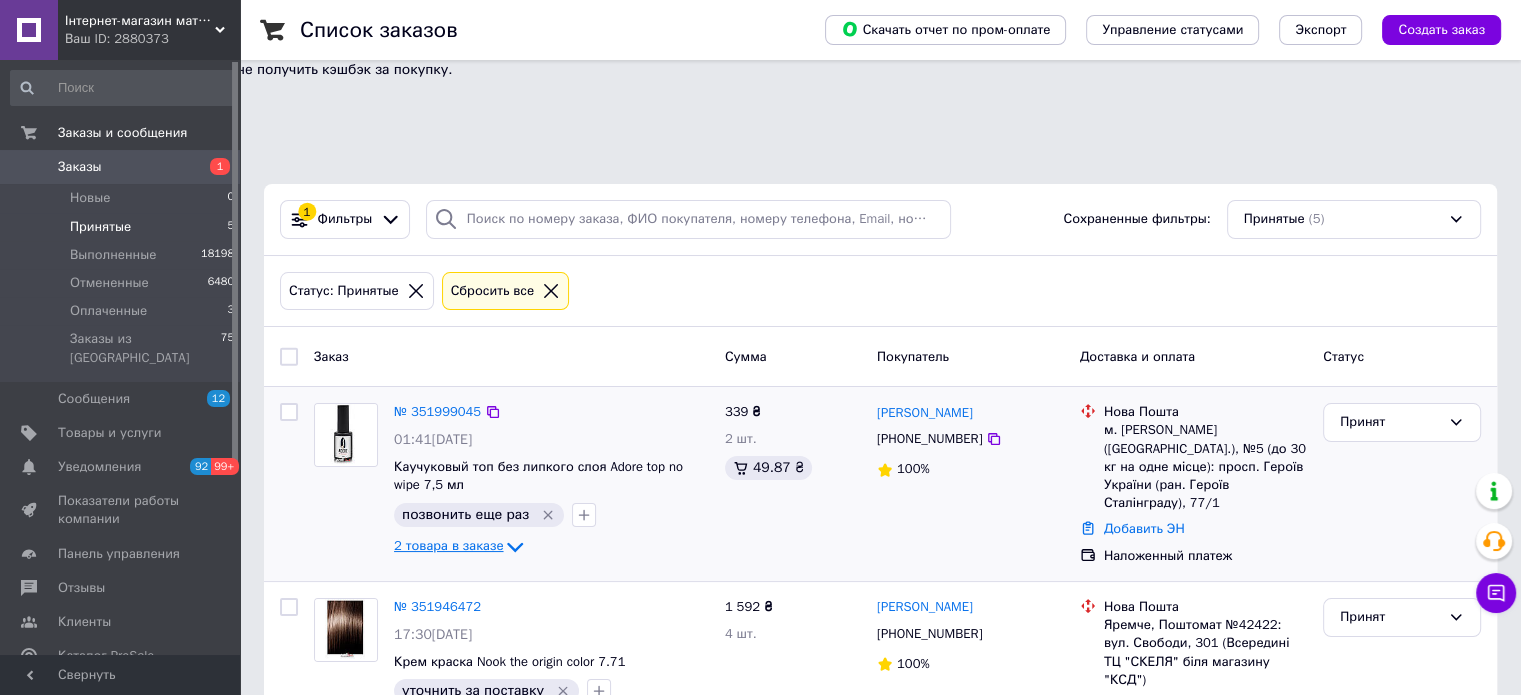 click 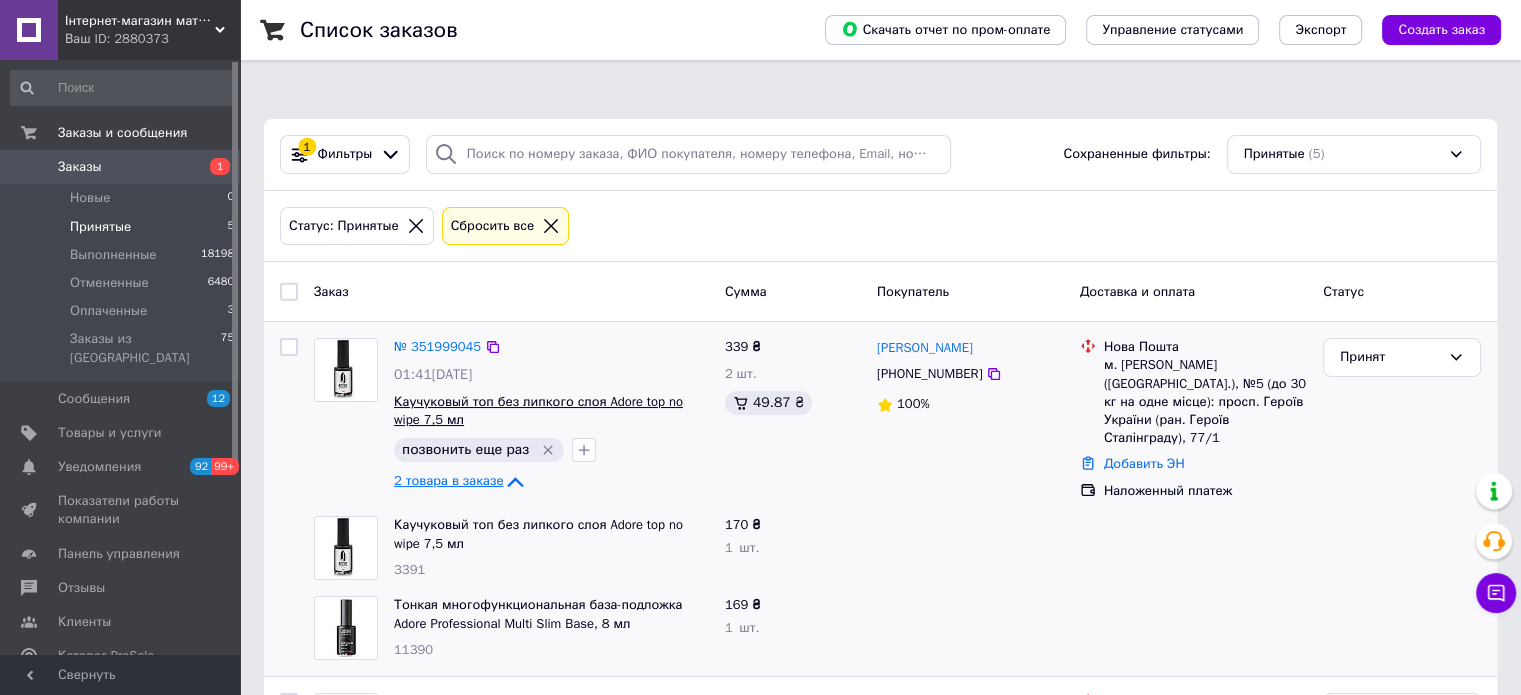 scroll, scrollTop: 200, scrollLeft: 0, axis: vertical 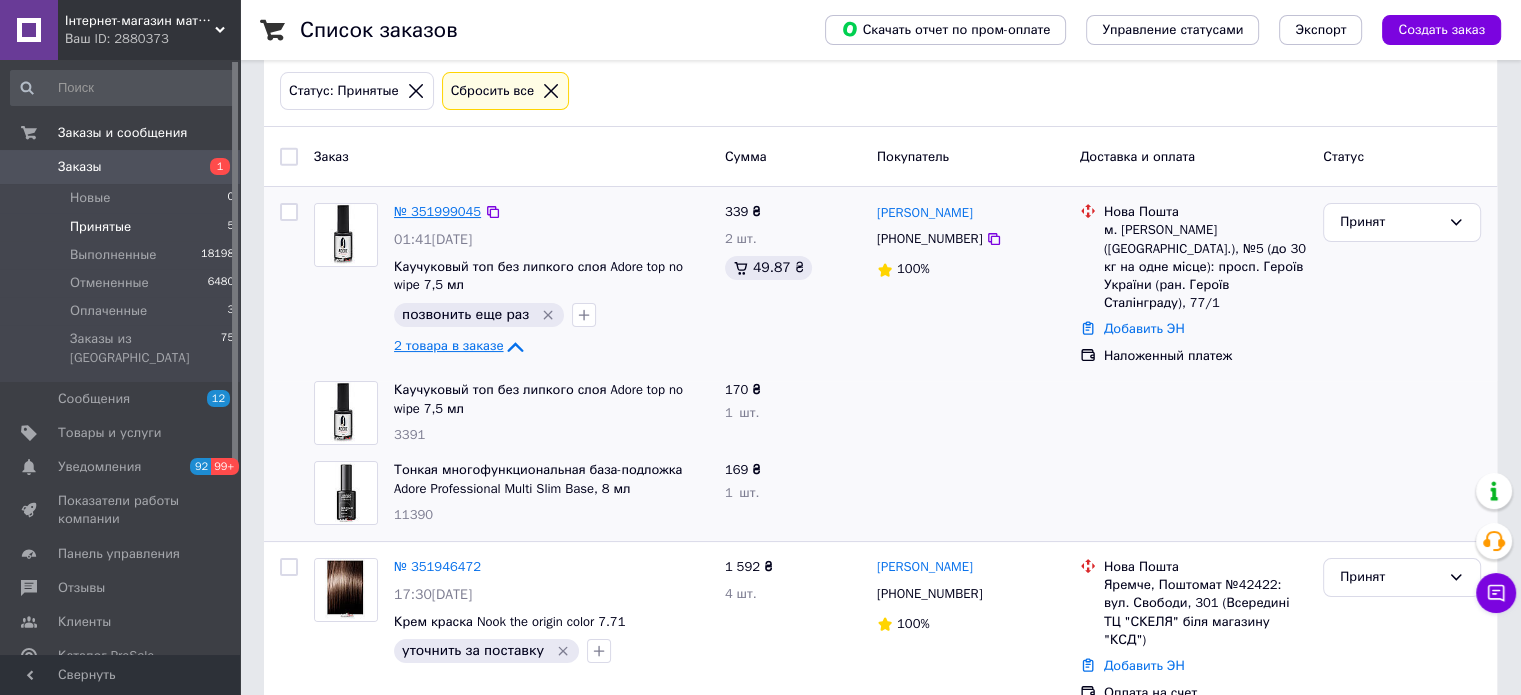 click on "№ 351999045" at bounding box center [437, 211] 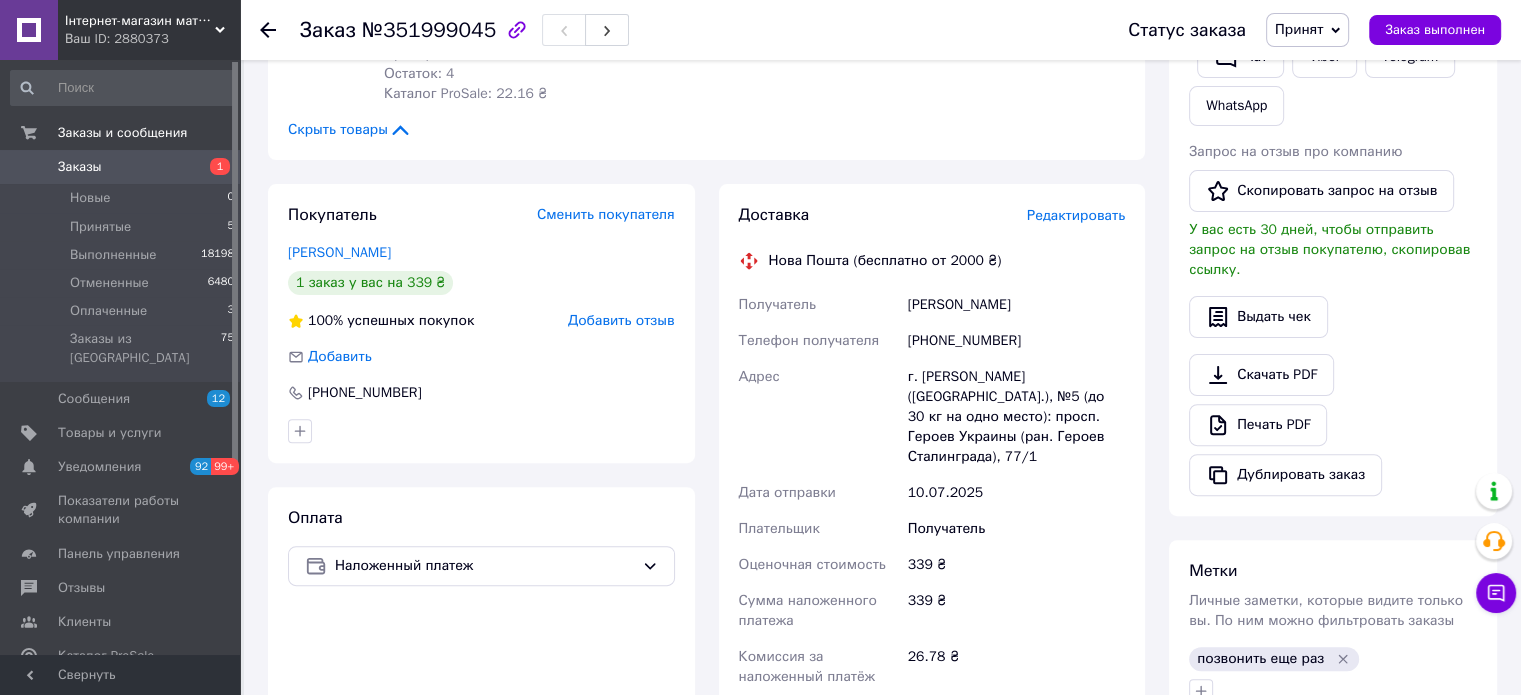 scroll, scrollTop: 700, scrollLeft: 0, axis: vertical 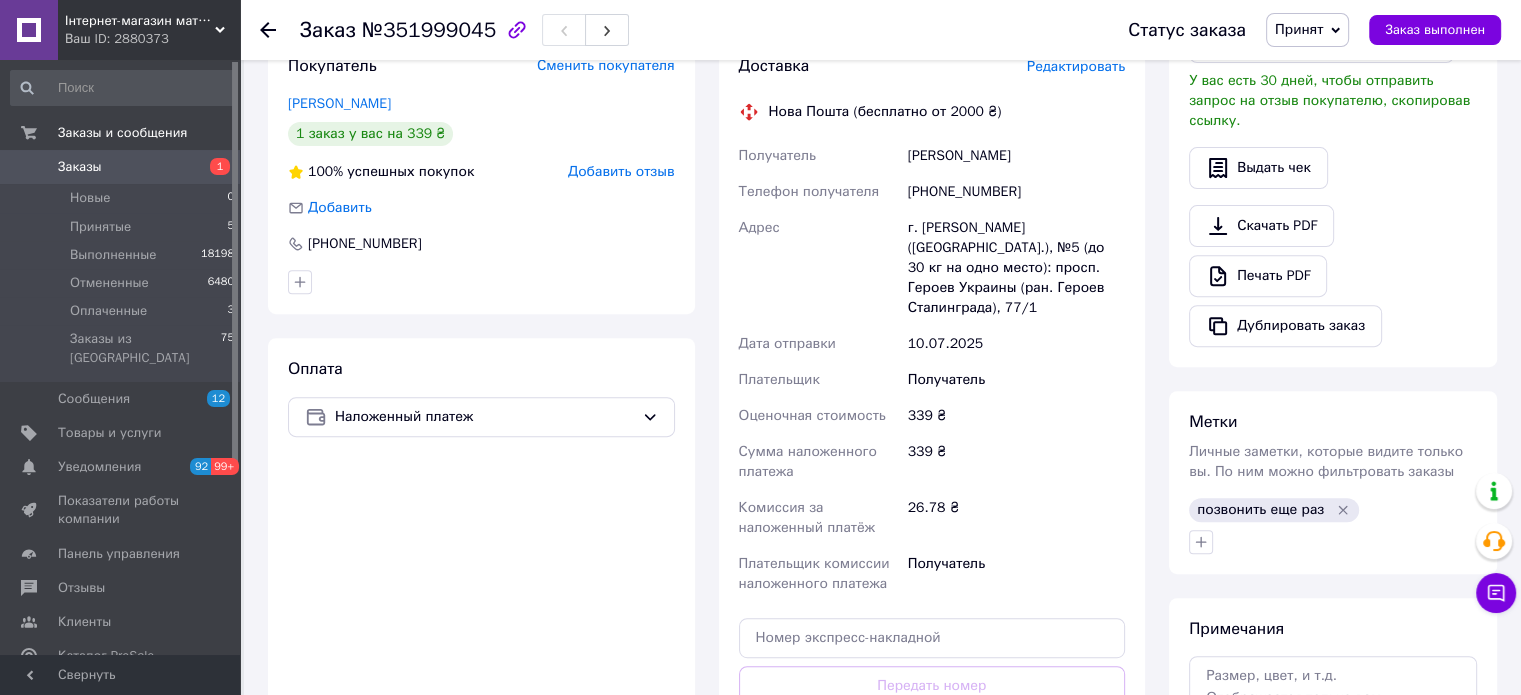 click 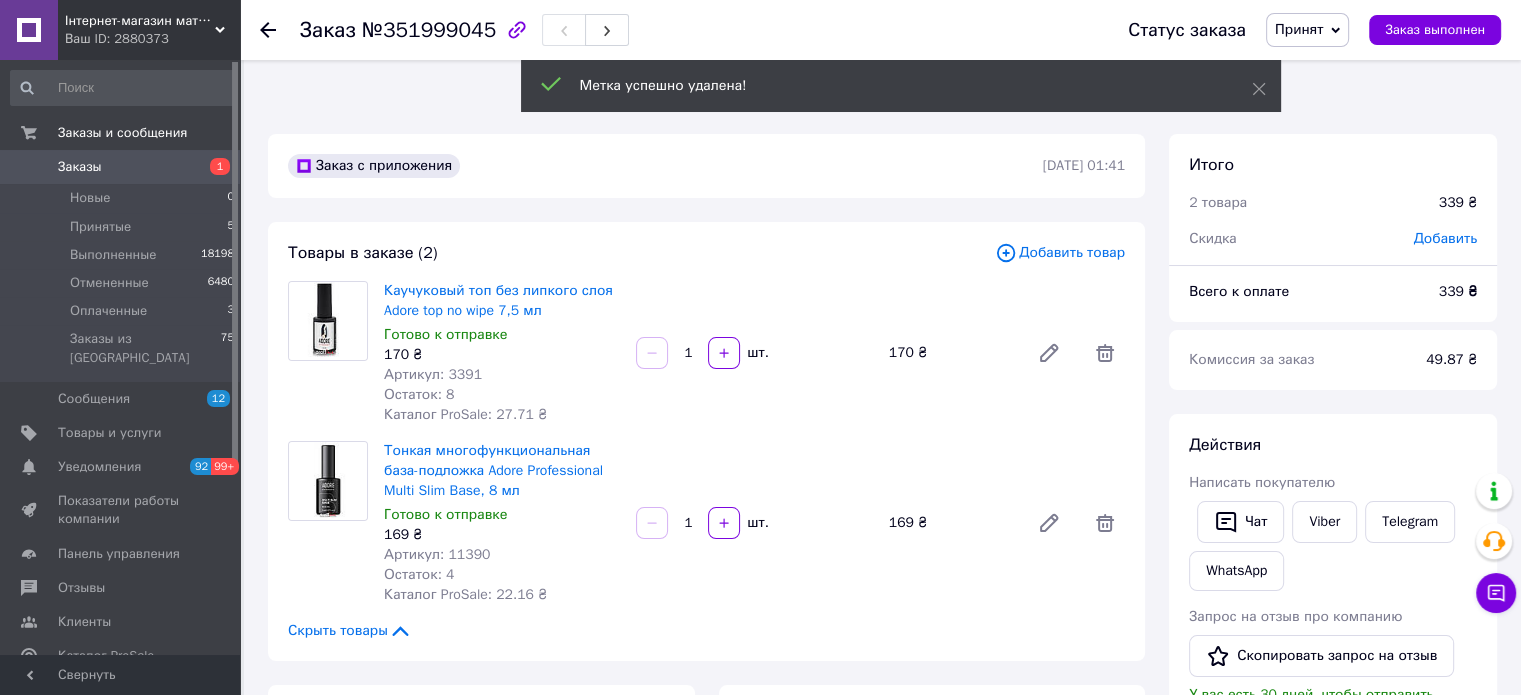 scroll, scrollTop: 0, scrollLeft: 0, axis: both 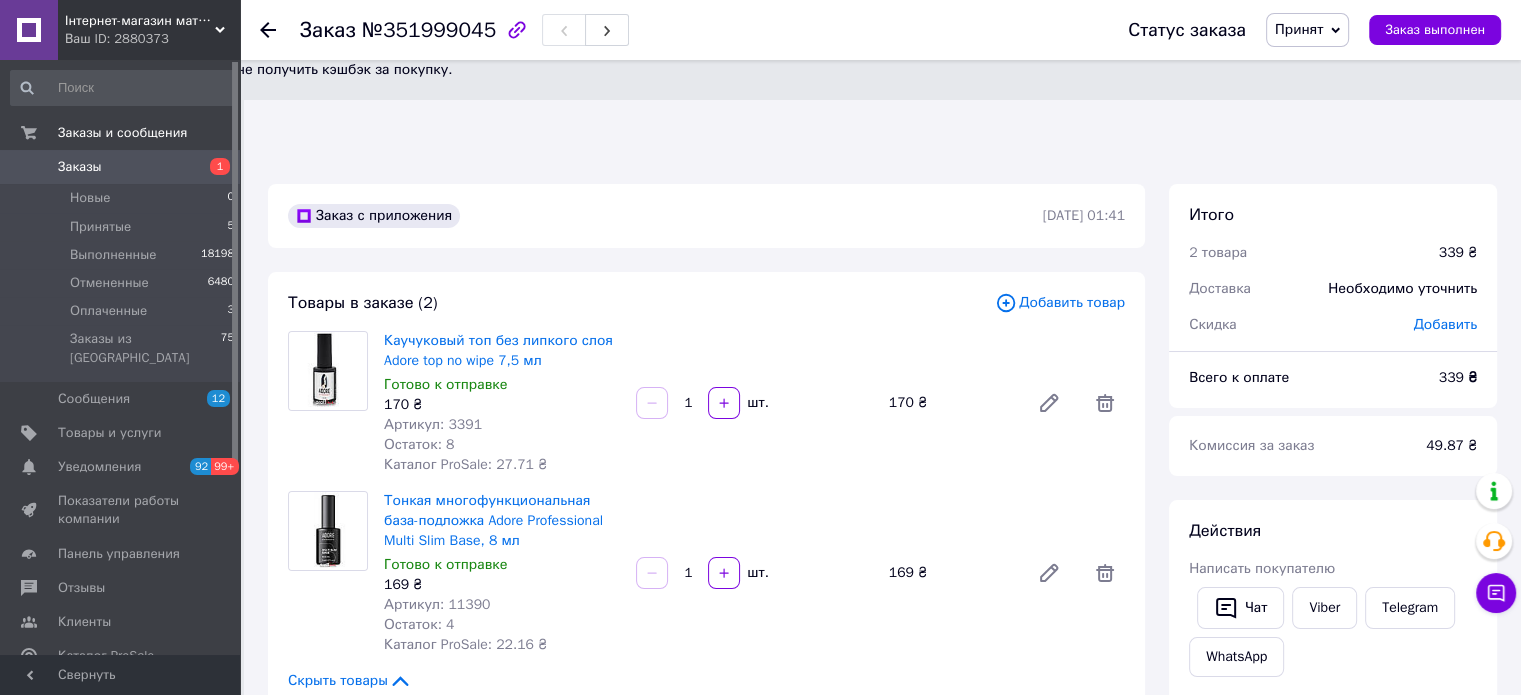 click on "Скидка" at bounding box center (1289, 325) 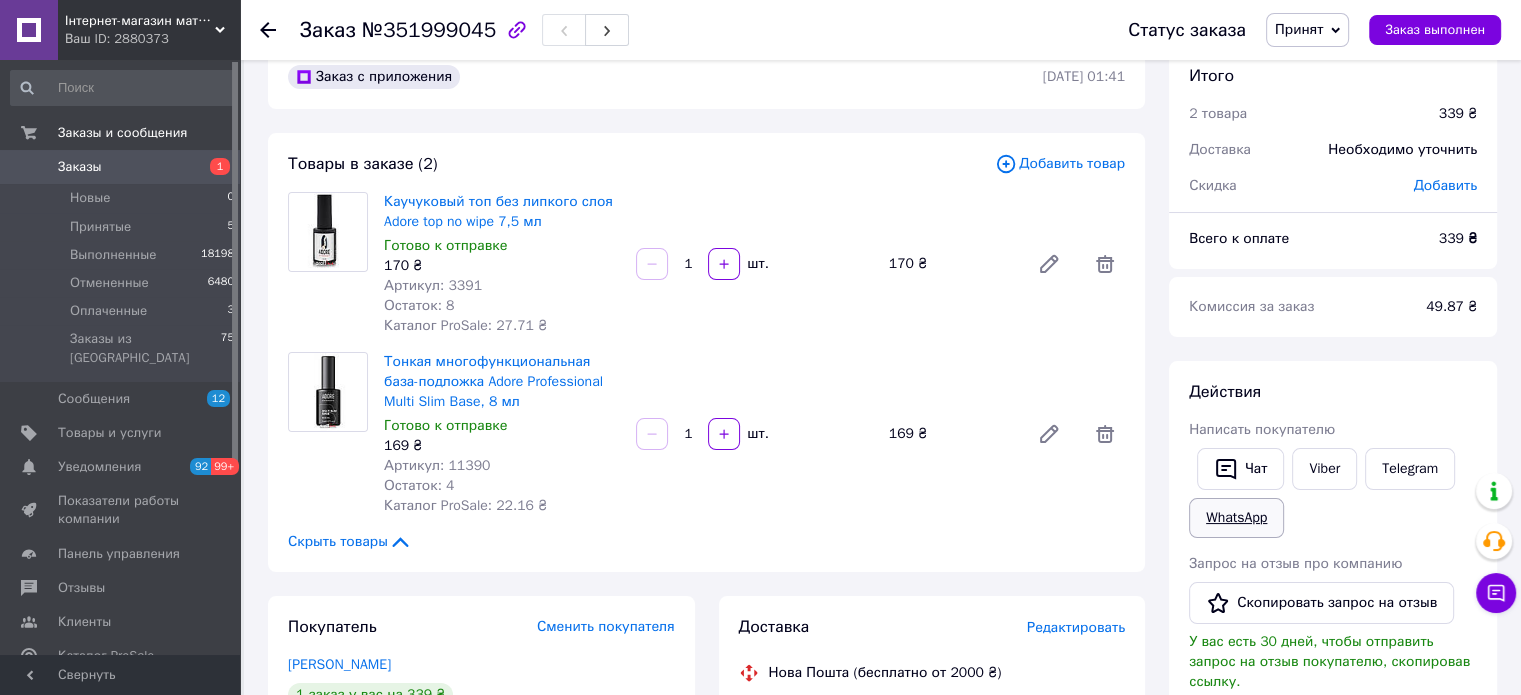 scroll, scrollTop: 300, scrollLeft: 0, axis: vertical 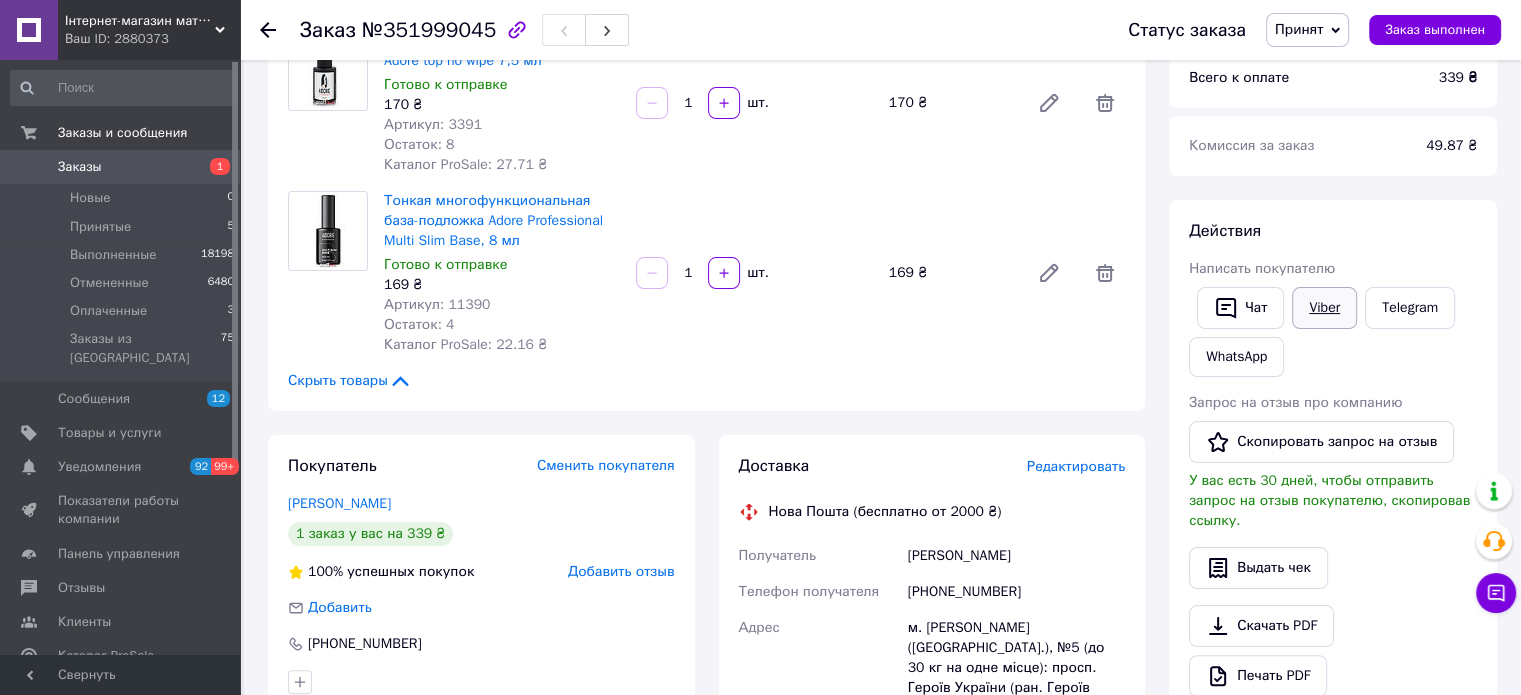 click on "Viber" at bounding box center (1324, 308) 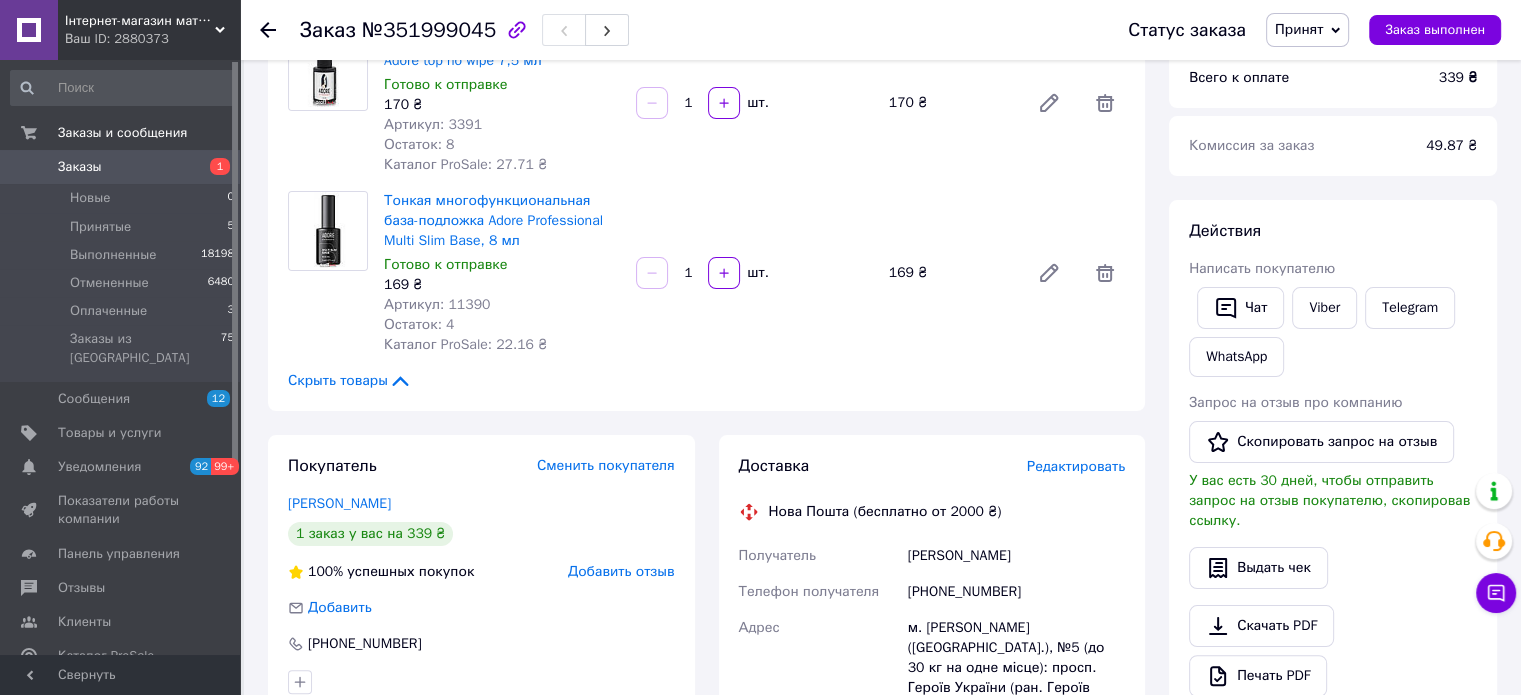 click on "Запрос на отзыв про компанию   Скопировать запрос на отзыв У вас есть 30 дней, чтобы отправить запрос на отзыв покупателю, скопировав ссылку." at bounding box center (1333, 462) 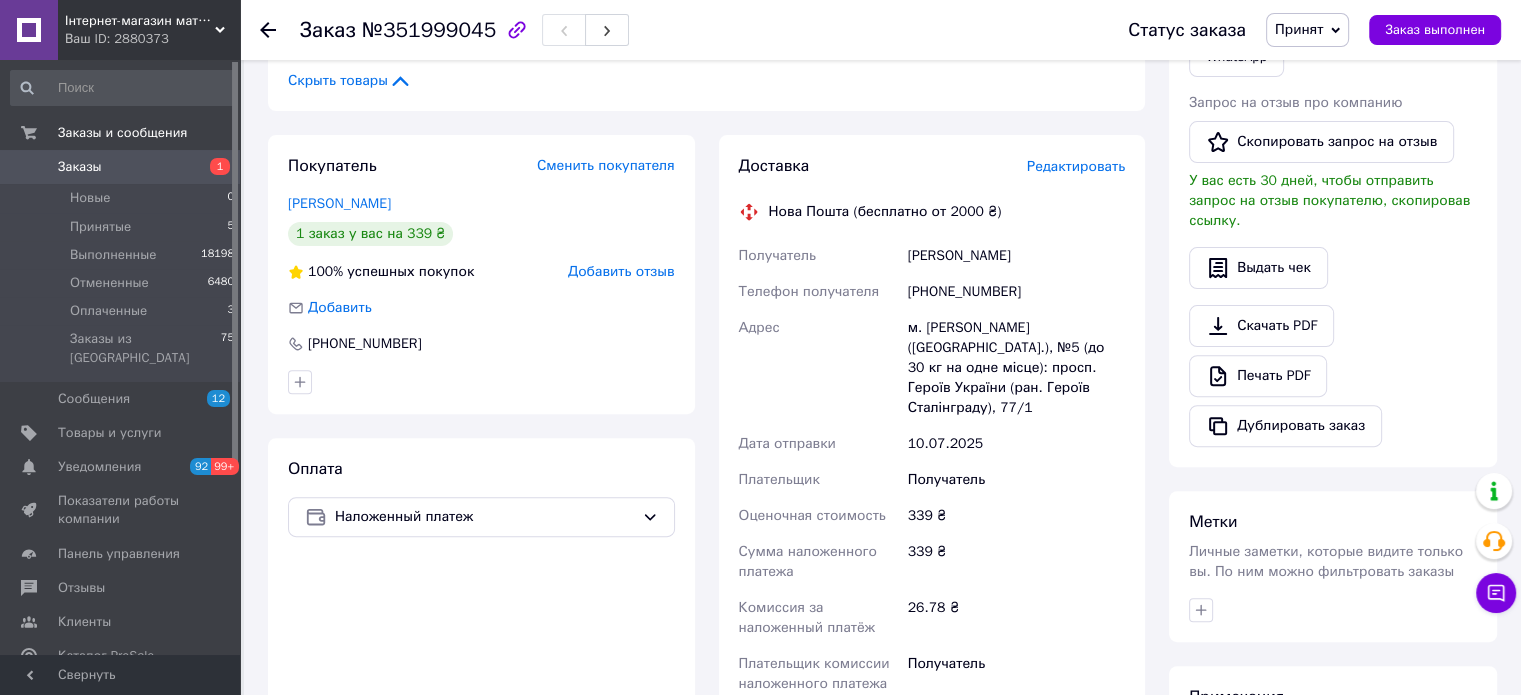 scroll, scrollTop: 800, scrollLeft: 0, axis: vertical 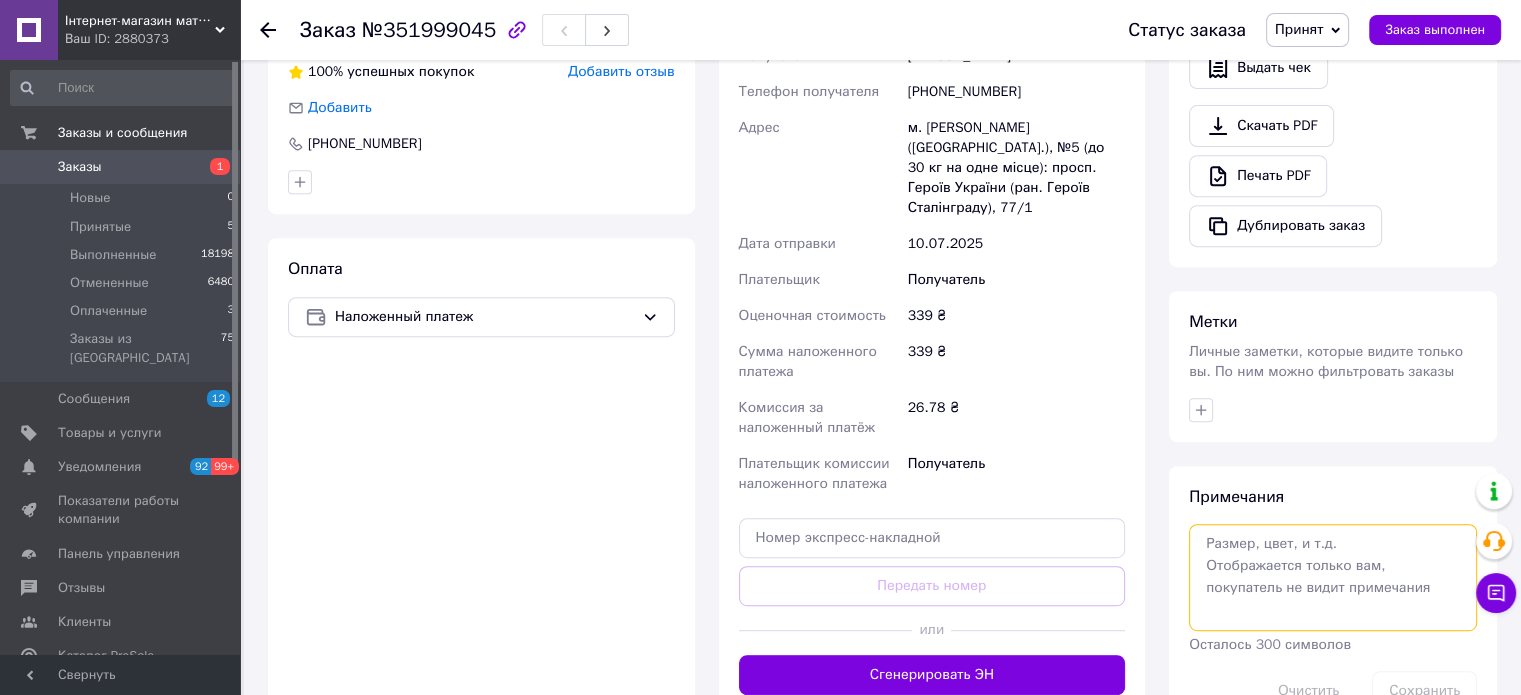 click at bounding box center [1333, 577] 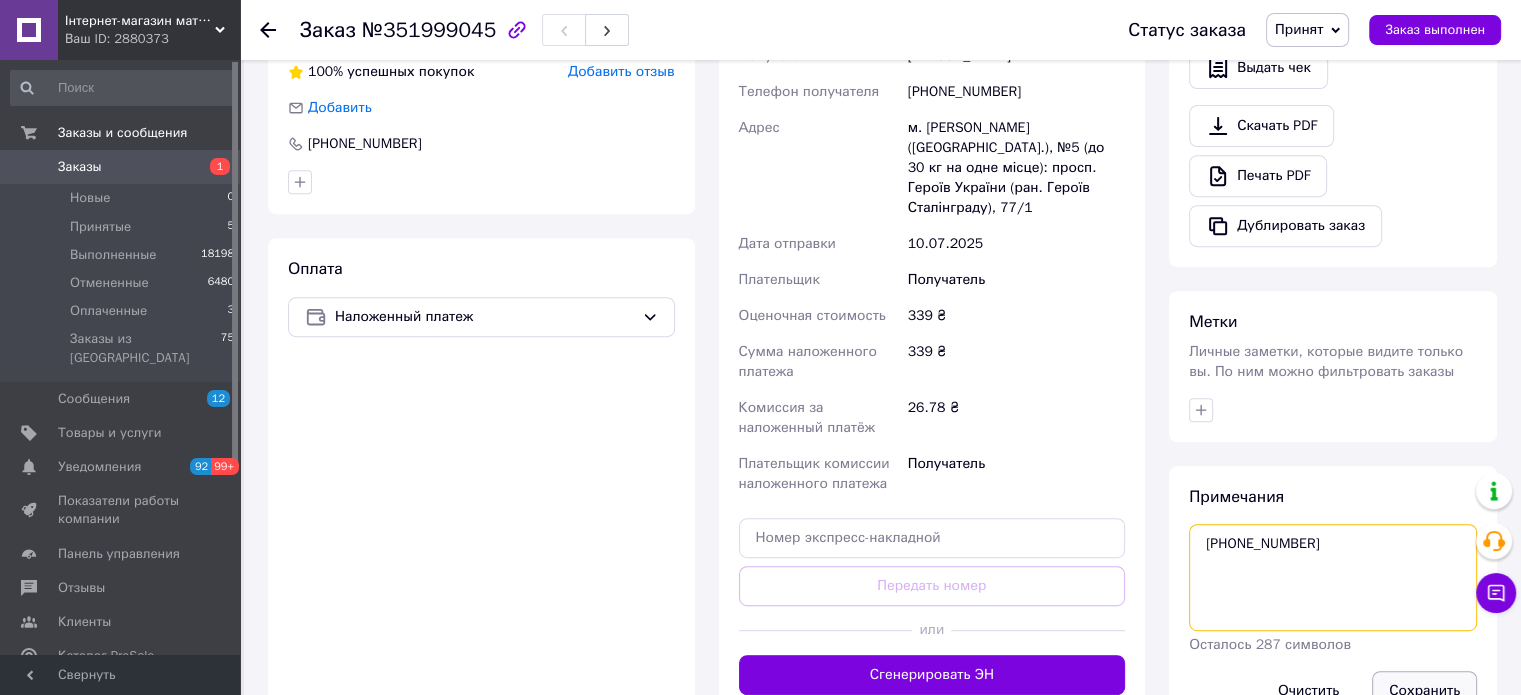 type on "[PHONE_NUMBER]" 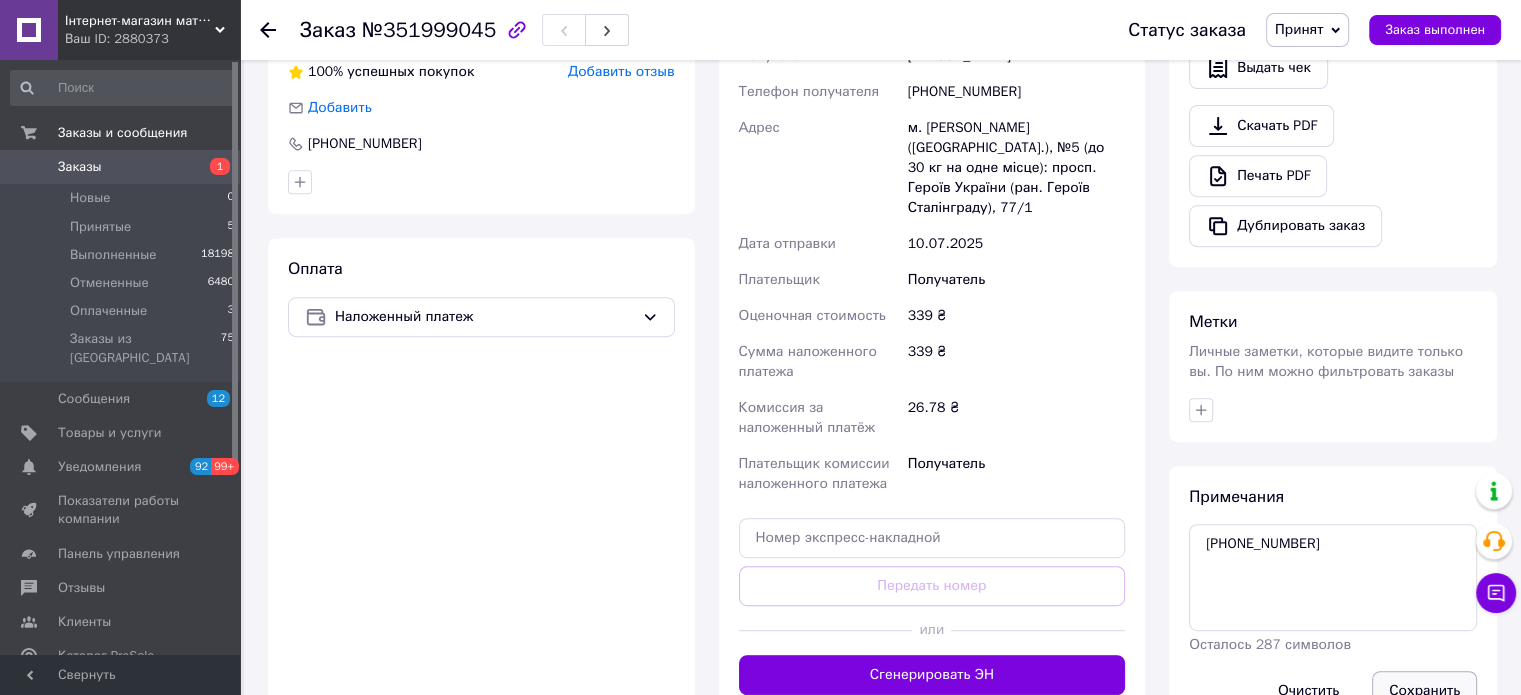 click on "Сохранить" at bounding box center [1424, 691] 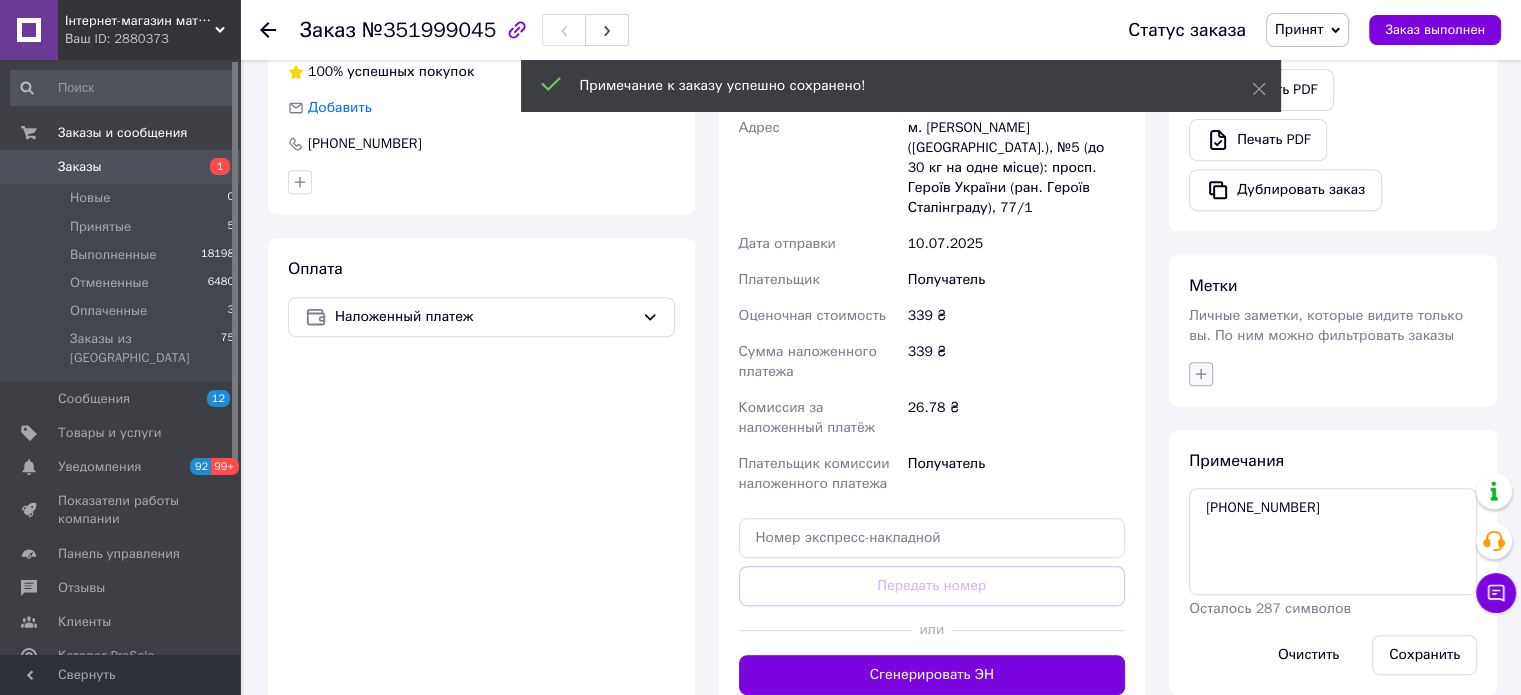 click 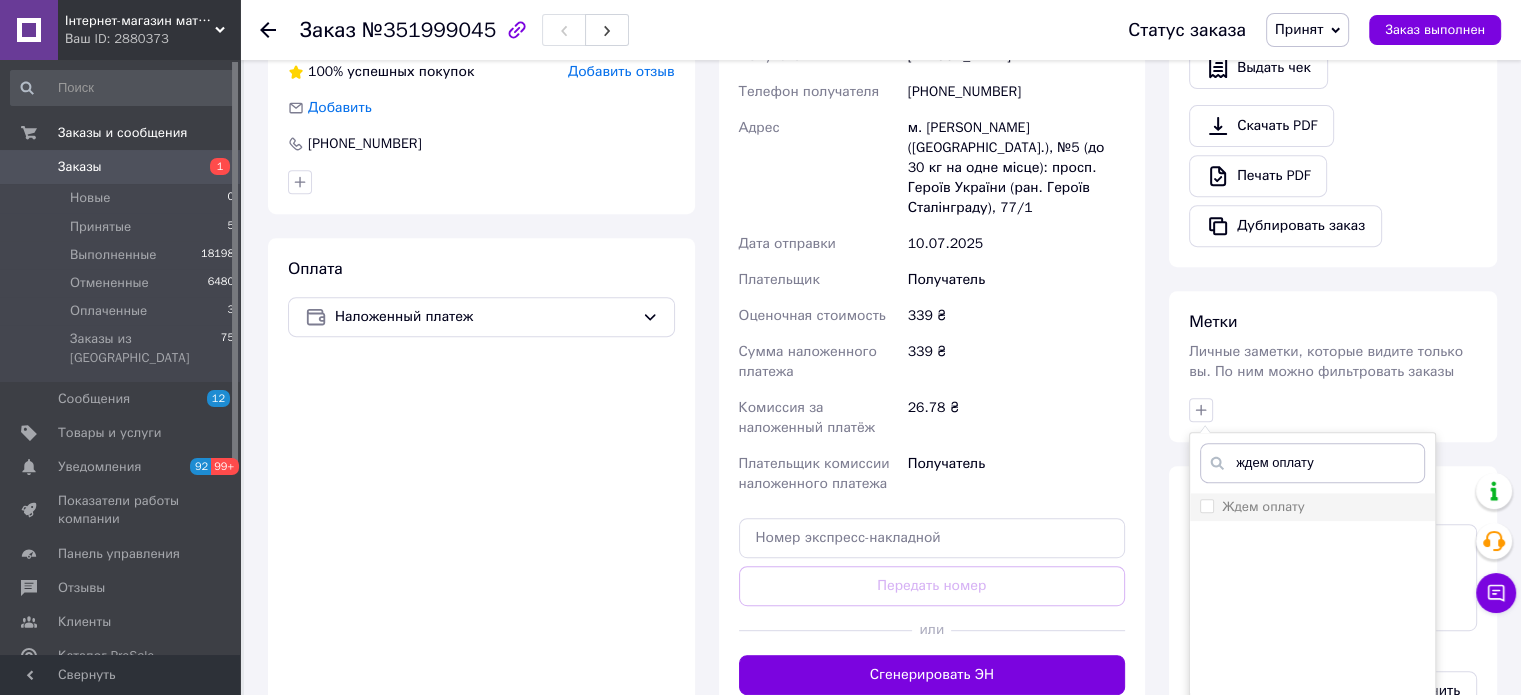 type on "ждем оплату" 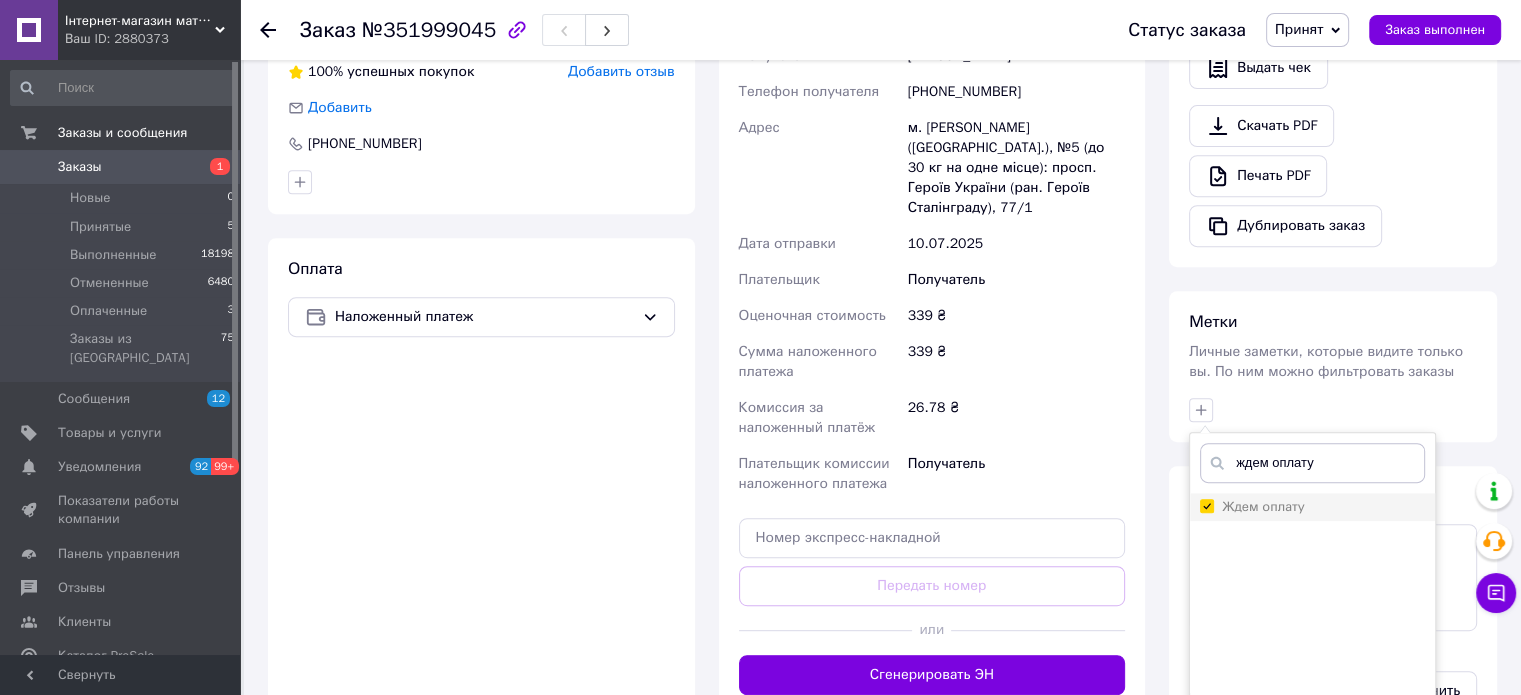checkbox on "true" 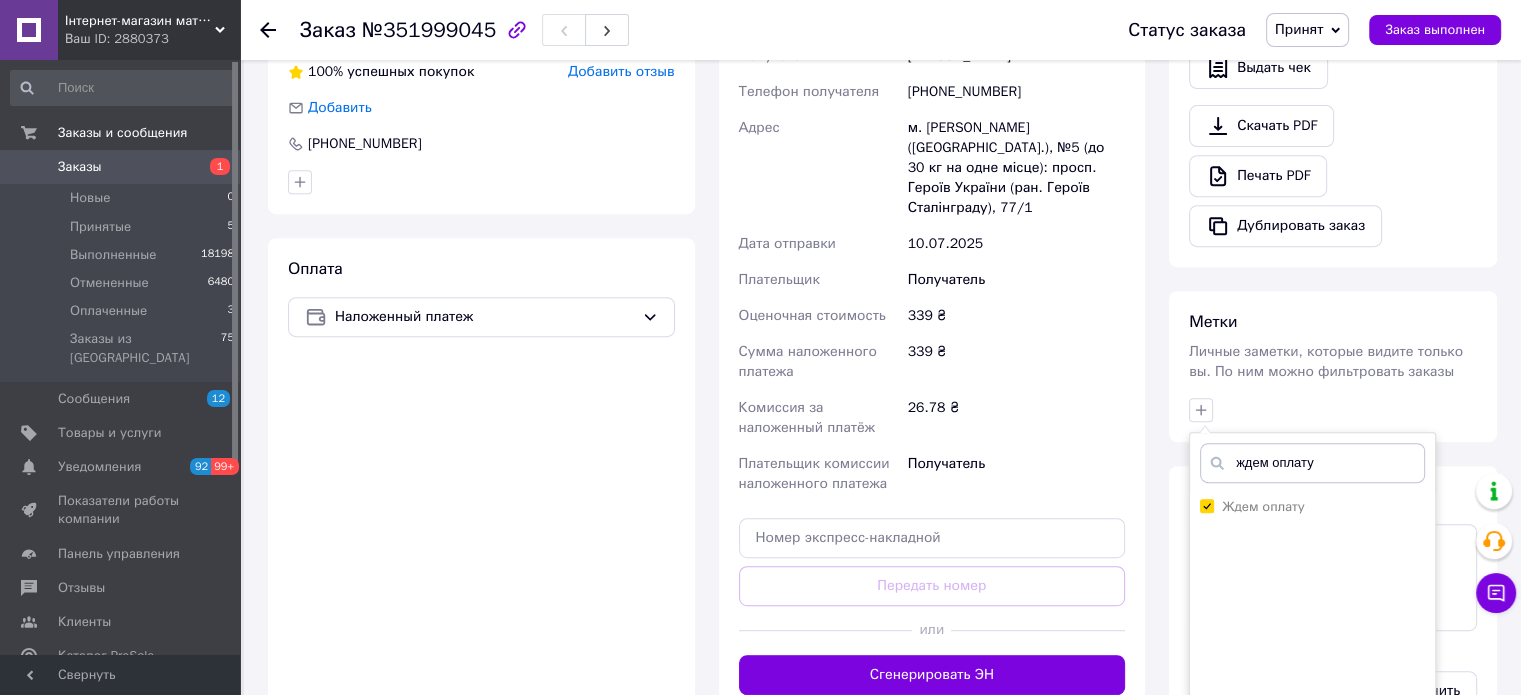 click on "Добавить метку" at bounding box center (1312, 729) 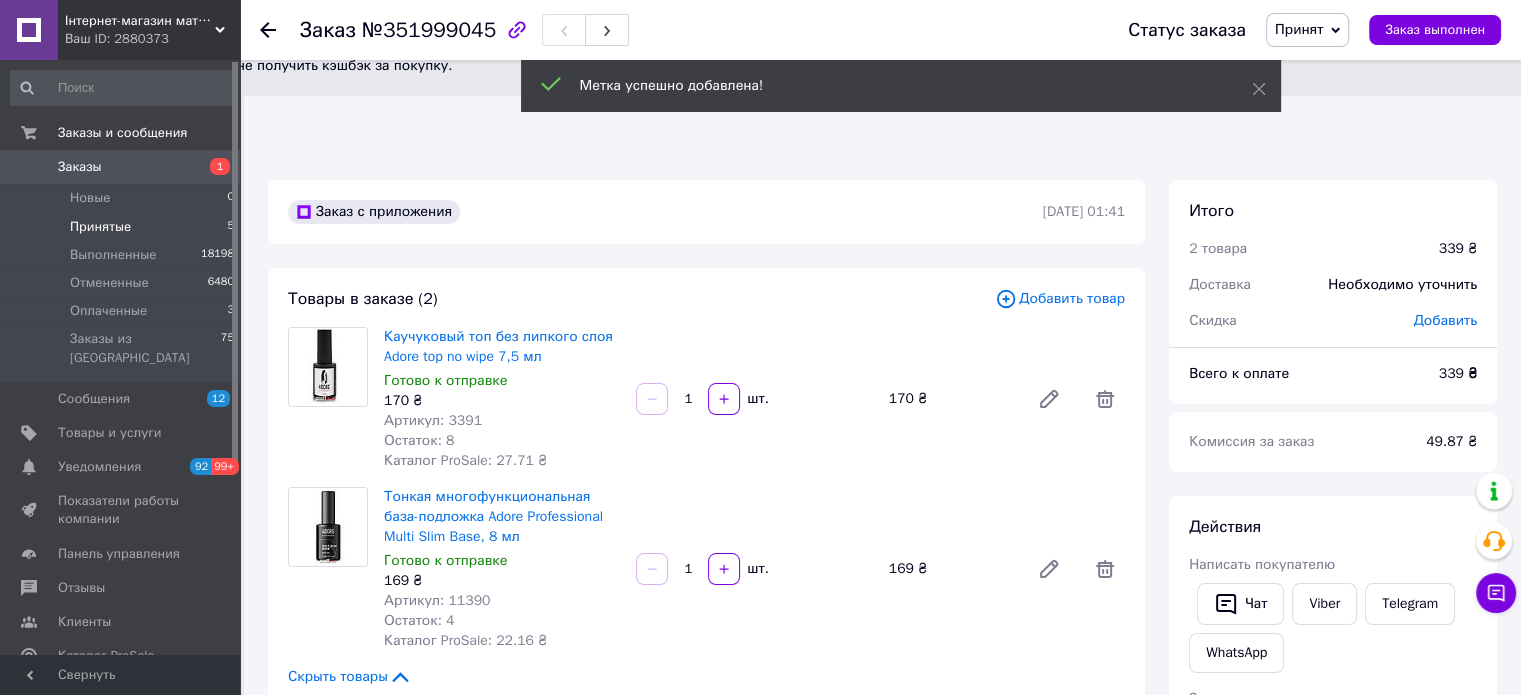 scroll, scrollTop: 0, scrollLeft: 0, axis: both 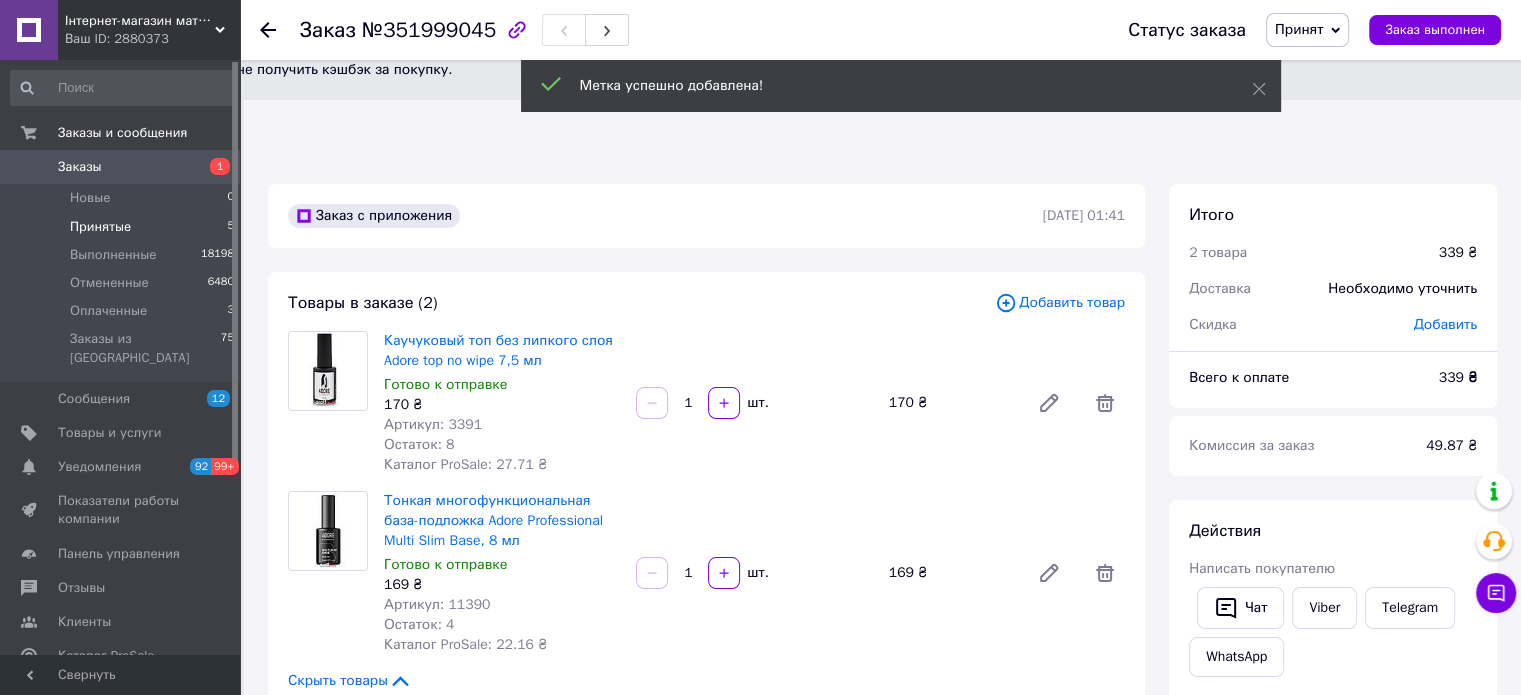 click on "Принятые" at bounding box center [100, 227] 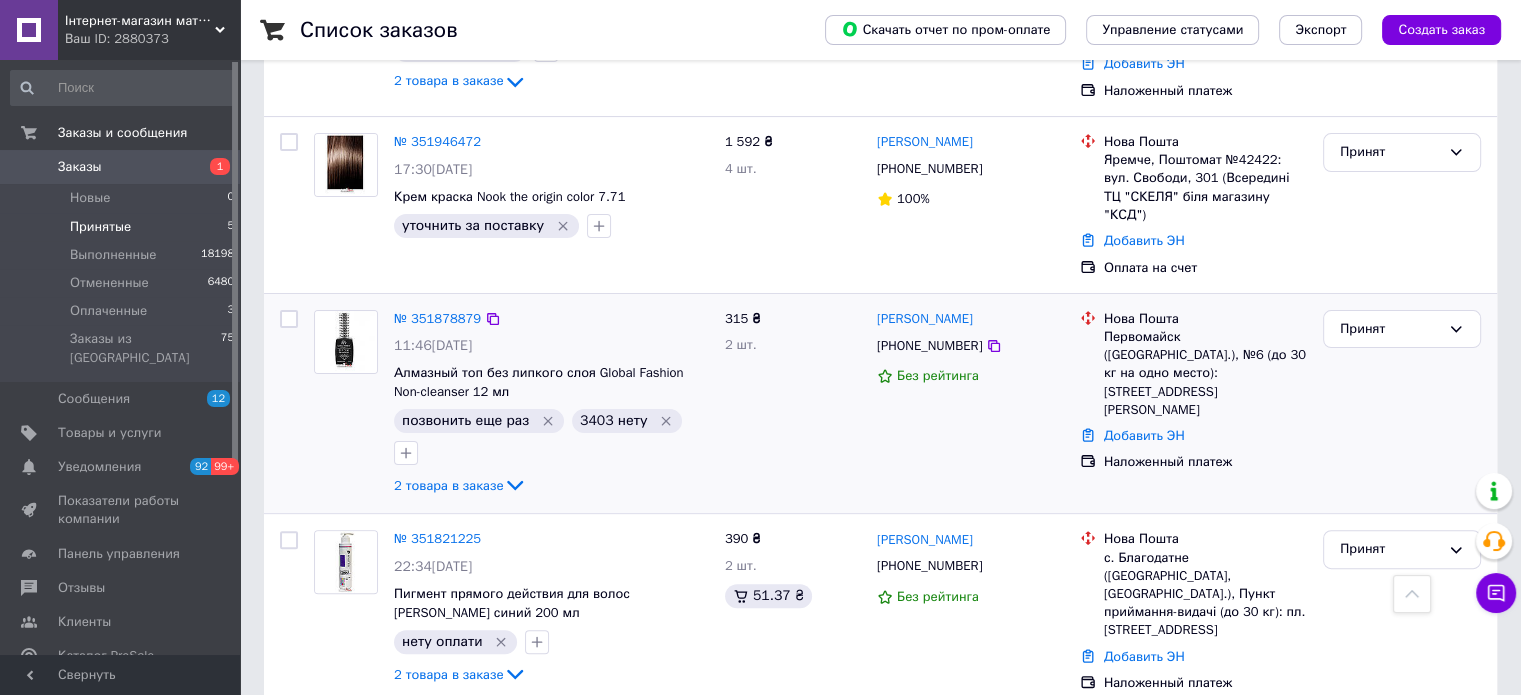 scroll, scrollTop: 494, scrollLeft: 0, axis: vertical 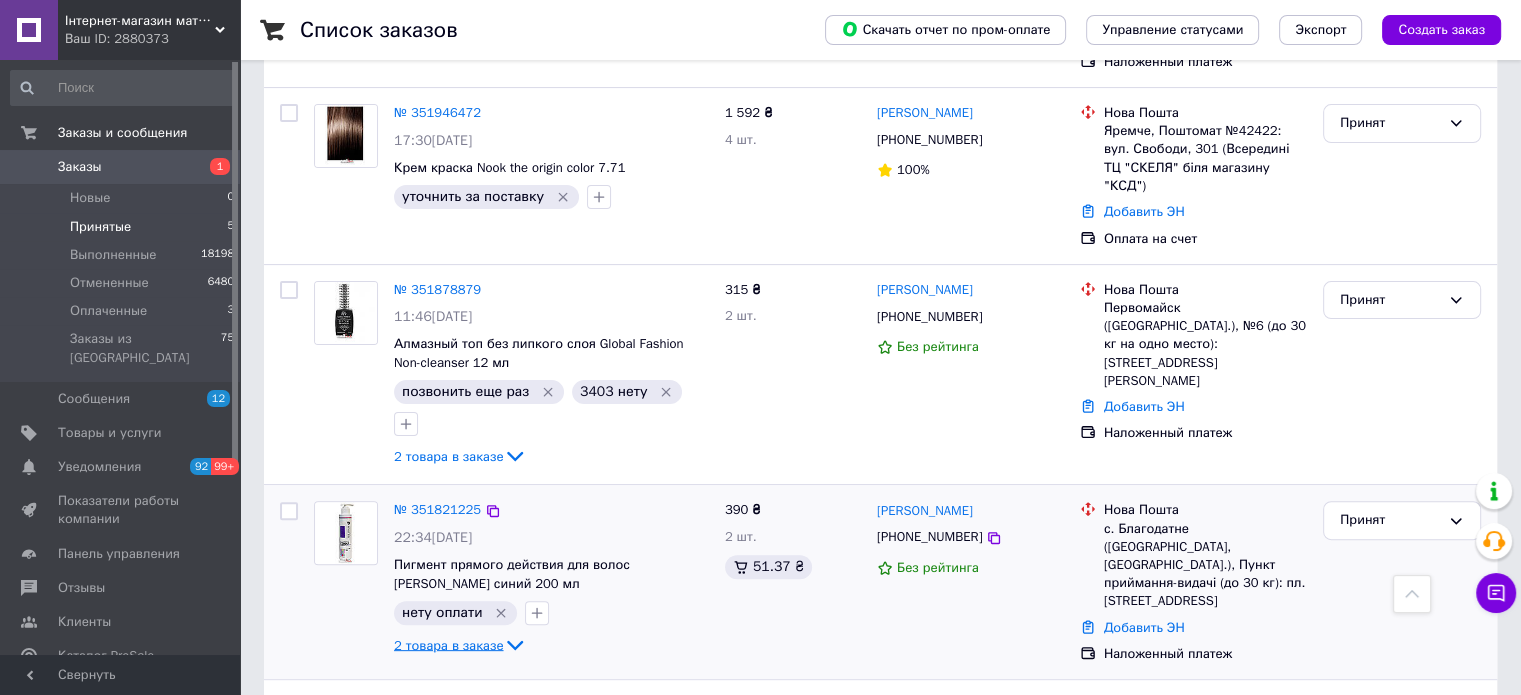click 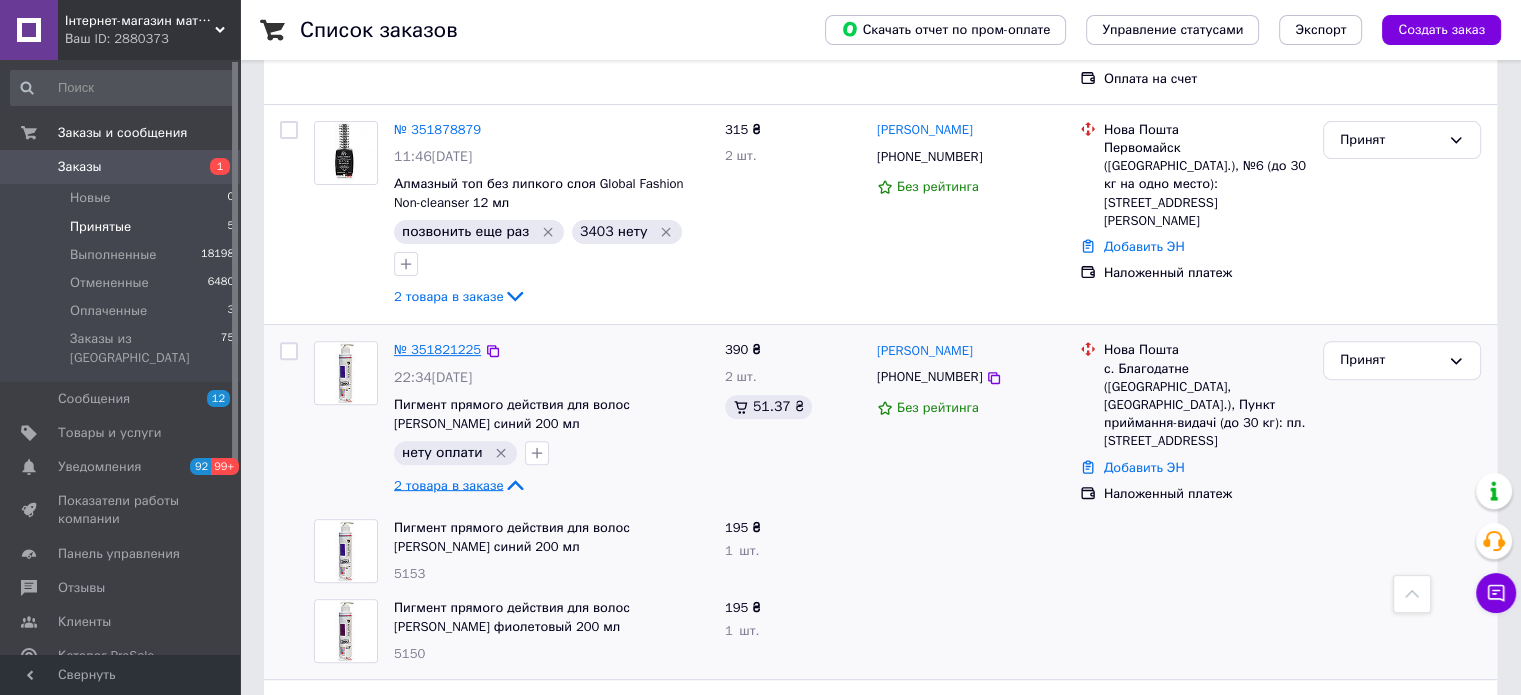 click on "№ 351821225" at bounding box center [437, 349] 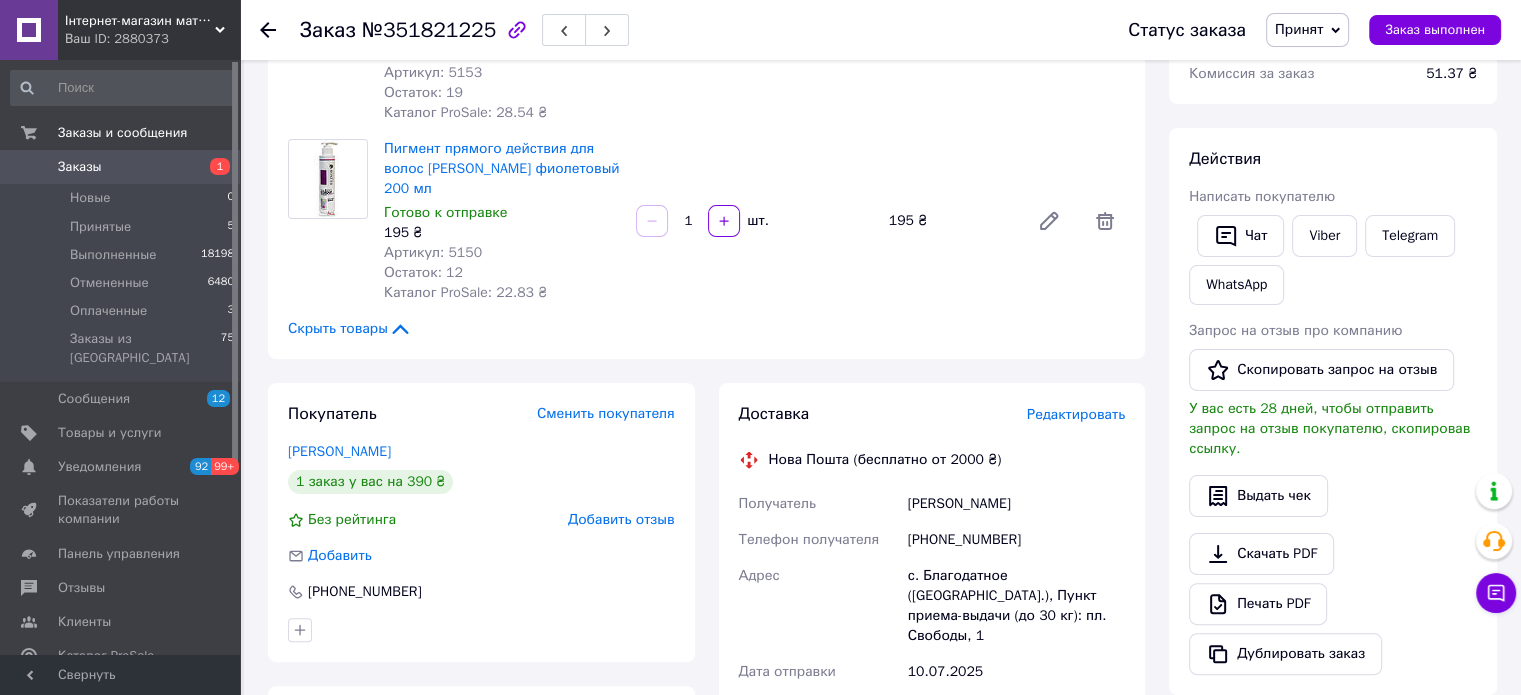 scroll, scrollTop: 154, scrollLeft: 0, axis: vertical 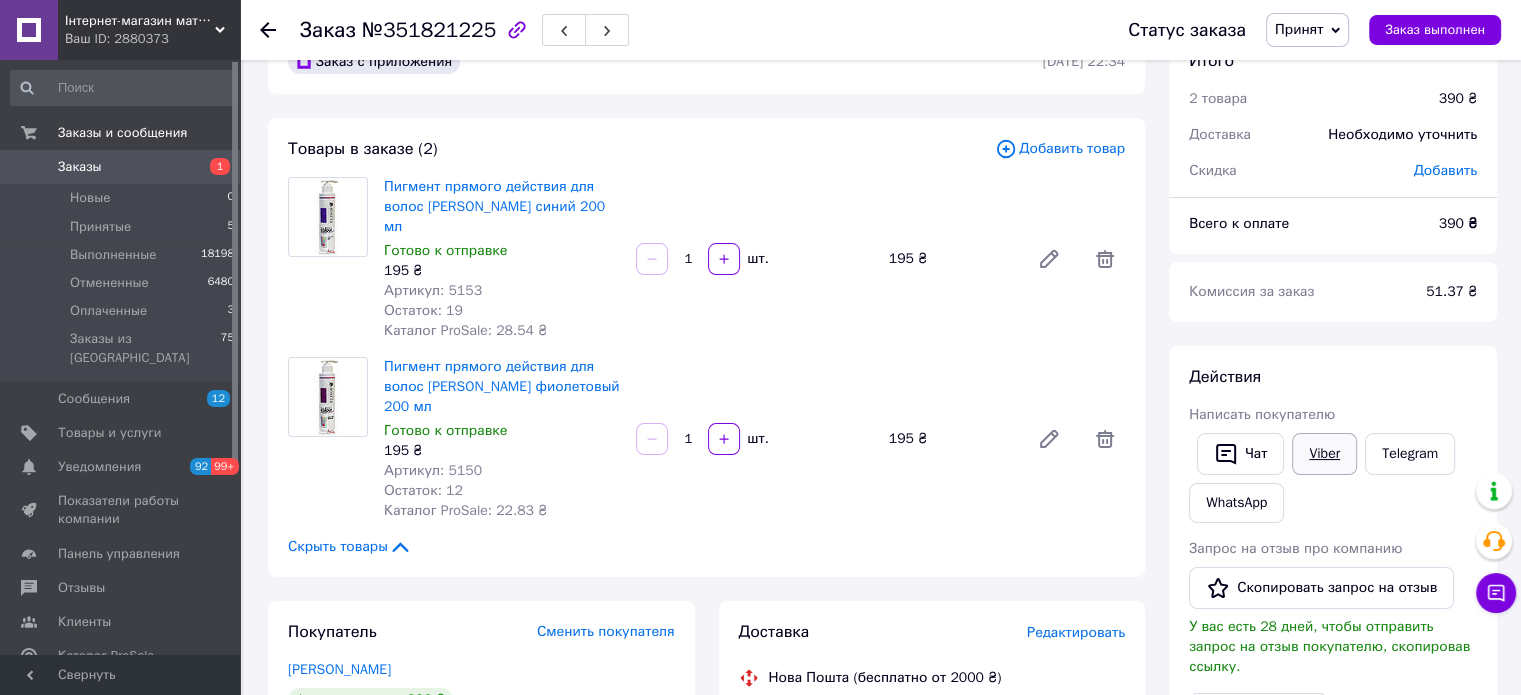 click on "Viber" at bounding box center (1324, 454) 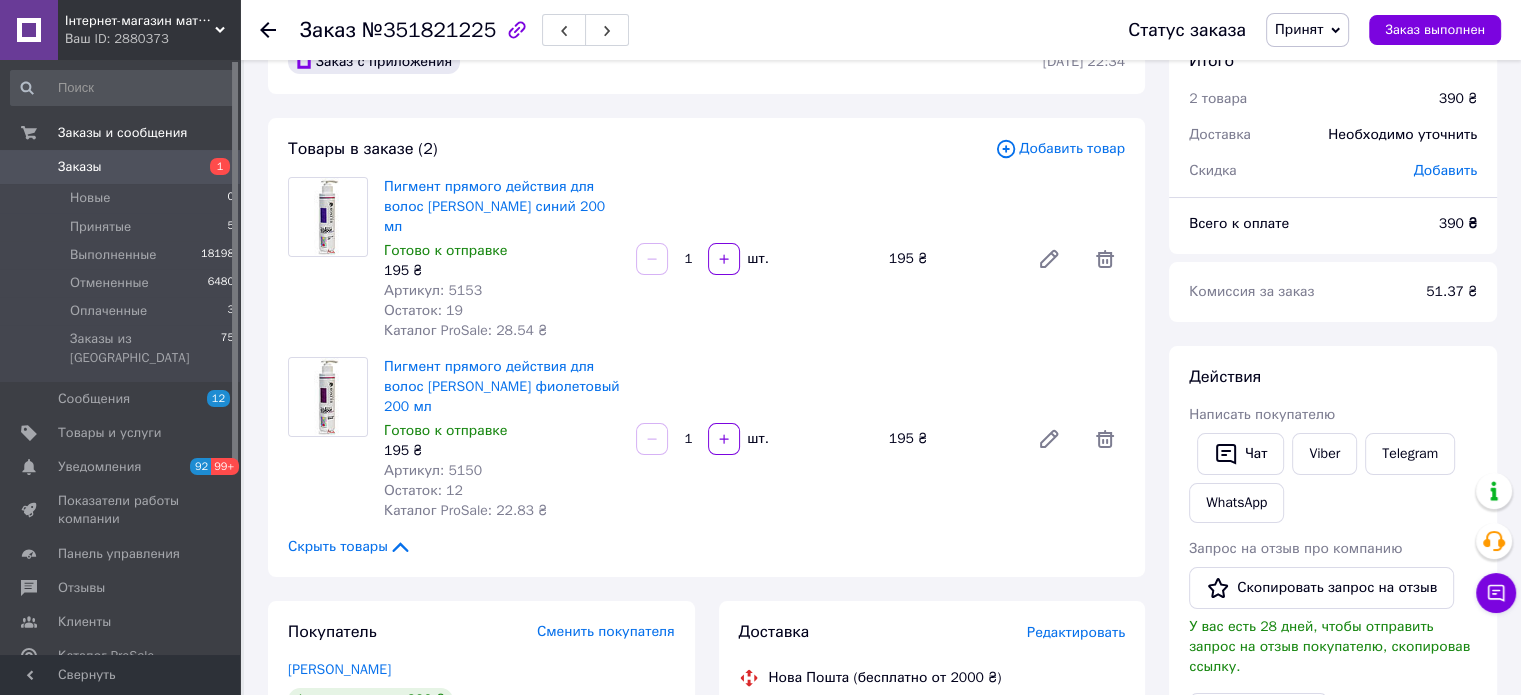 click on "Действия Написать покупателю   Чат Viber Telegram WhatsApp Запрос на отзыв про компанию   Скопировать запрос на отзыв У вас есть 28 дней, чтобы отправить запрос на отзыв покупателю, скопировав ссылку.   Выдать чек   Скачать PDF   Печать PDF   Дублировать заказ" at bounding box center (1333, 629) 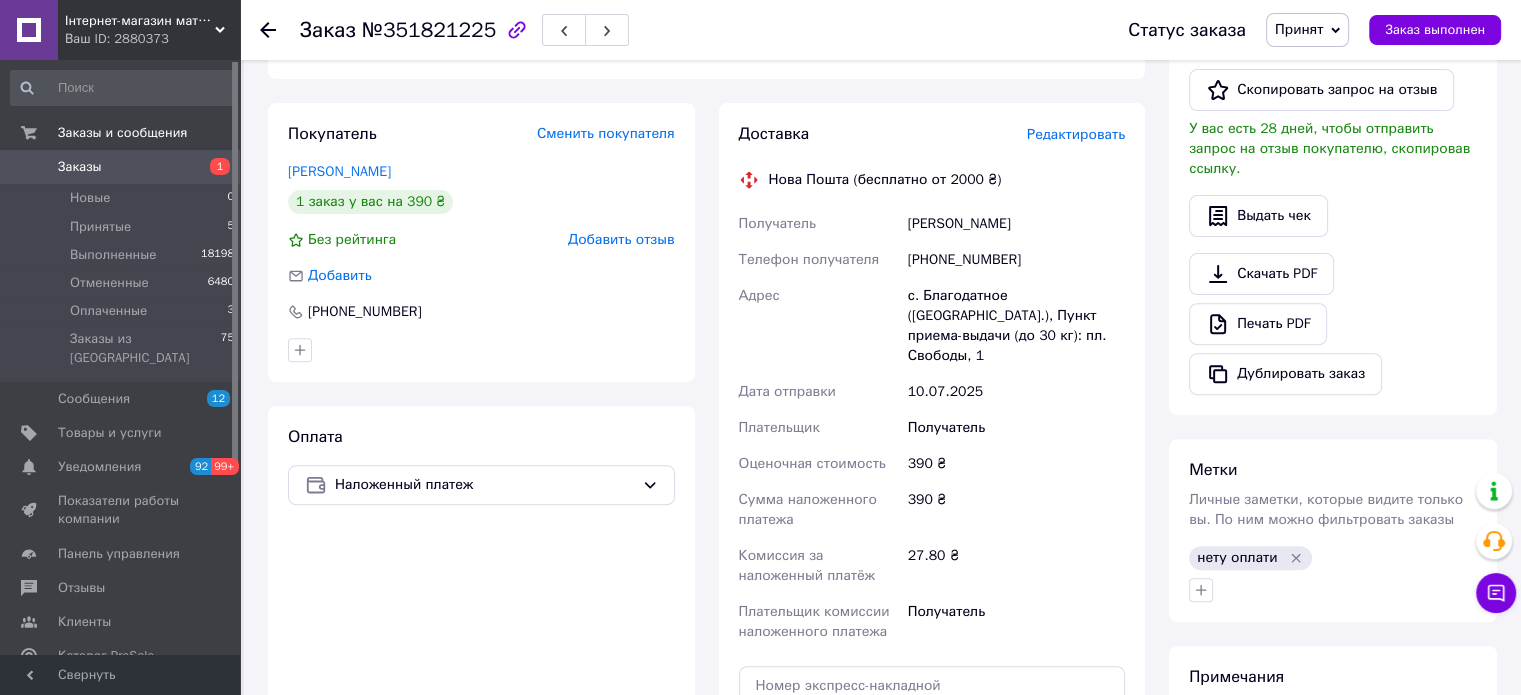 scroll, scrollTop: 654, scrollLeft: 0, axis: vertical 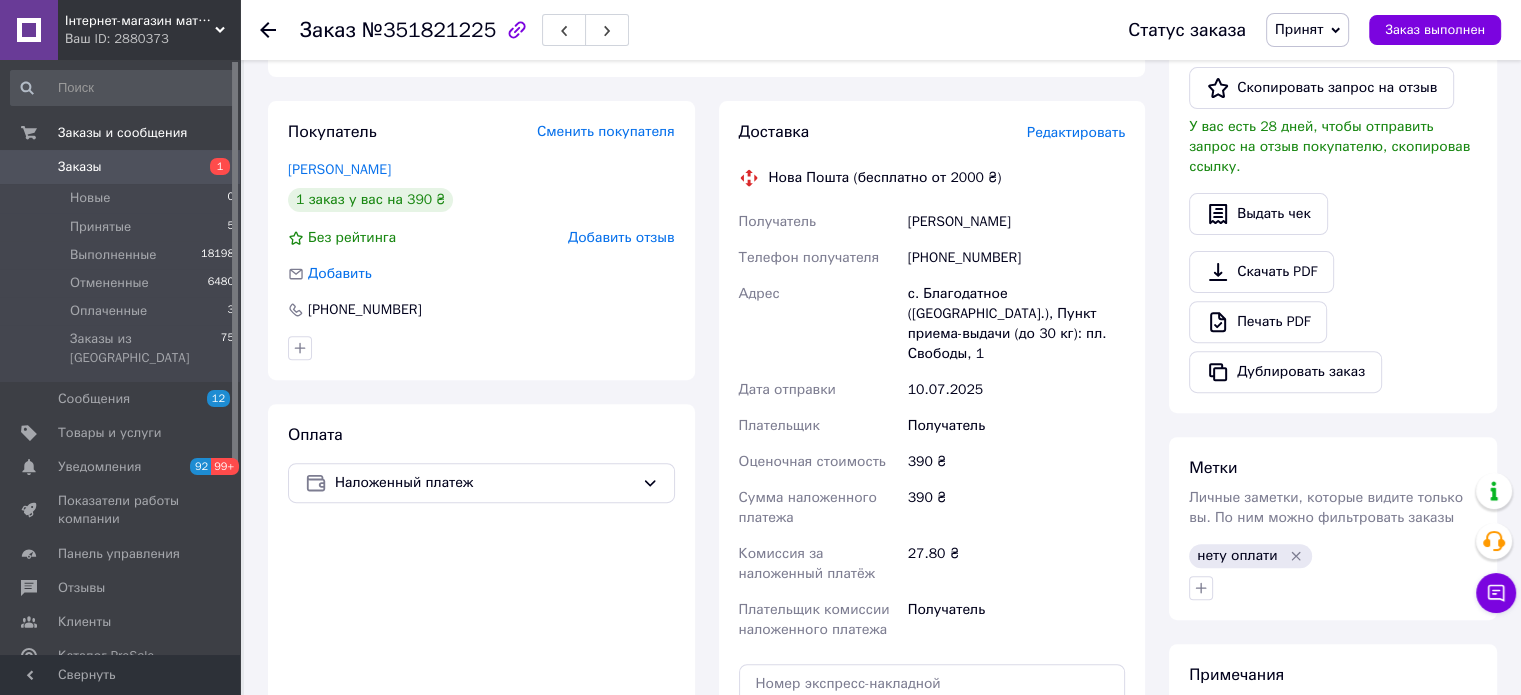 click at bounding box center (280, 30) 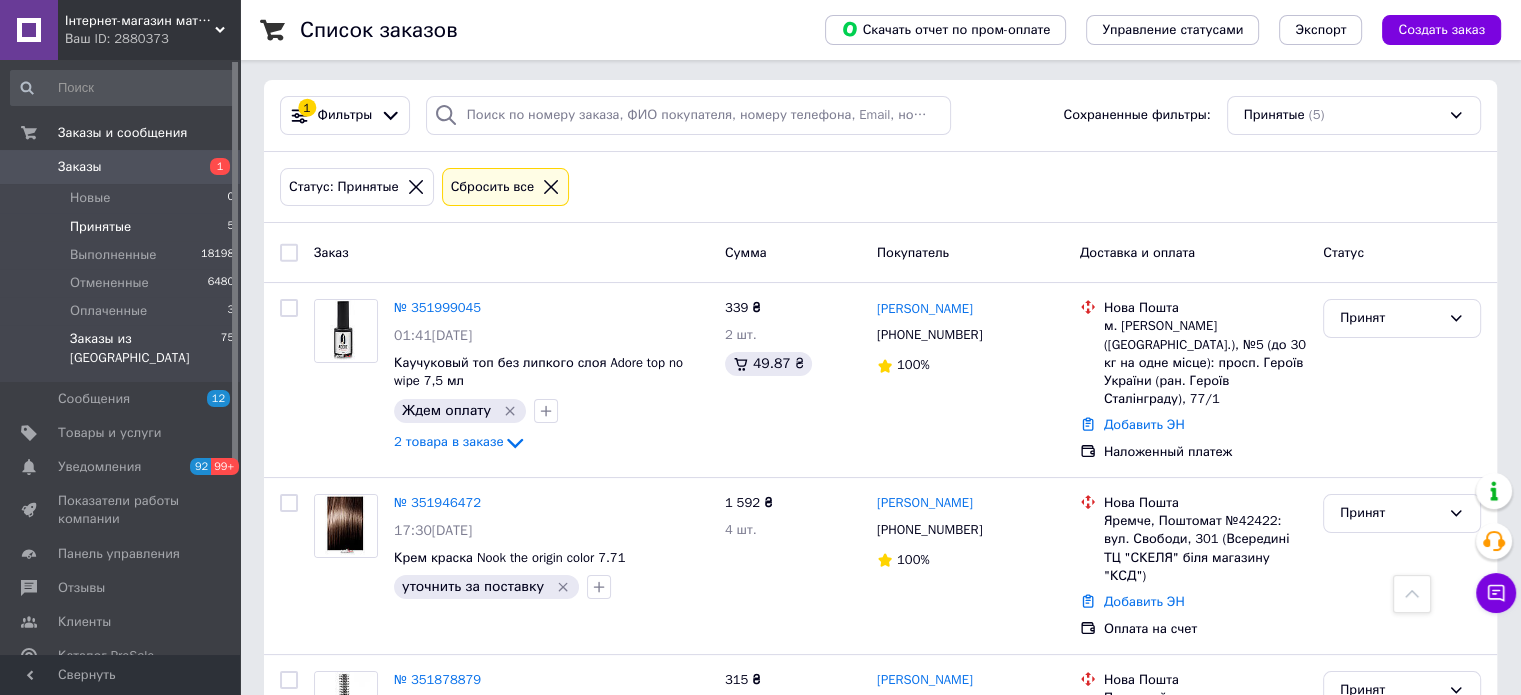 scroll, scrollTop: 94, scrollLeft: 0, axis: vertical 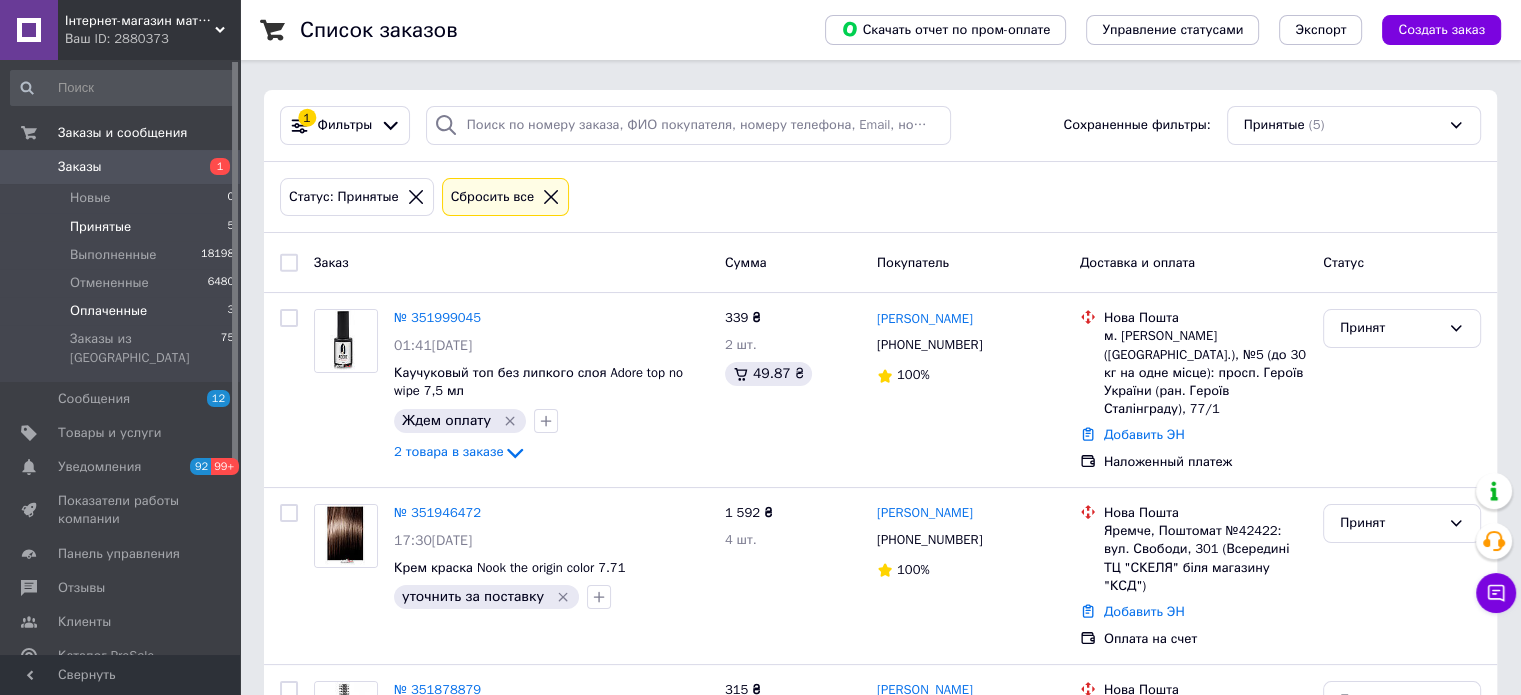 click on "Оплаченные" at bounding box center (108, 311) 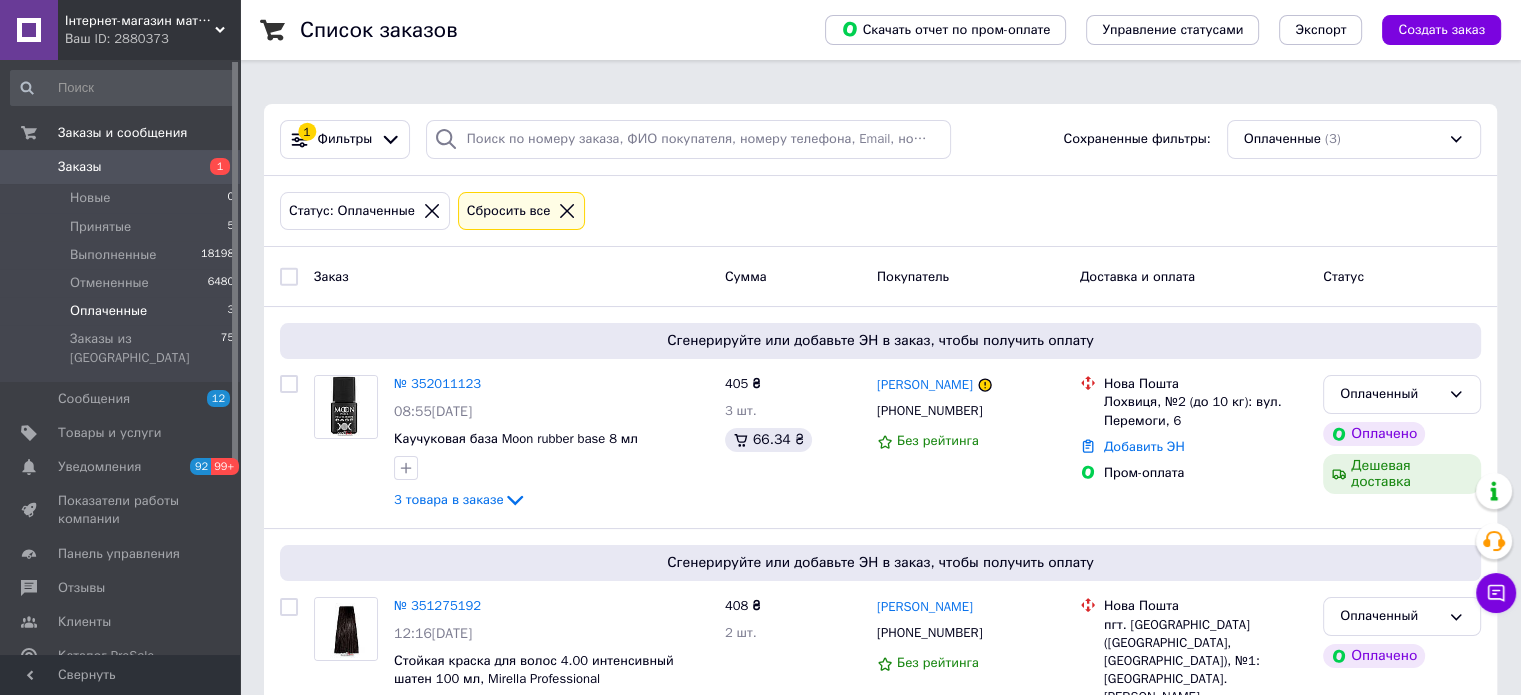 scroll, scrollTop: 200, scrollLeft: 0, axis: vertical 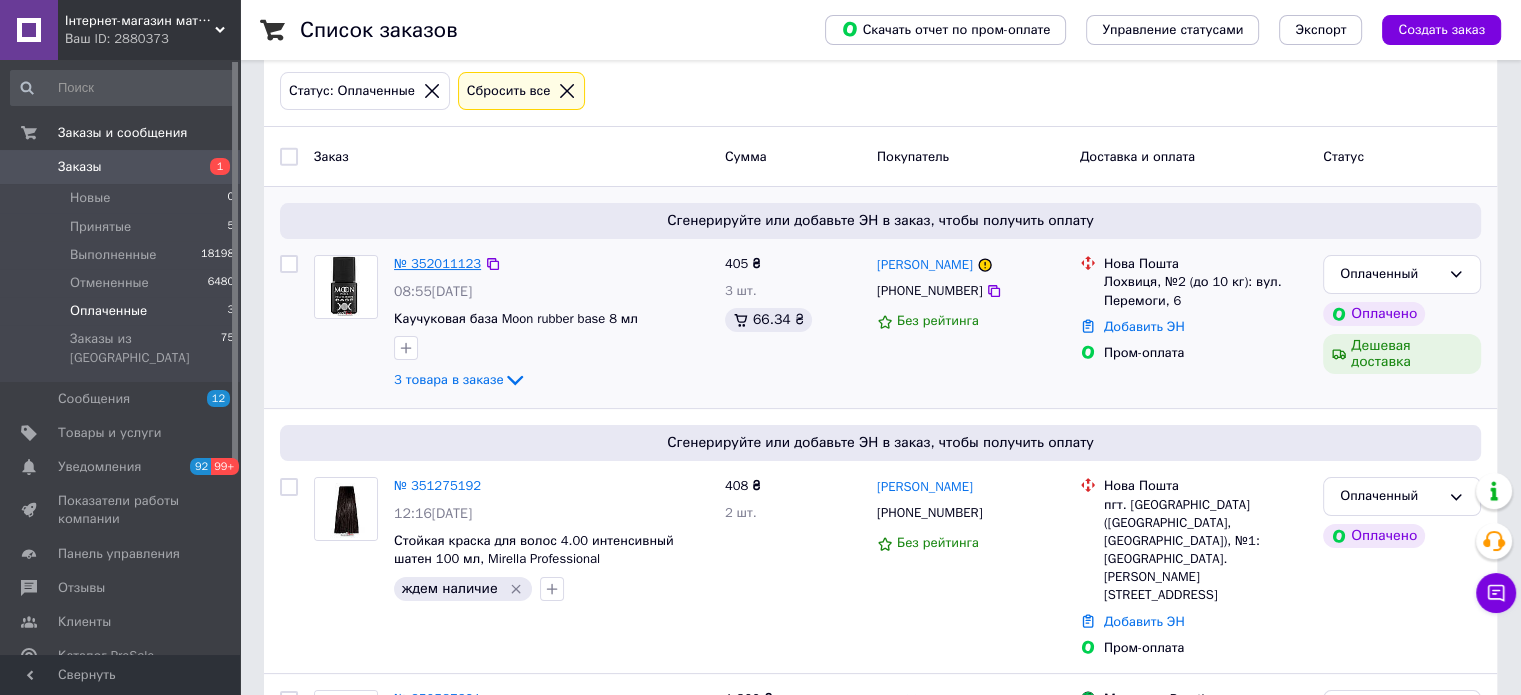 click on "№ 352011123" at bounding box center [437, 263] 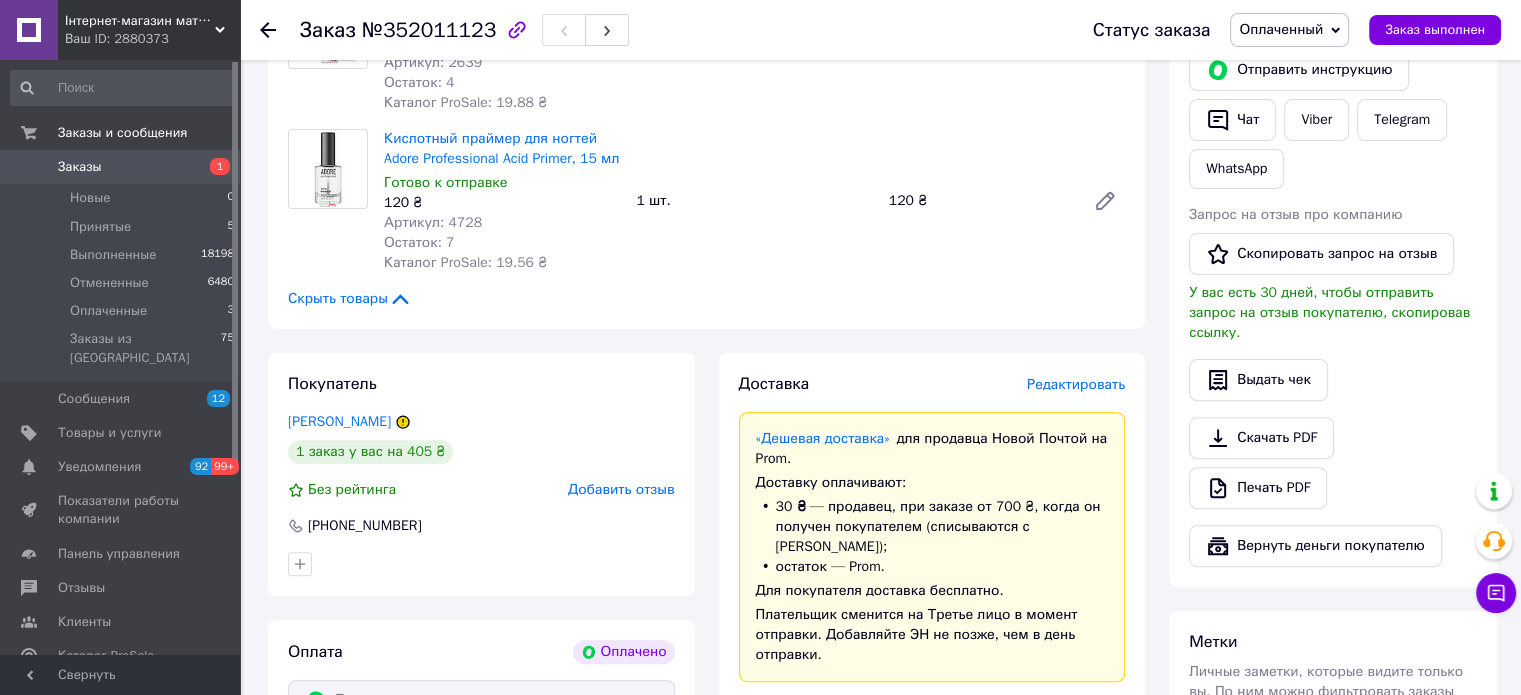 scroll, scrollTop: 600, scrollLeft: 0, axis: vertical 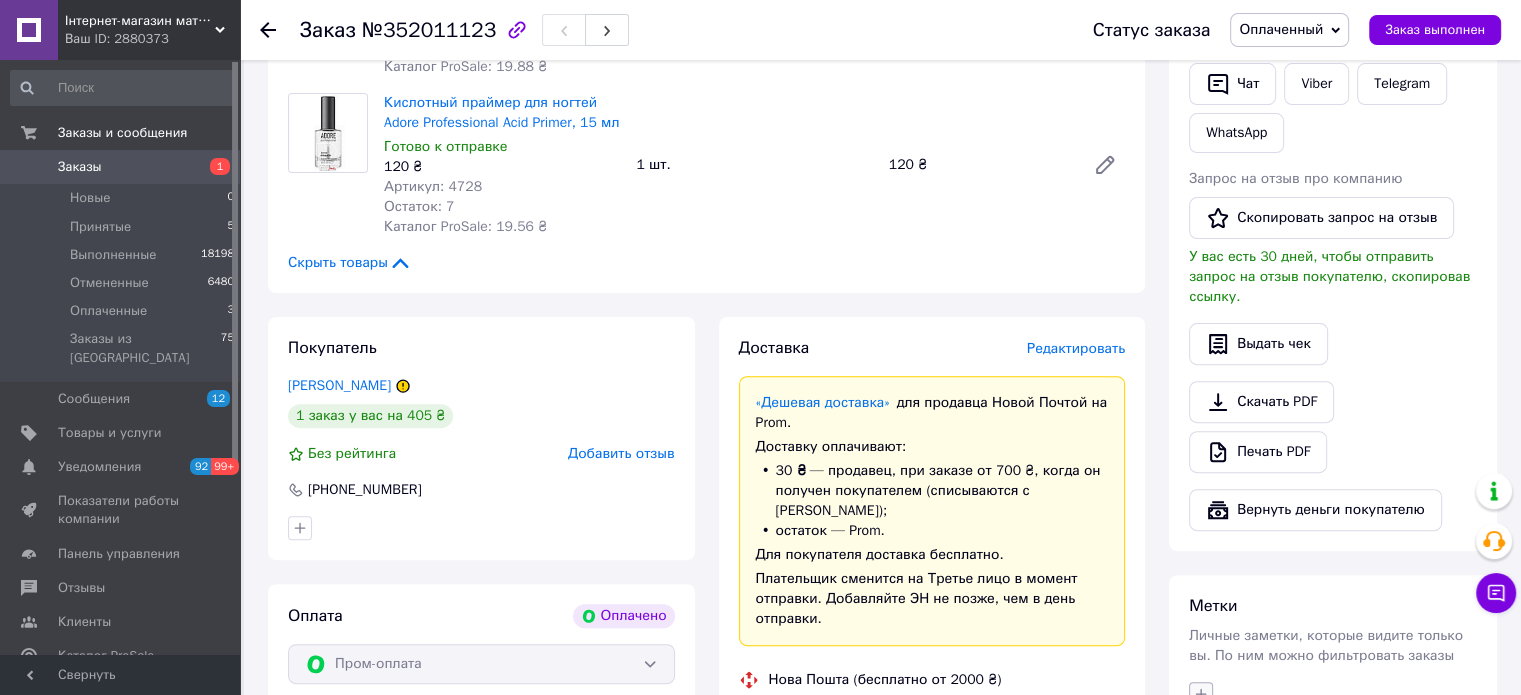 click at bounding box center [1201, 694] 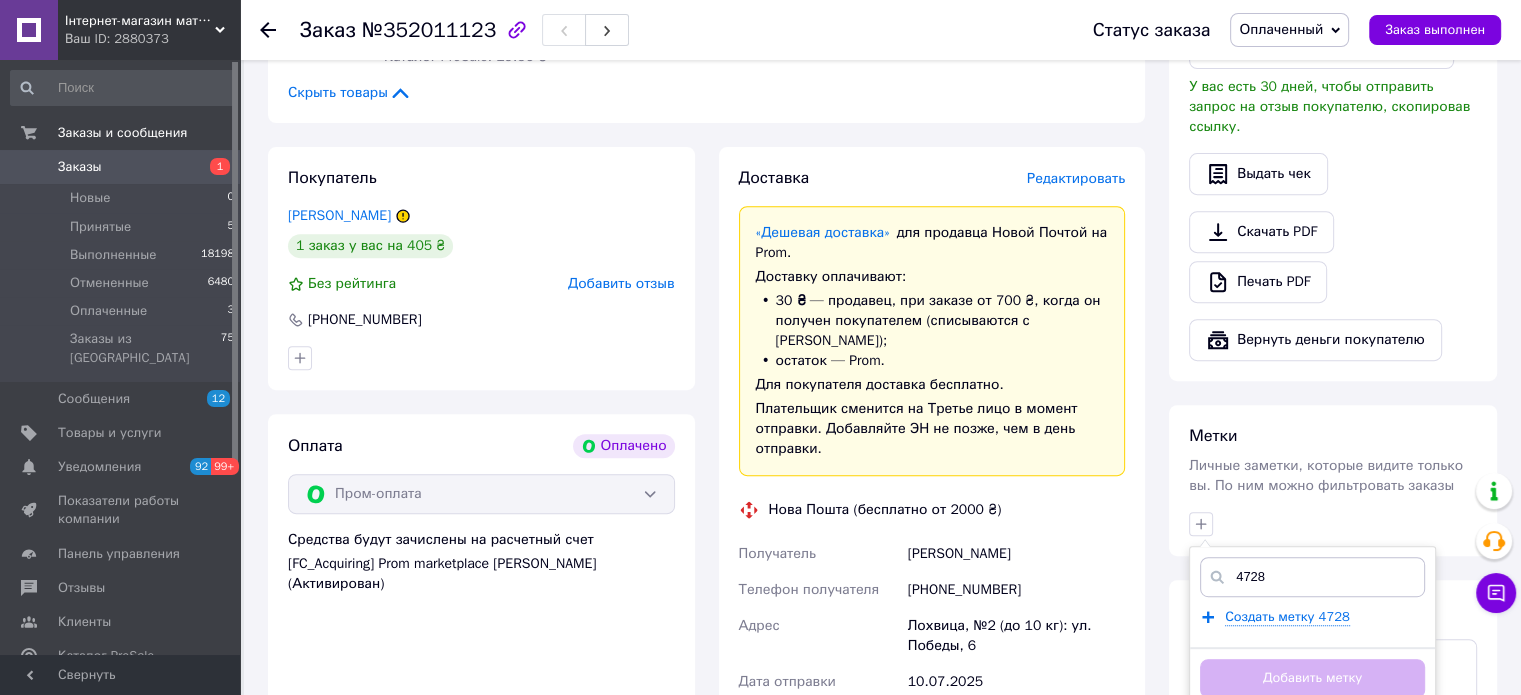 scroll, scrollTop: 800, scrollLeft: 0, axis: vertical 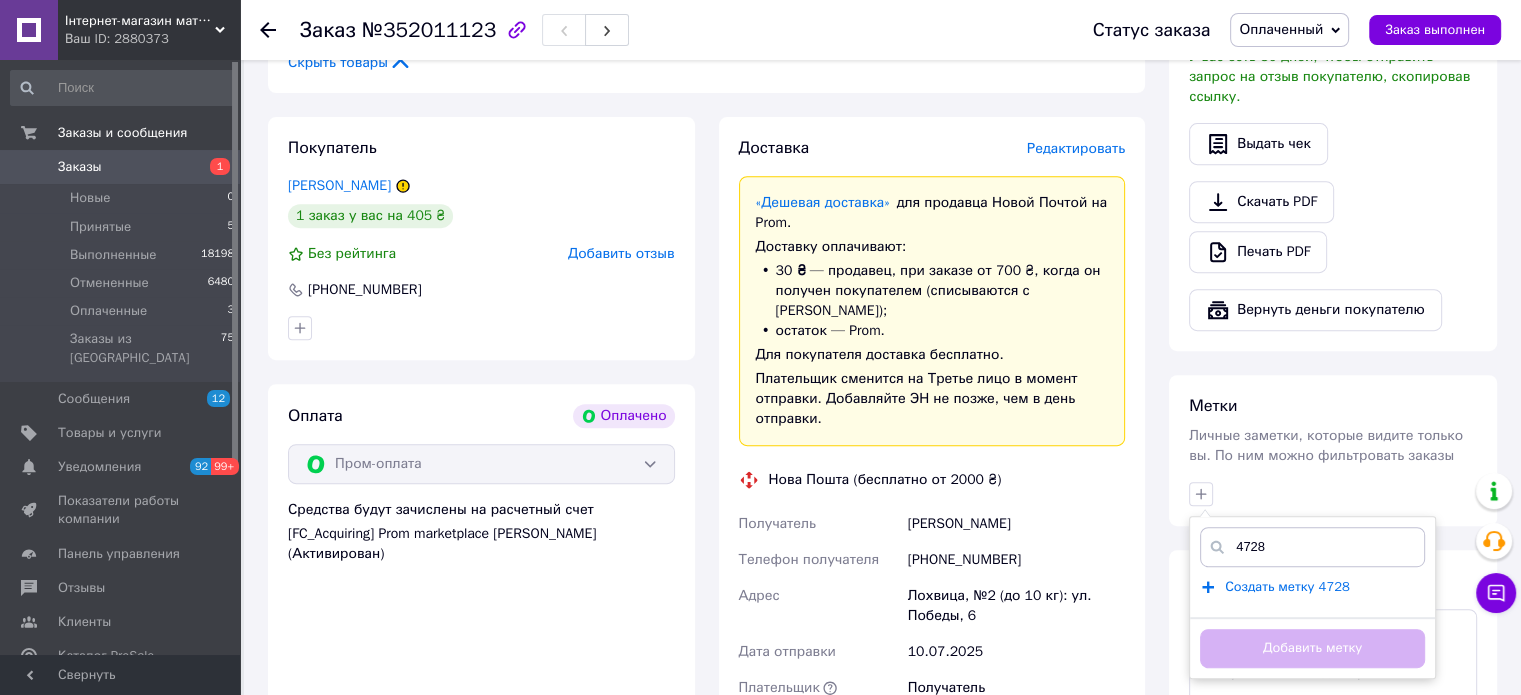 type on "4728" 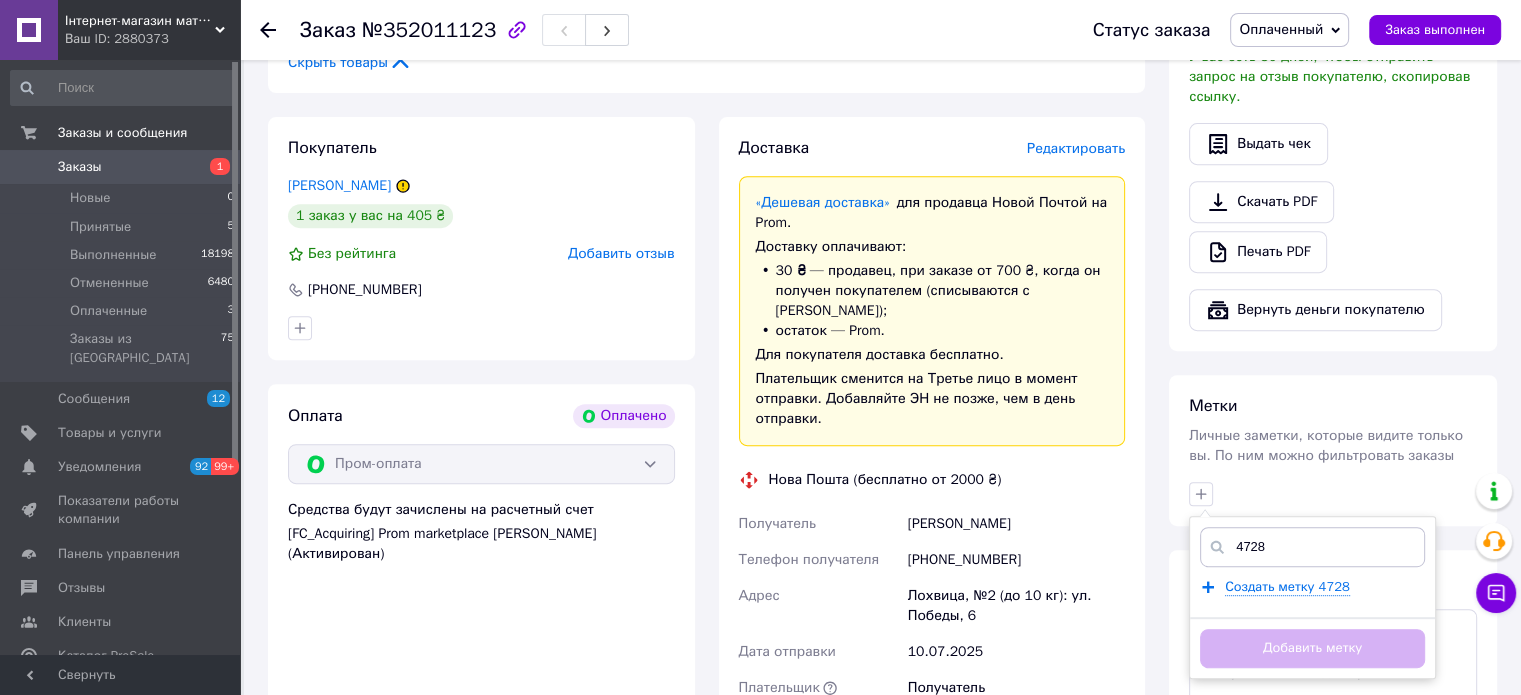 type 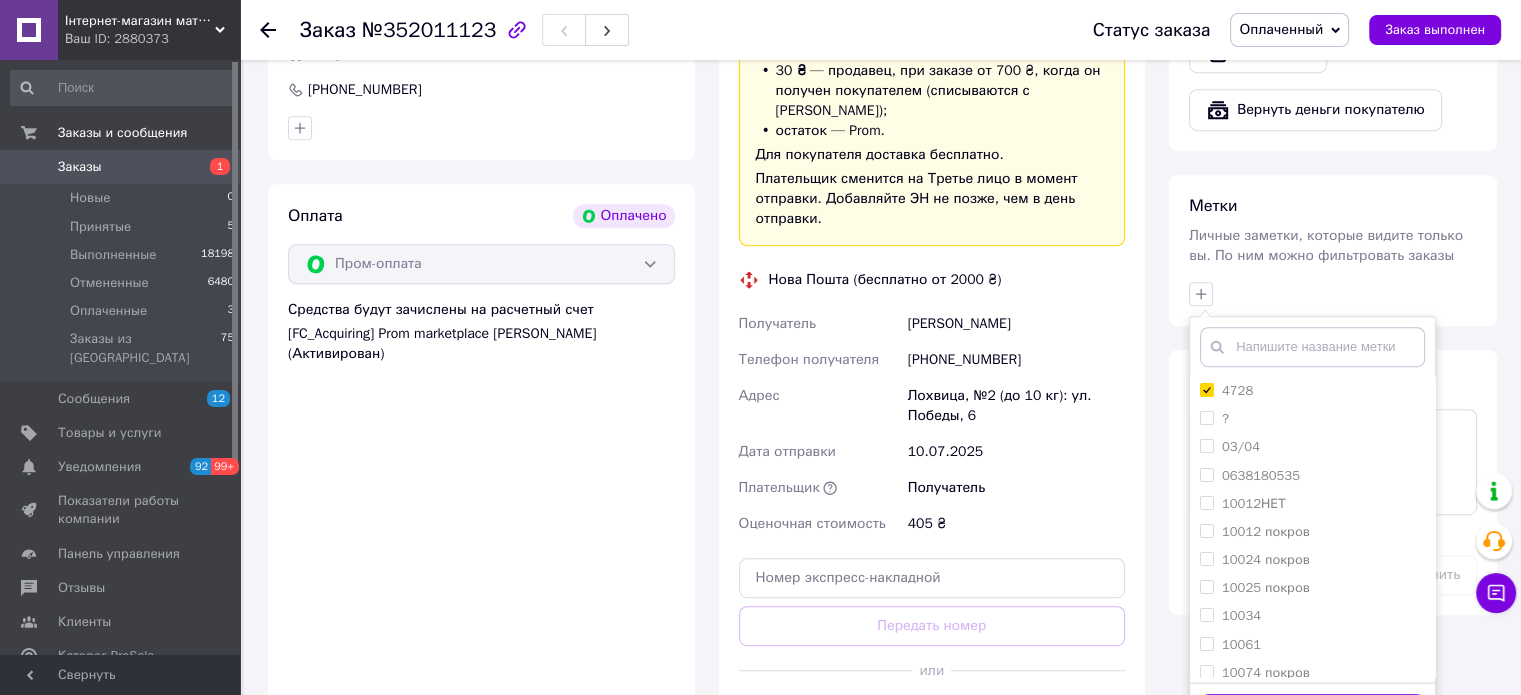 scroll, scrollTop: 1100, scrollLeft: 0, axis: vertical 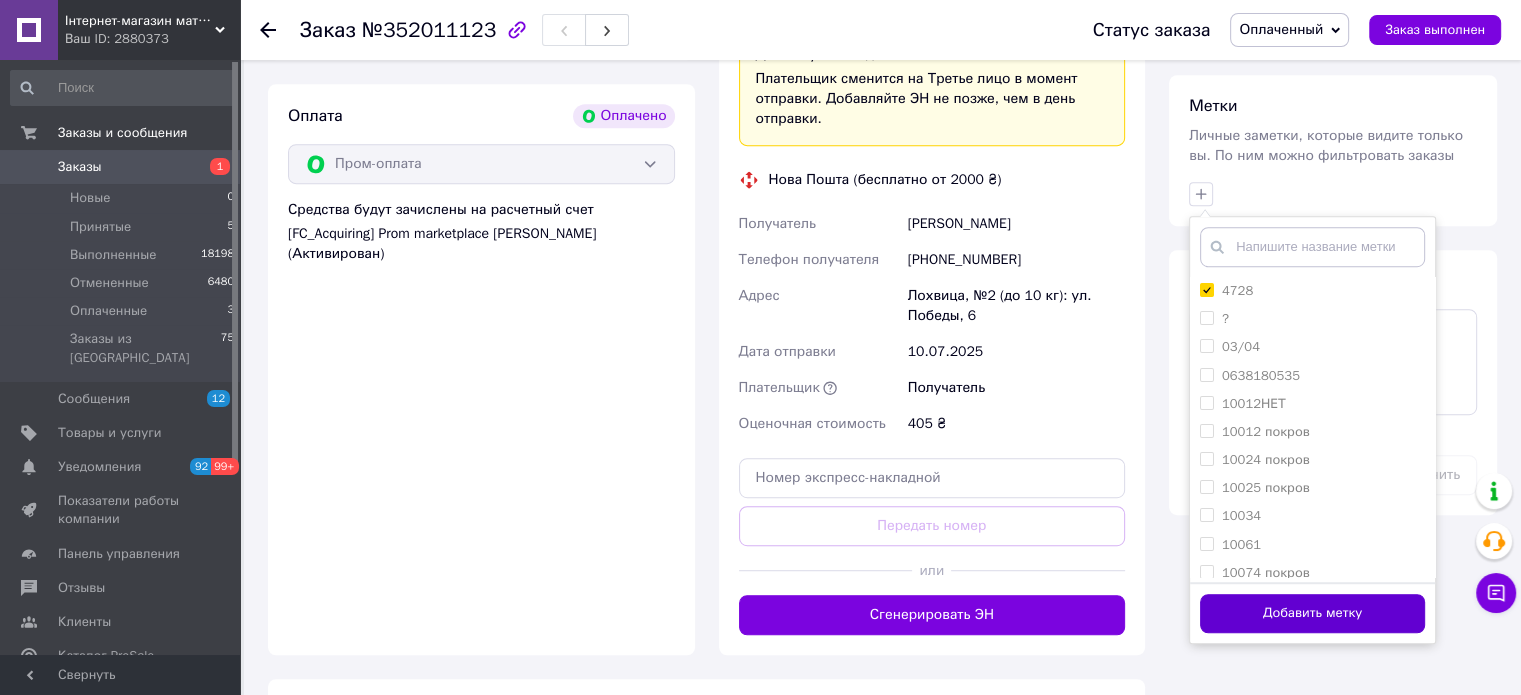 click on "Добавить метку" at bounding box center (1312, 613) 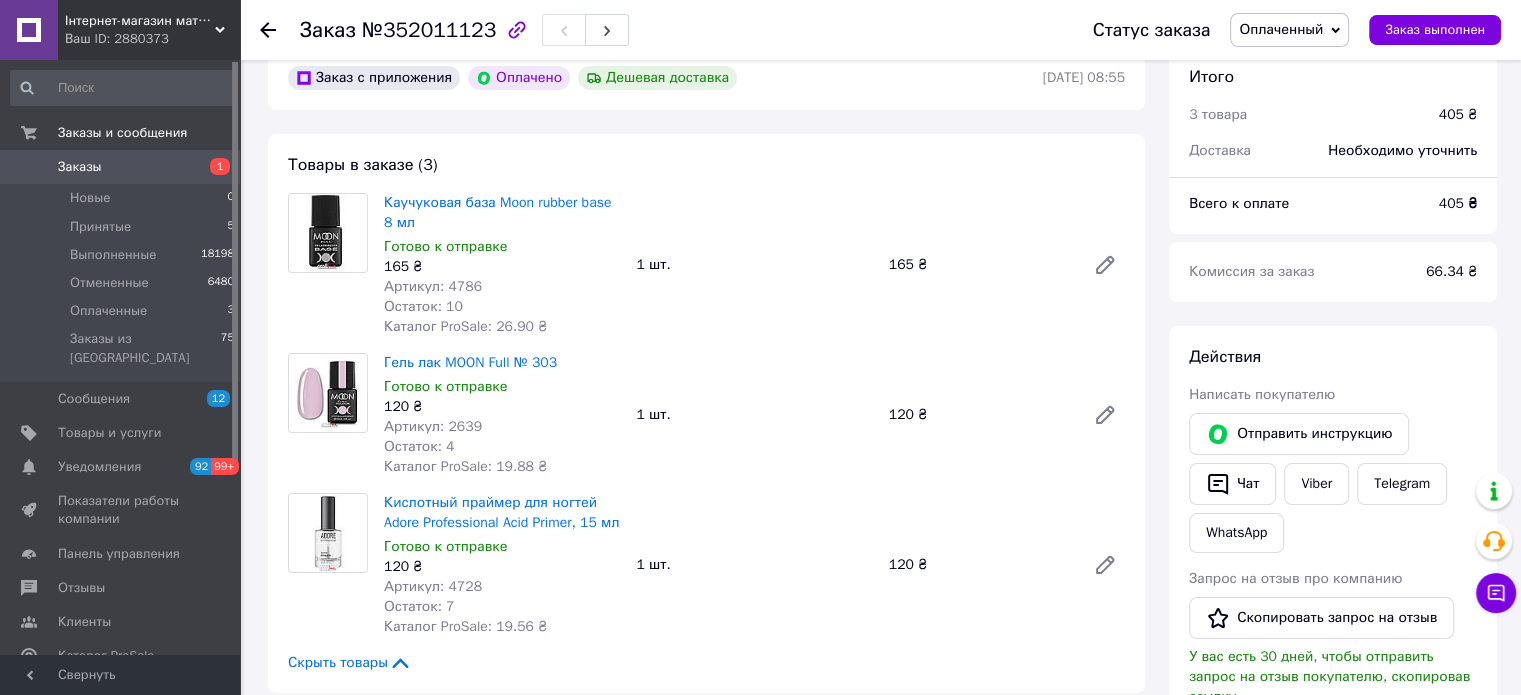 scroll, scrollTop: 500, scrollLeft: 0, axis: vertical 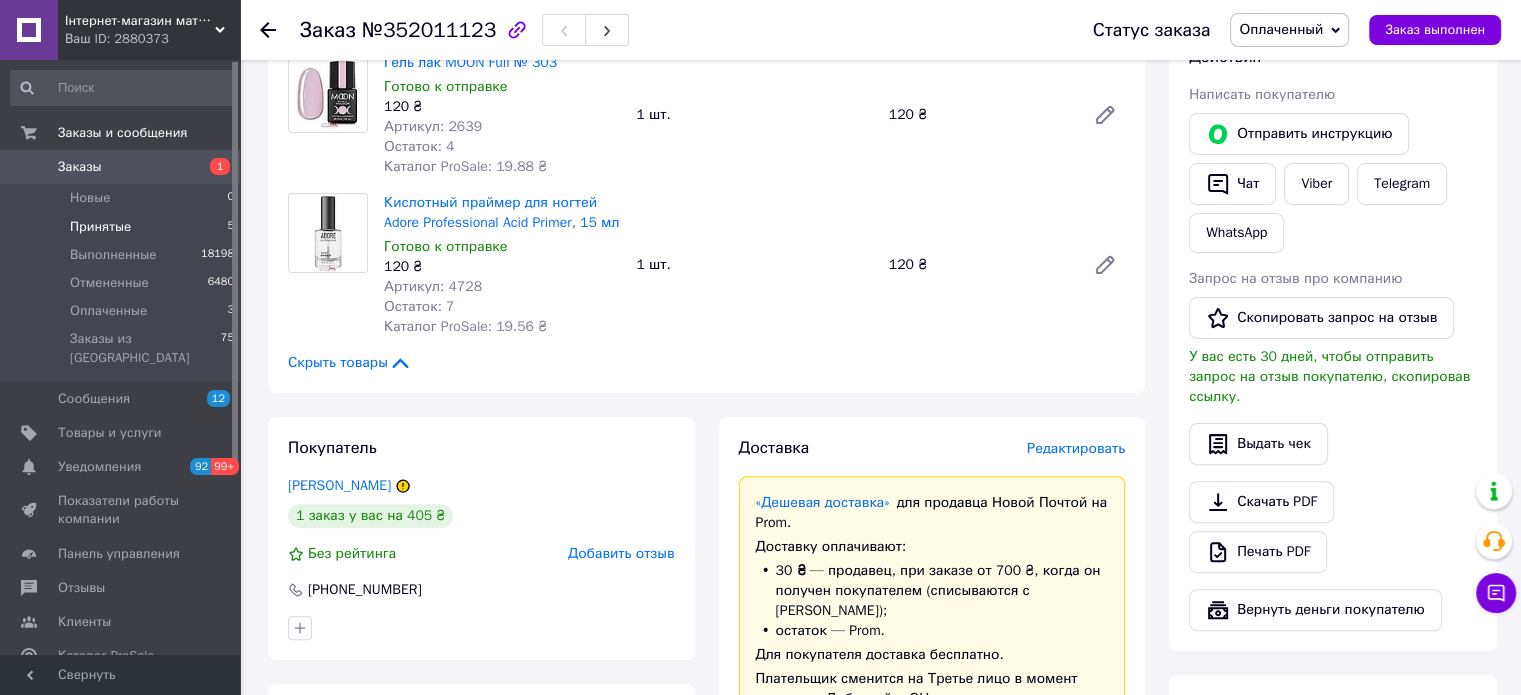 click on "Принятые 5" at bounding box center [123, 227] 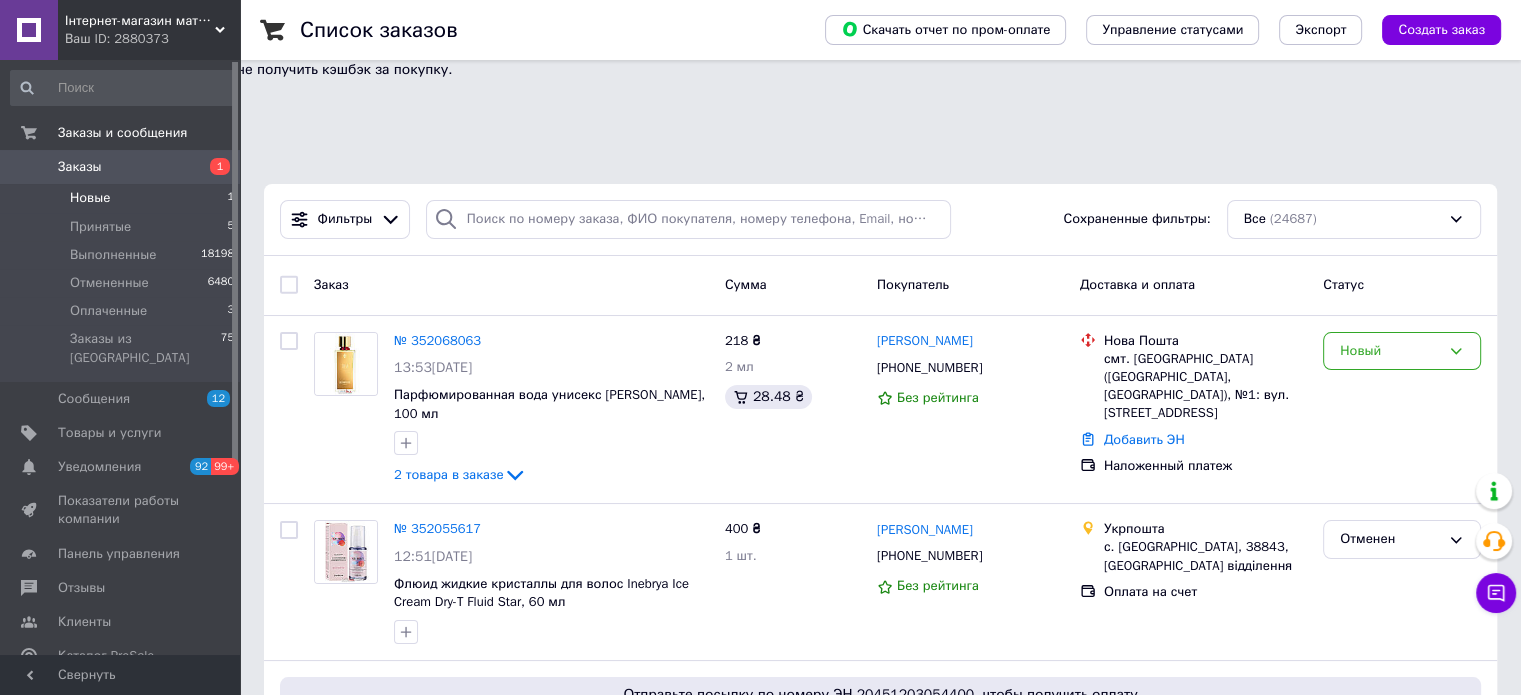 click on "Новые 1" at bounding box center (123, 198) 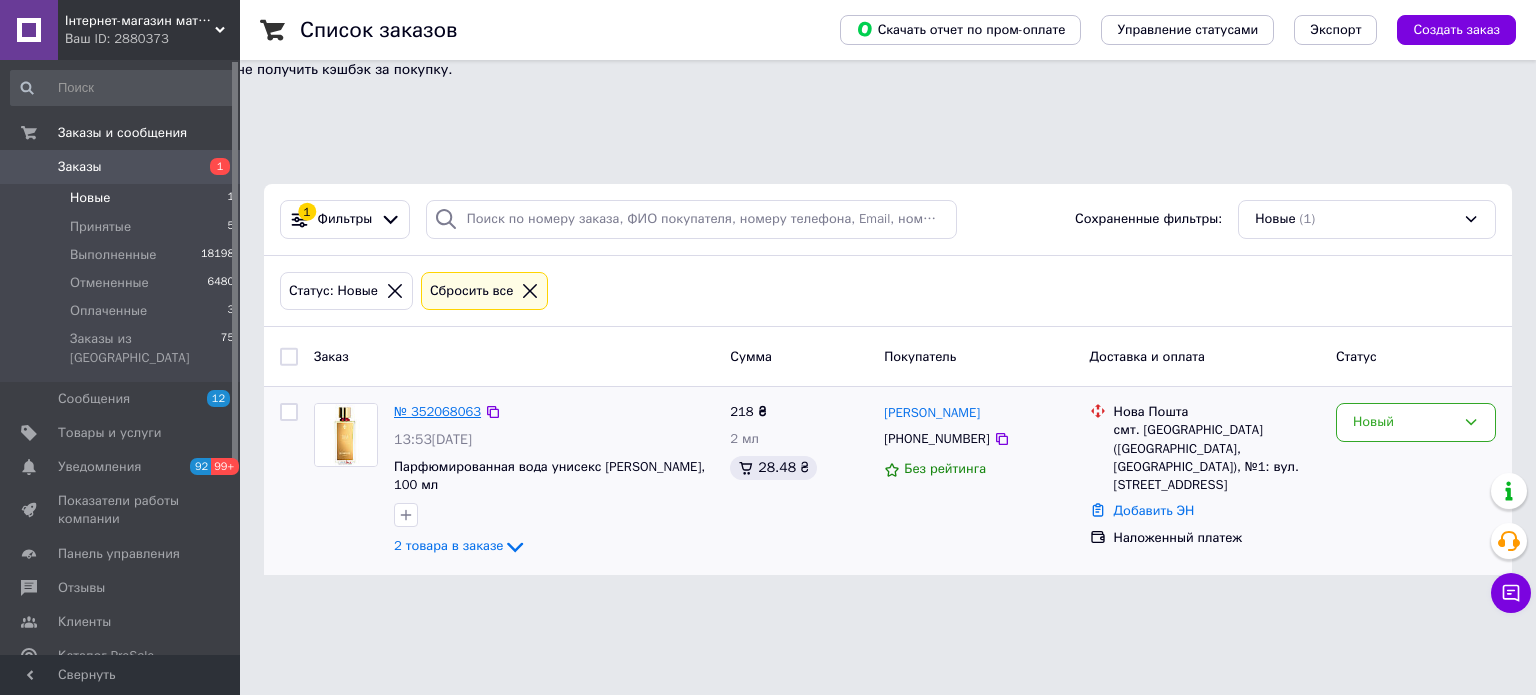 click on "№ 352068063" at bounding box center [437, 411] 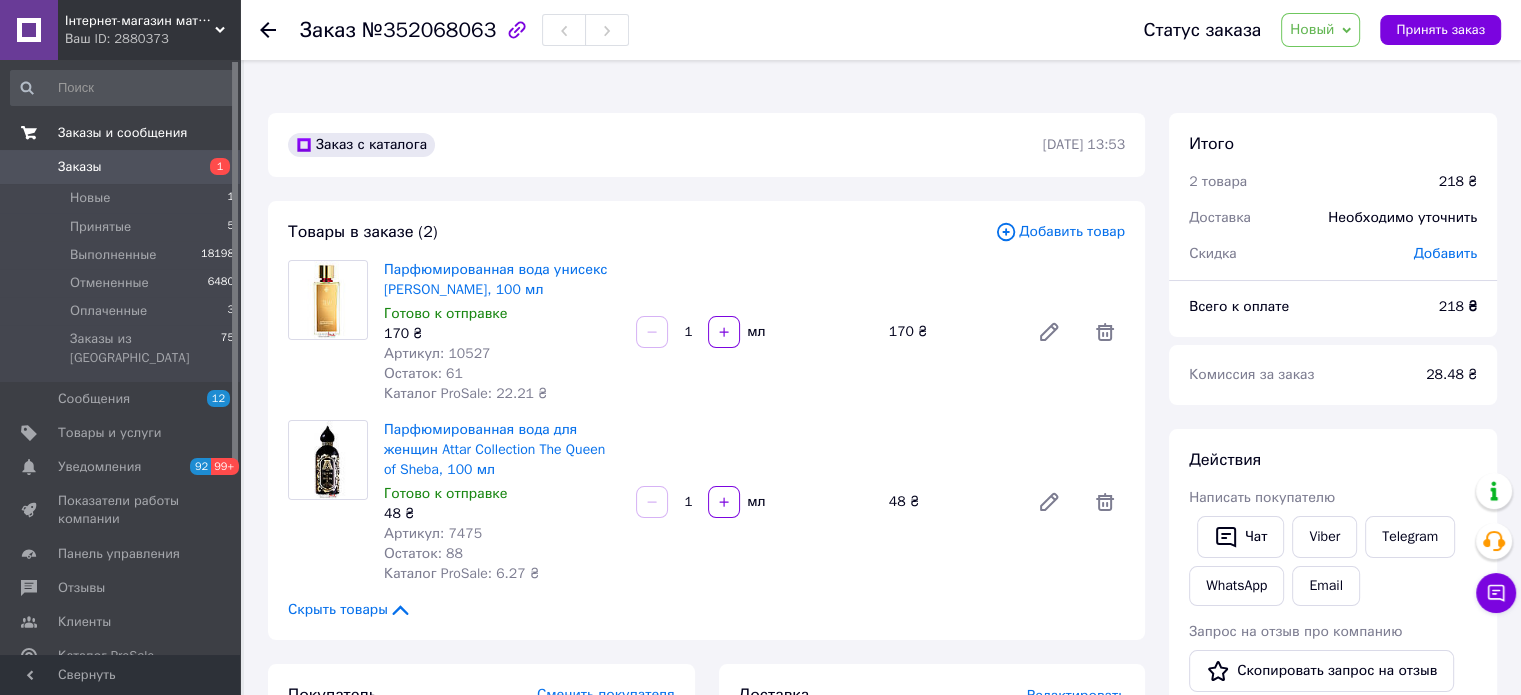 scroll, scrollTop: 100, scrollLeft: 0, axis: vertical 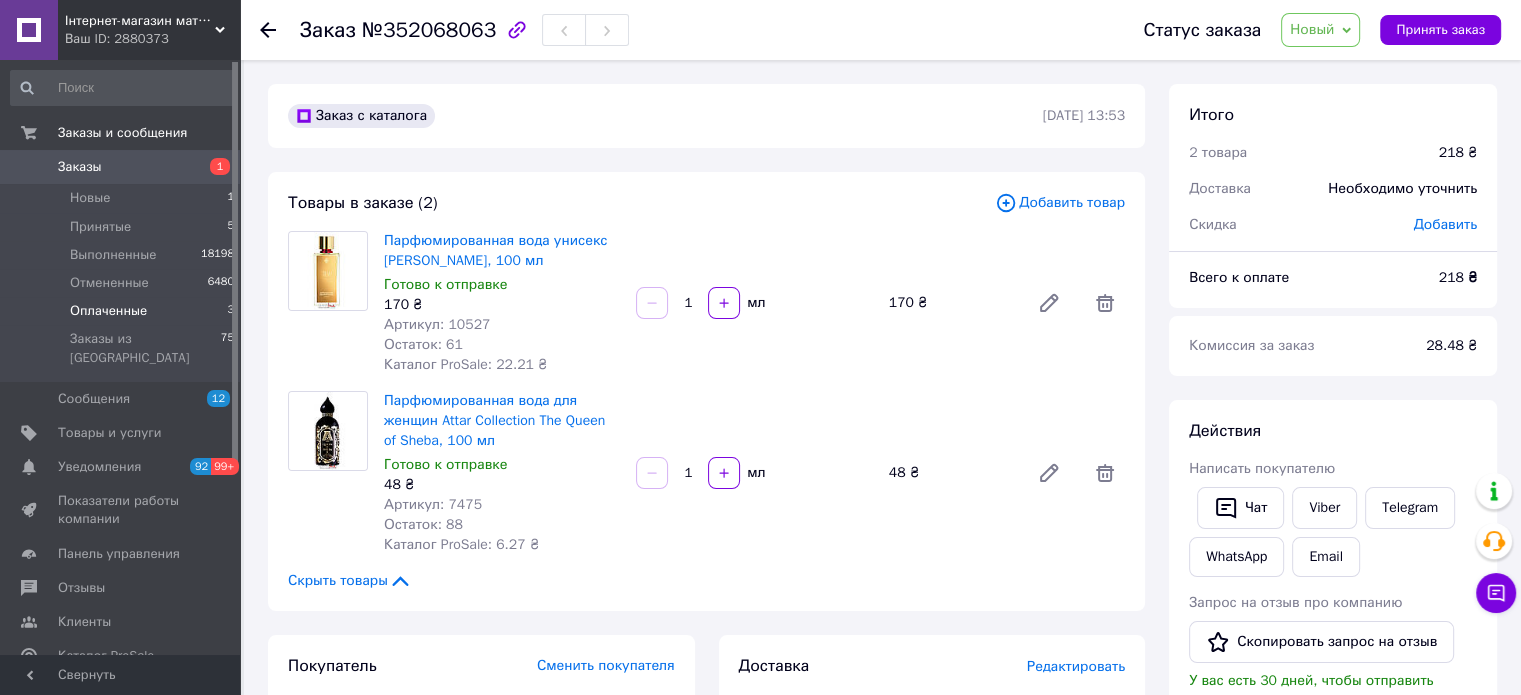 click on "Оплаченные" at bounding box center [108, 311] 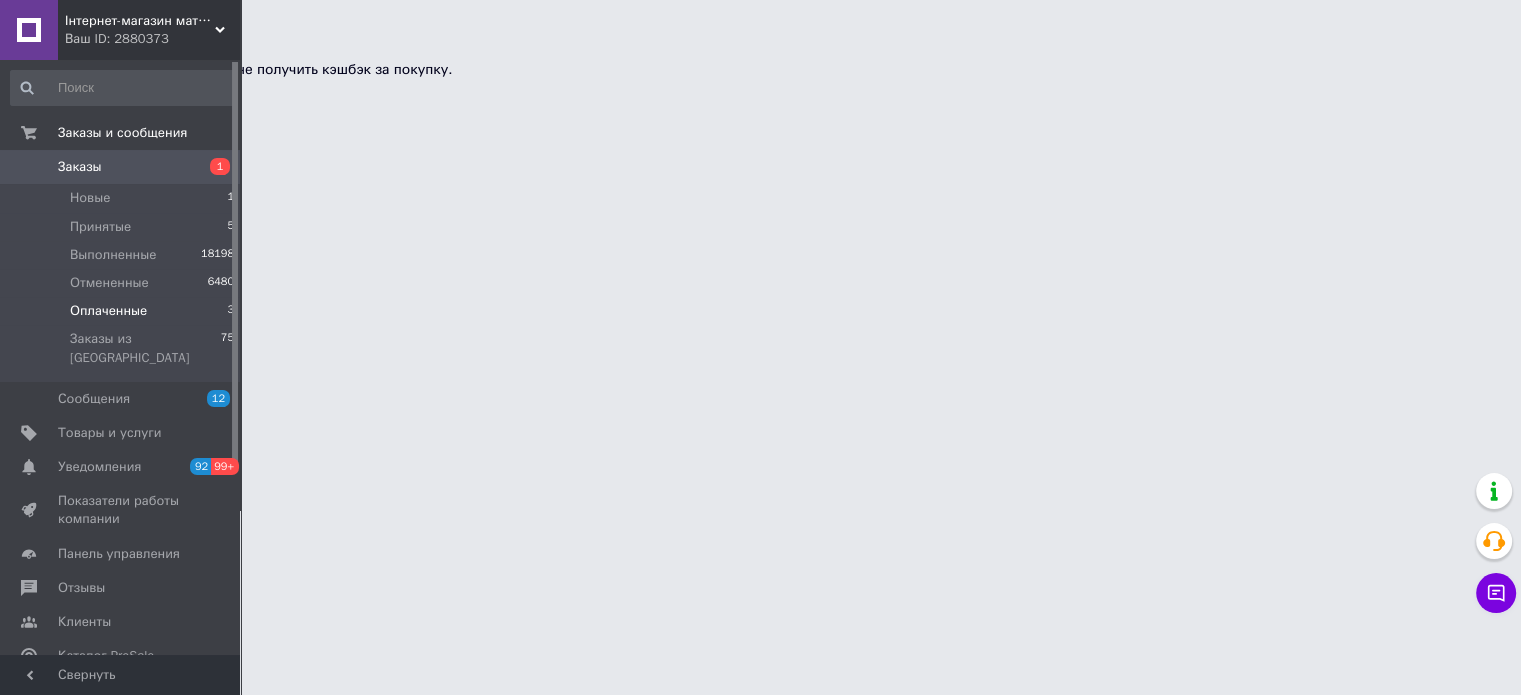scroll, scrollTop: 0, scrollLeft: 0, axis: both 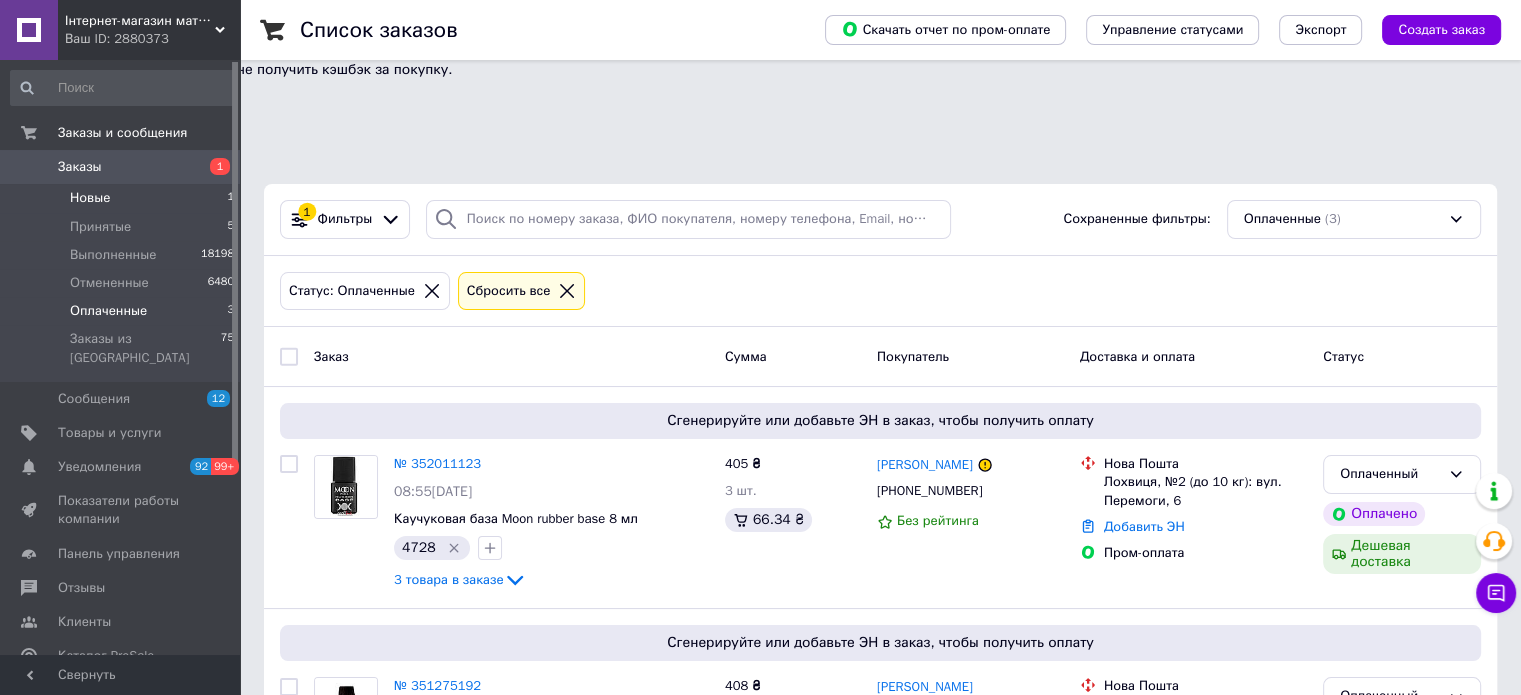 click on "Новые 1" at bounding box center (123, 198) 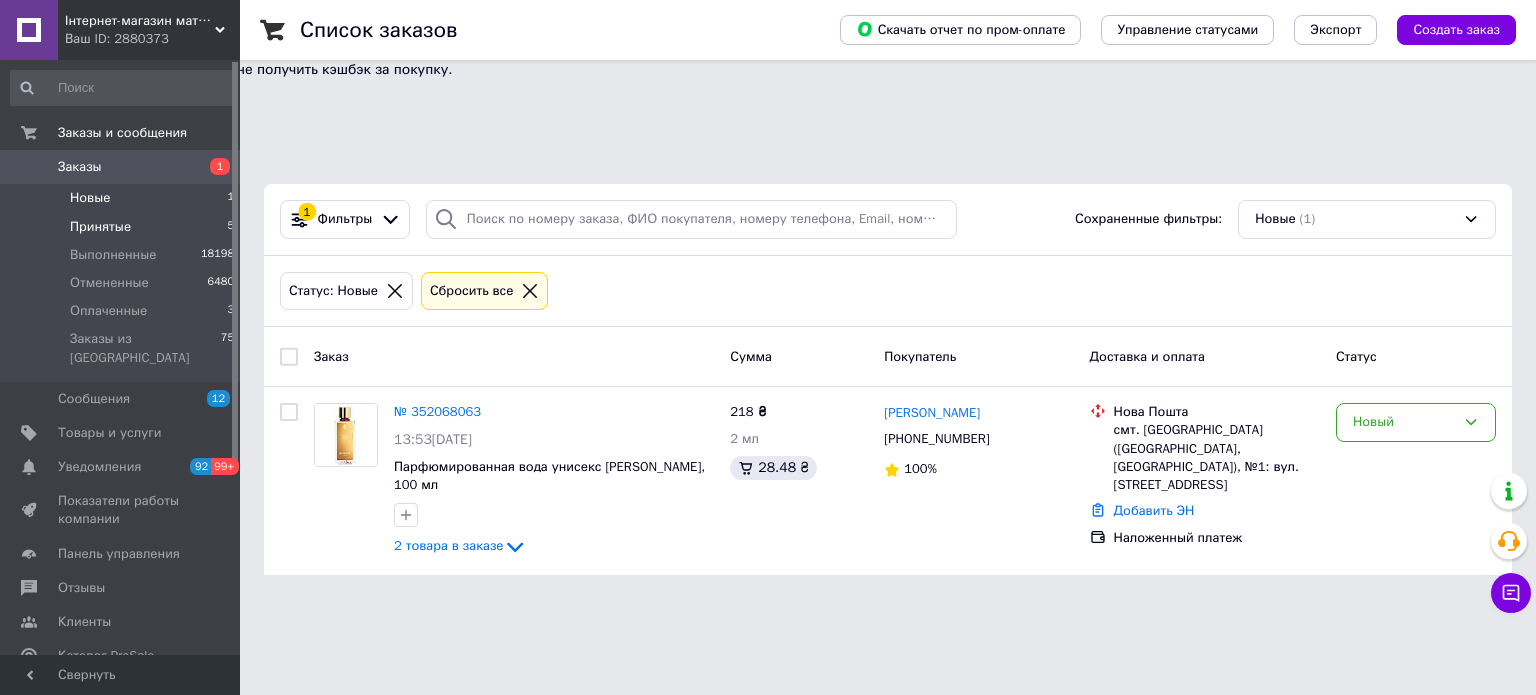 click on "Принятые 5" at bounding box center (123, 227) 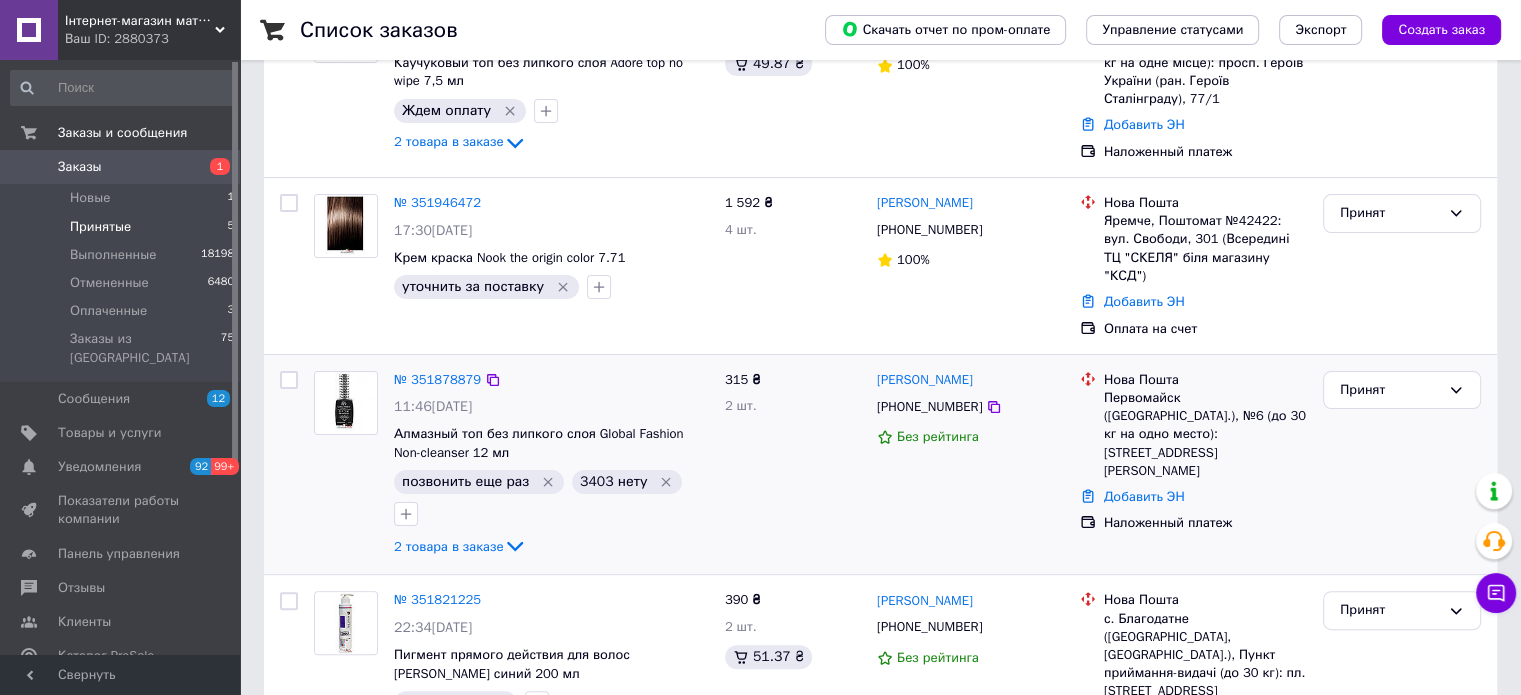 scroll, scrollTop: 494, scrollLeft: 0, axis: vertical 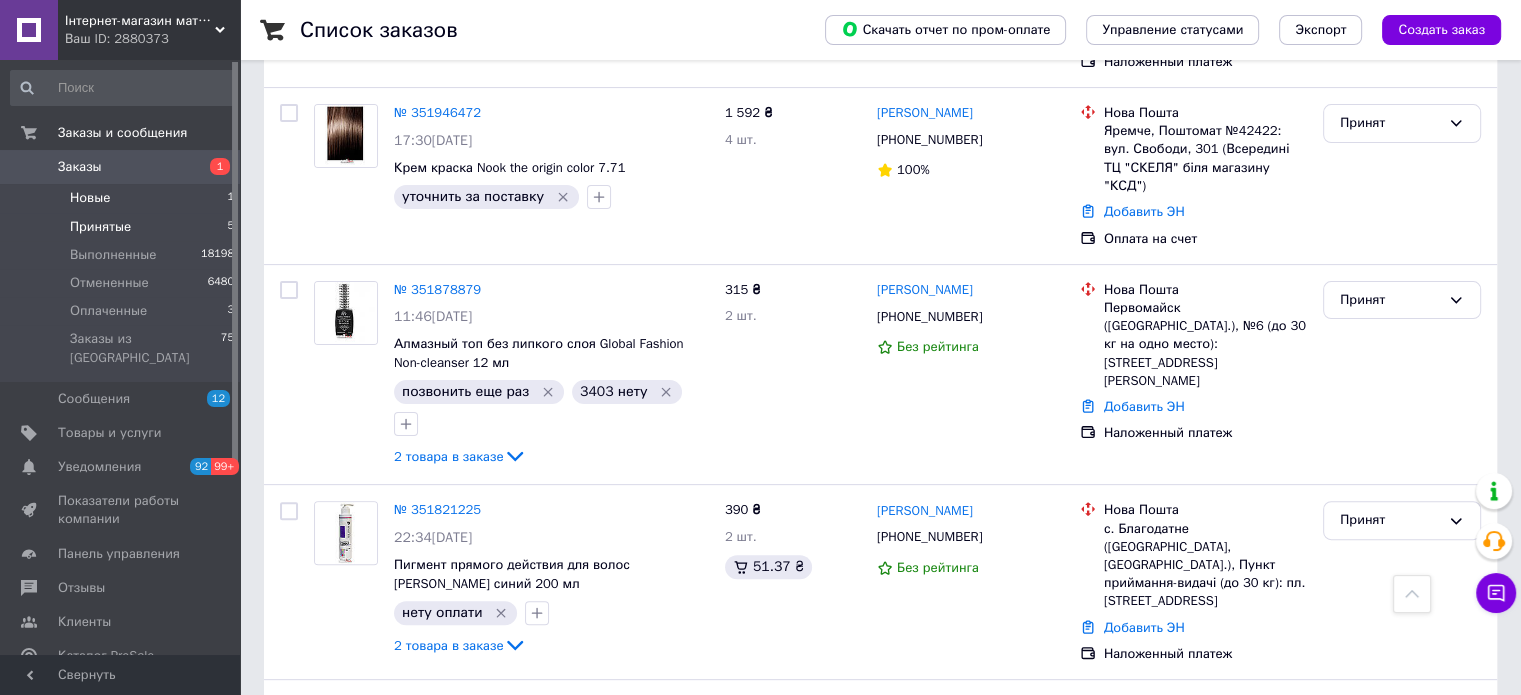 click on "Новые 1" at bounding box center [123, 198] 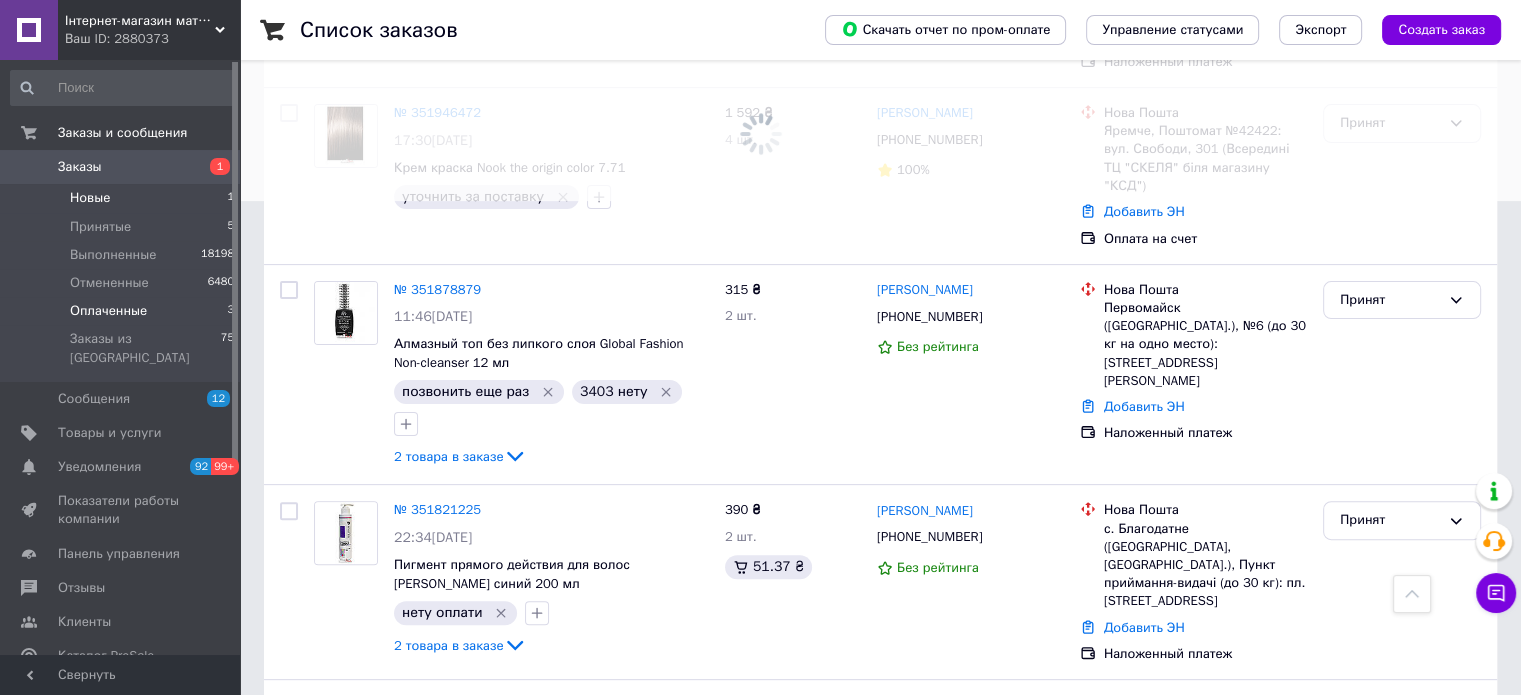 scroll, scrollTop: 0, scrollLeft: 0, axis: both 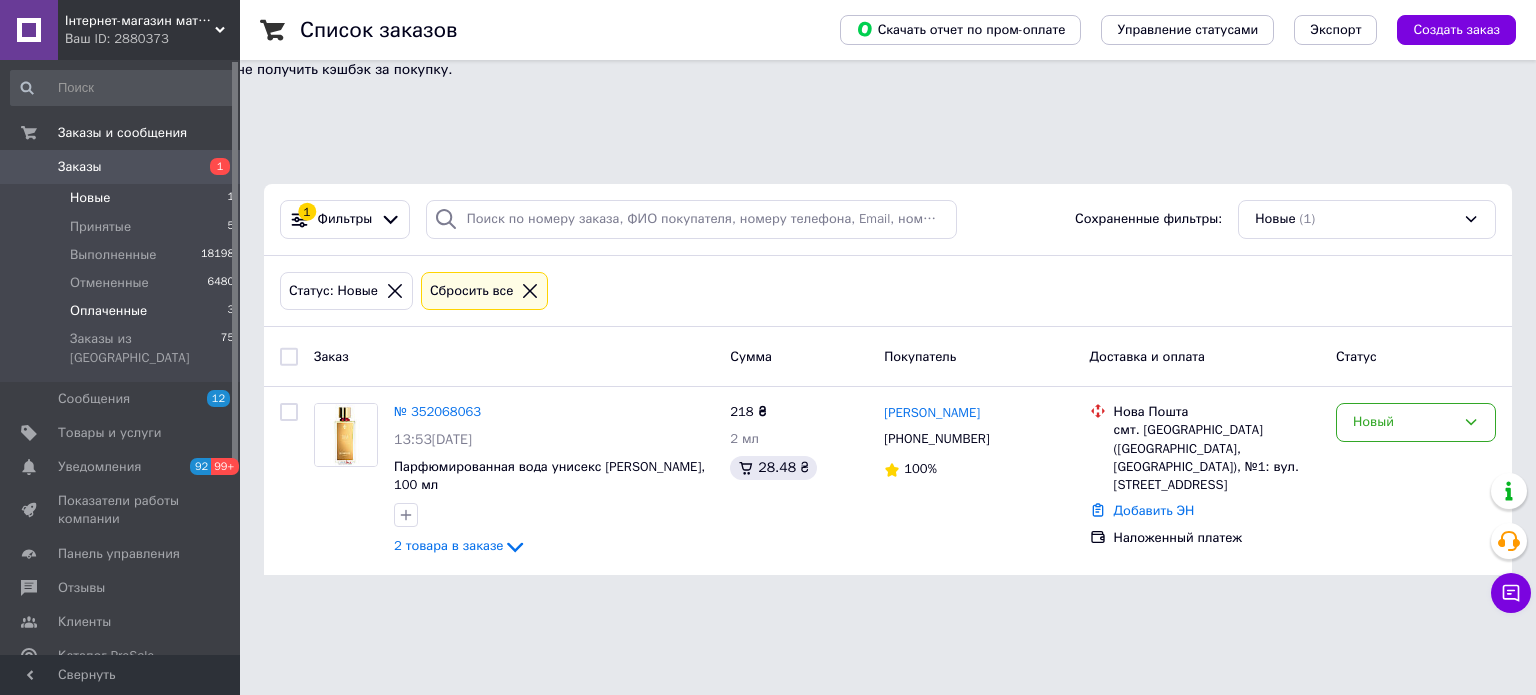 click on "Оплаченные 3" at bounding box center [123, 311] 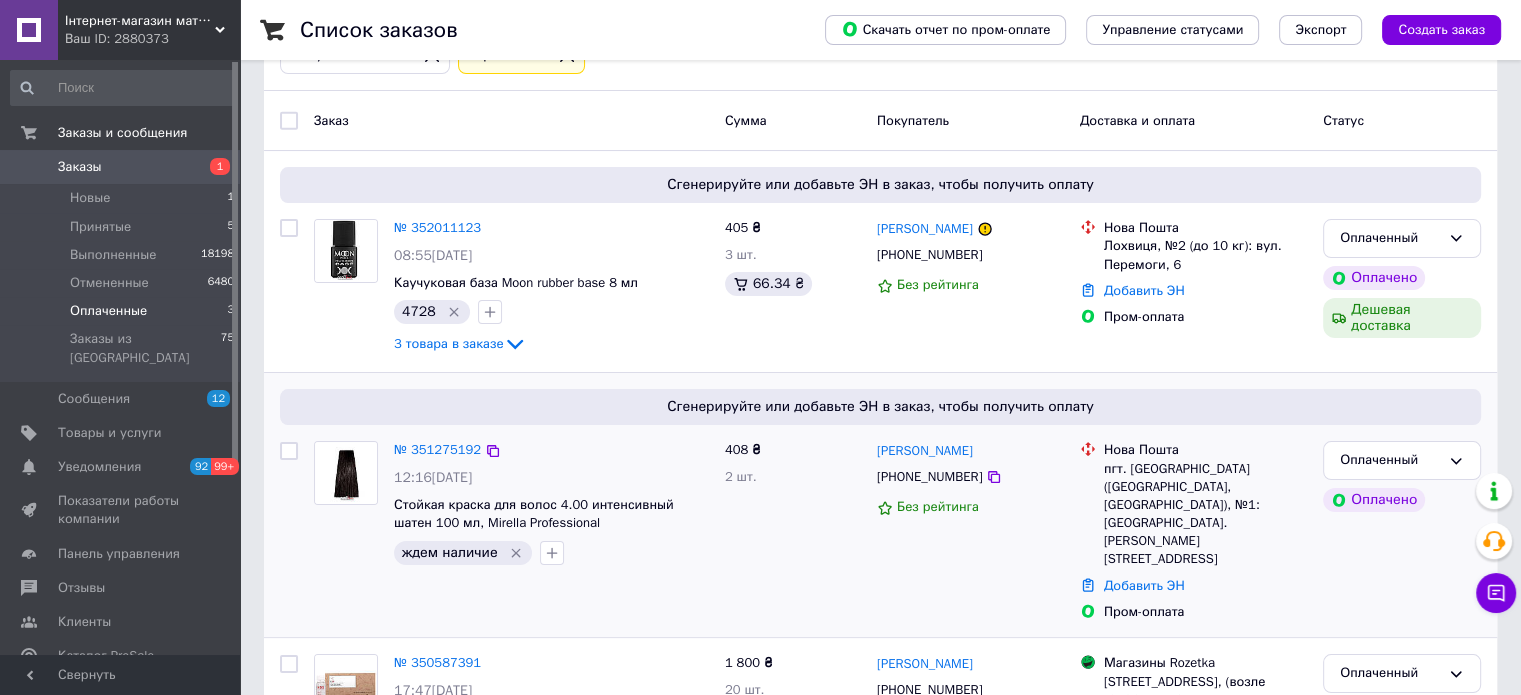 scroll, scrollTop: 239, scrollLeft: 0, axis: vertical 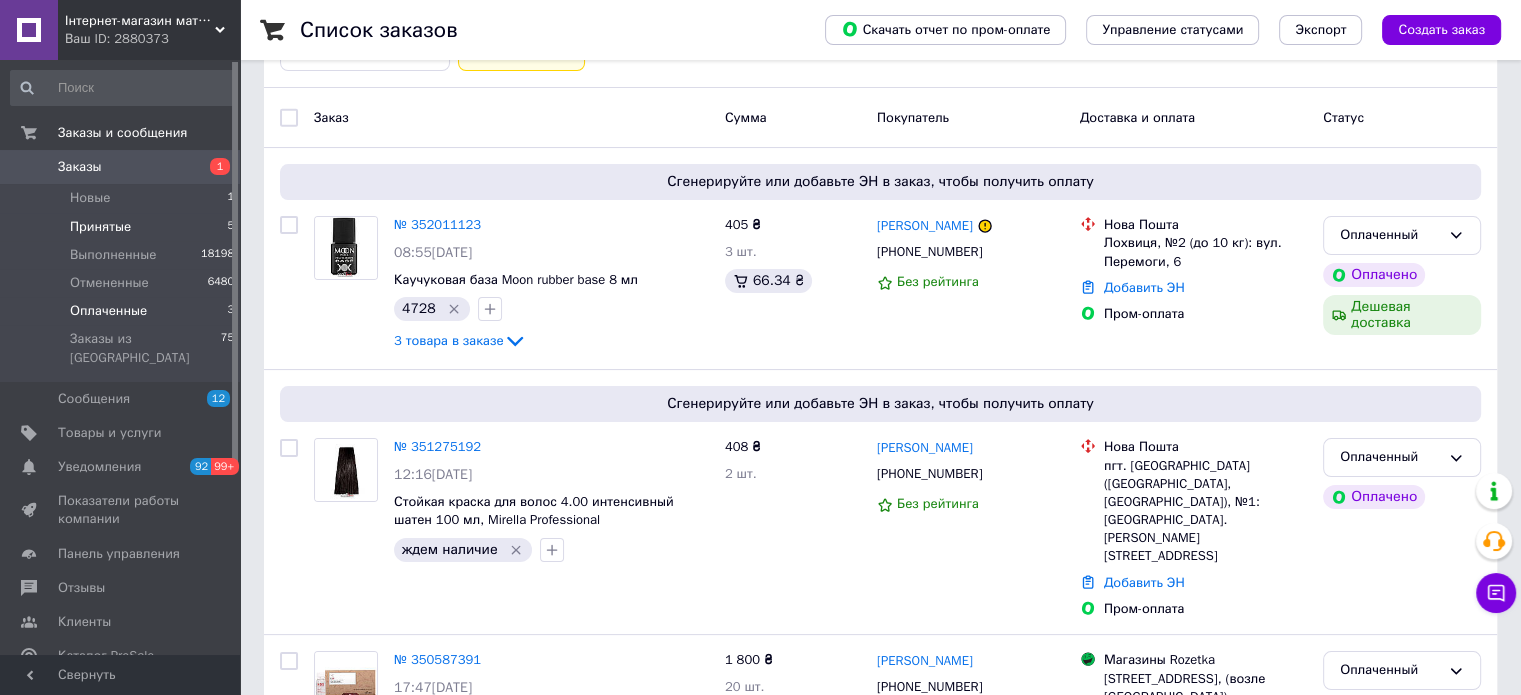 click on "Принятые 5" at bounding box center [123, 227] 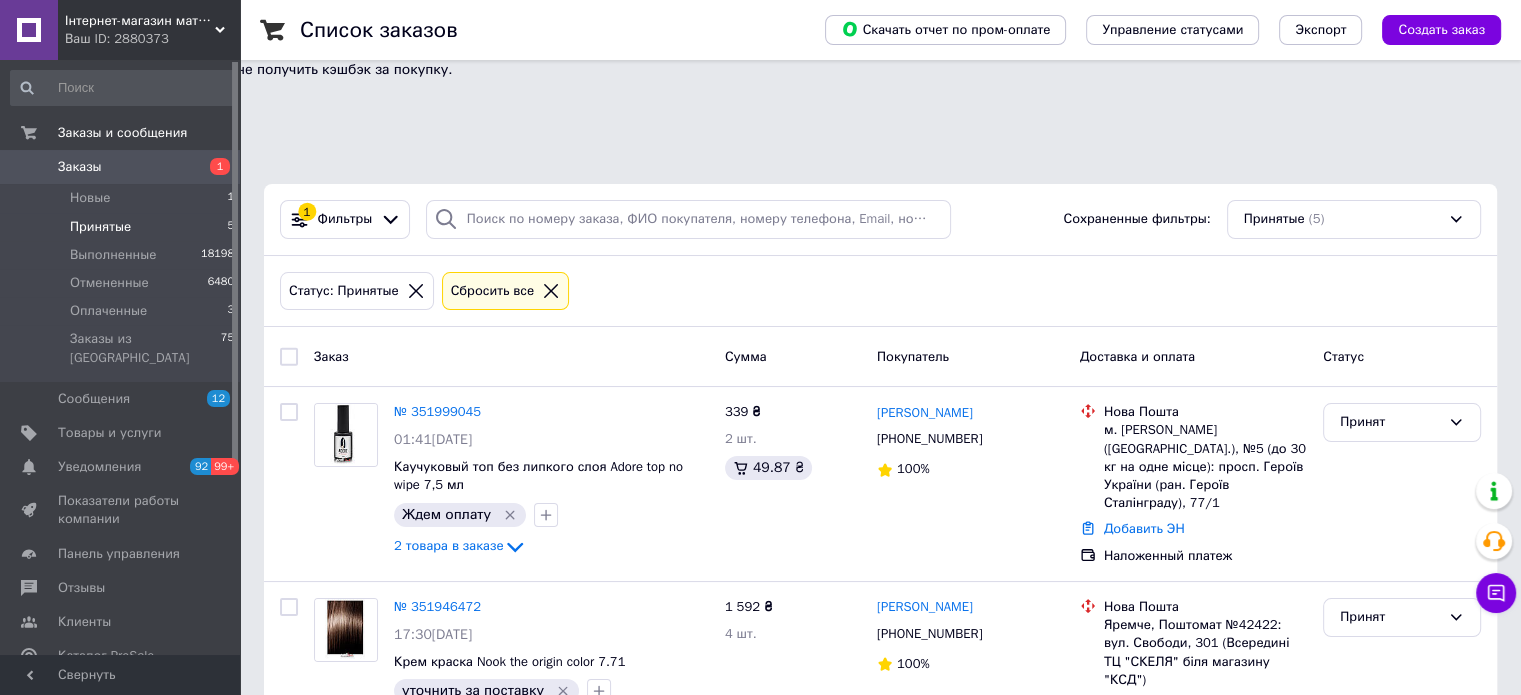 scroll, scrollTop: 200, scrollLeft: 0, axis: vertical 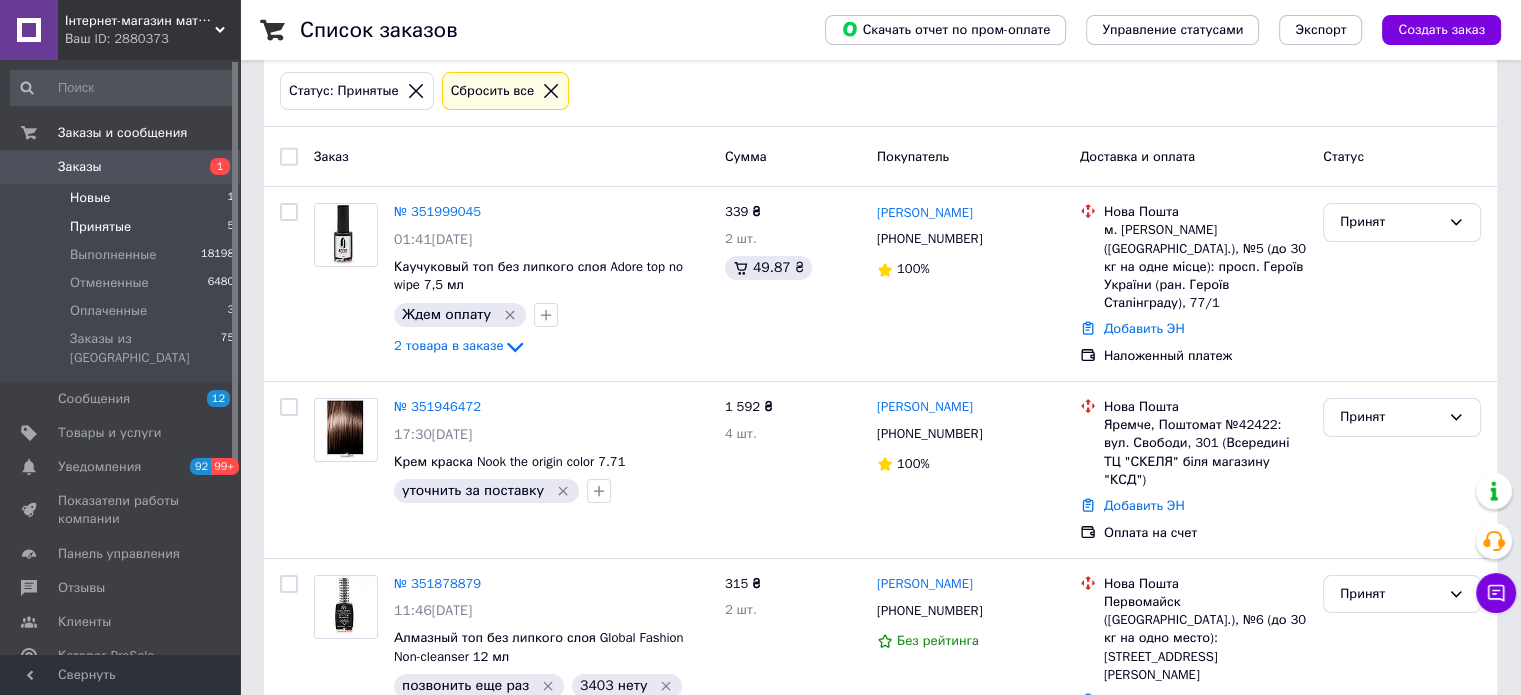 click on "Новые" at bounding box center (90, 198) 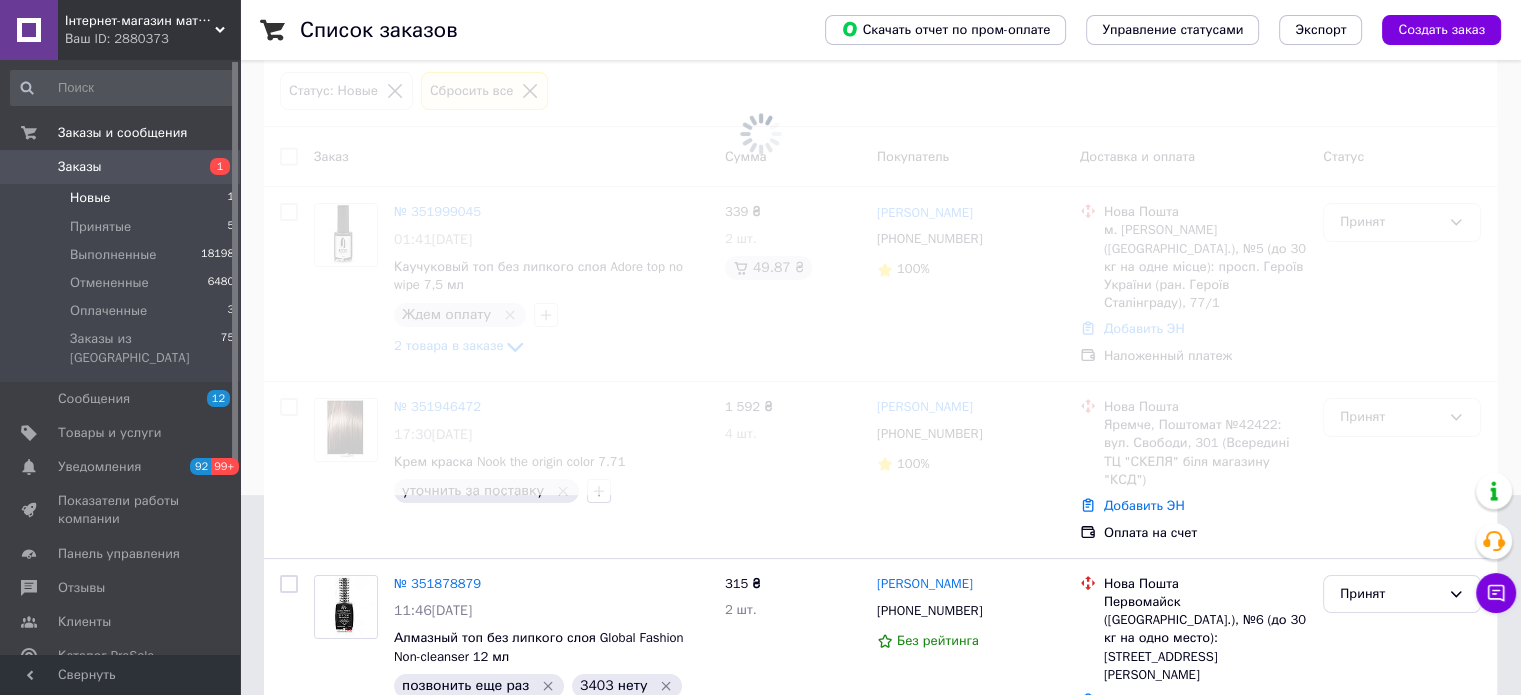 scroll, scrollTop: 0, scrollLeft: 0, axis: both 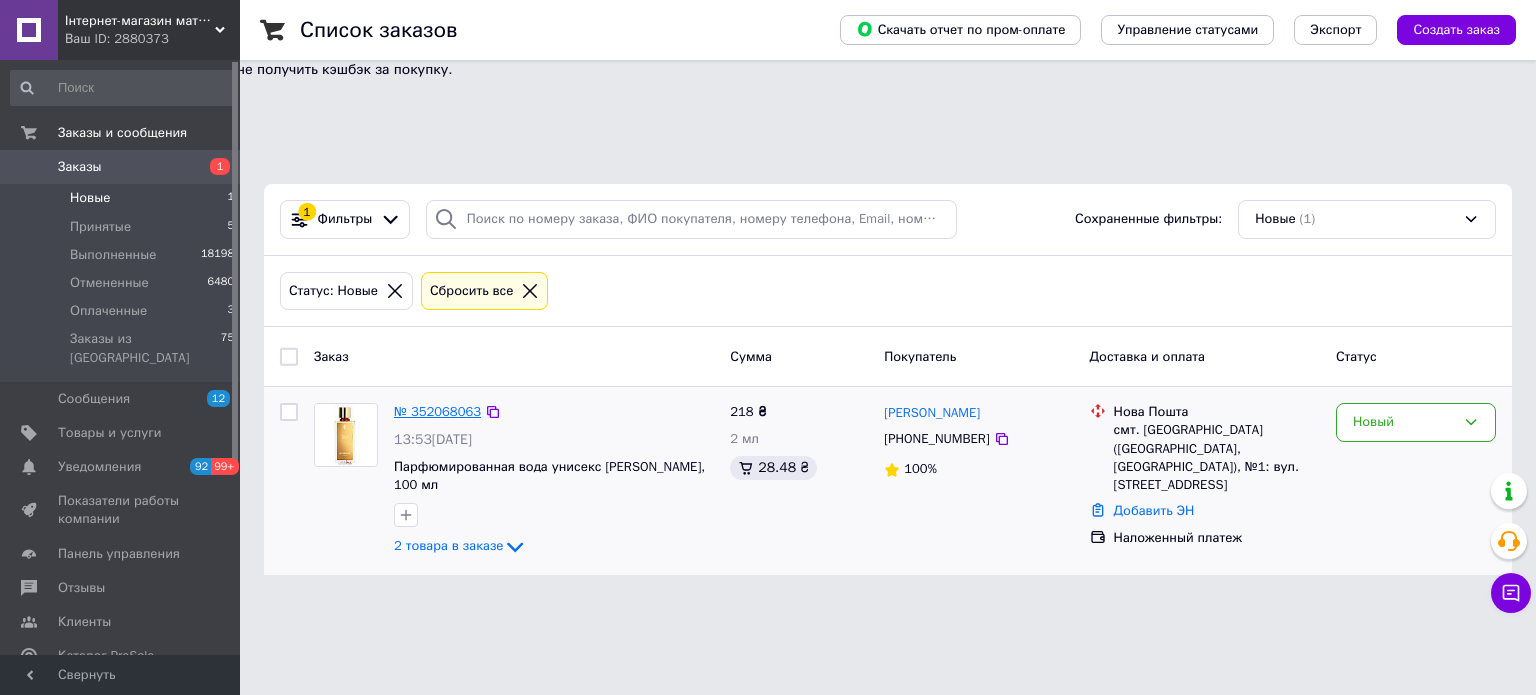 click on "№ 352068063" at bounding box center (437, 411) 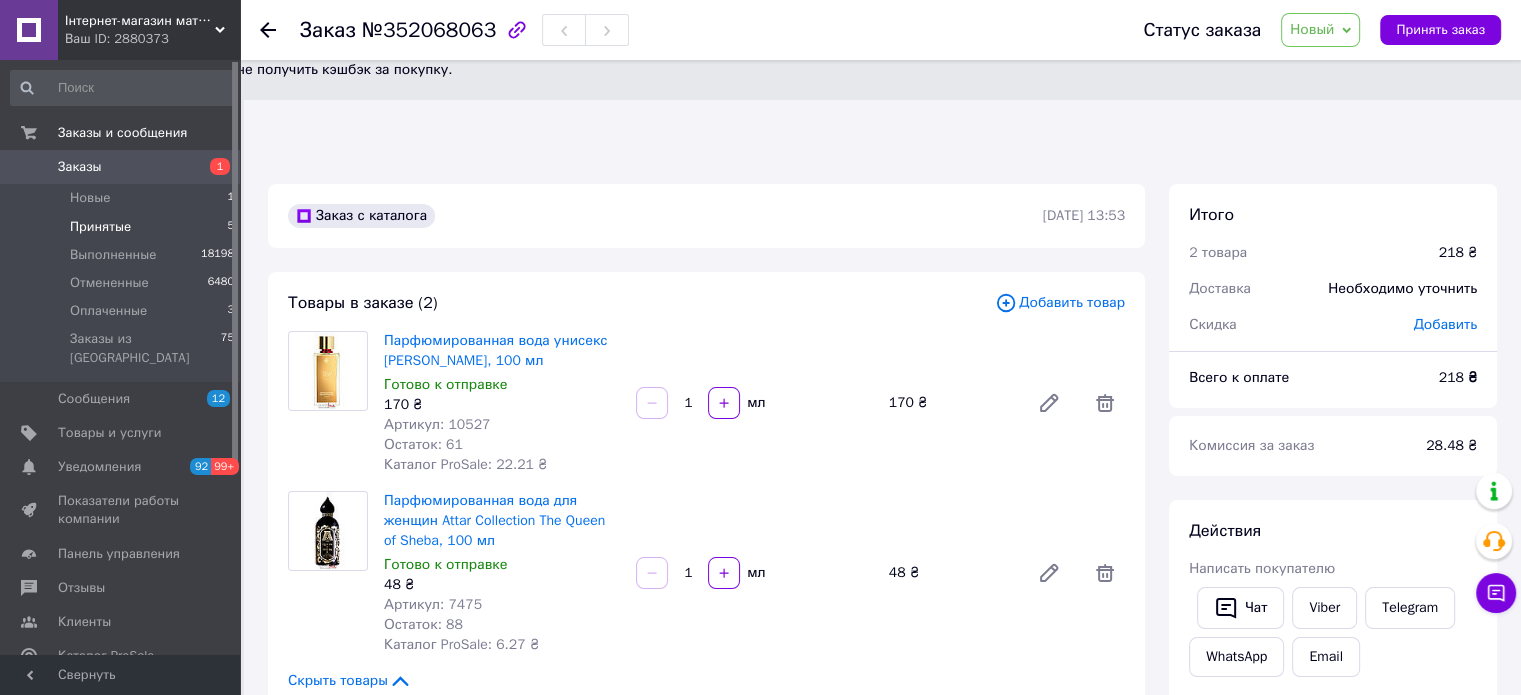 click on "Принятые" at bounding box center [100, 227] 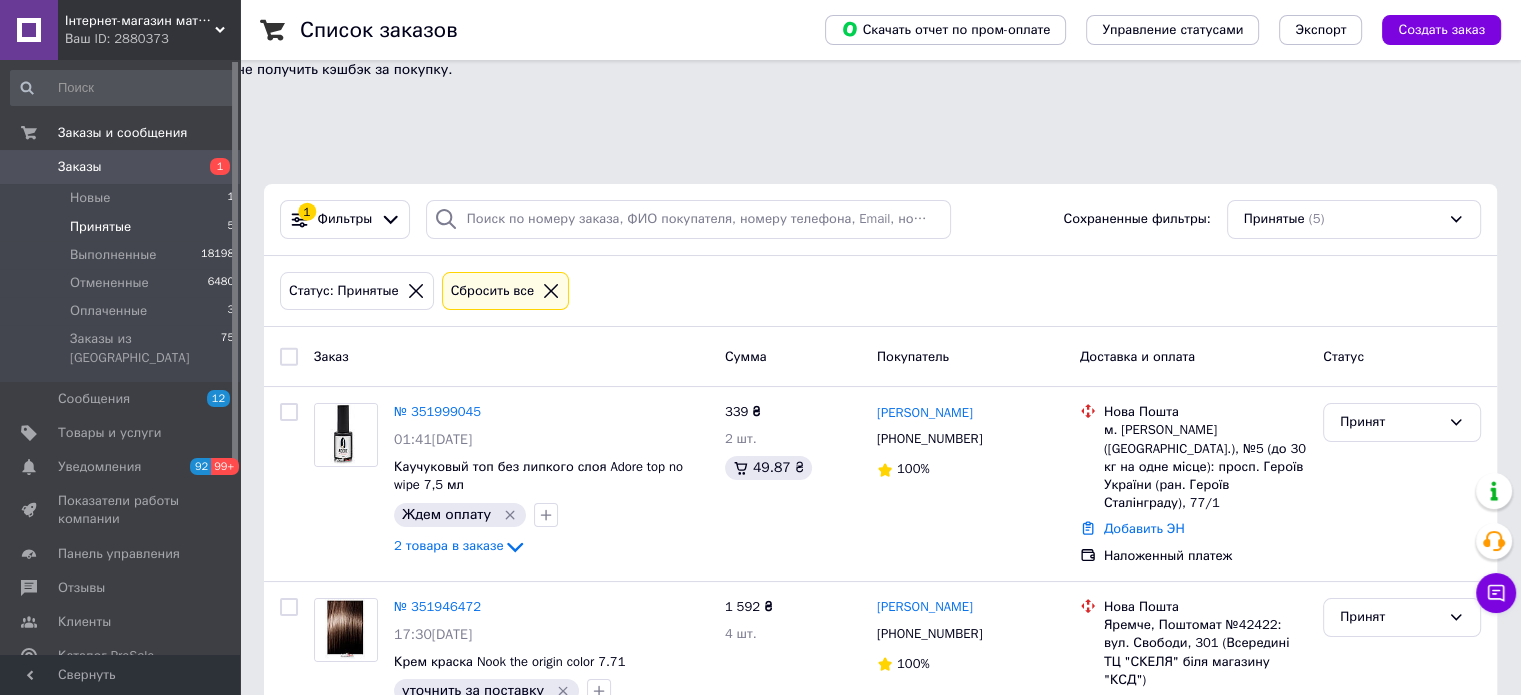 click on "Статус: Принятые Сбросить все" at bounding box center [880, 291] 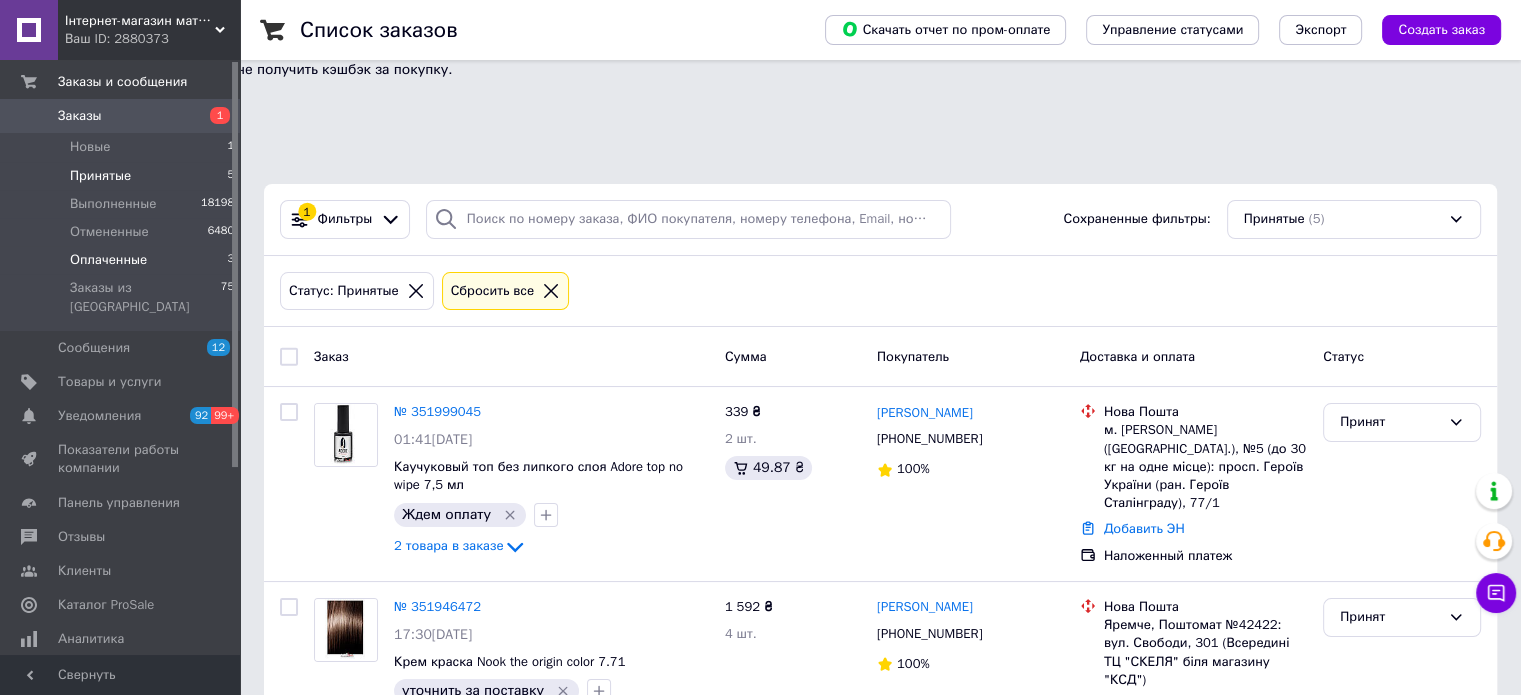 scroll, scrollTop: 100, scrollLeft: 0, axis: vertical 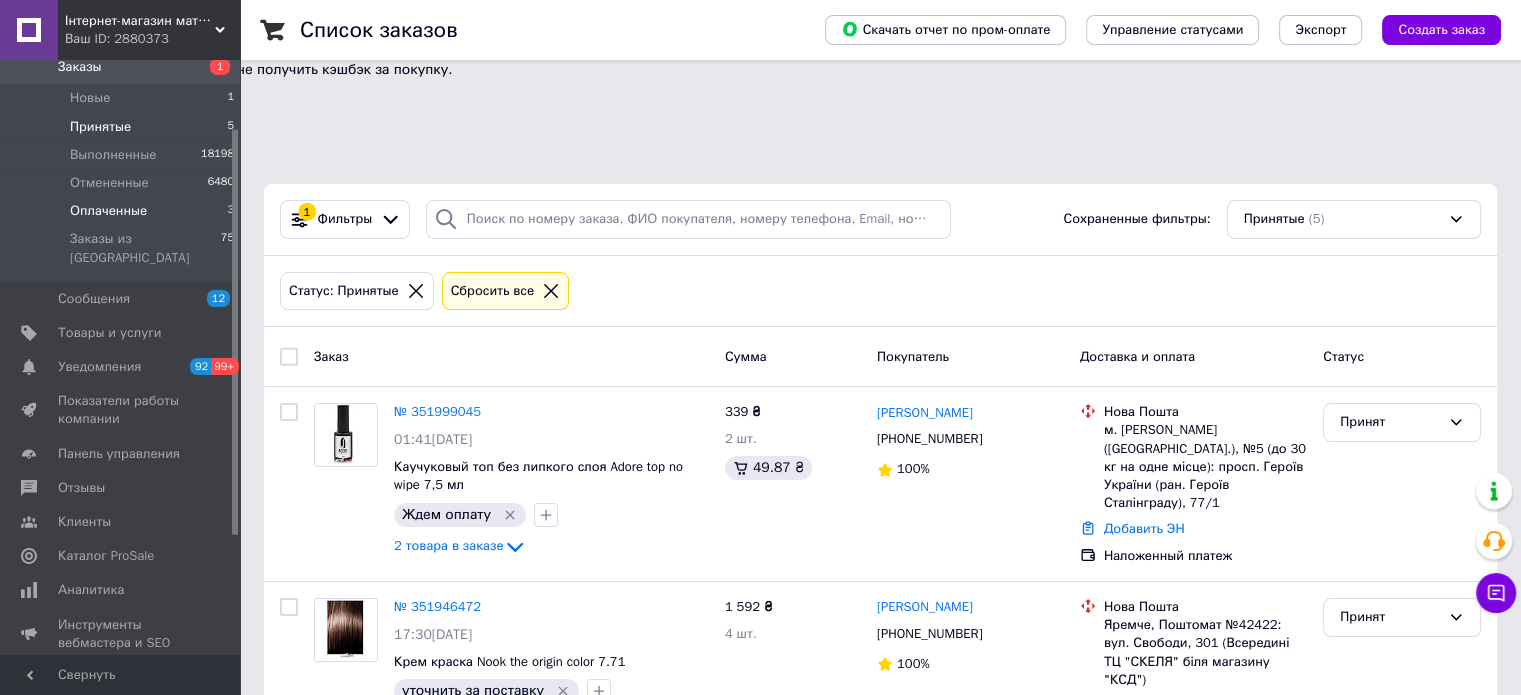 click on "Оплаченные" at bounding box center (108, 211) 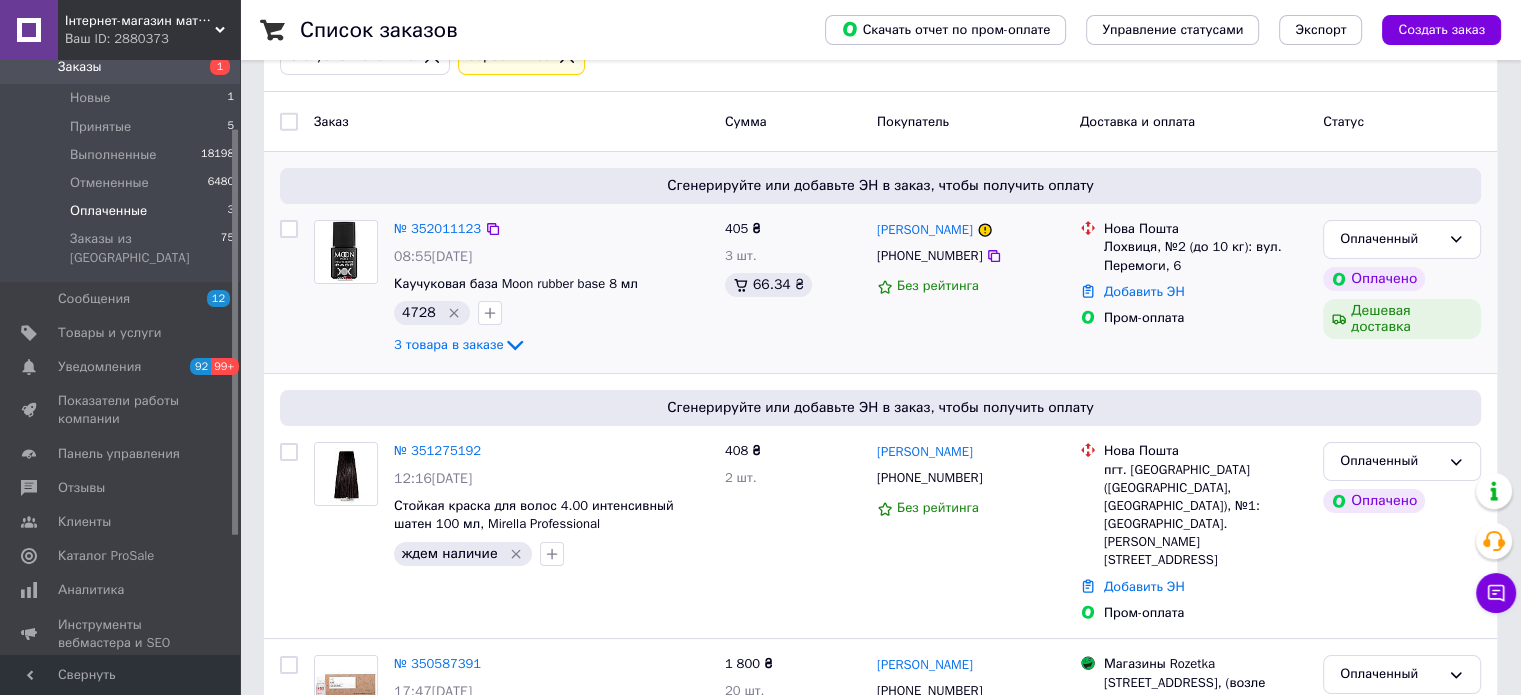 scroll, scrollTop: 239, scrollLeft: 0, axis: vertical 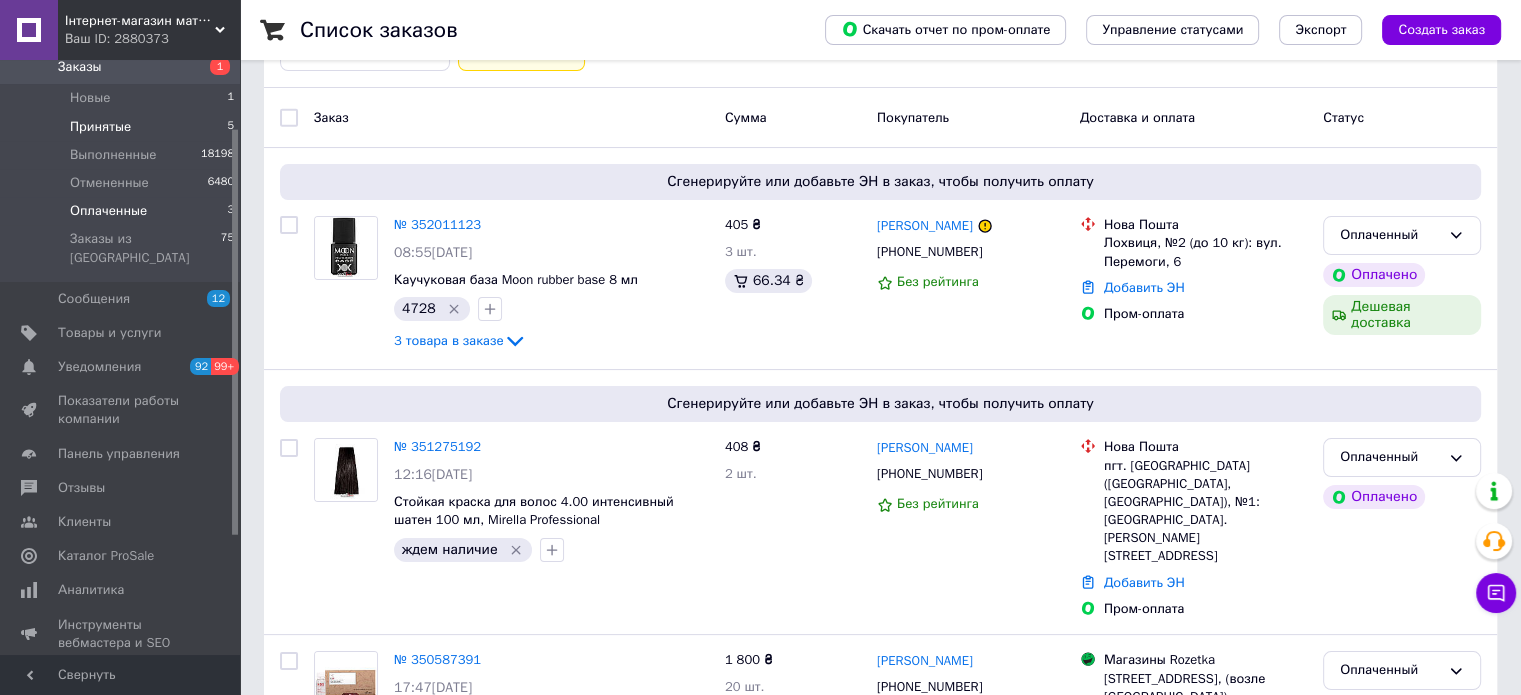 click on "Принятые 5" at bounding box center (123, 127) 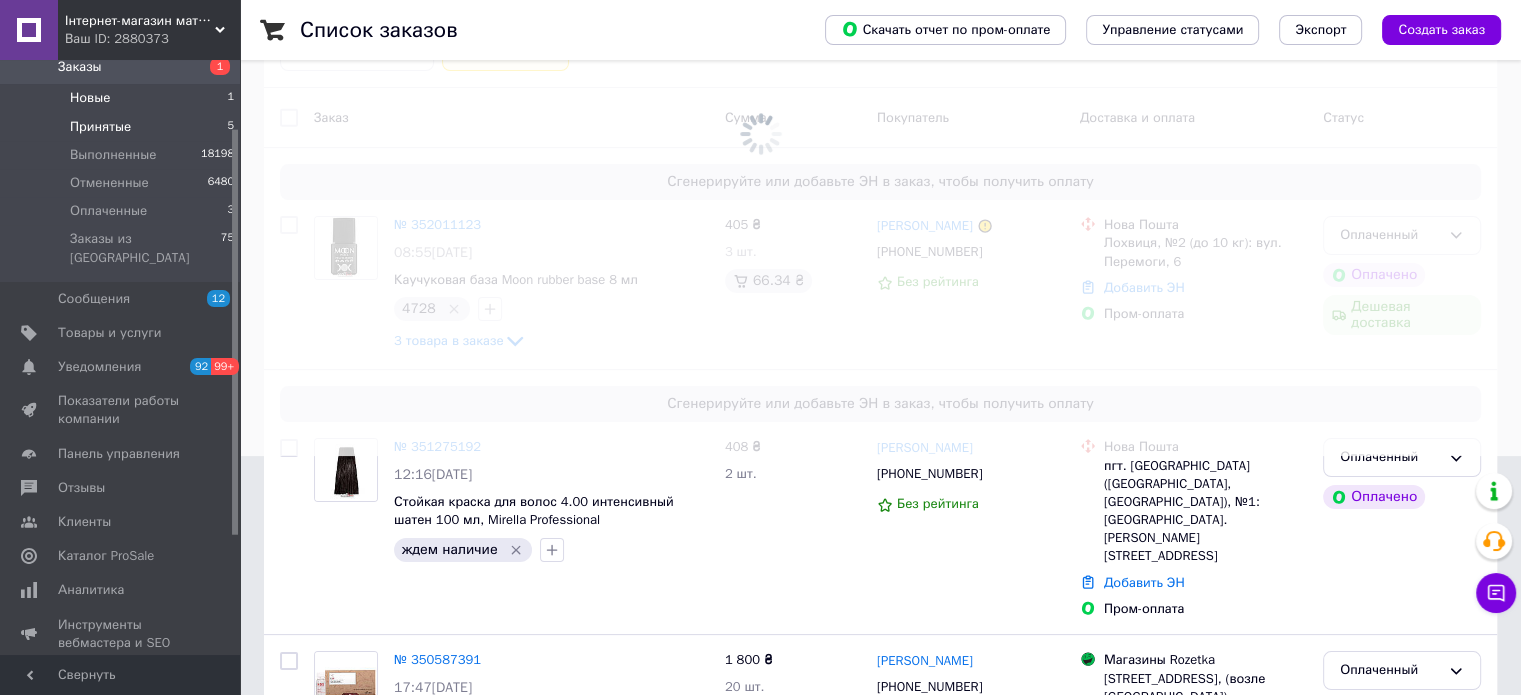 click on "Новые 1" at bounding box center [123, 98] 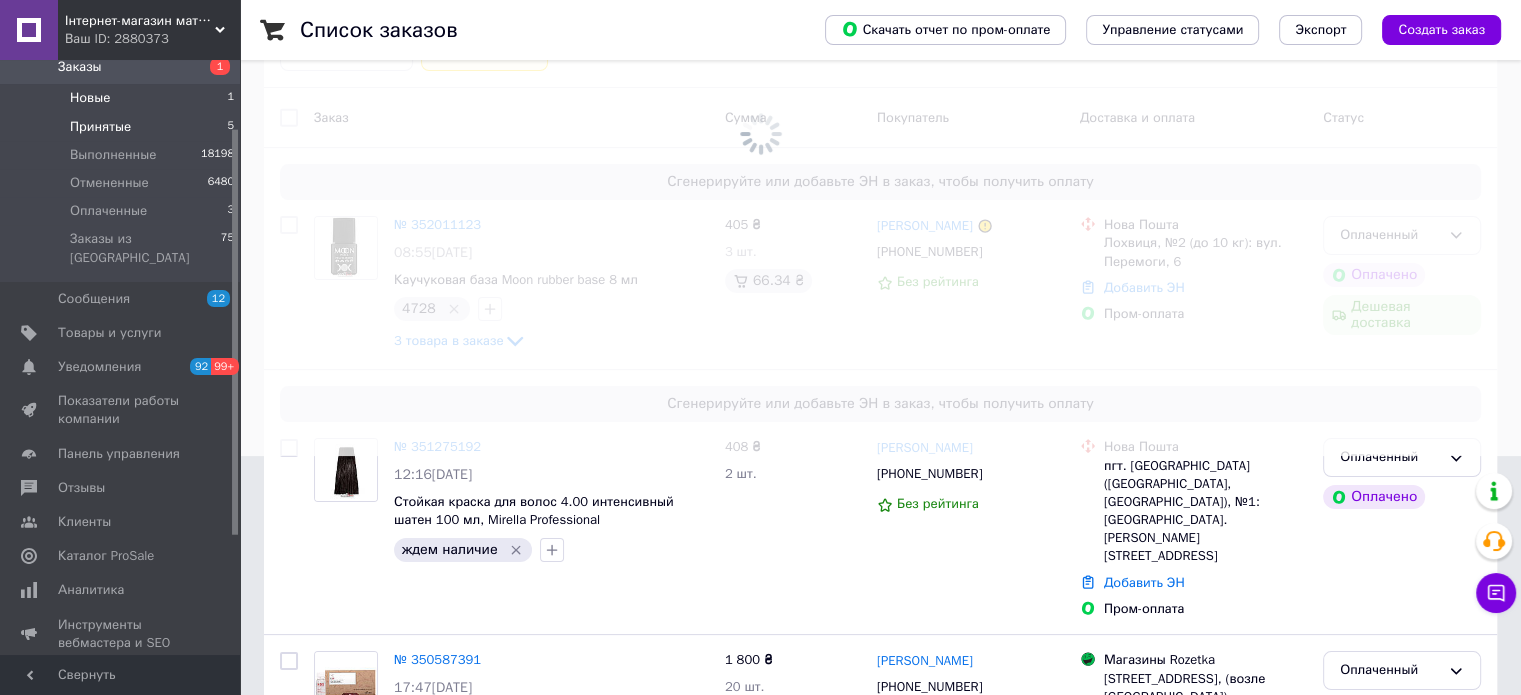 click on "Принятые 5" at bounding box center (123, 127) 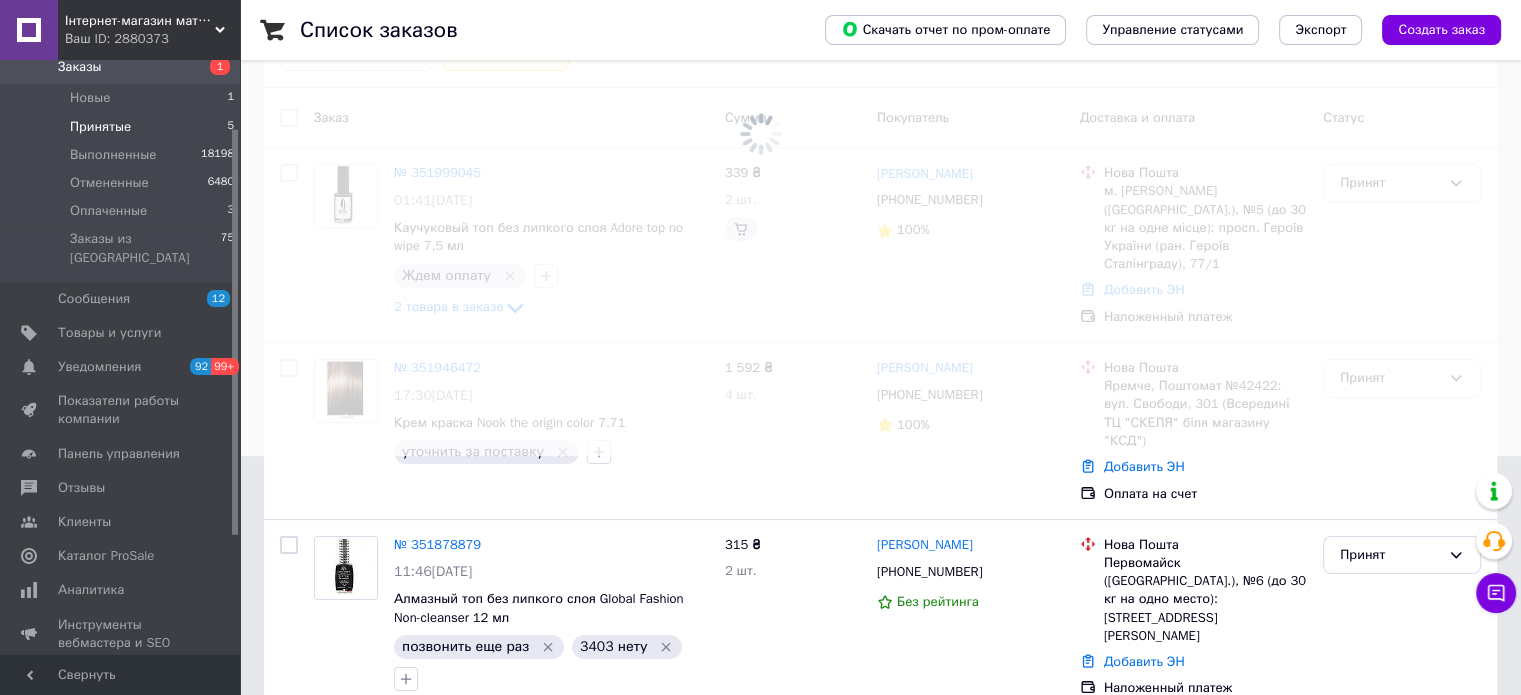 scroll, scrollTop: 0, scrollLeft: 0, axis: both 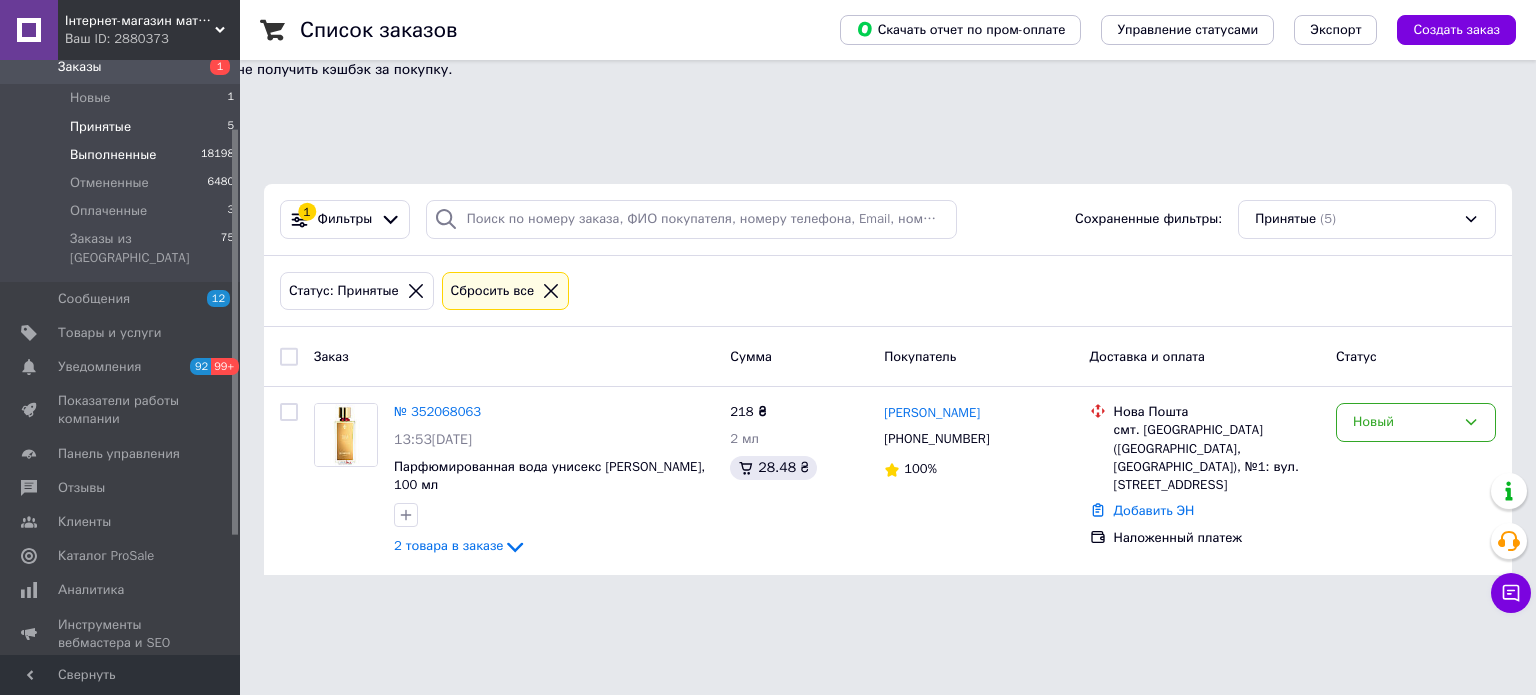 click on "Выполненные 18198" at bounding box center [123, 155] 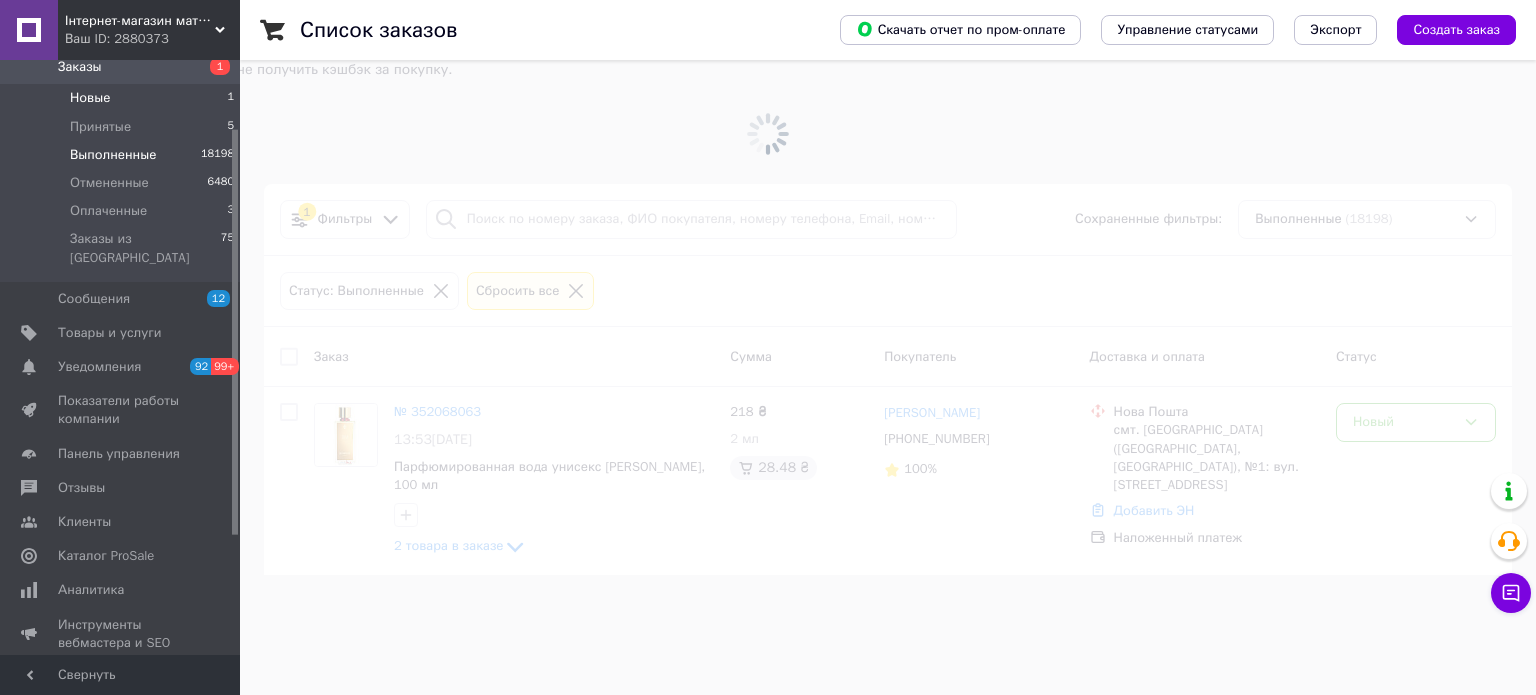 click on "Новые 1" at bounding box center [123, 98] 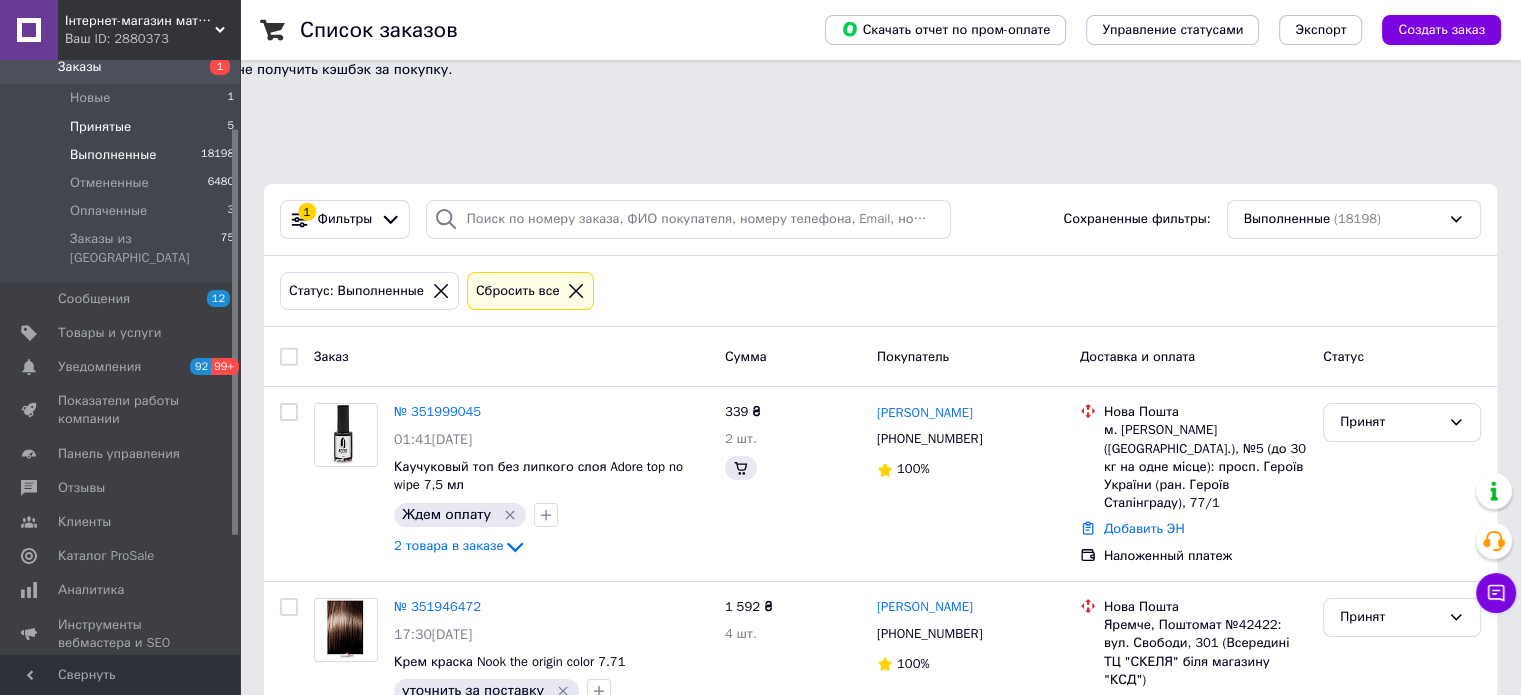 click on "Принятые 5" at bounding box center (123, 127) 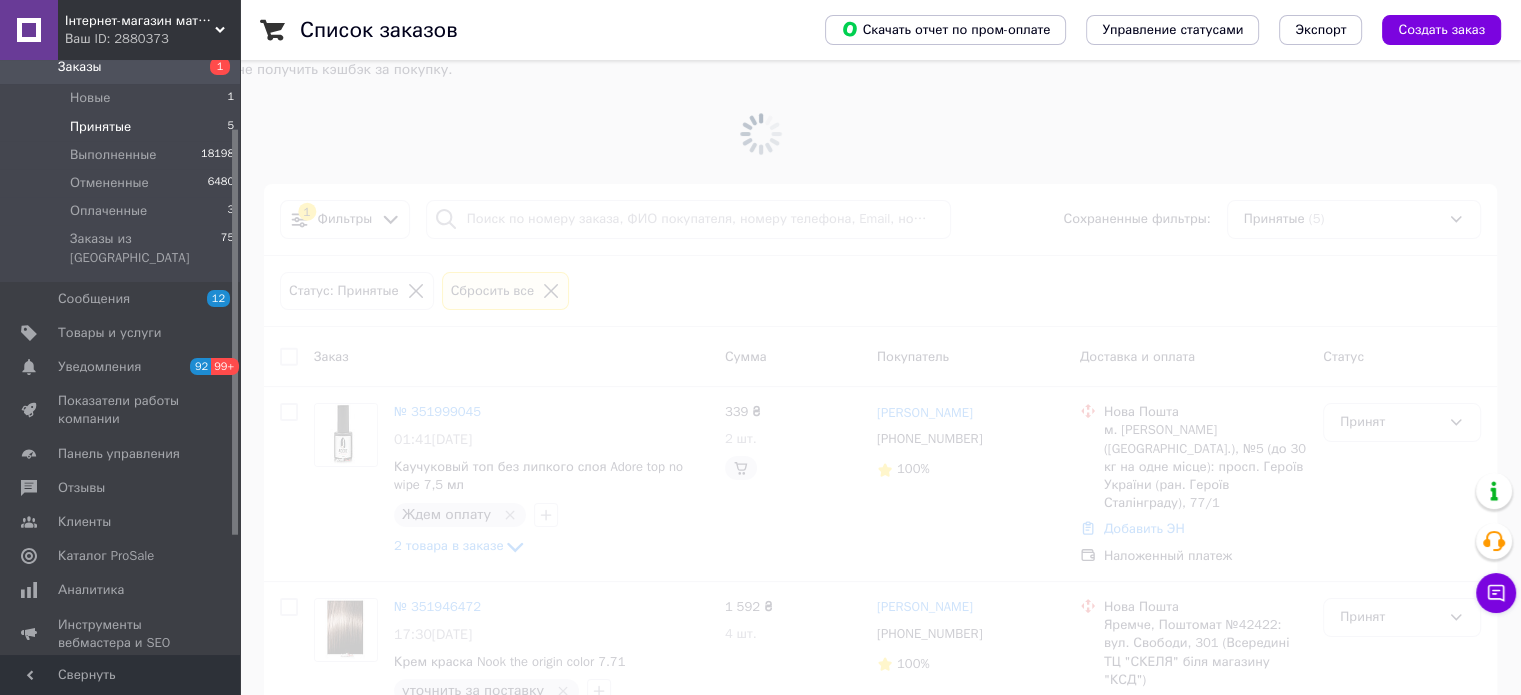 click on "Принятые 5" at bounding box center (123, 127) 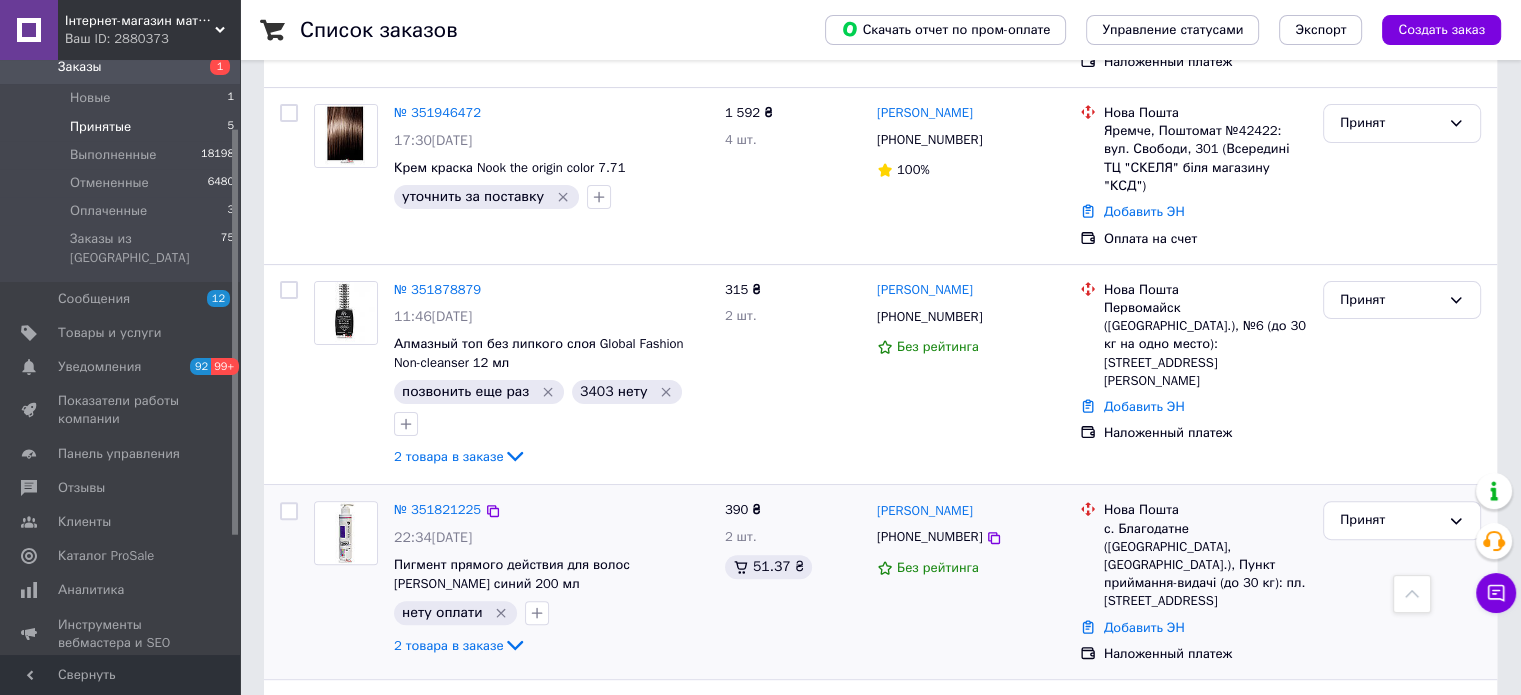 scroll, scrollTop: 0, scrollLeft: 0, axis: both 